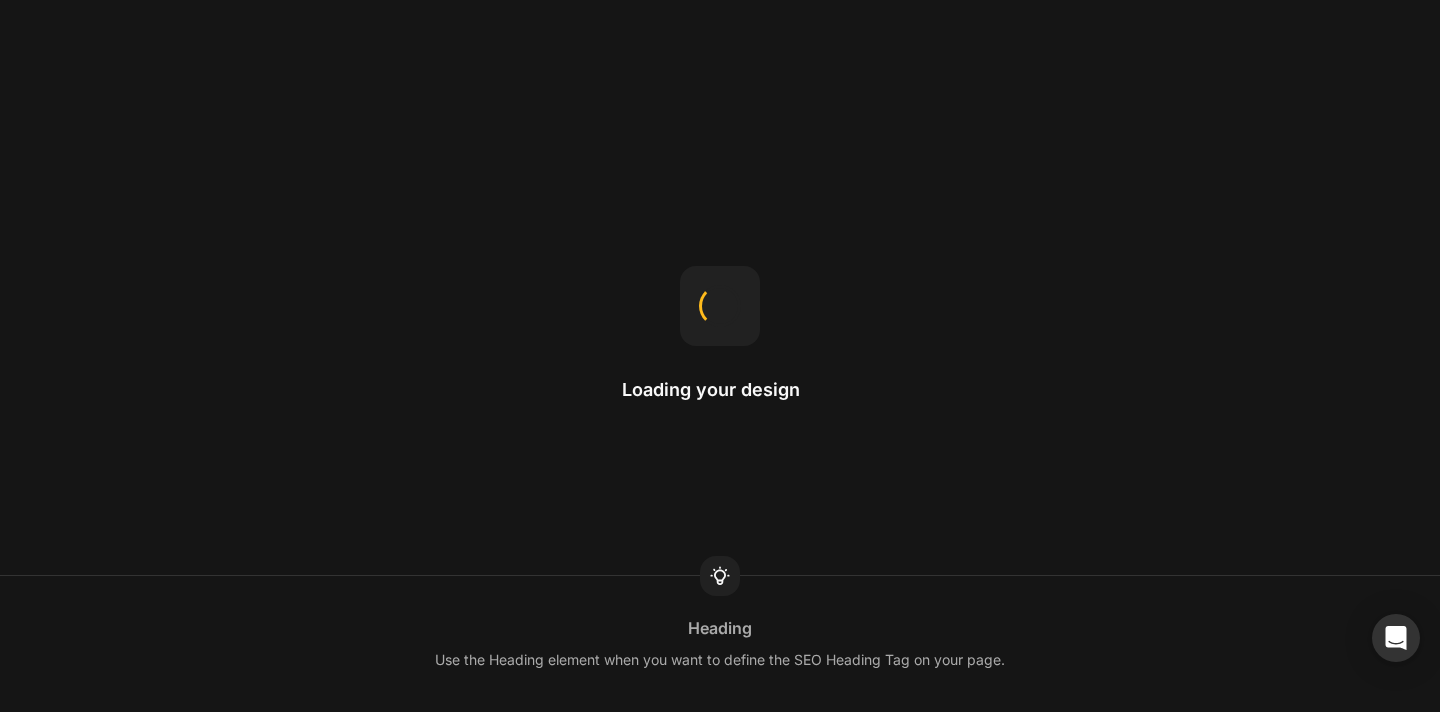 scroll, scrollTop: 0, scrollLeft: 0, axis: both 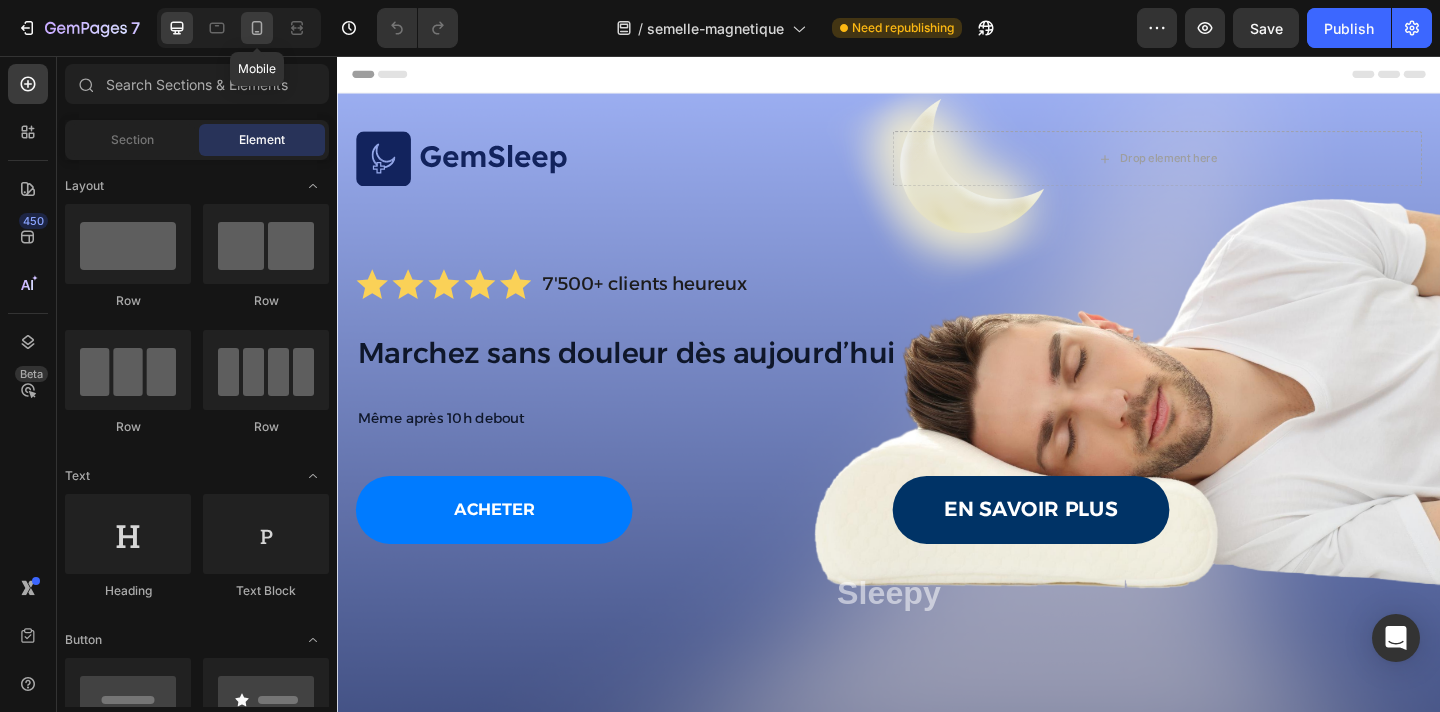 click 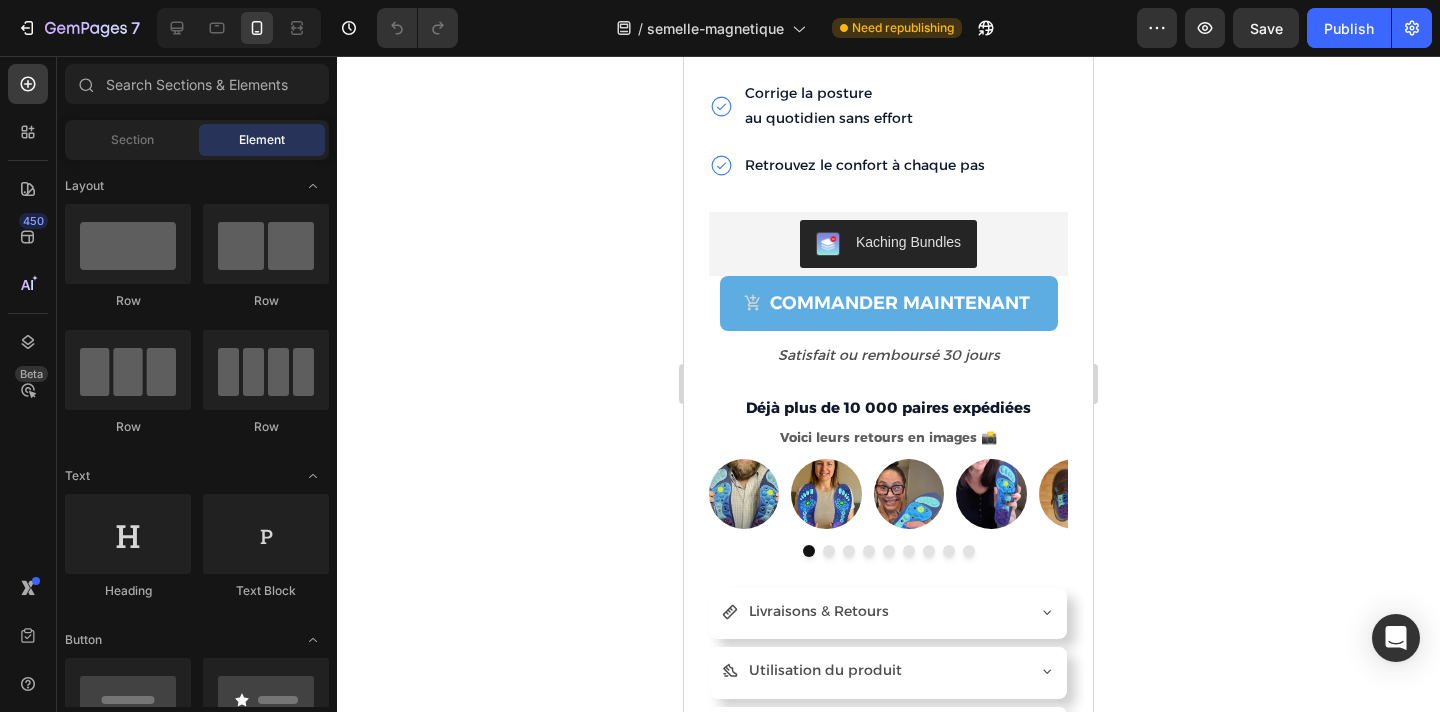 scroll, scrollTop: 4395, scrollLeft: 0, axis: vertical 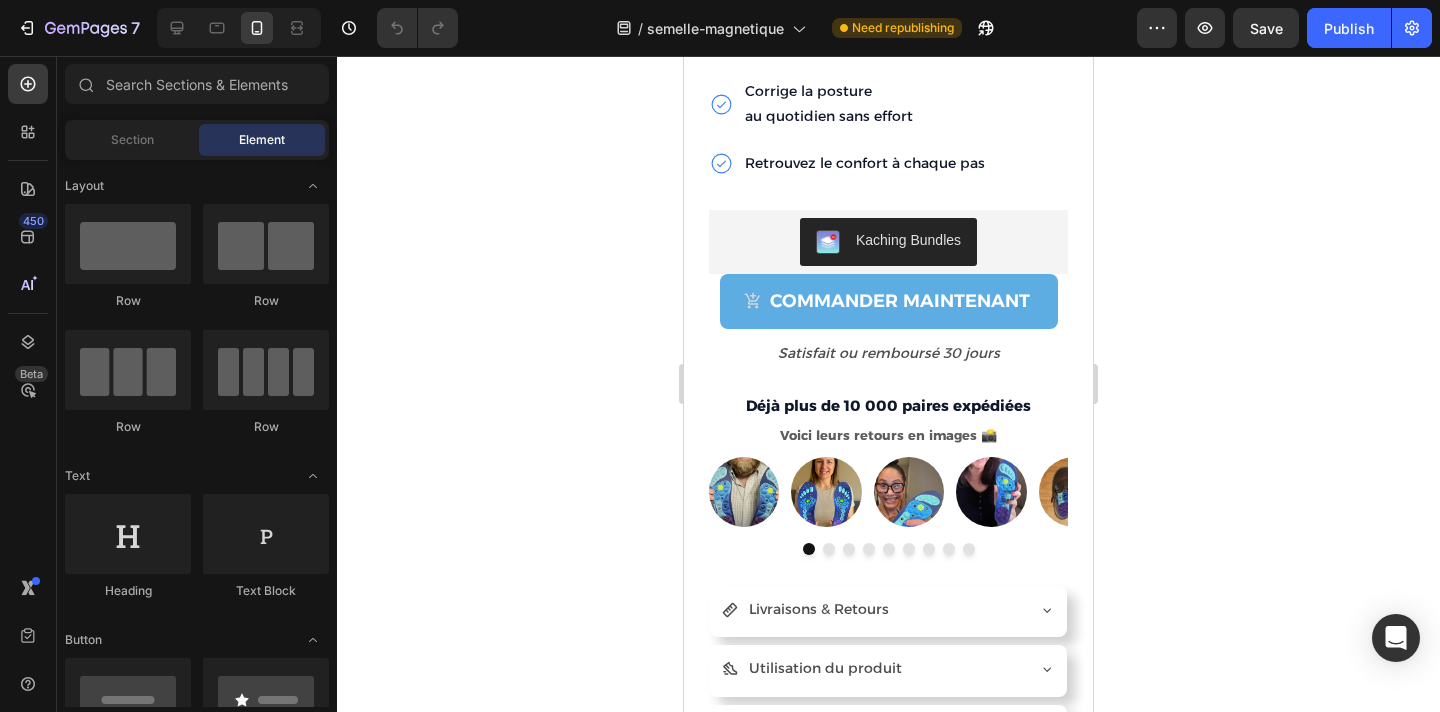 click 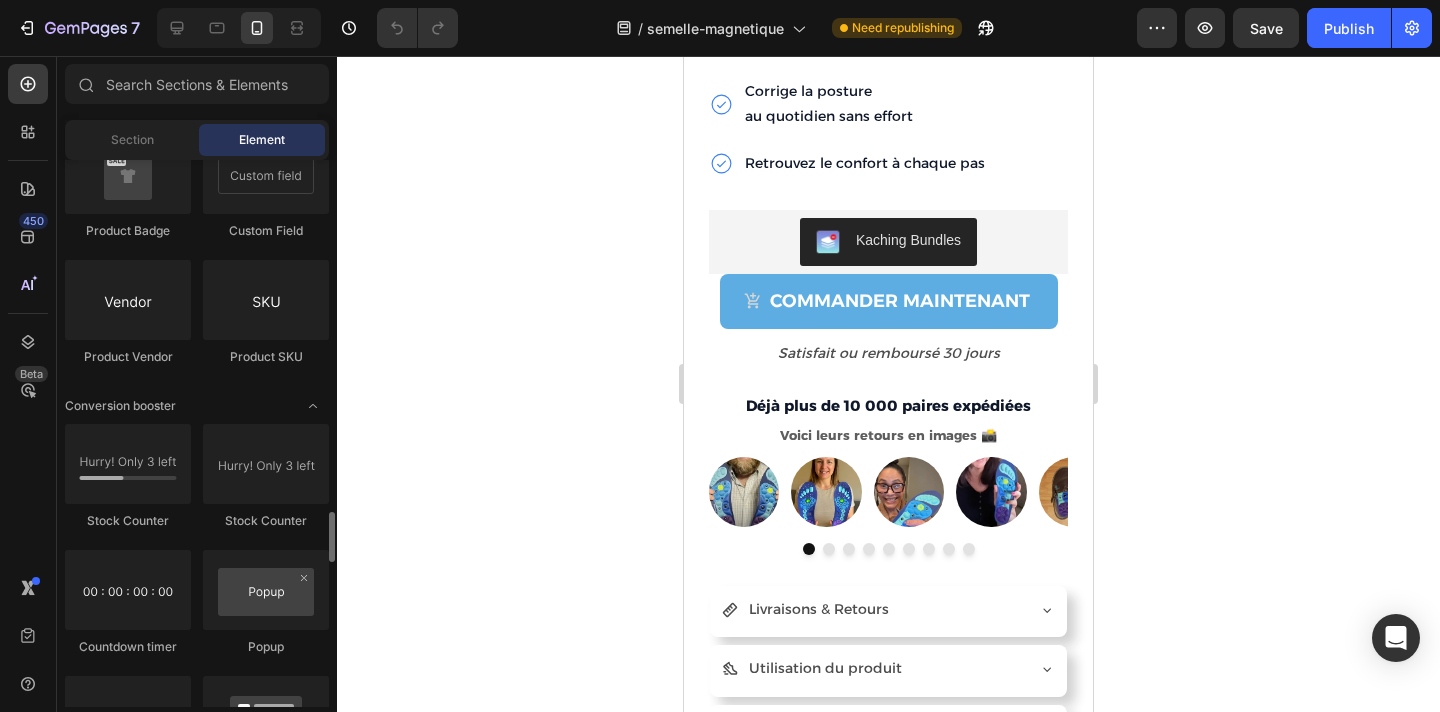 scroll, scrollTop: 3788, scrollLeft: 0, axis: vertical 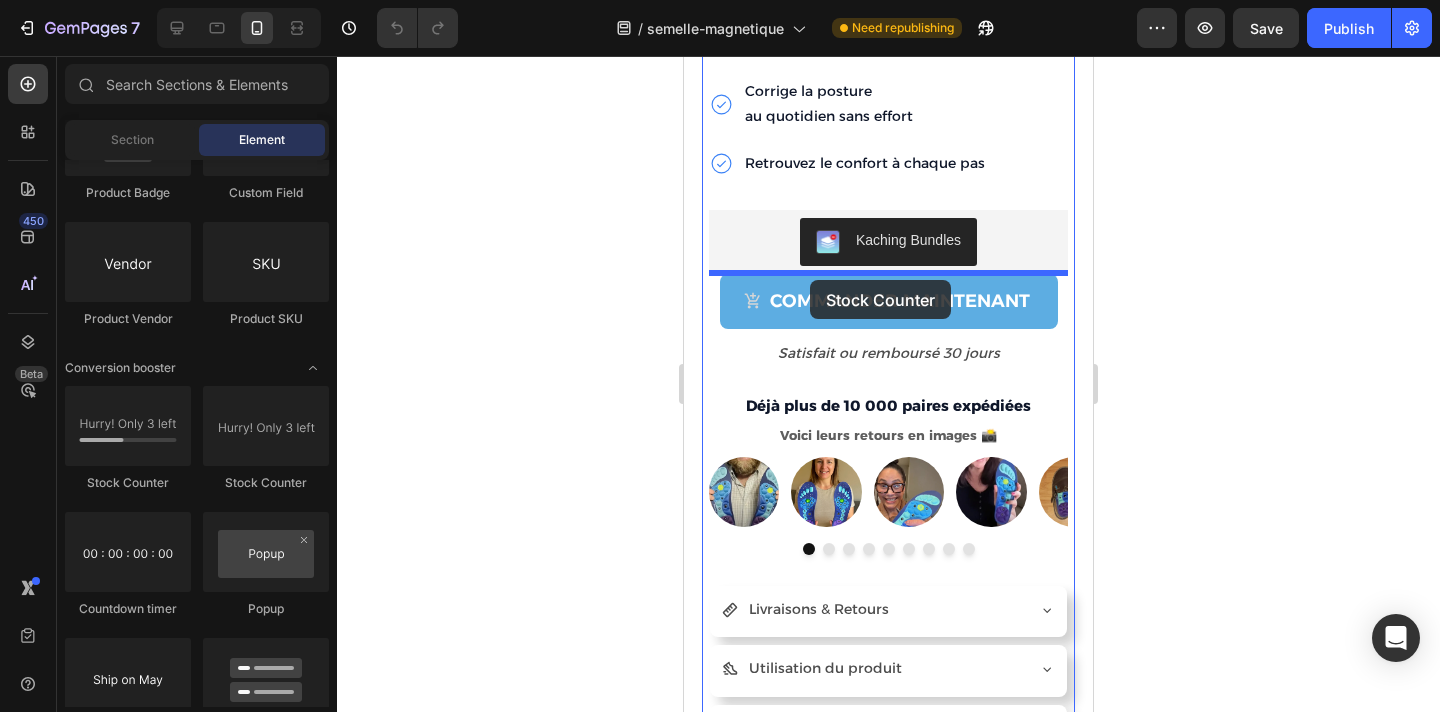 drag, startPoint x: 822, startPoint y: 498, endPoint x: 810, endPoint y: 280, distance: 218.33003 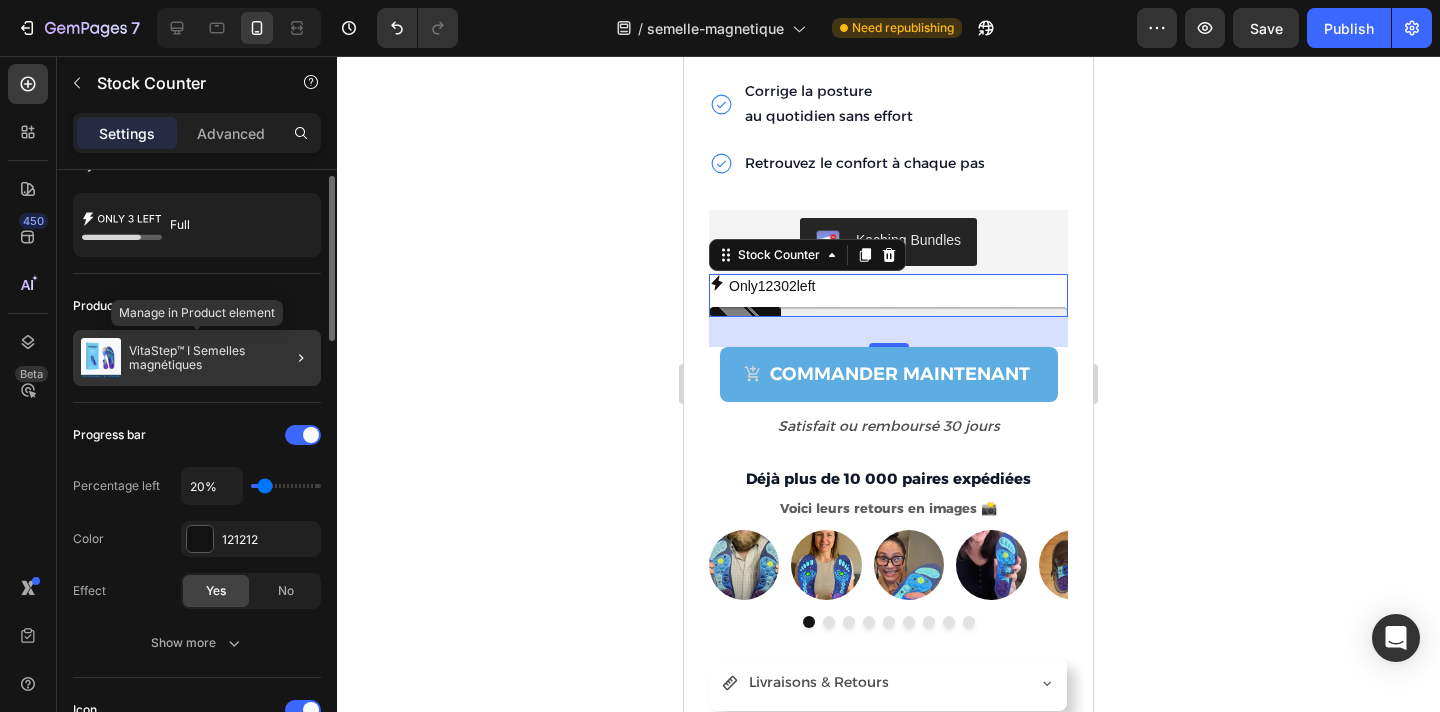 scroll, scrollTop: 39, scrollLeft: 0, axis: vertical 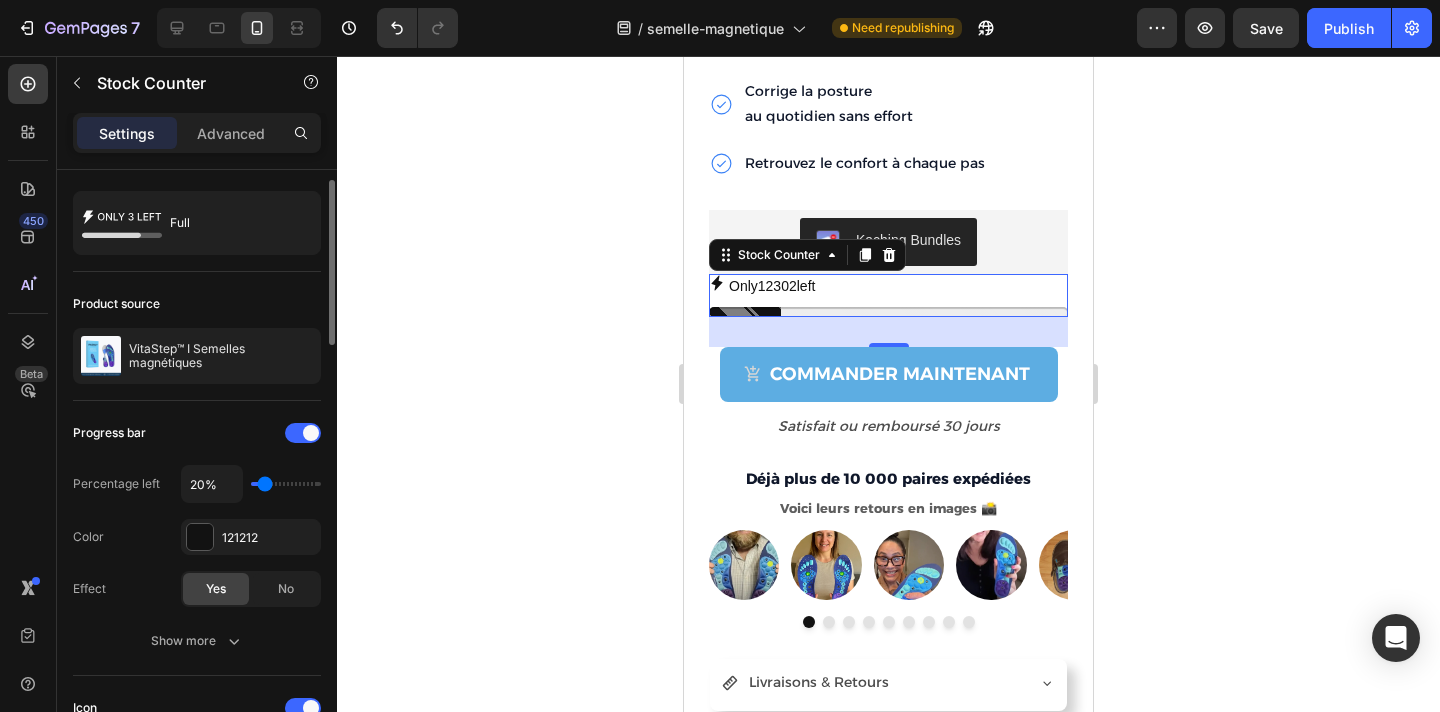 type on "30%" 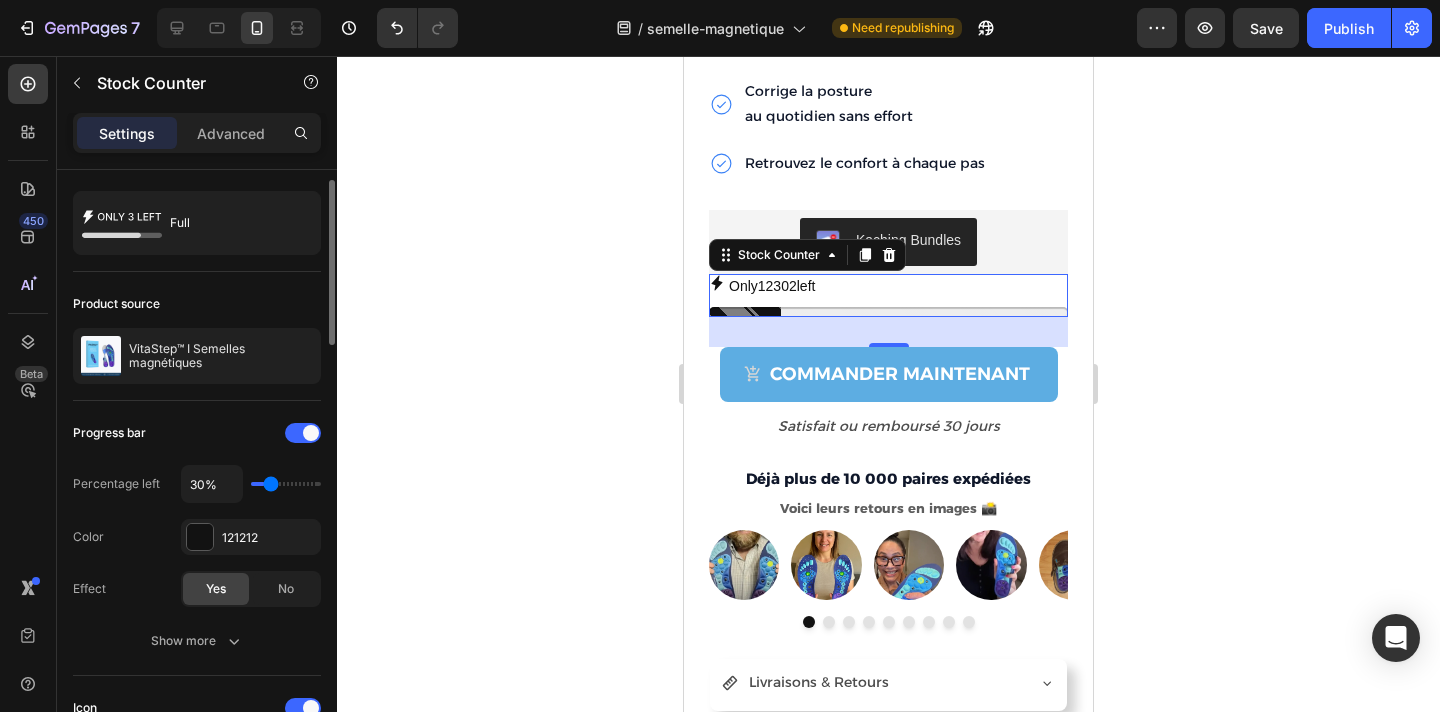 type on "40%" 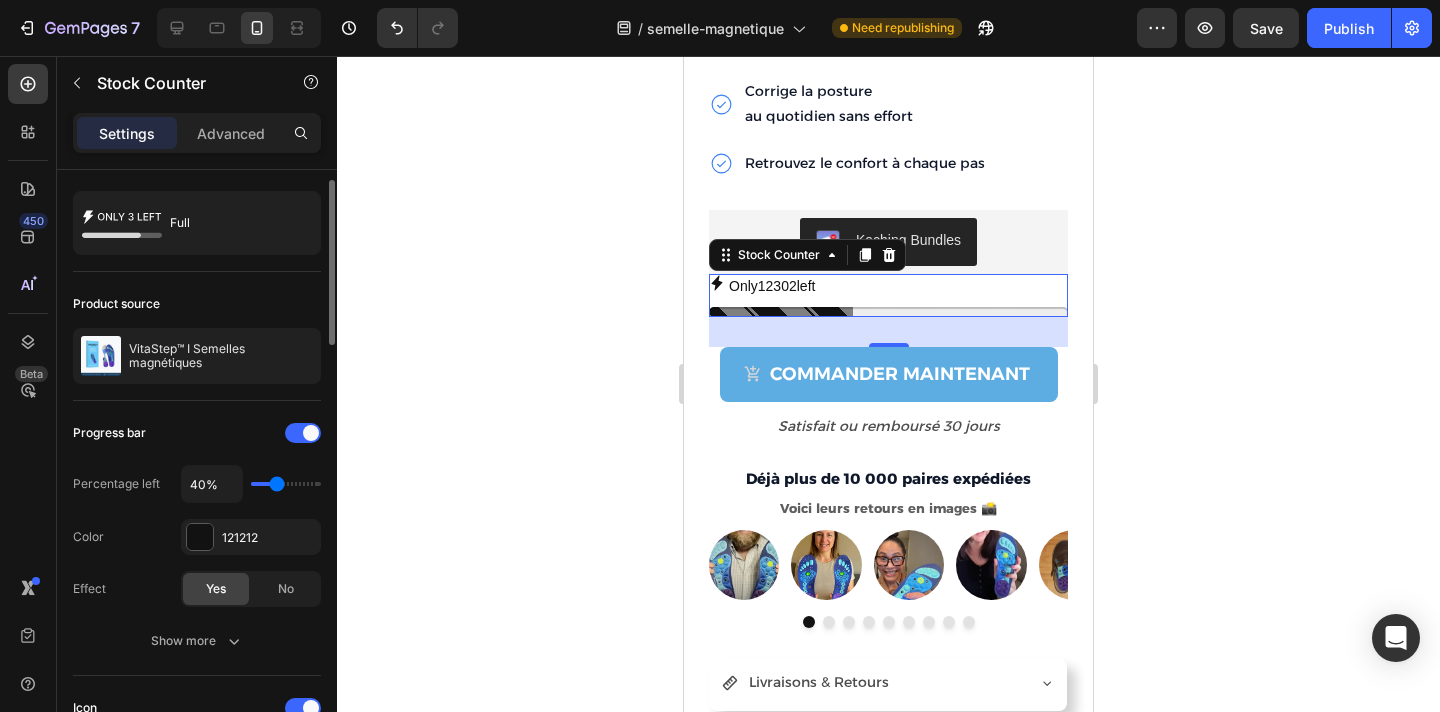 type on "50%" 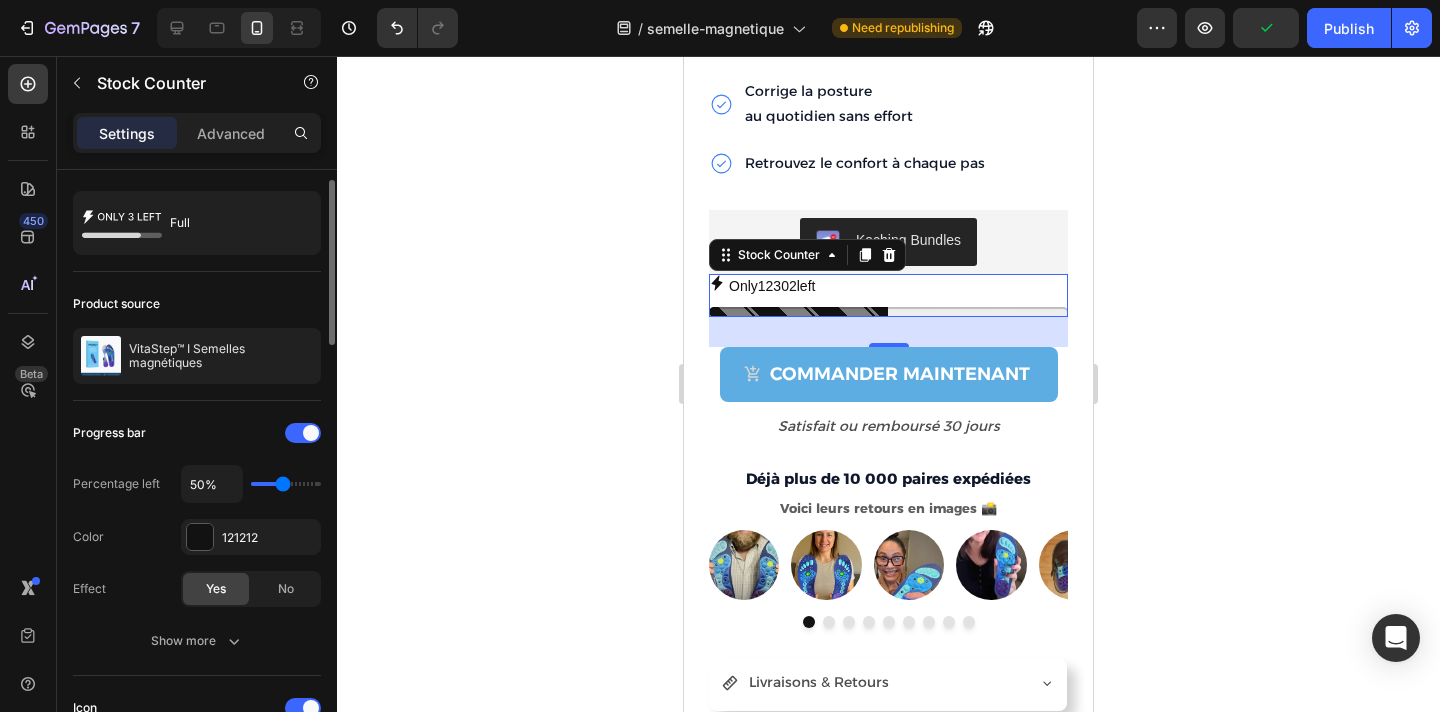 type on "60%" 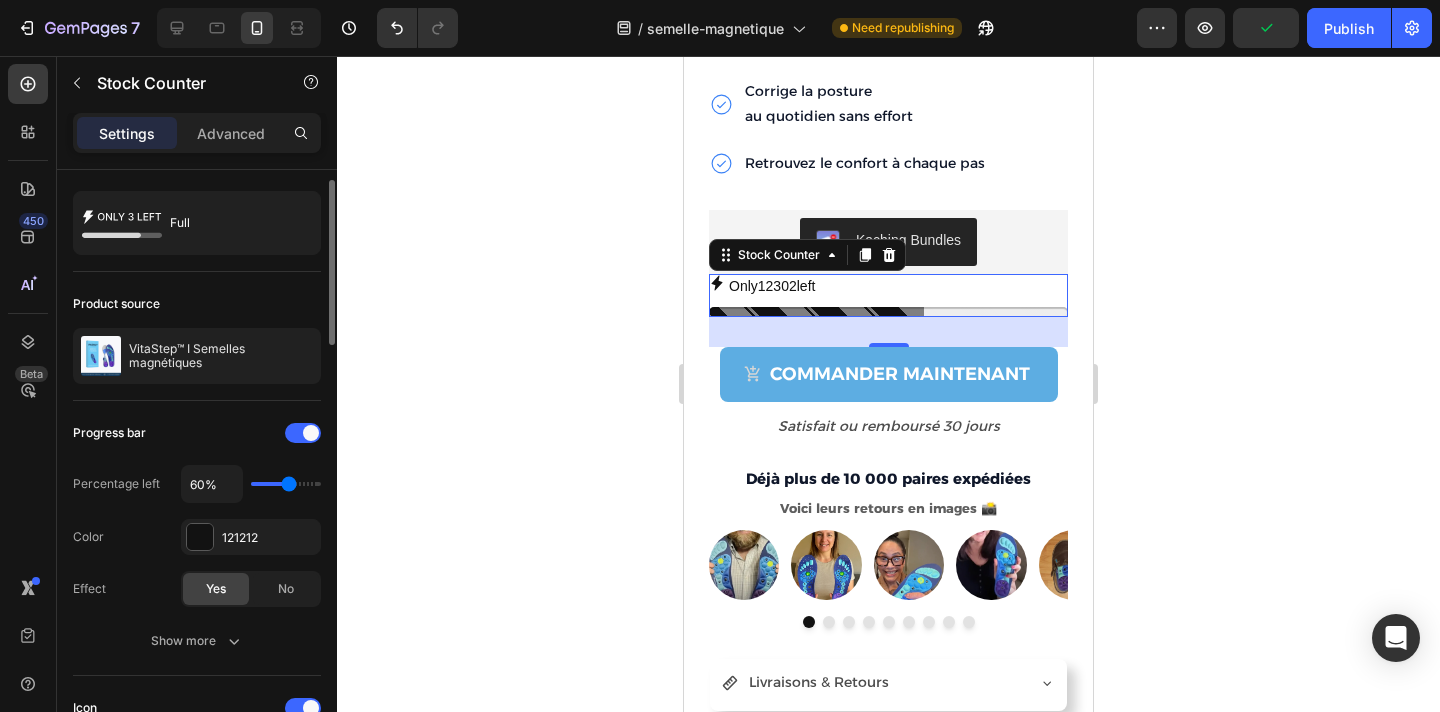 type on "70%" 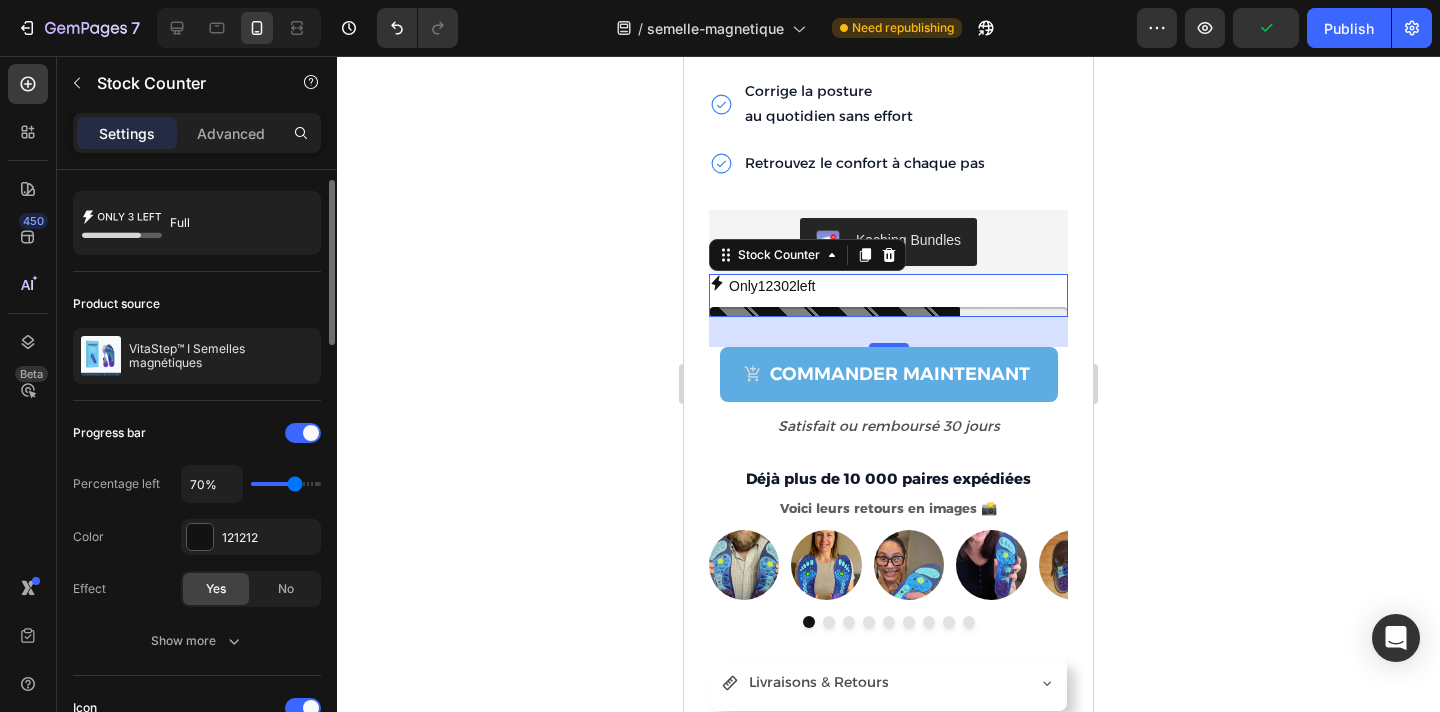 type on "80%" 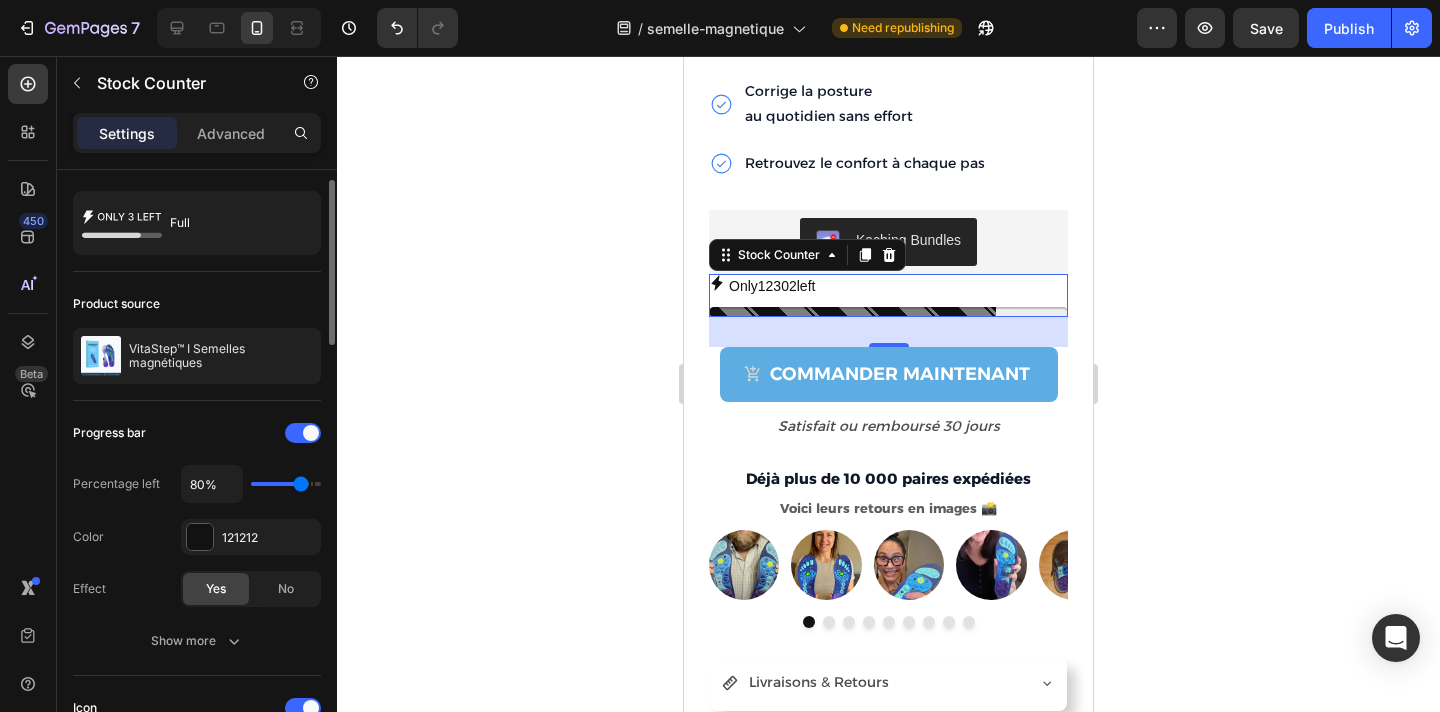 drag, startPoint x: 265, startPoint y: 485, endPoint x: 301, endPoint y: 478, distance: 36.67424 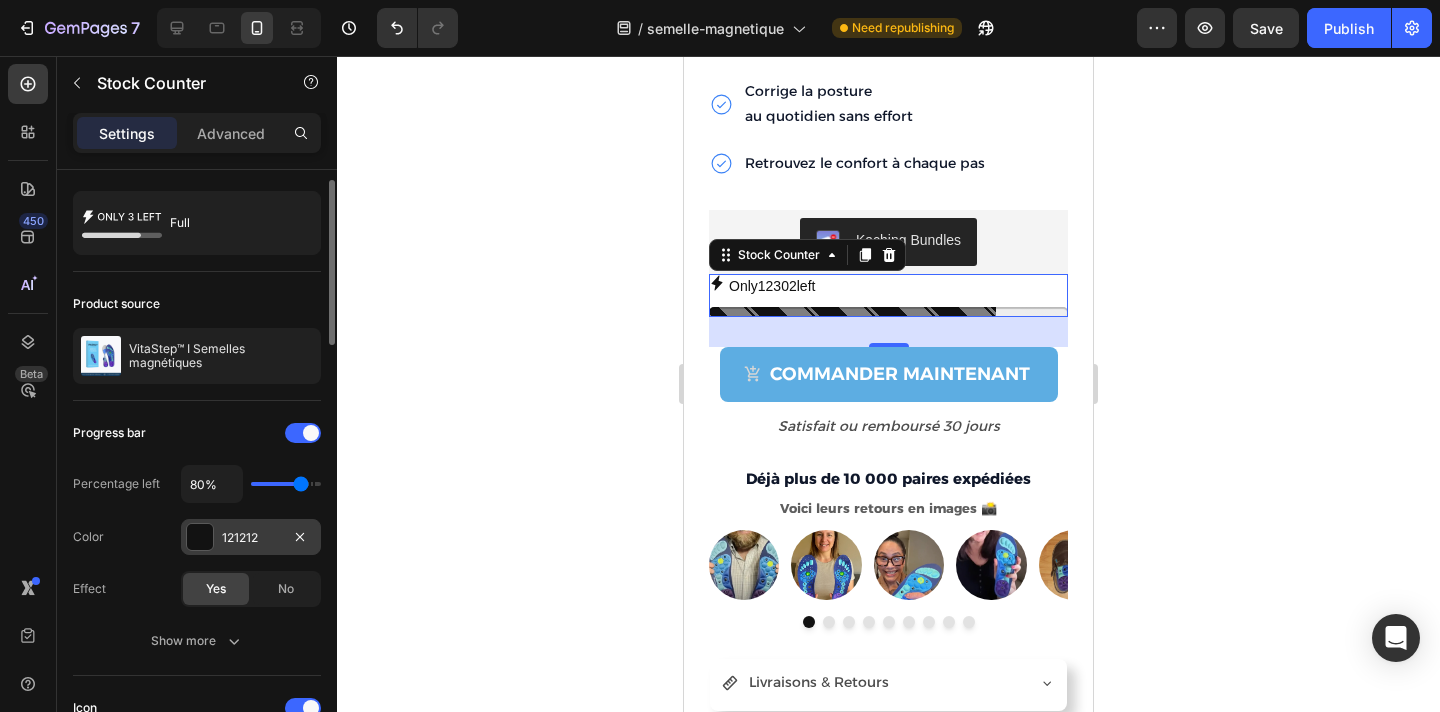 click at bounding box center [200, 537] 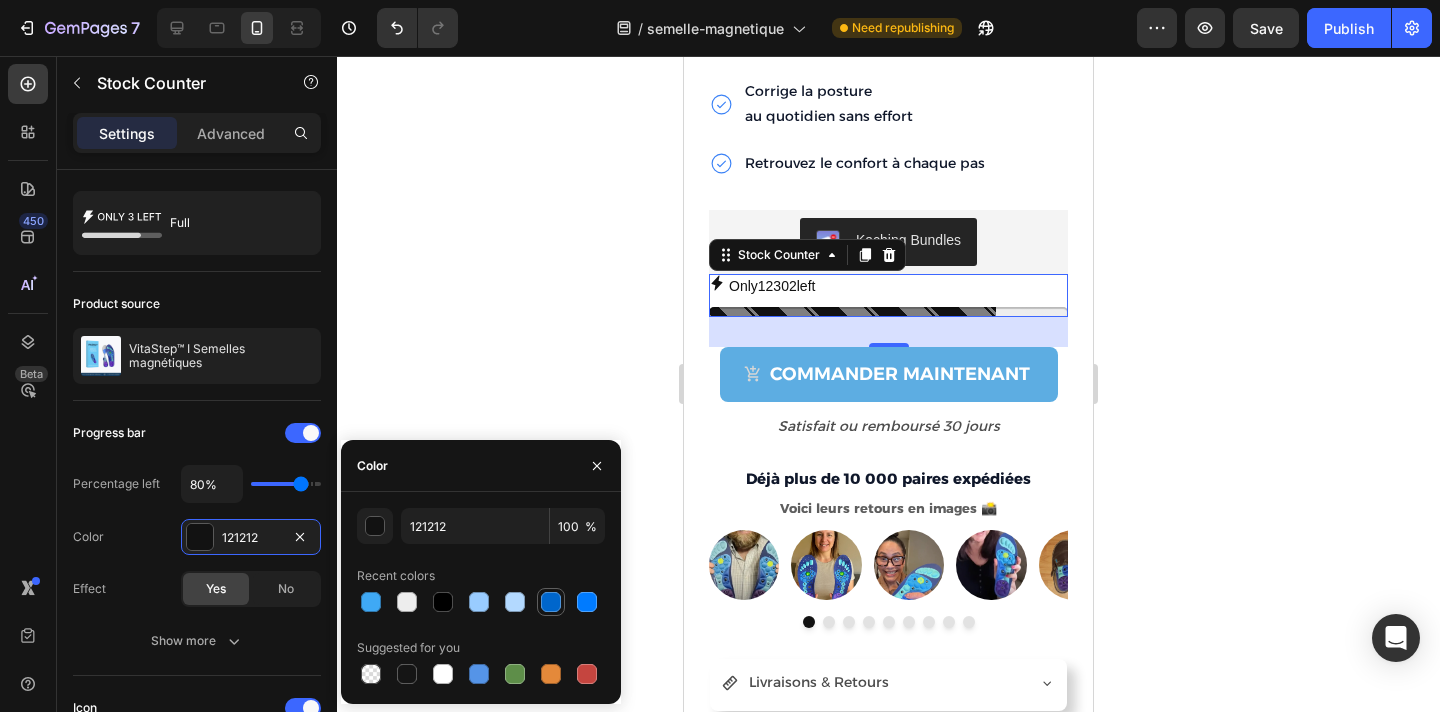 click at bounding box center (551, 602) 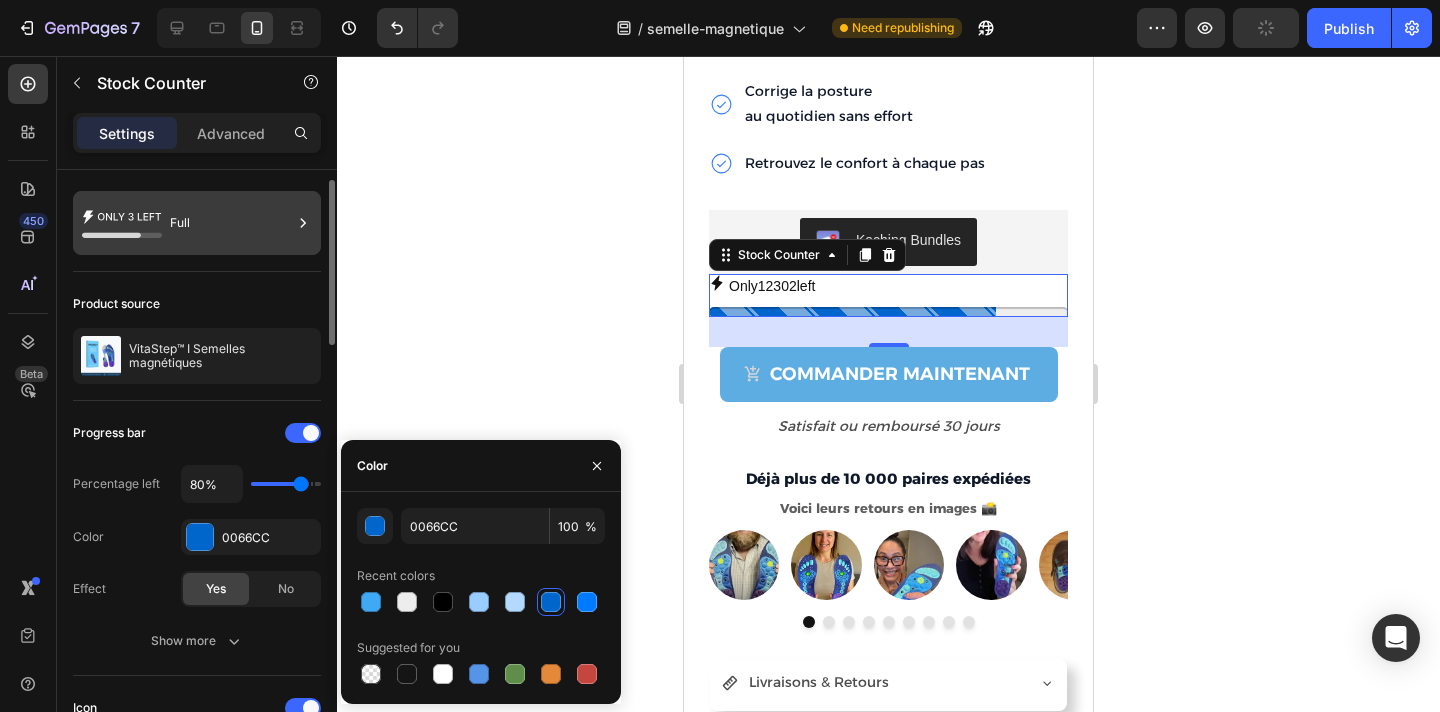 click on "Full" at bounding box center (231, 223) 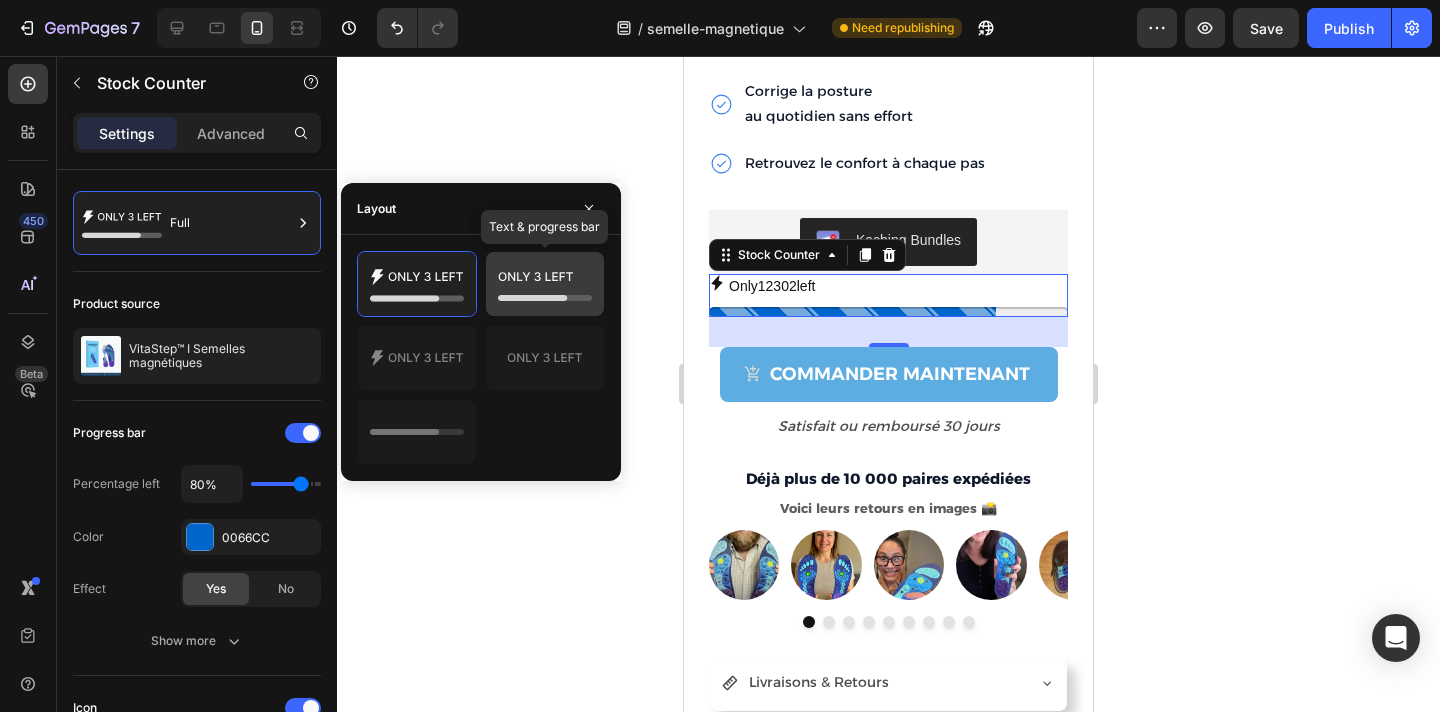 click 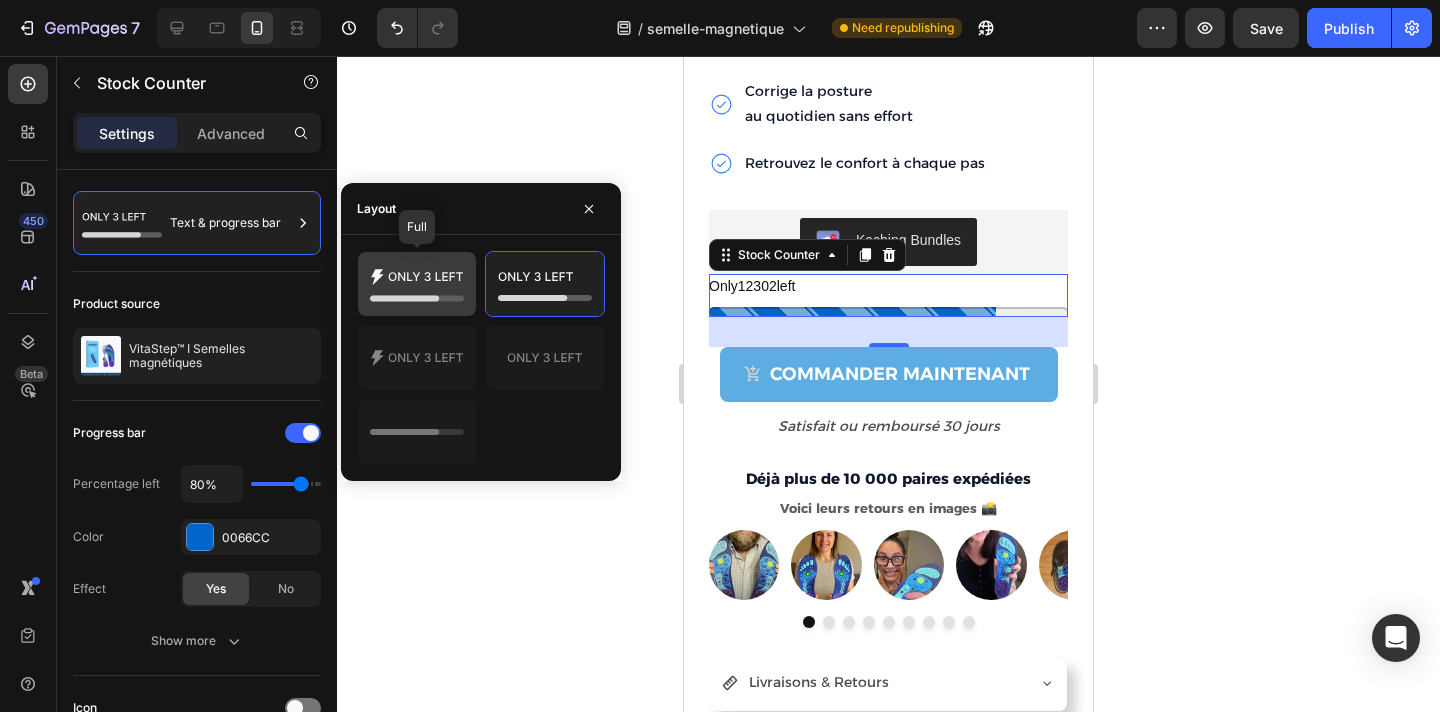 click 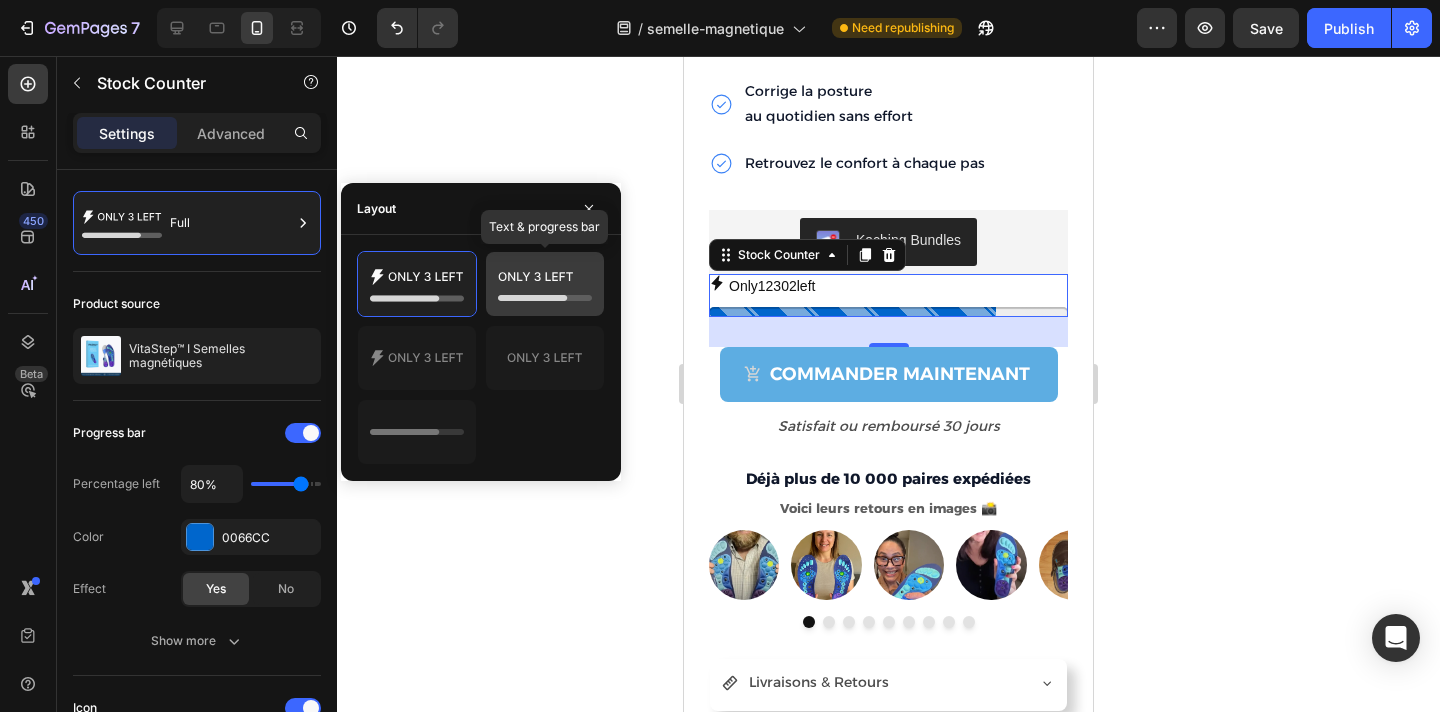 click 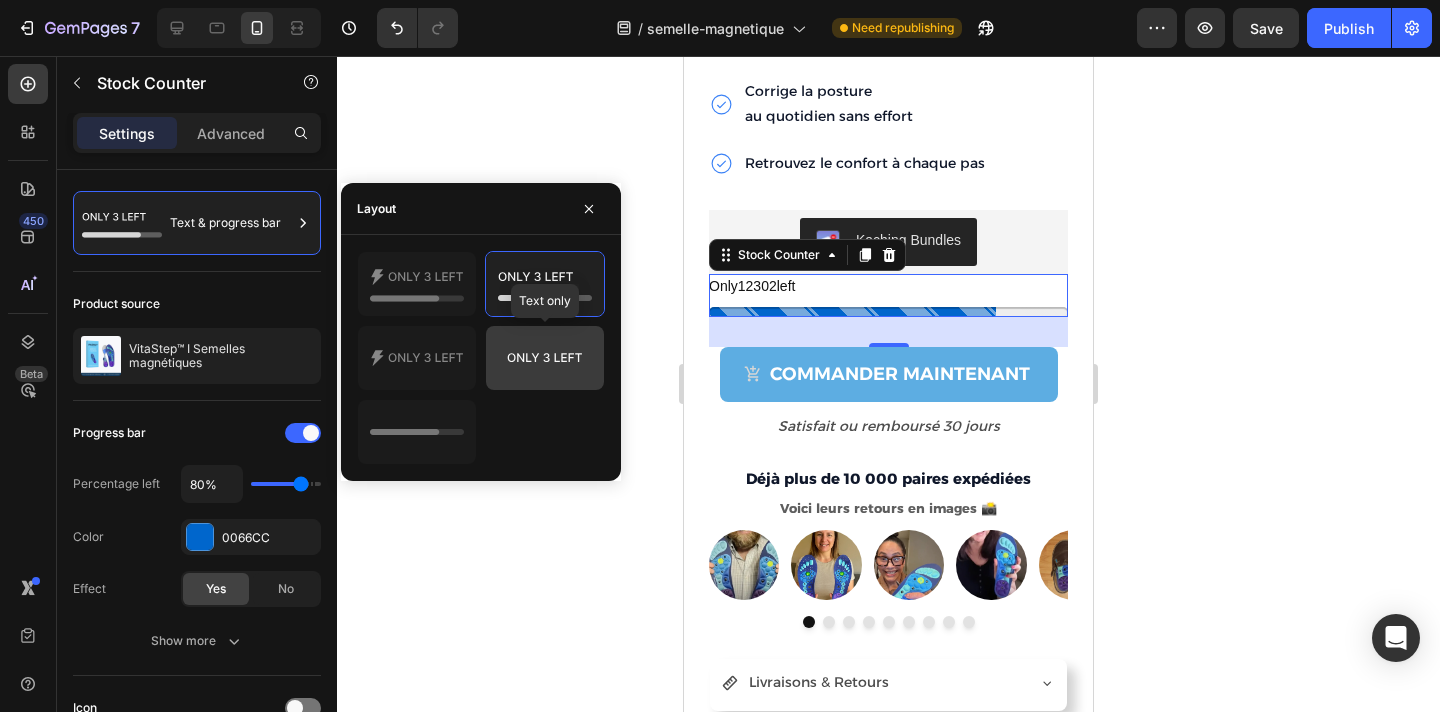 click 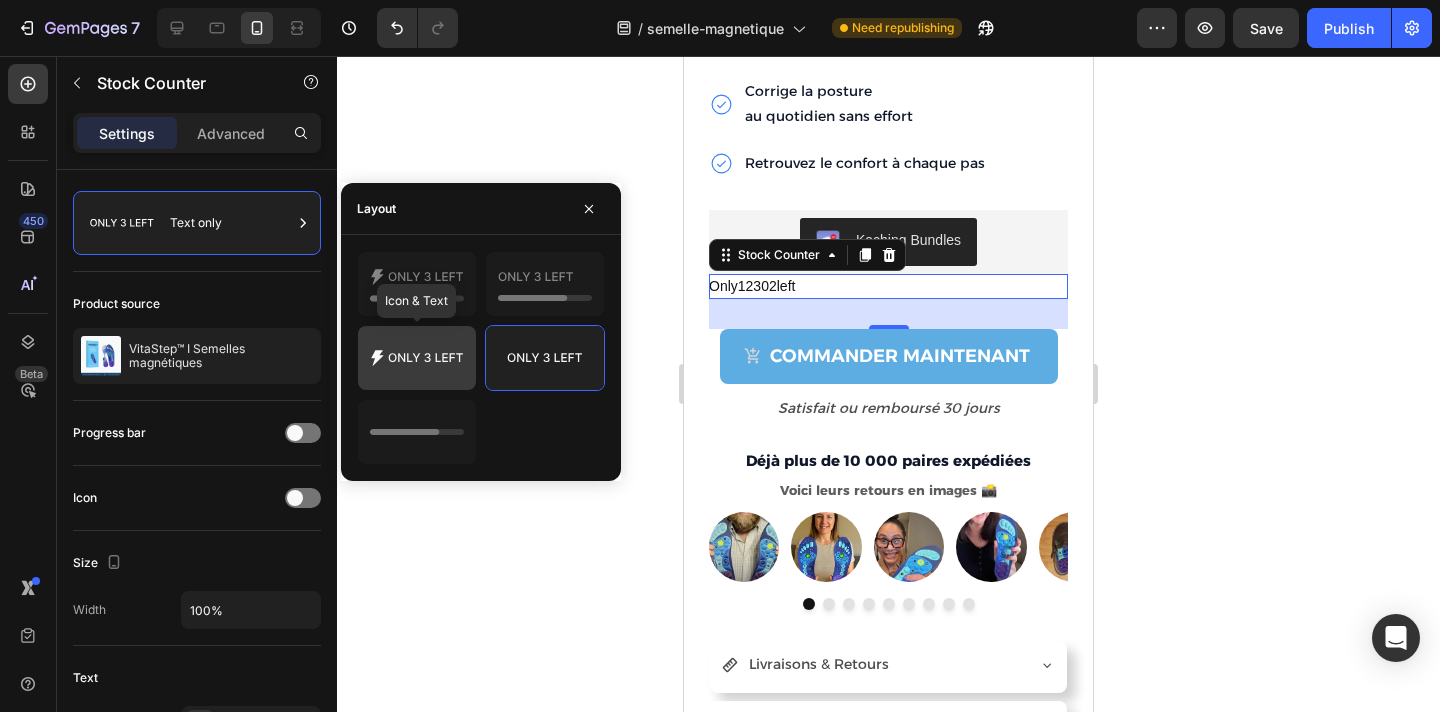 click 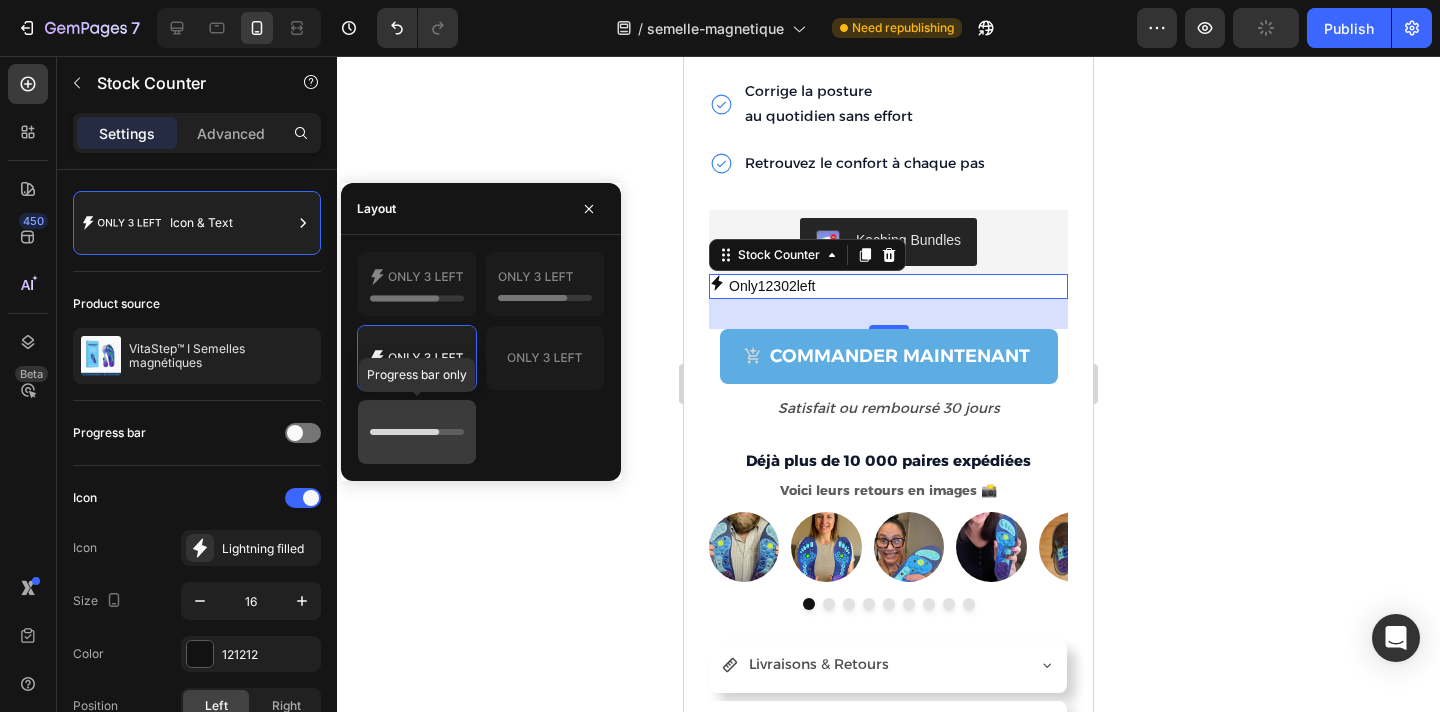 click 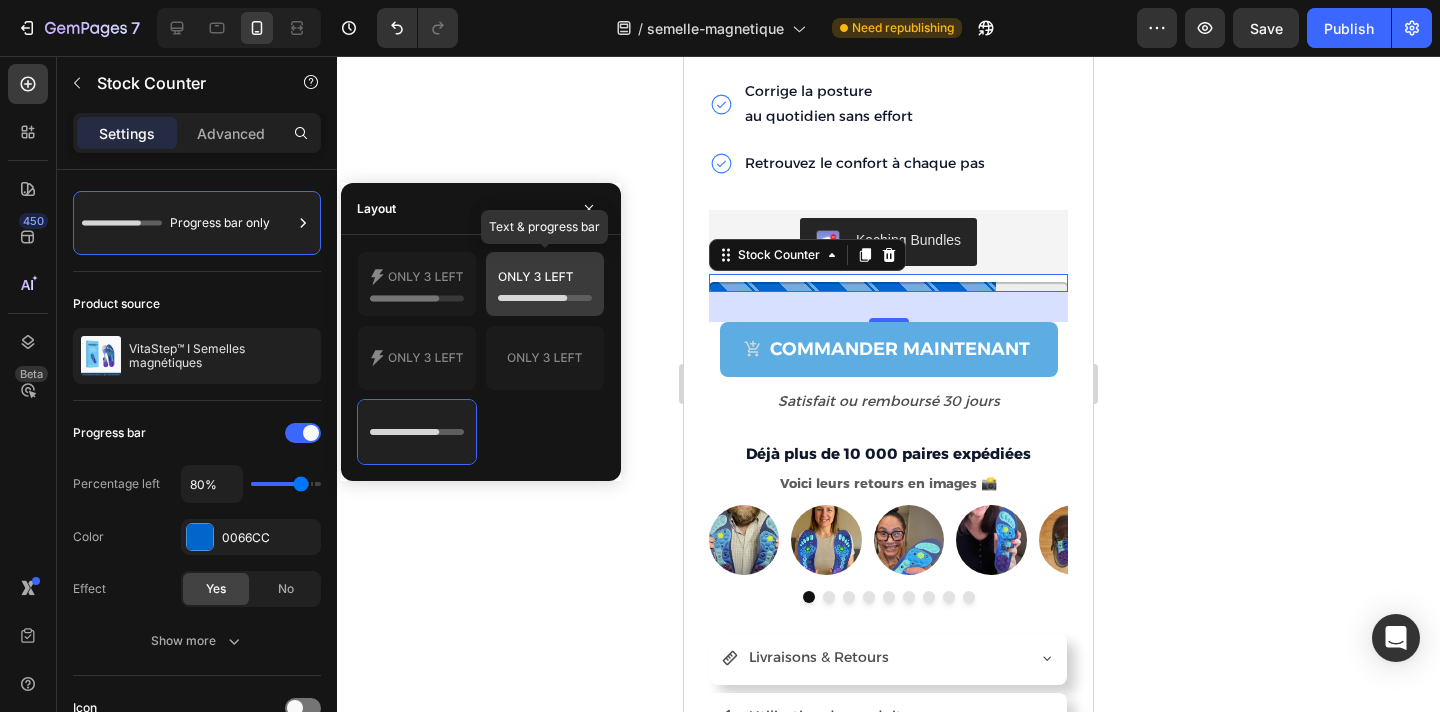 click 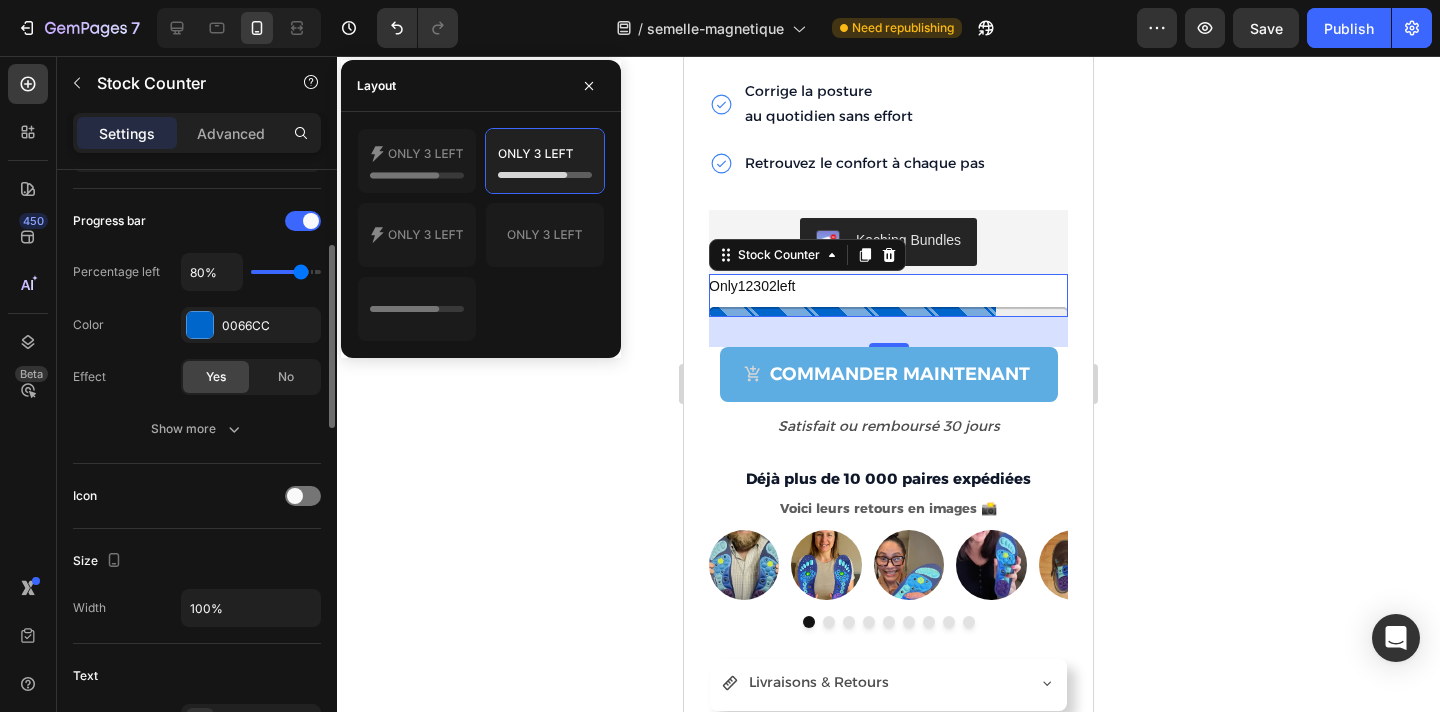 scroll, scrollTop: 258, scrollLeft: 0, axis: vertical 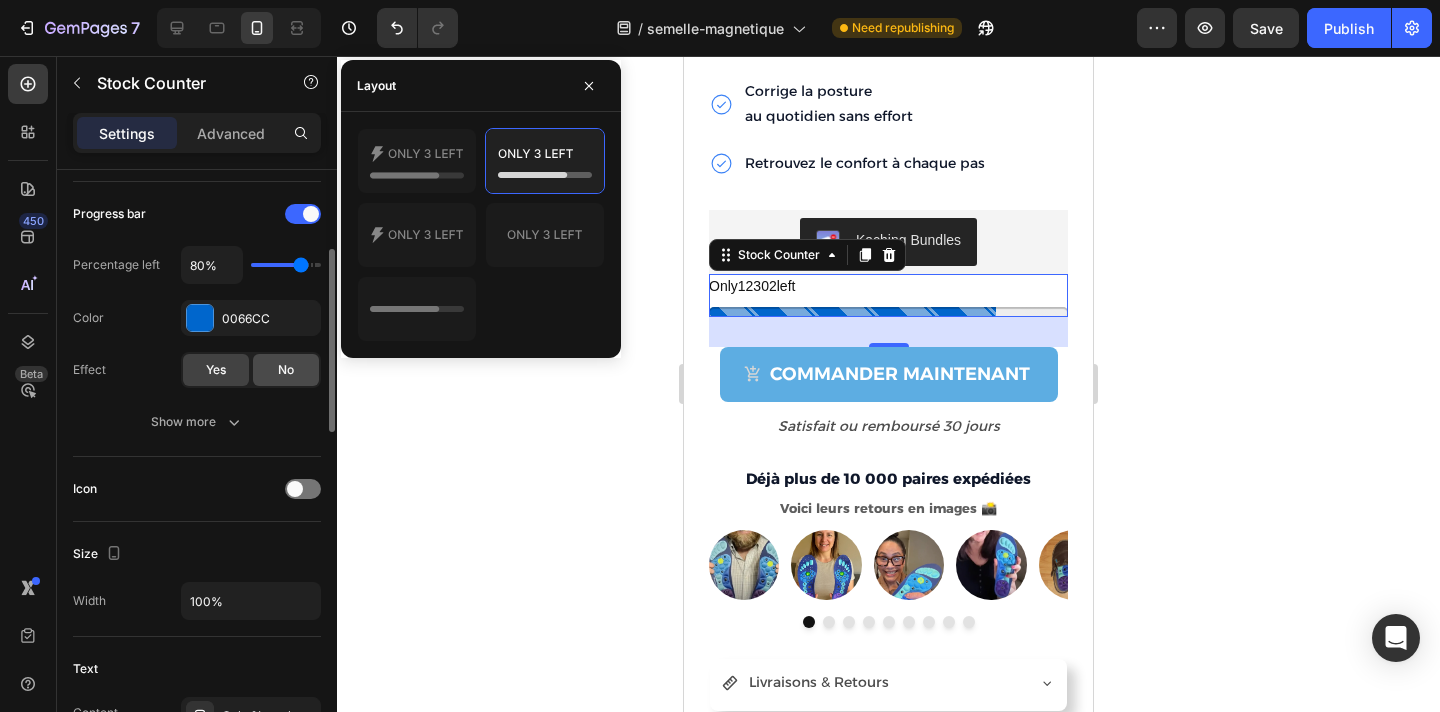 click on "No" 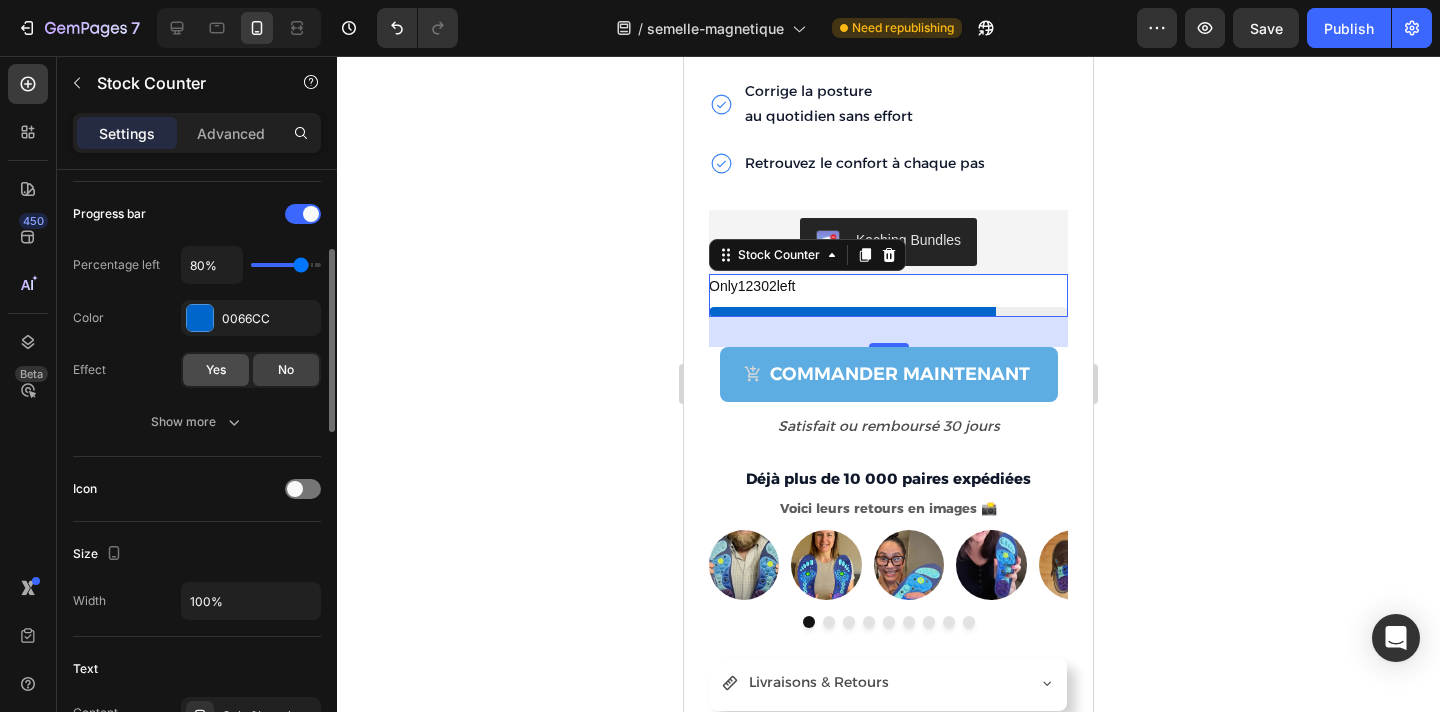 click on "Yes" 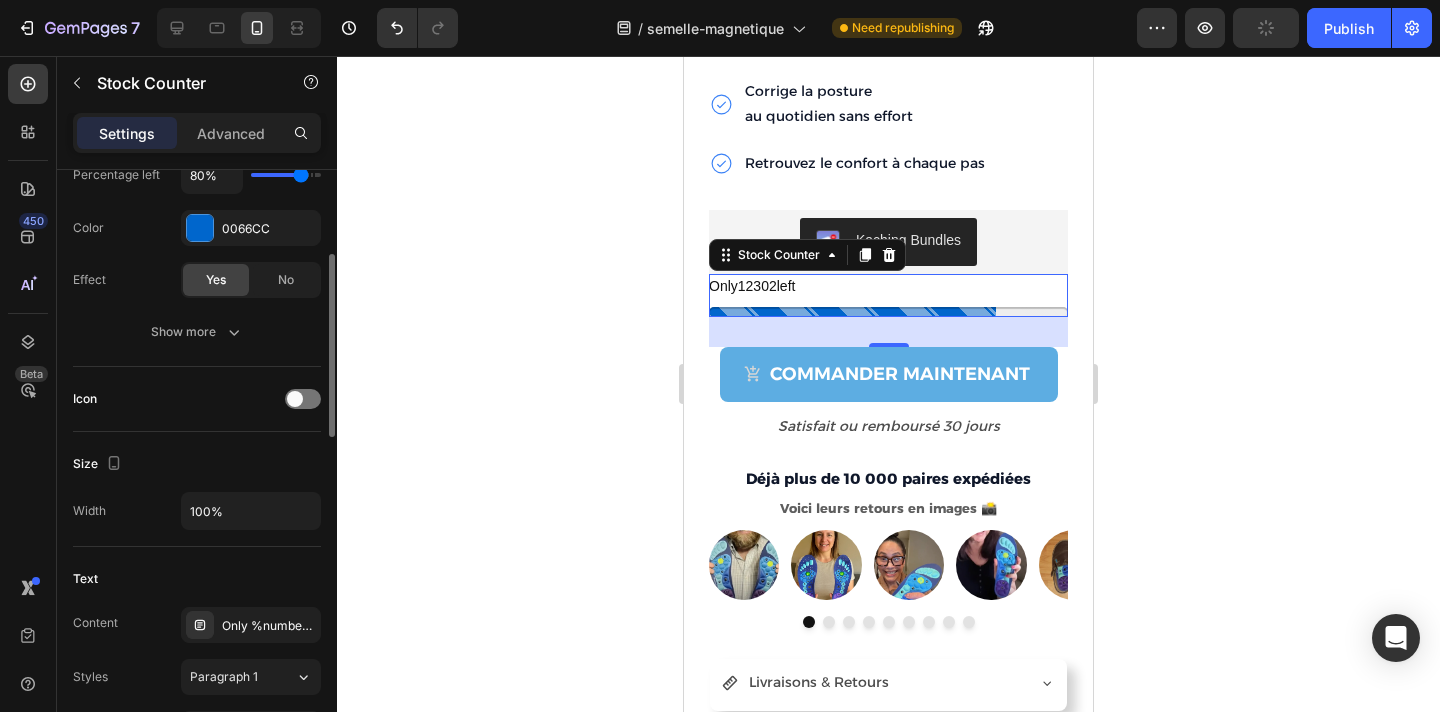 scroll, scrollTop: 352, scrollLeft: 0, axis: vertical 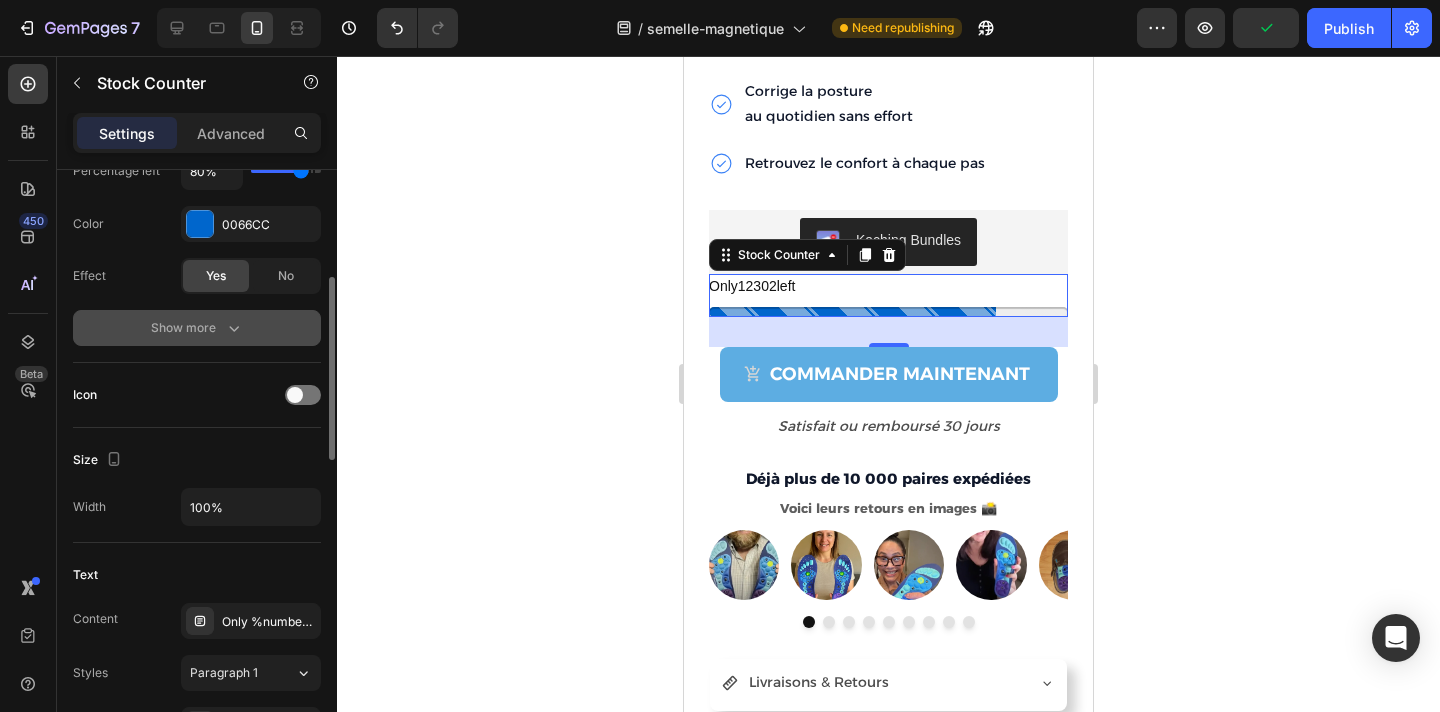 click 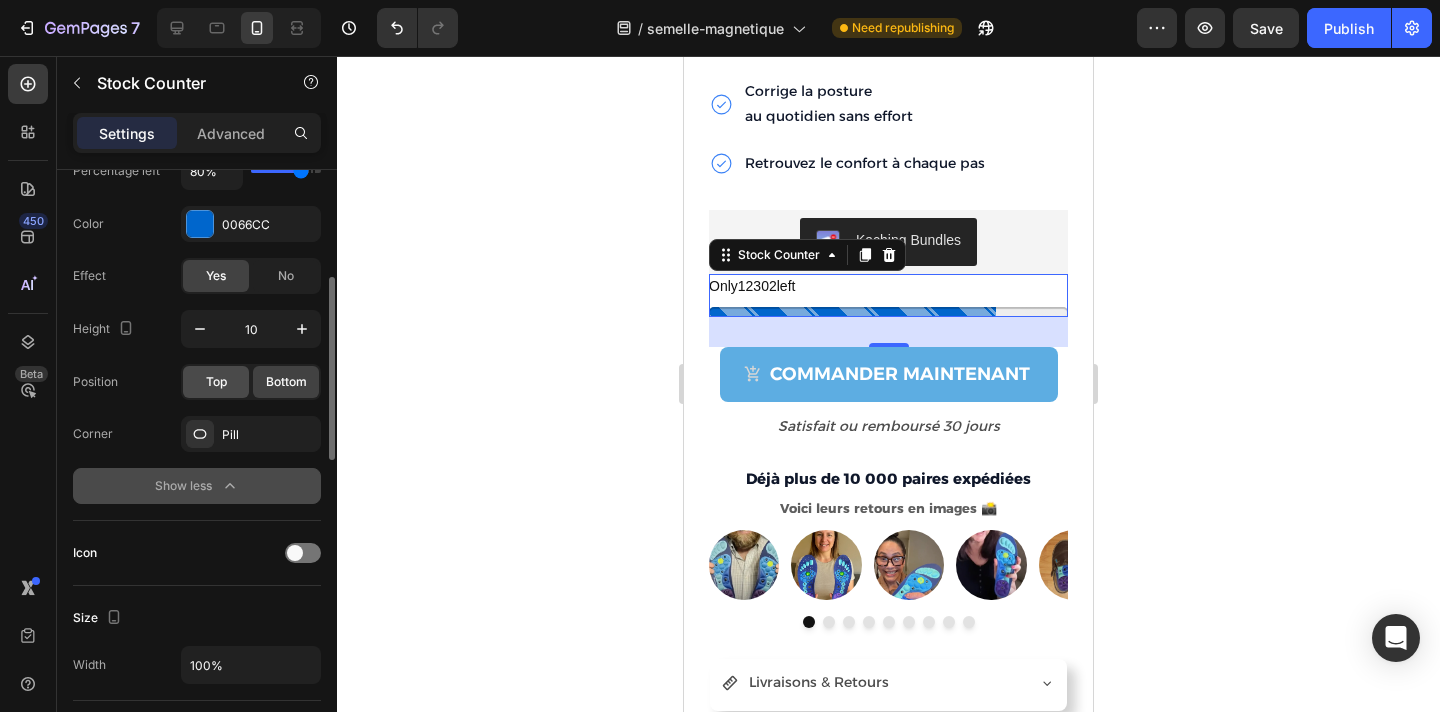 click on "Top" 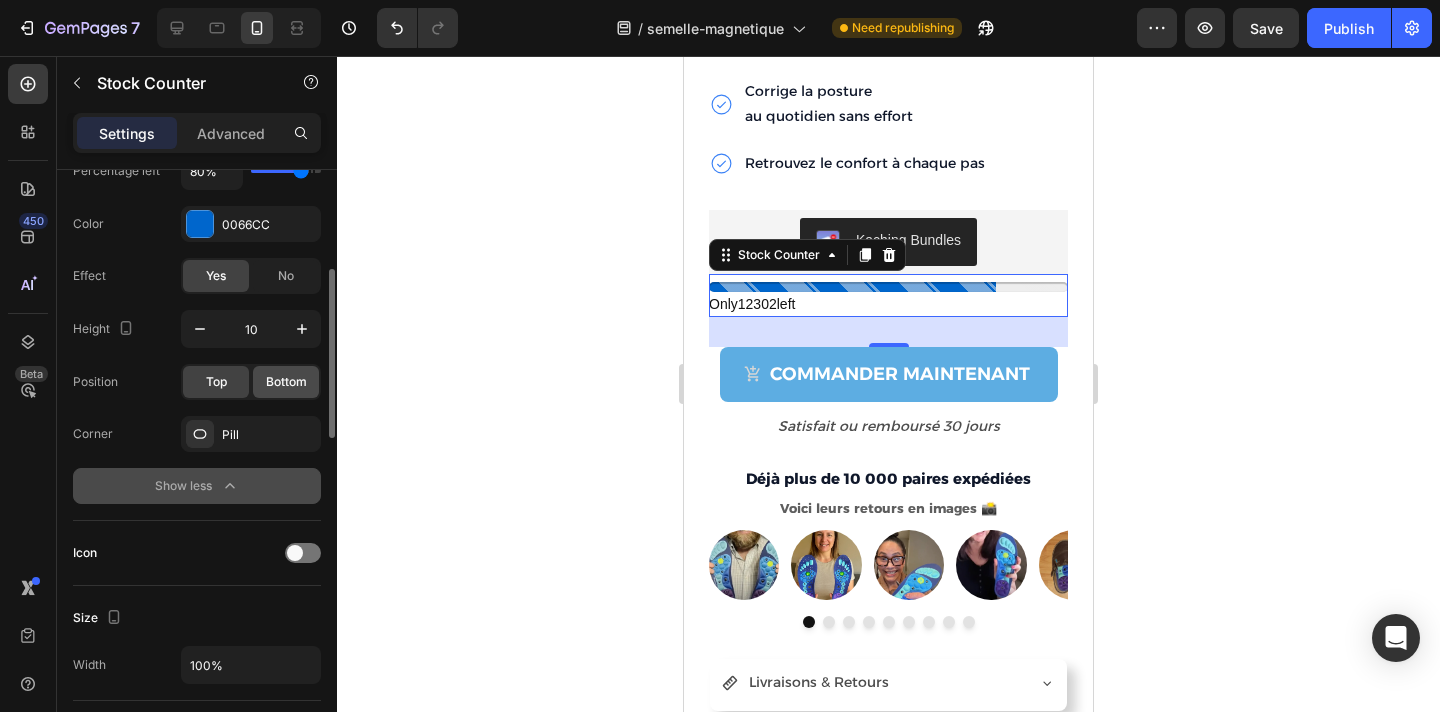 click on "Bottom" 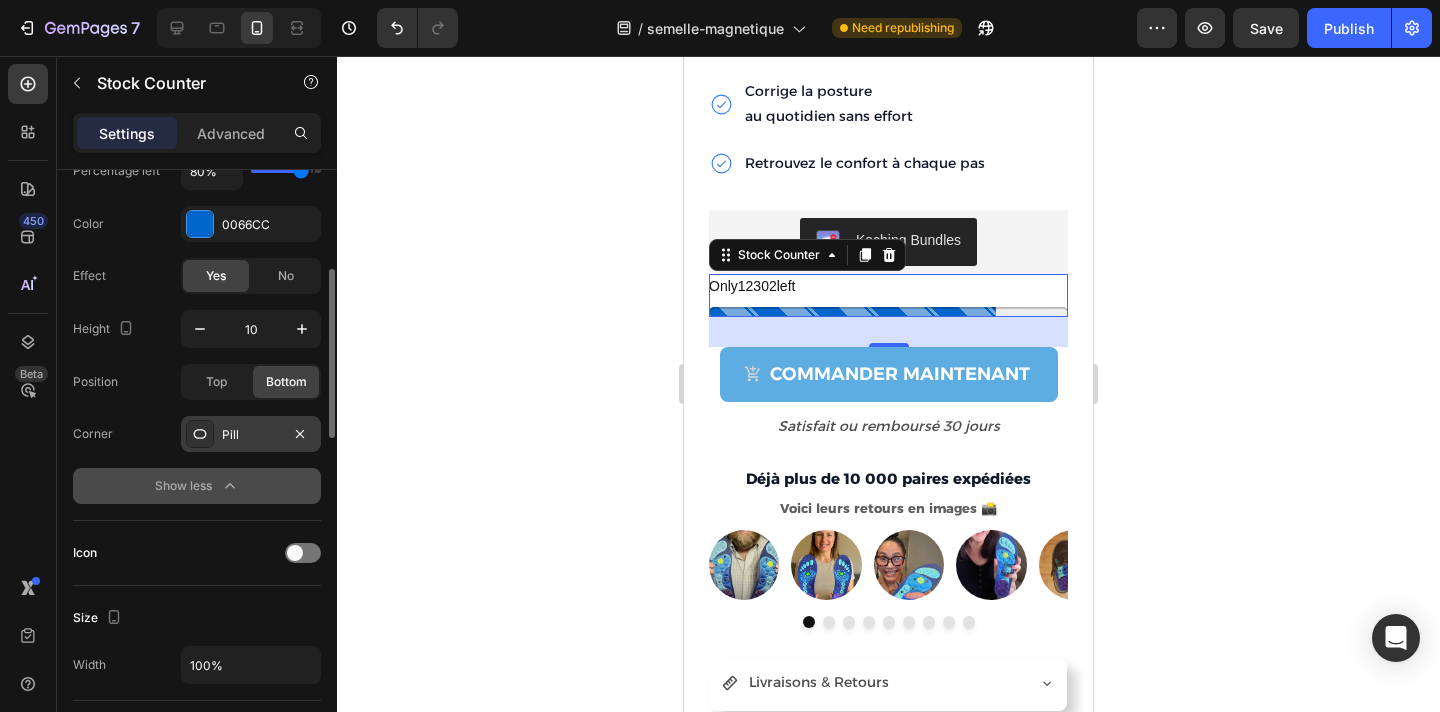 click on "Pill" at bounding box center [251, 435] 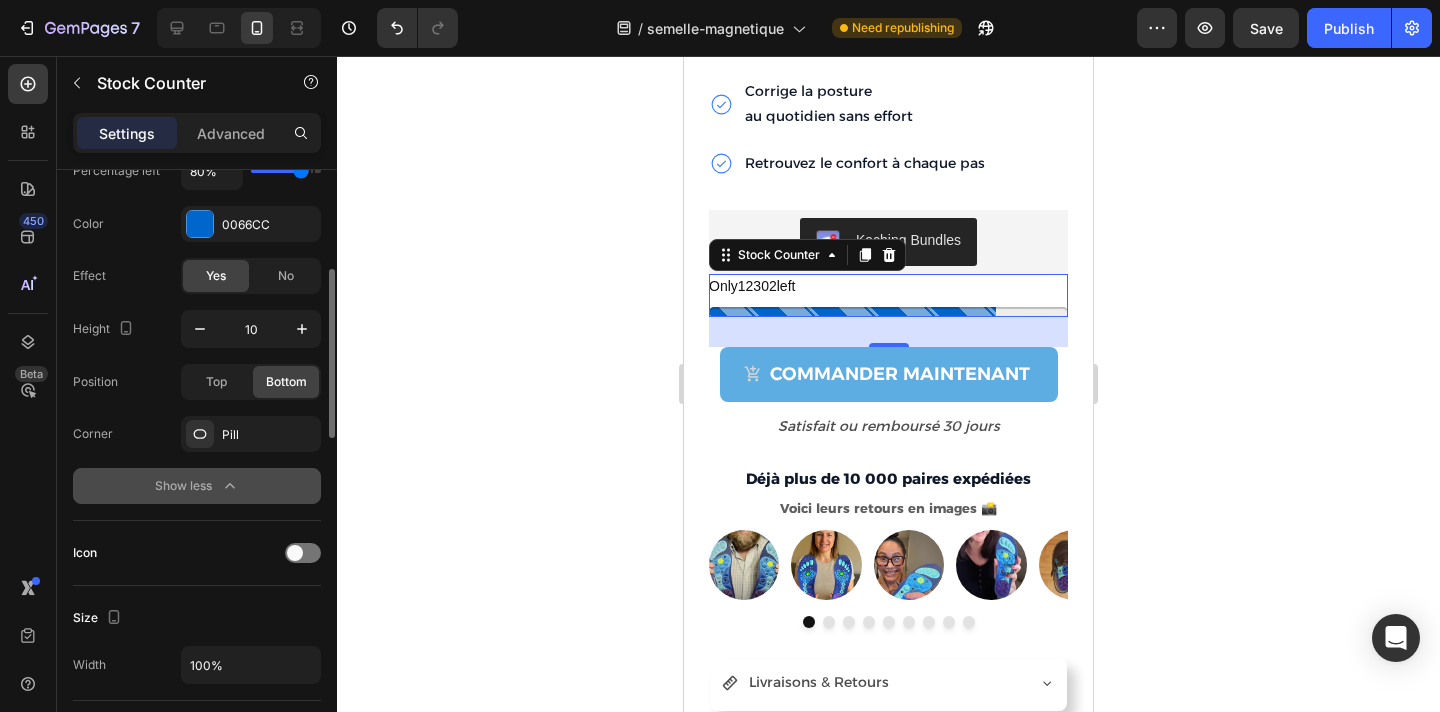 click on "Height 10 Position Top Bottom Corner Pill Show less" 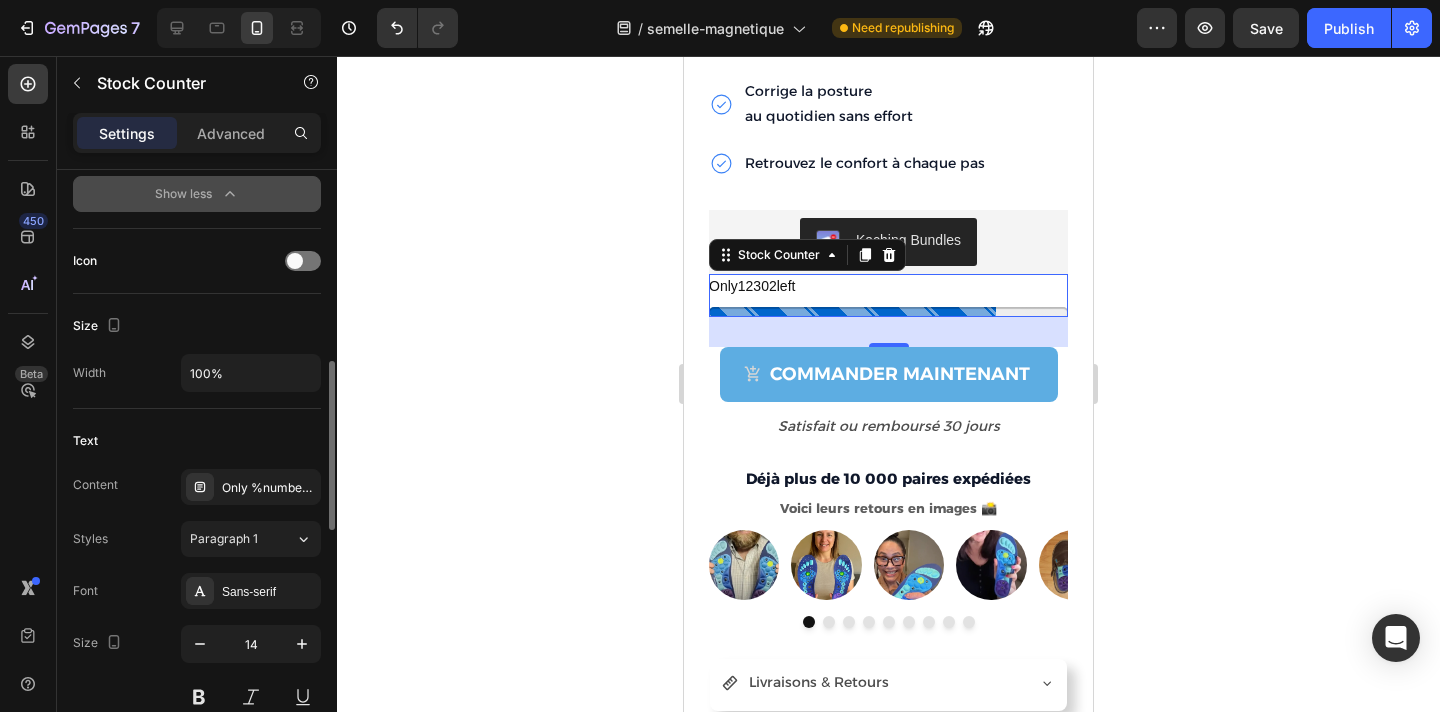 scroll, scrollTop: 652, scrollLeft: 0, axis: vertical 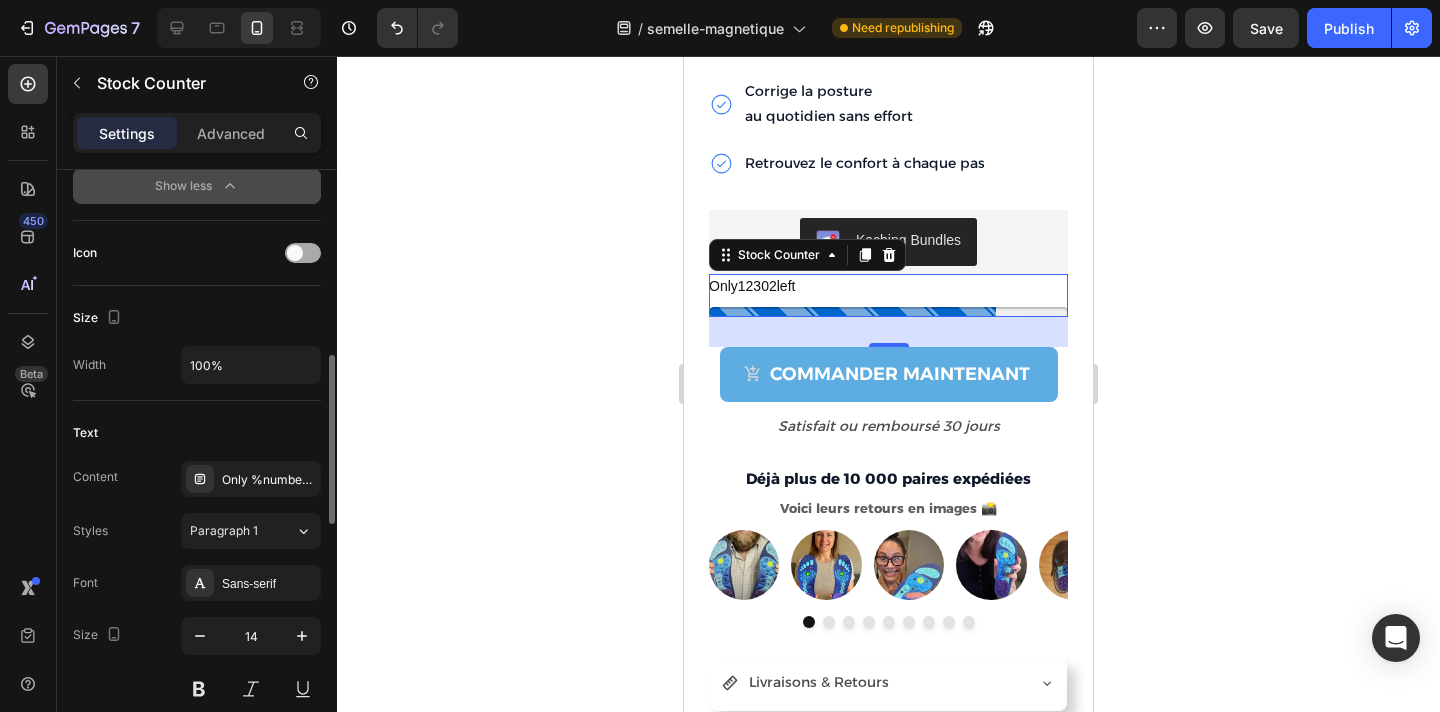 click at bounding box center [303, 253] 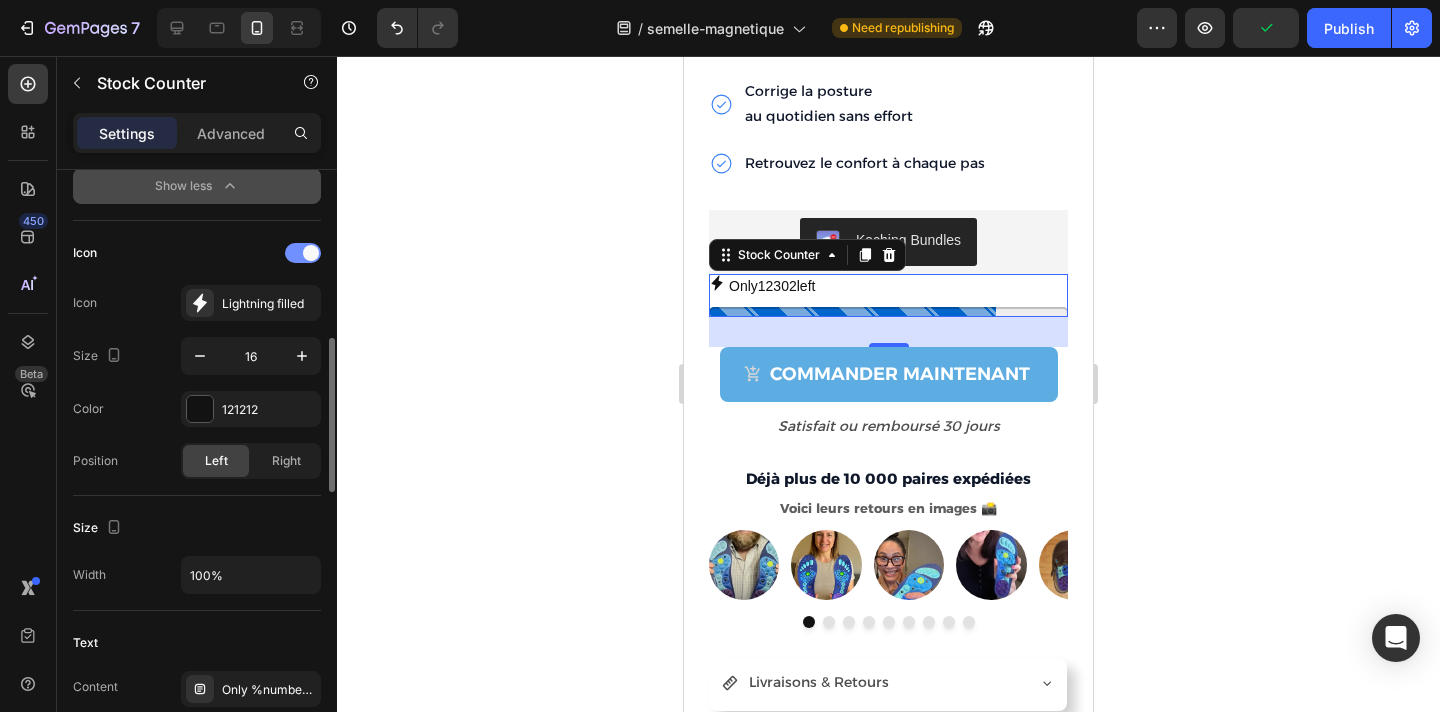 click at bounding box center [303, 253] 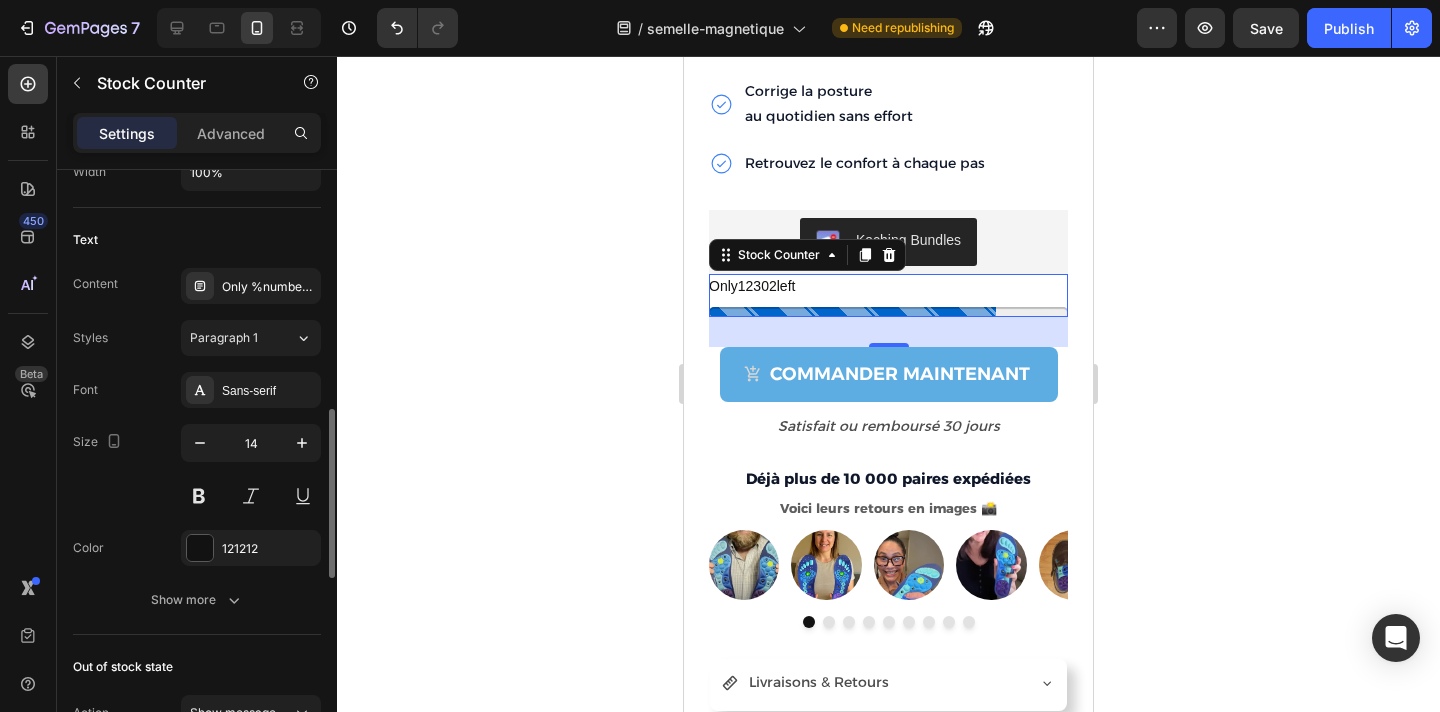 scroll, scrollTop: 863, scrollLeft: 0, axis: vertical 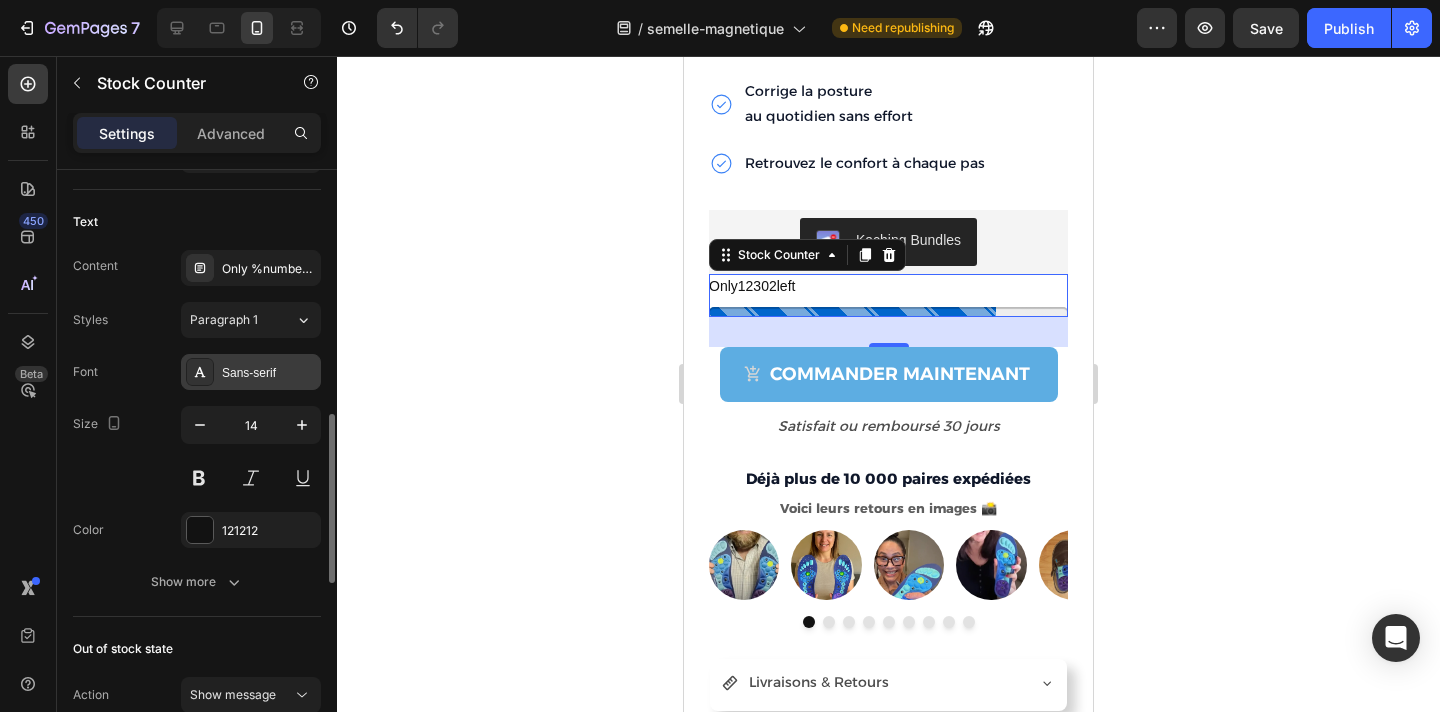 click on "Sans-serif" at bounding box center [269, 373] 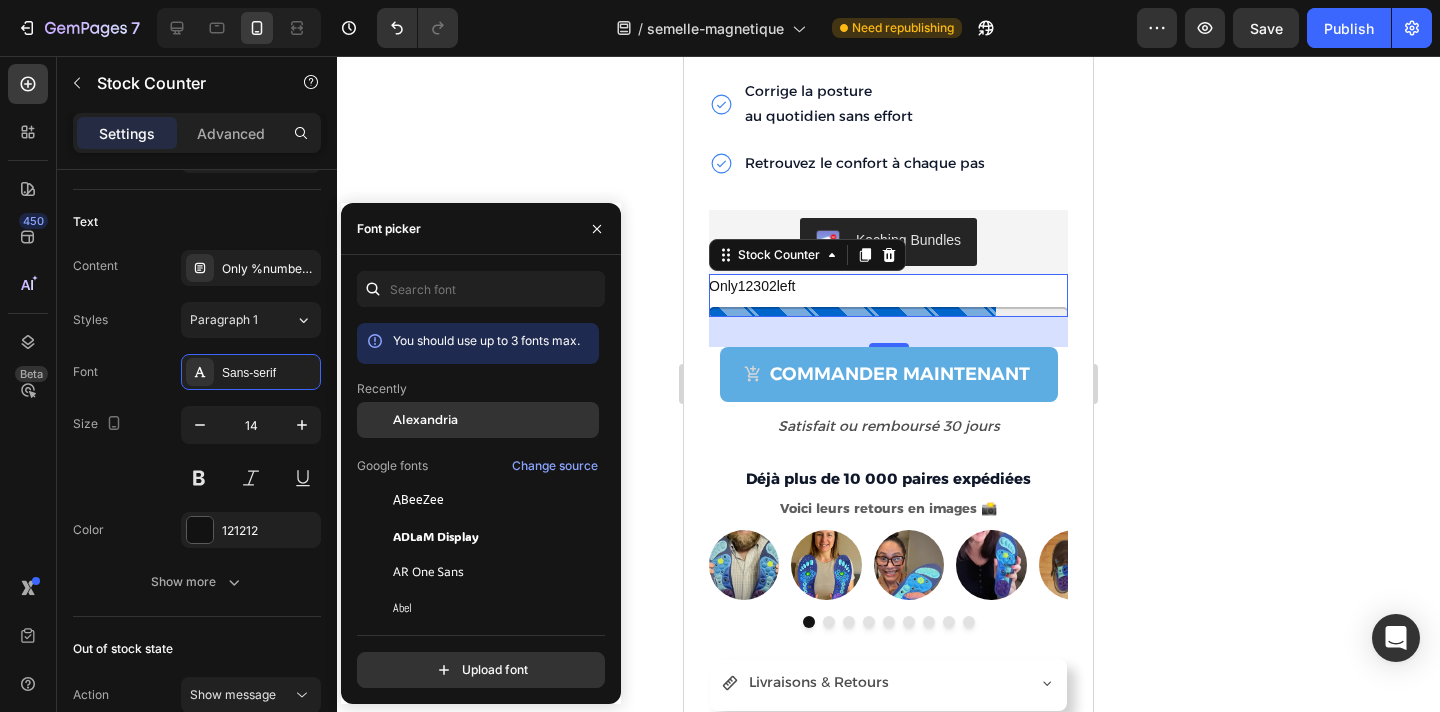click on "Alexandria" at bounding box center [494, 420] 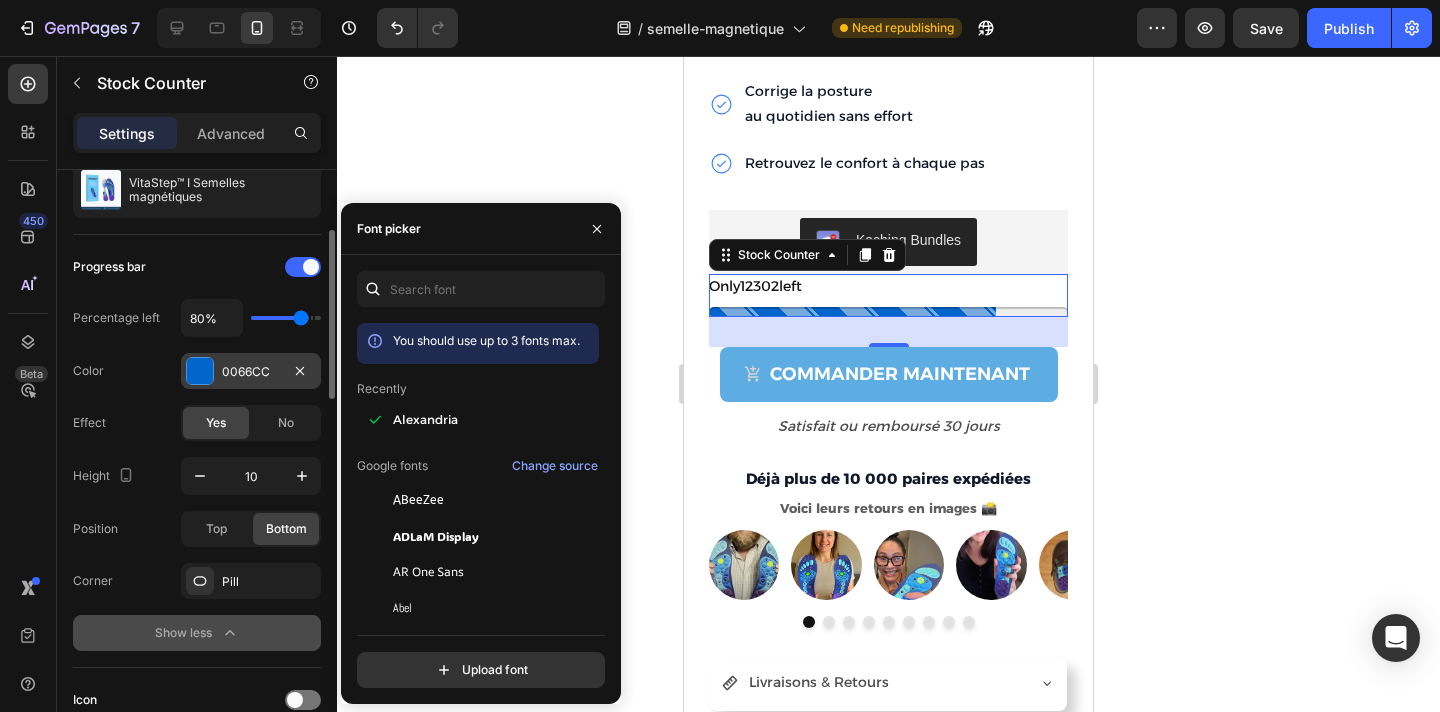 scroll, scrollTop: 212, scrollLeft: 0, axis: vertical 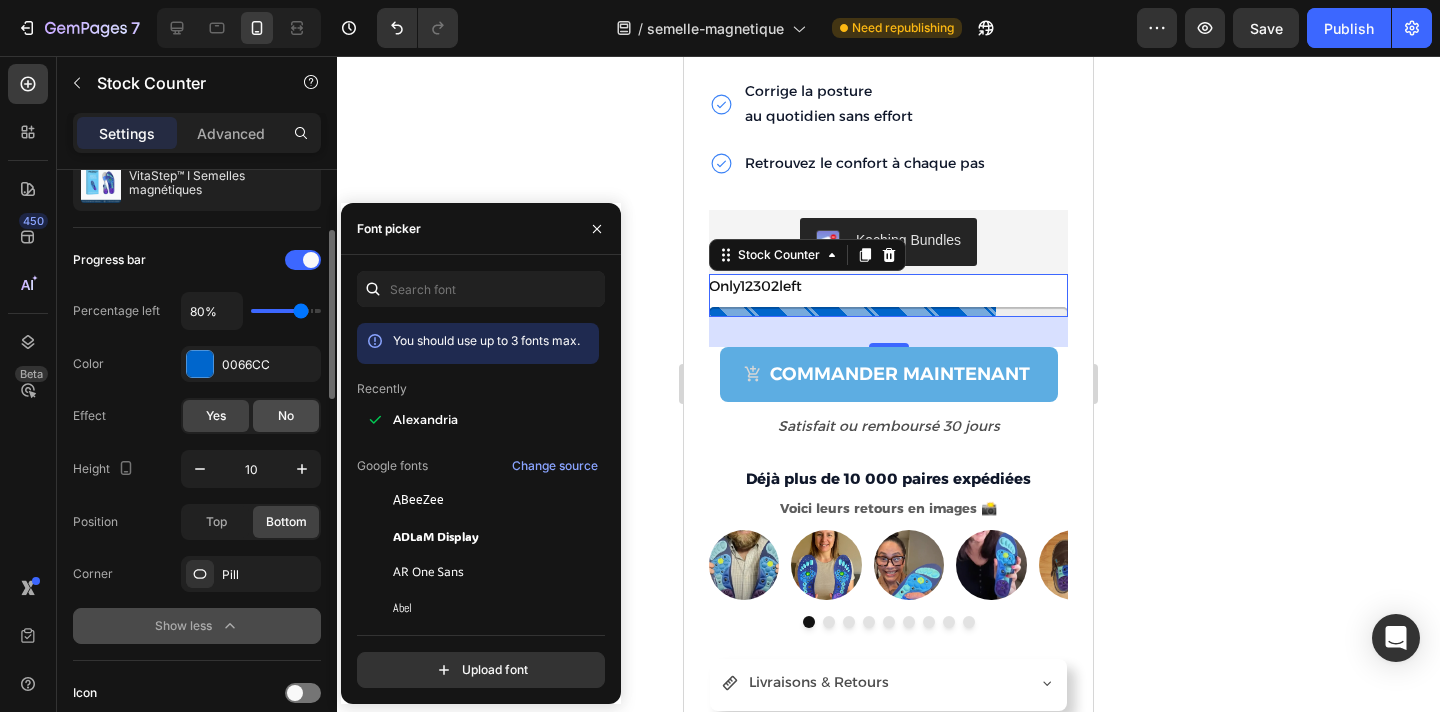 click on "No" 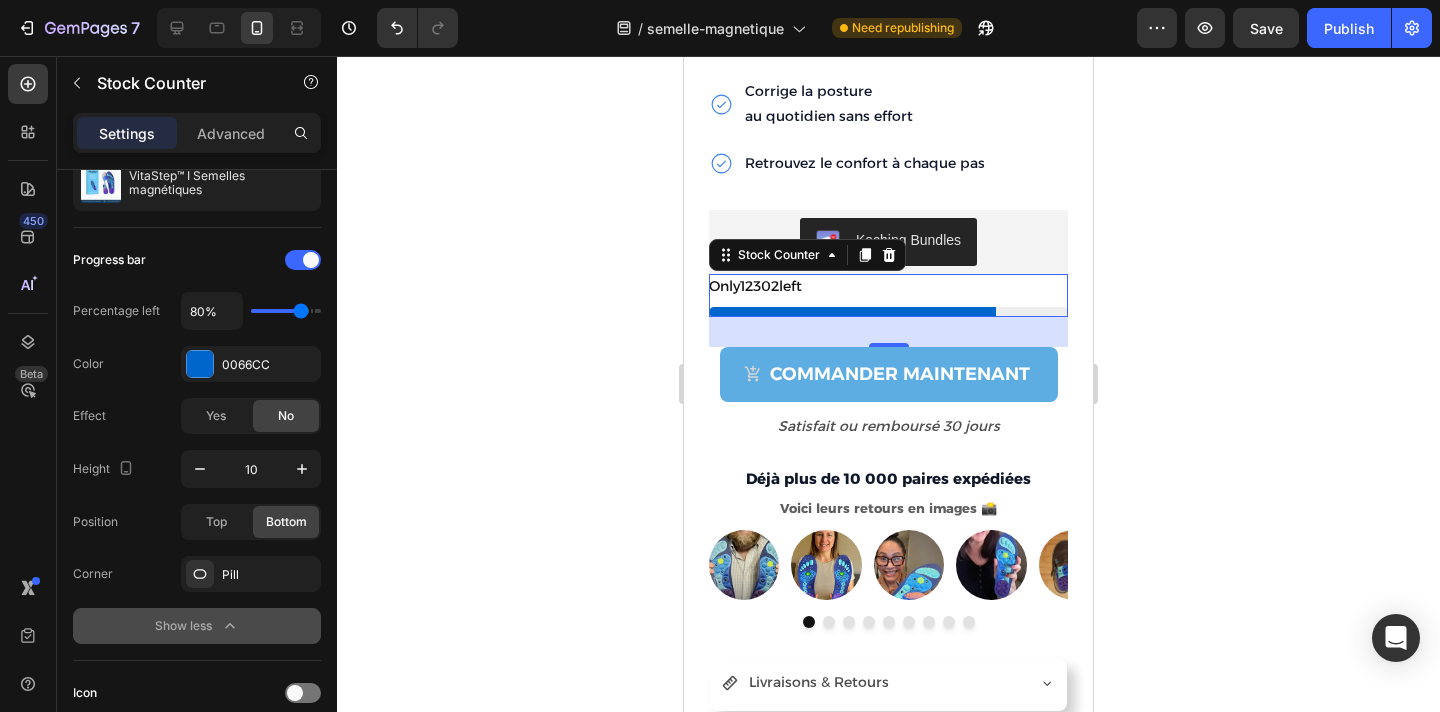 click 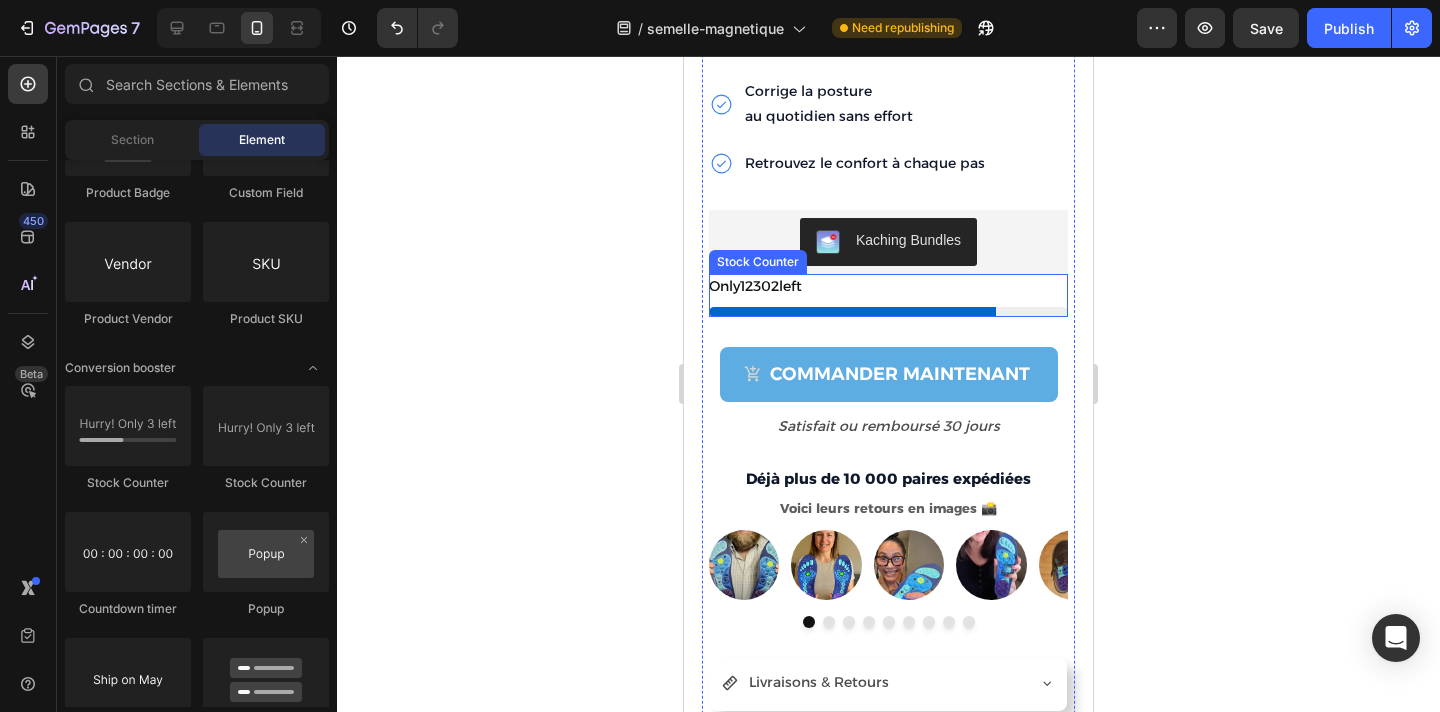 click on "12302" at bounding box center [759, 286] 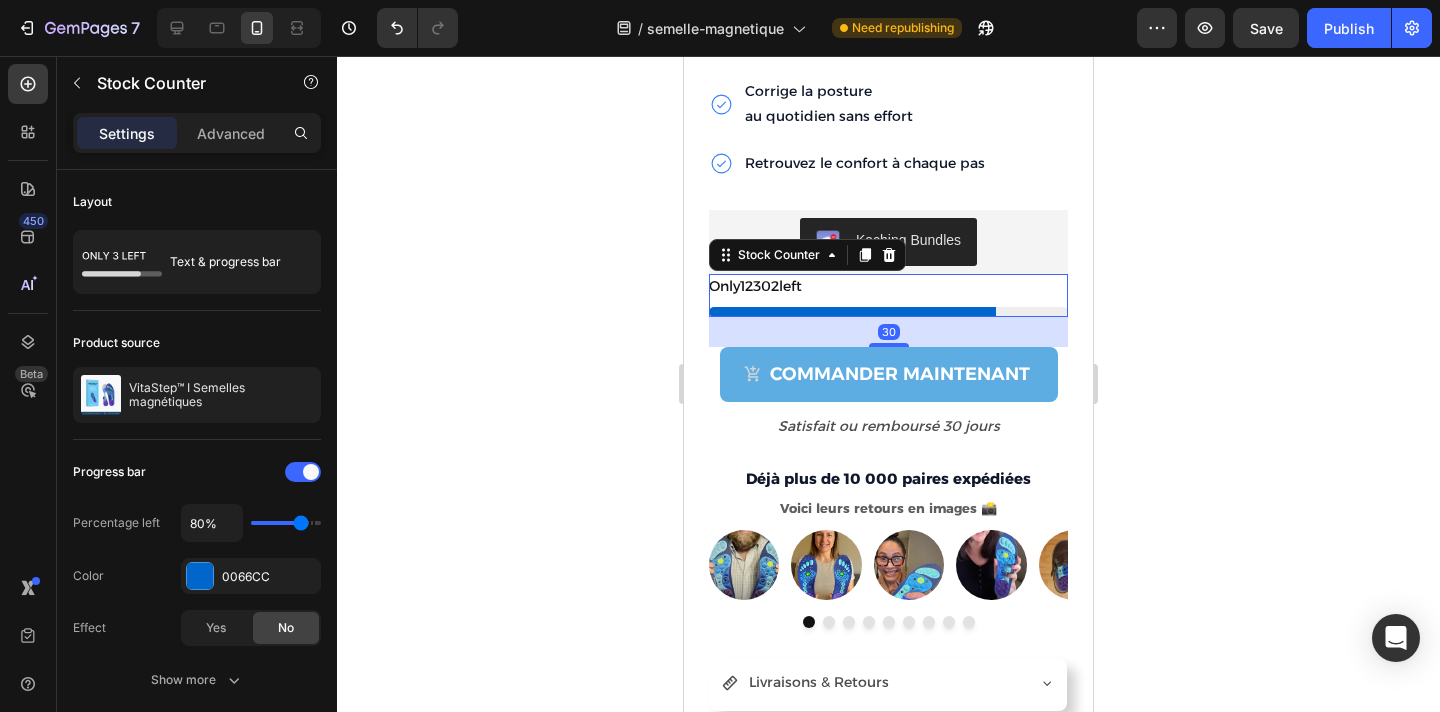 click on "Only  12302  left" at bounding box center (755, 286) 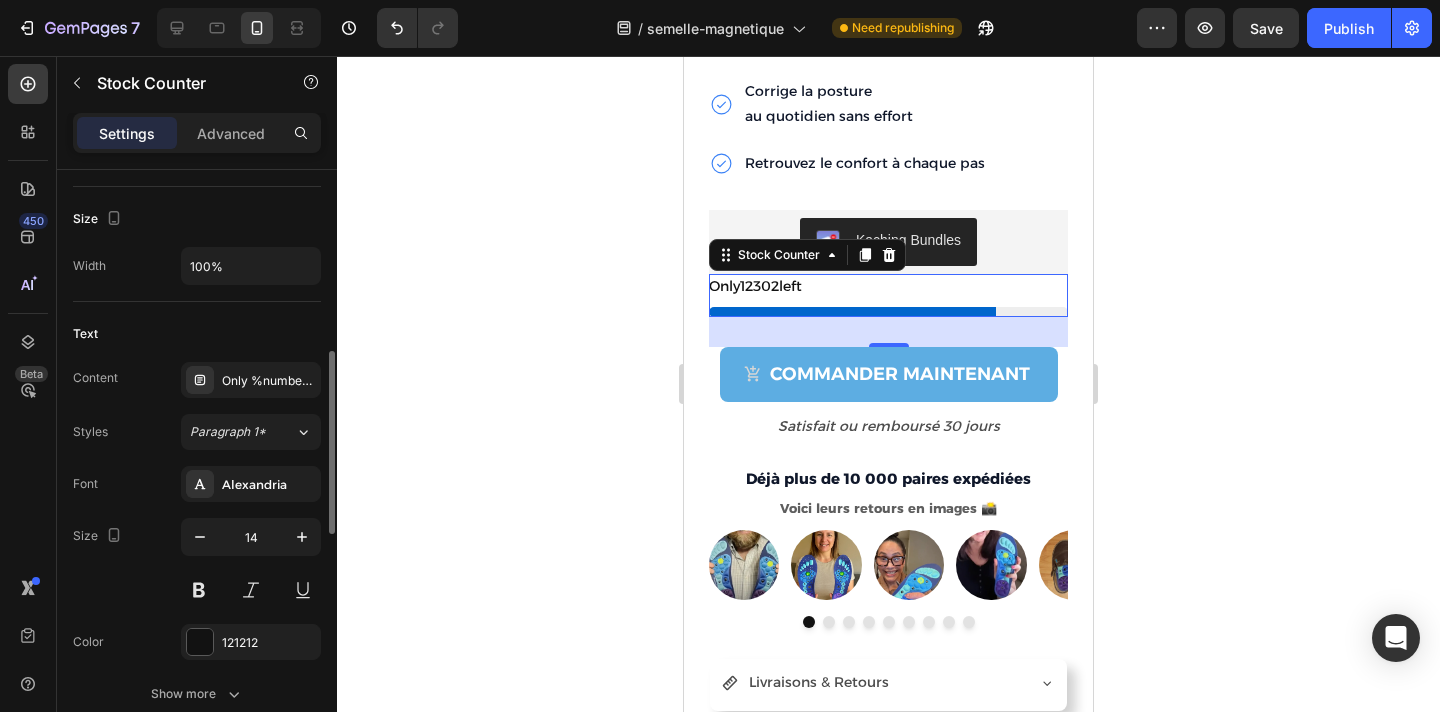 scroll, scrollTop: 593, scrollLeft: 0, axis: vertical 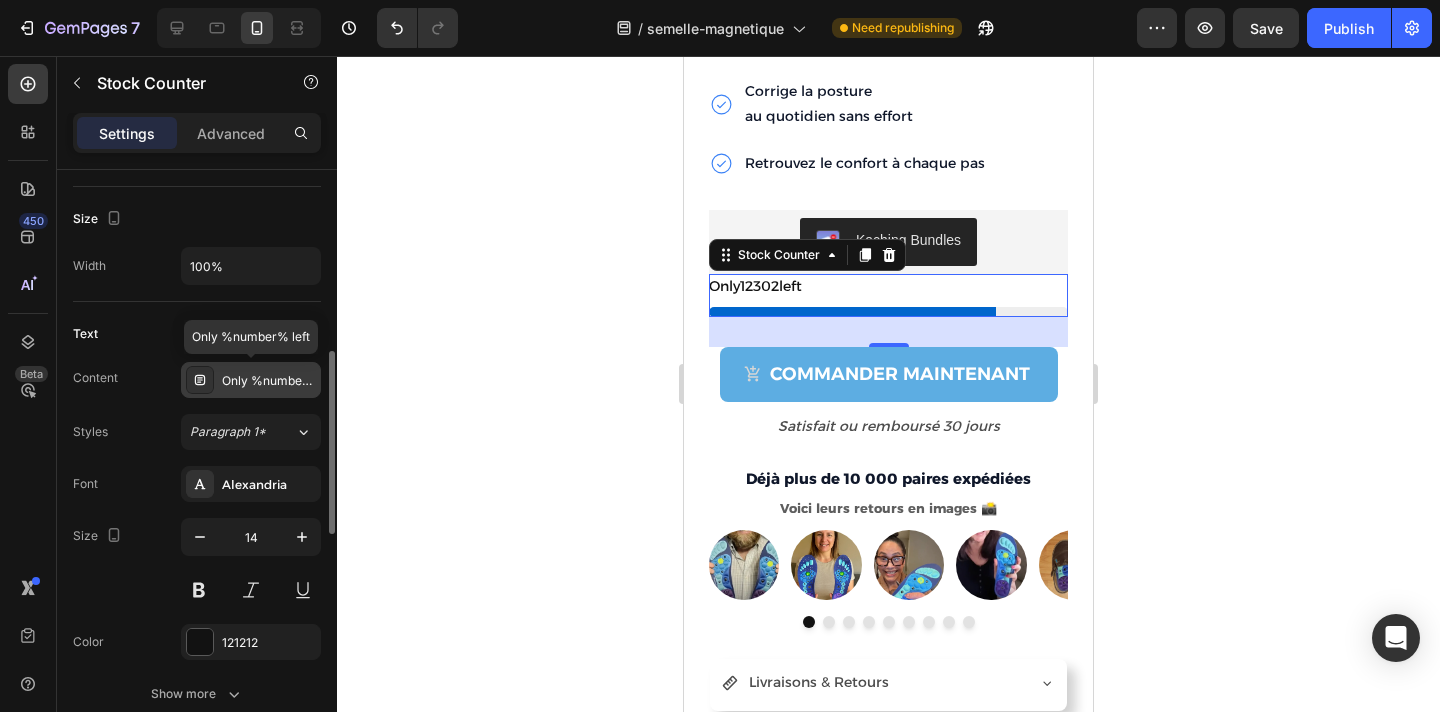 click on "Only %number% left" at bounding box center [269, 381] 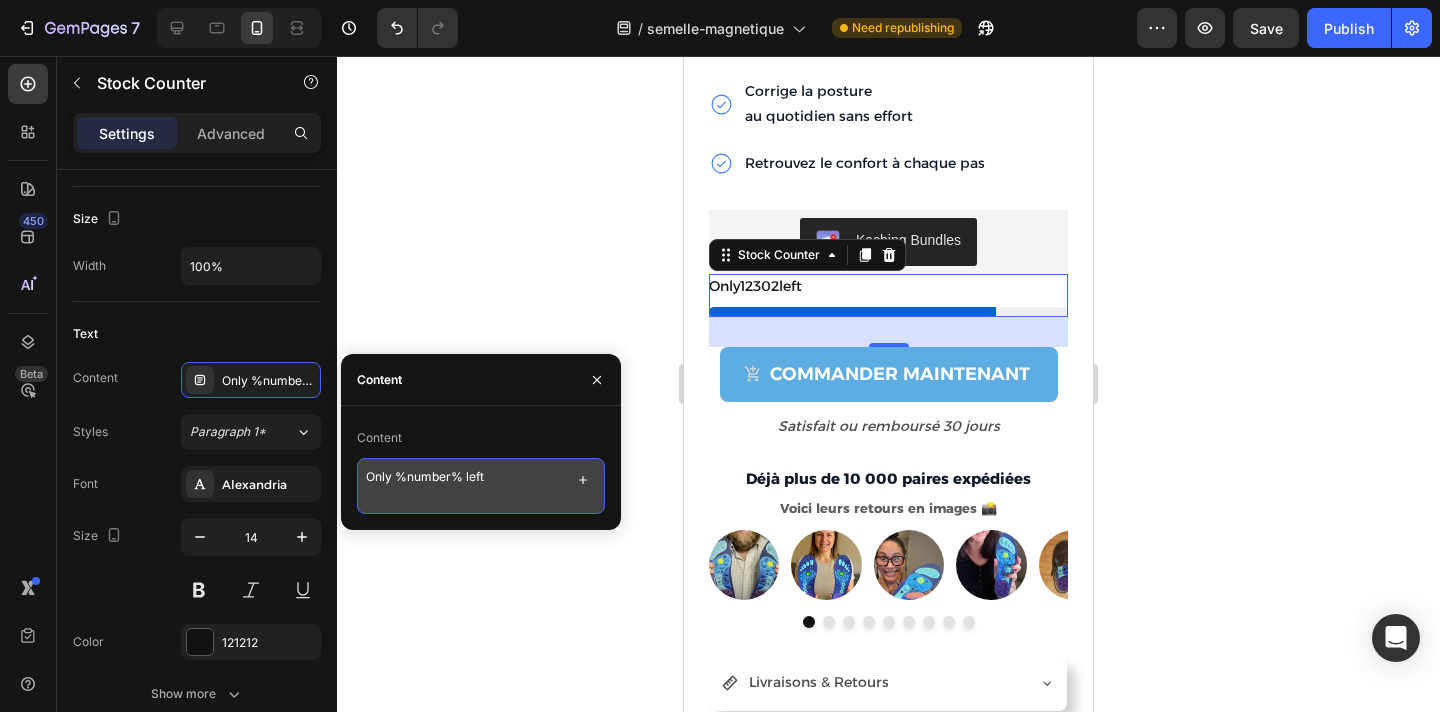 click on "Only %number% left" at bounding box center [481, 486] 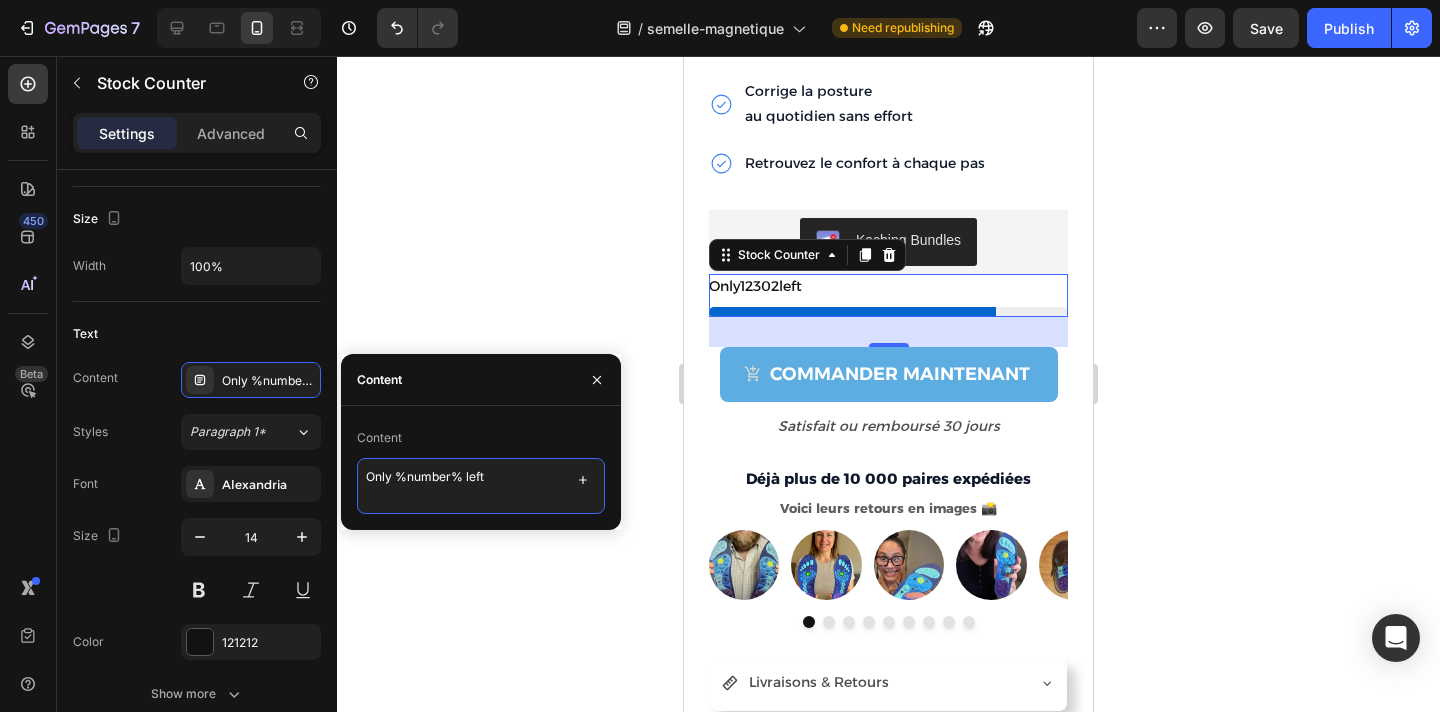 click on "Only %number% left" at bounding box center (481, 486) 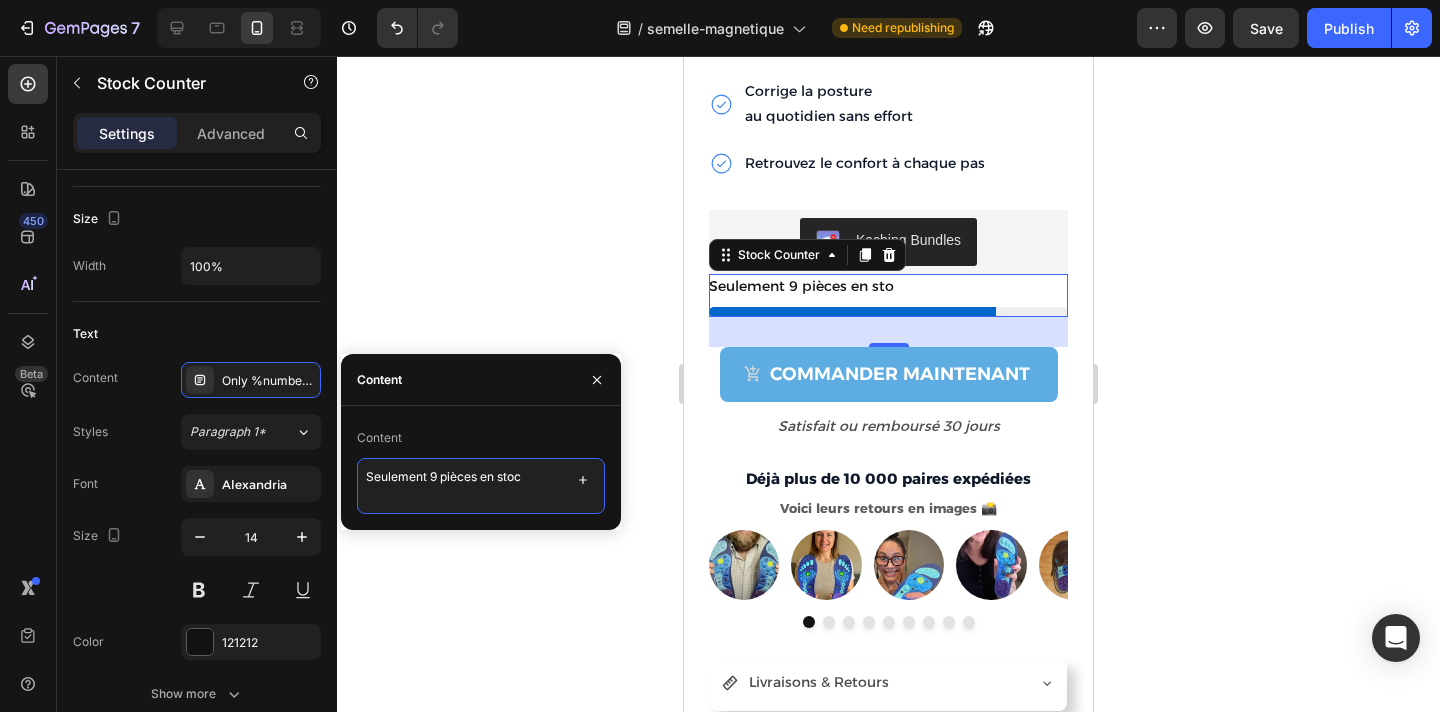type on "Seulement 9 pièces en stock" 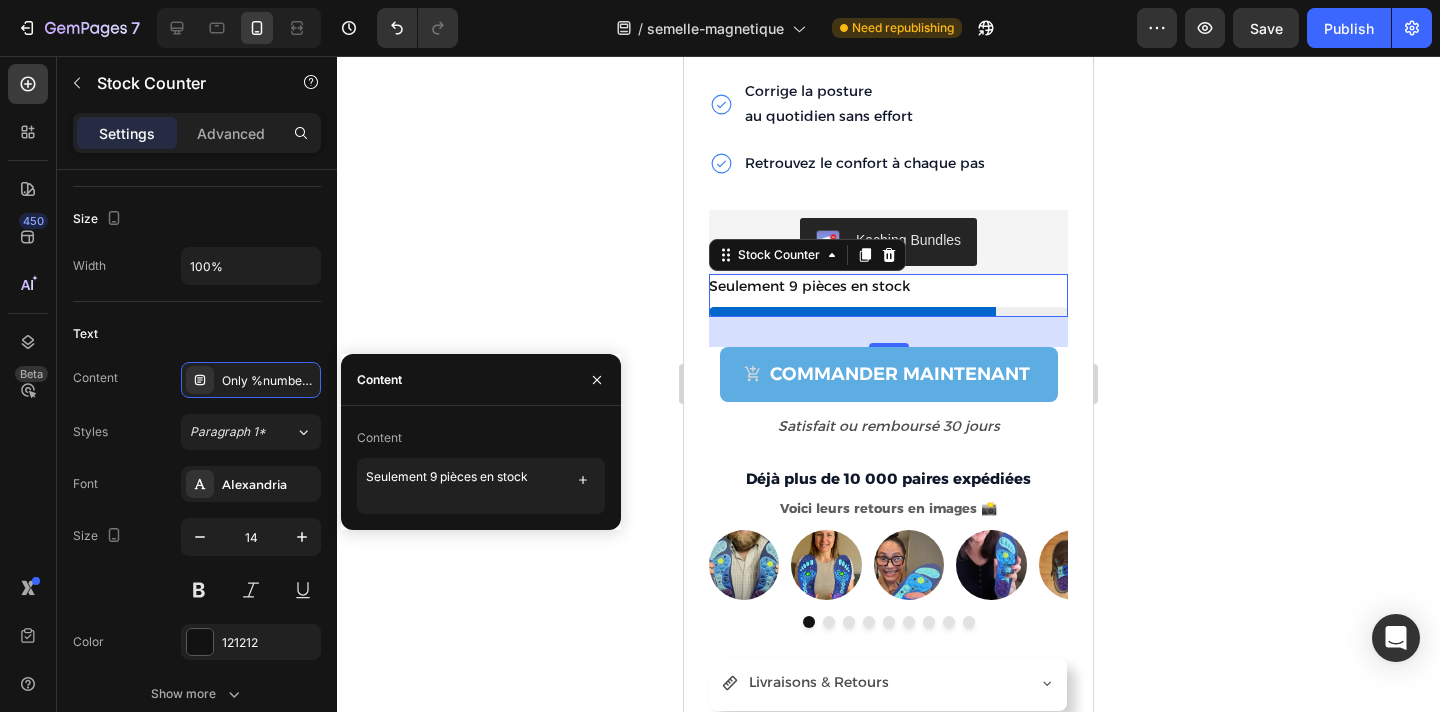click 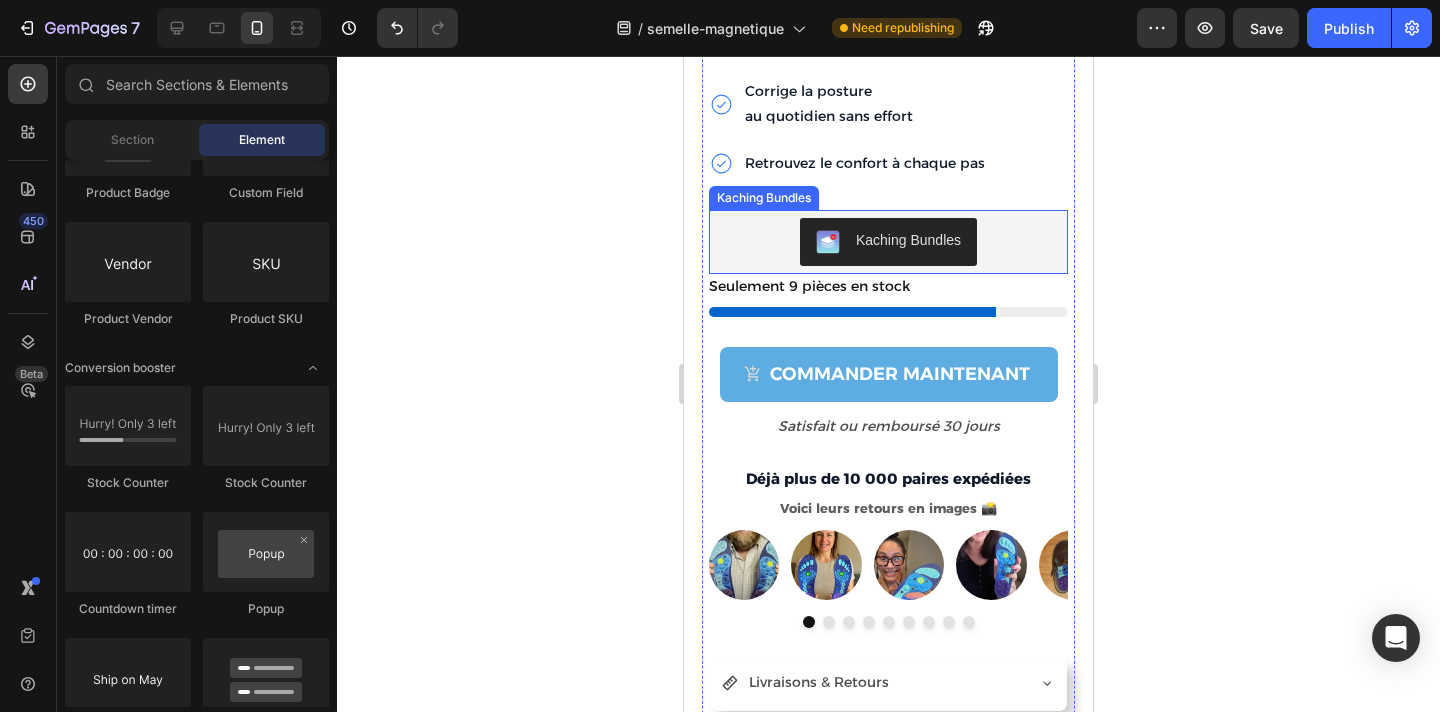 click on "Kaching Bundles" at bounding box center [888, 242] 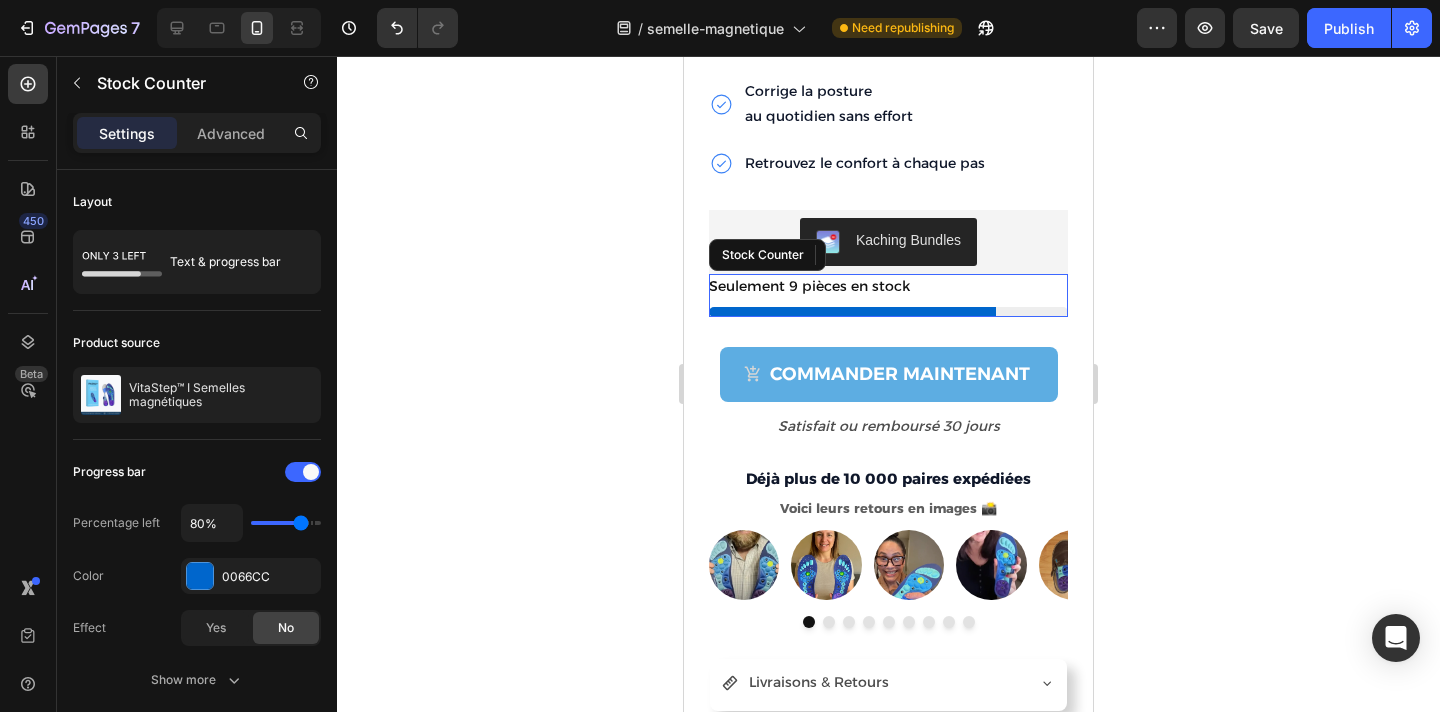 click on "Seulement 9 pièces en stock" at bounding box center (888, 286) 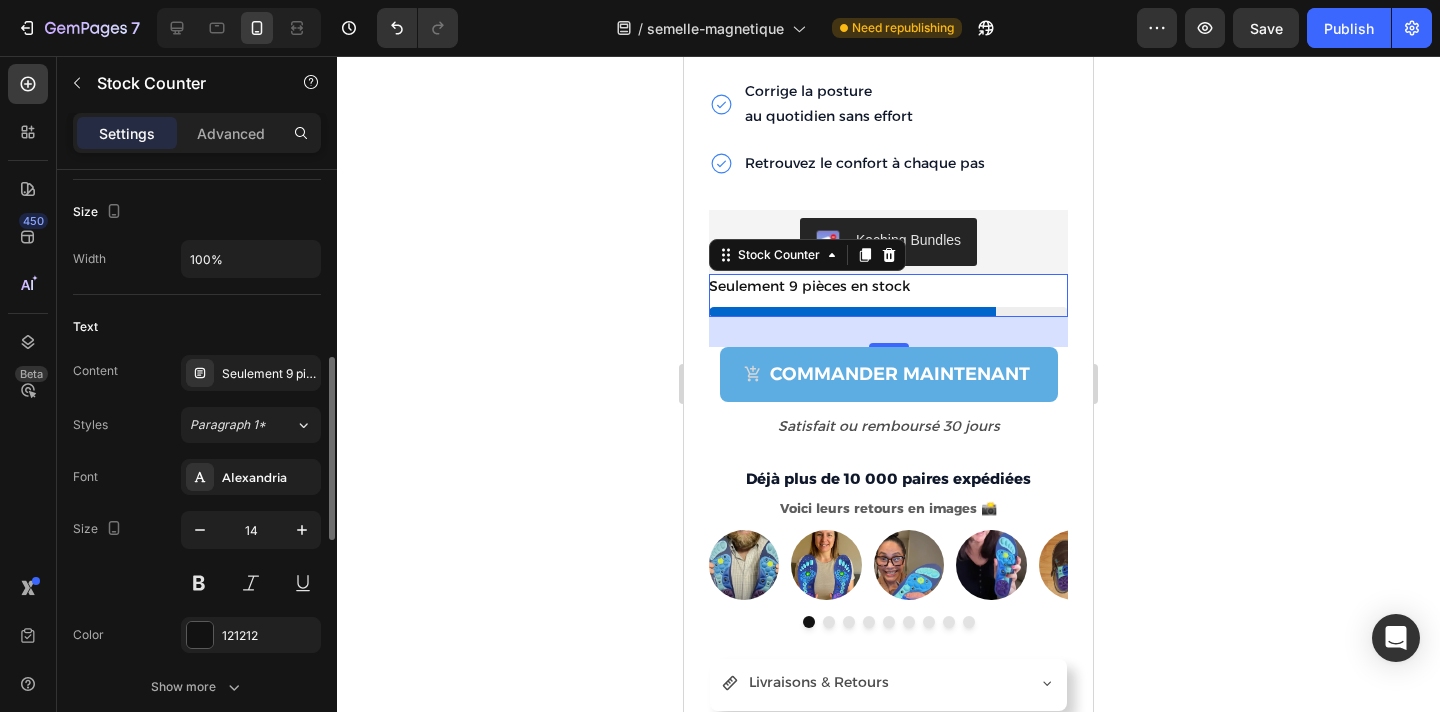 scroll, scrollTop: 603, scrollLeft: 0, axis: vertical 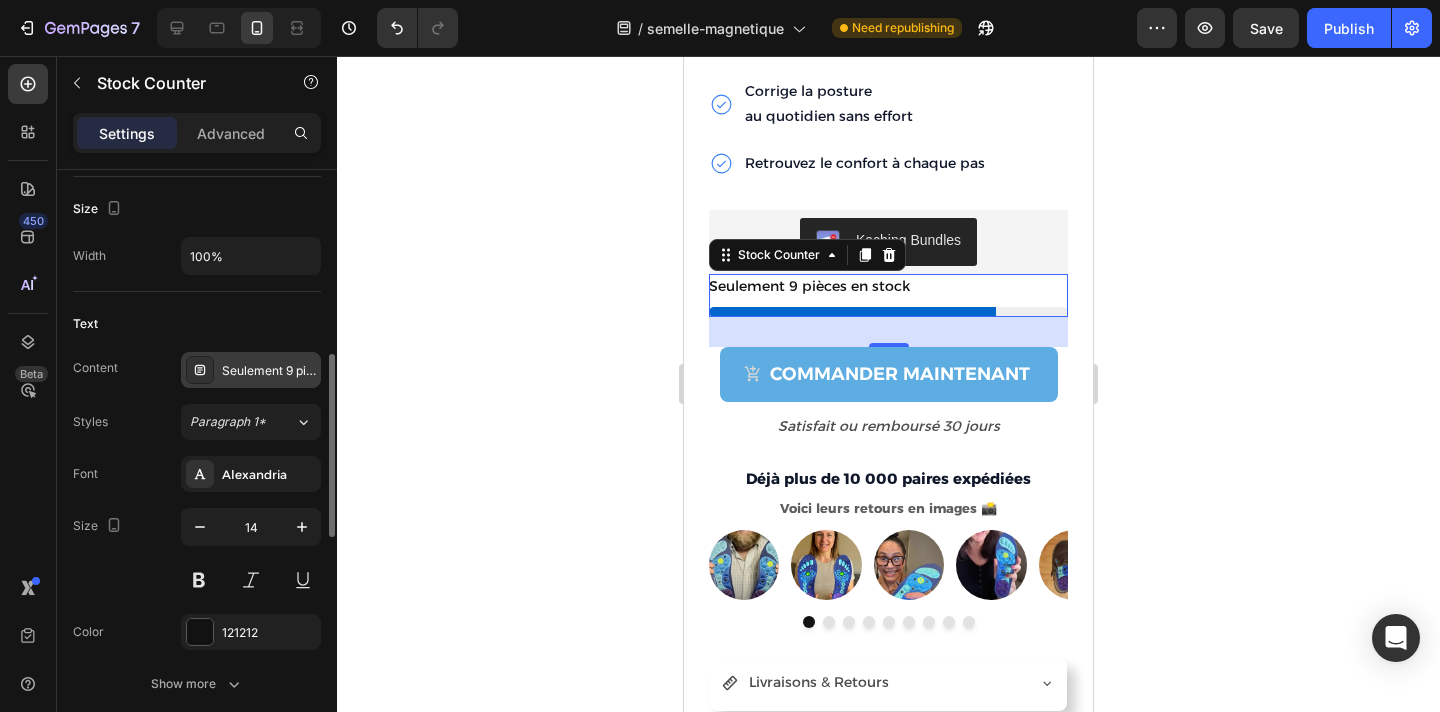click on "Seulement 9 pièces en stock" at bounding box center (269, 371) 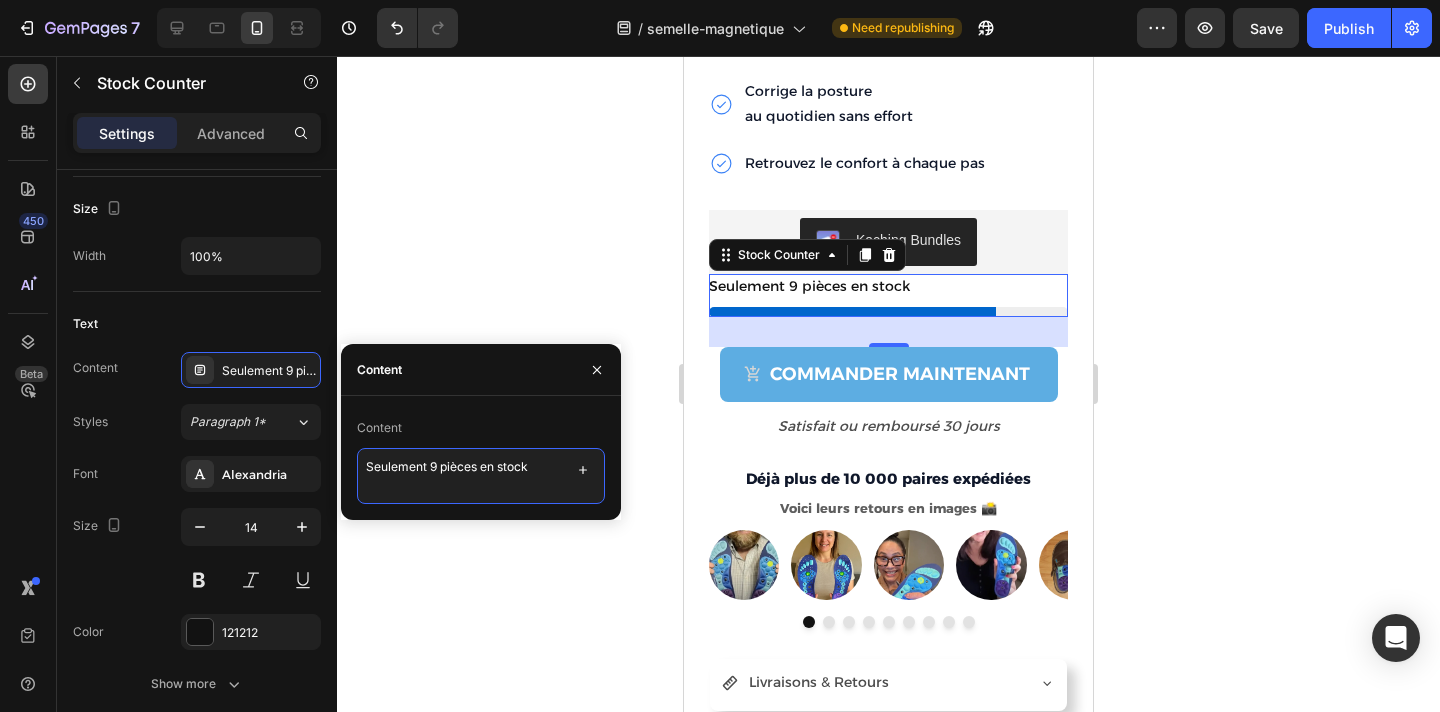 drag, startPoint x: 542, startPoint y: 467, endPoint x: 362, endPoint y: 470, distance: 180.025 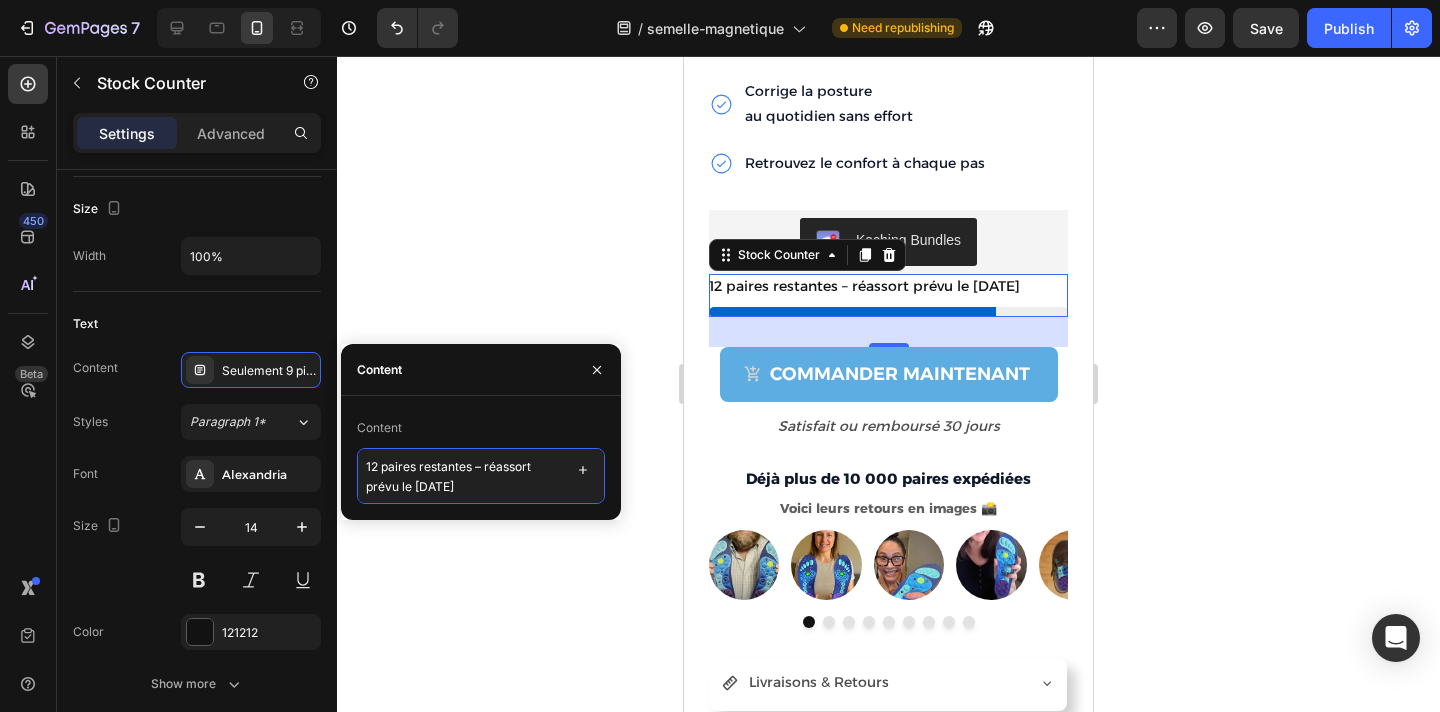 click on "12 paires restantes – réassort prévu le 15 août" at bounding box center (481, 476) 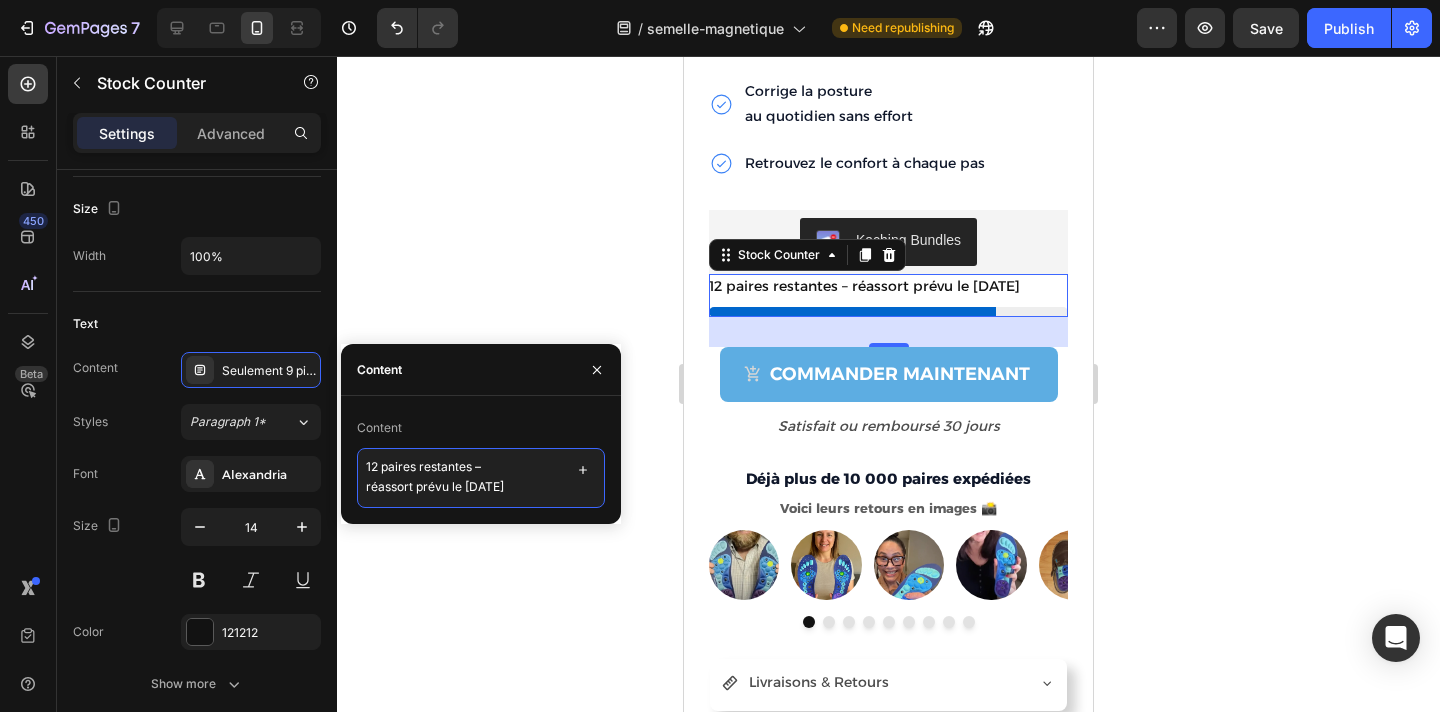 scroll, scrollTop: 0, scrollLeft: 0, axis: both 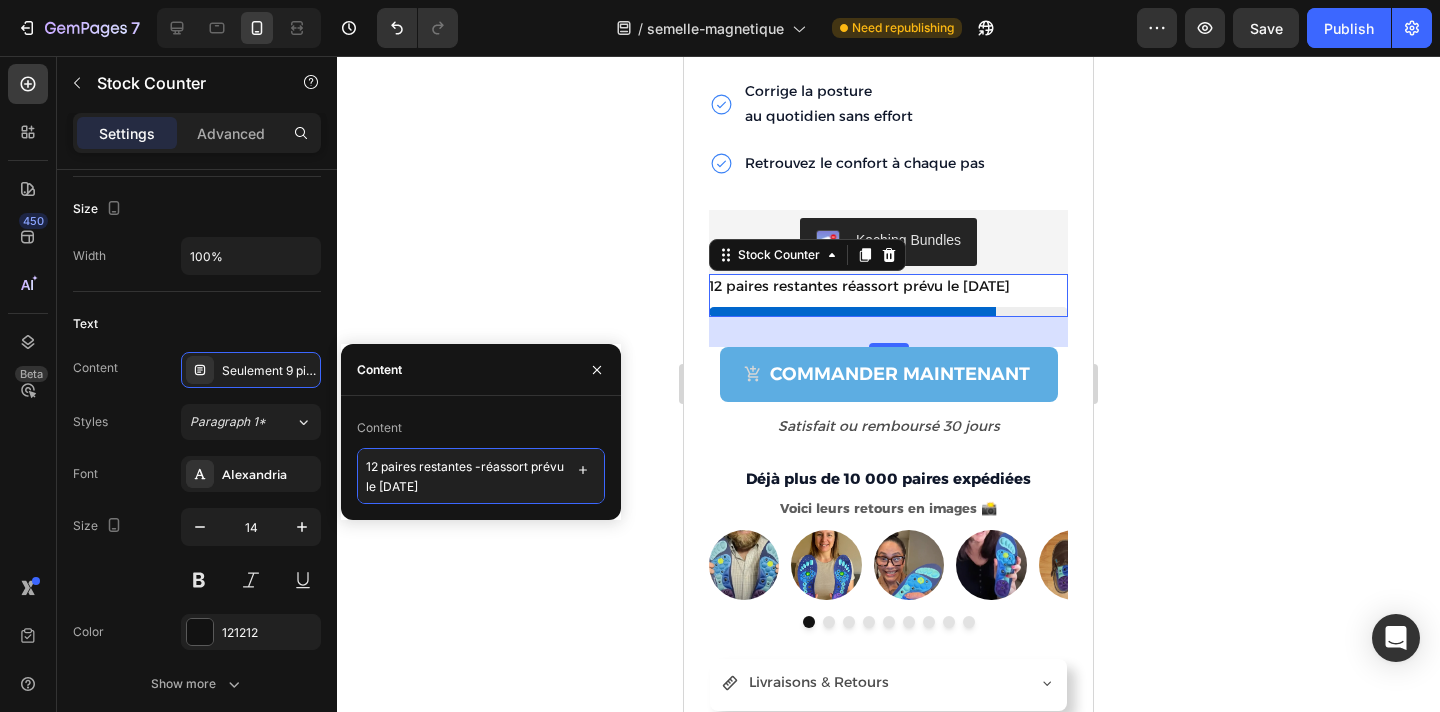 type on "12 paires restantes - réassort prévu le 15 août" 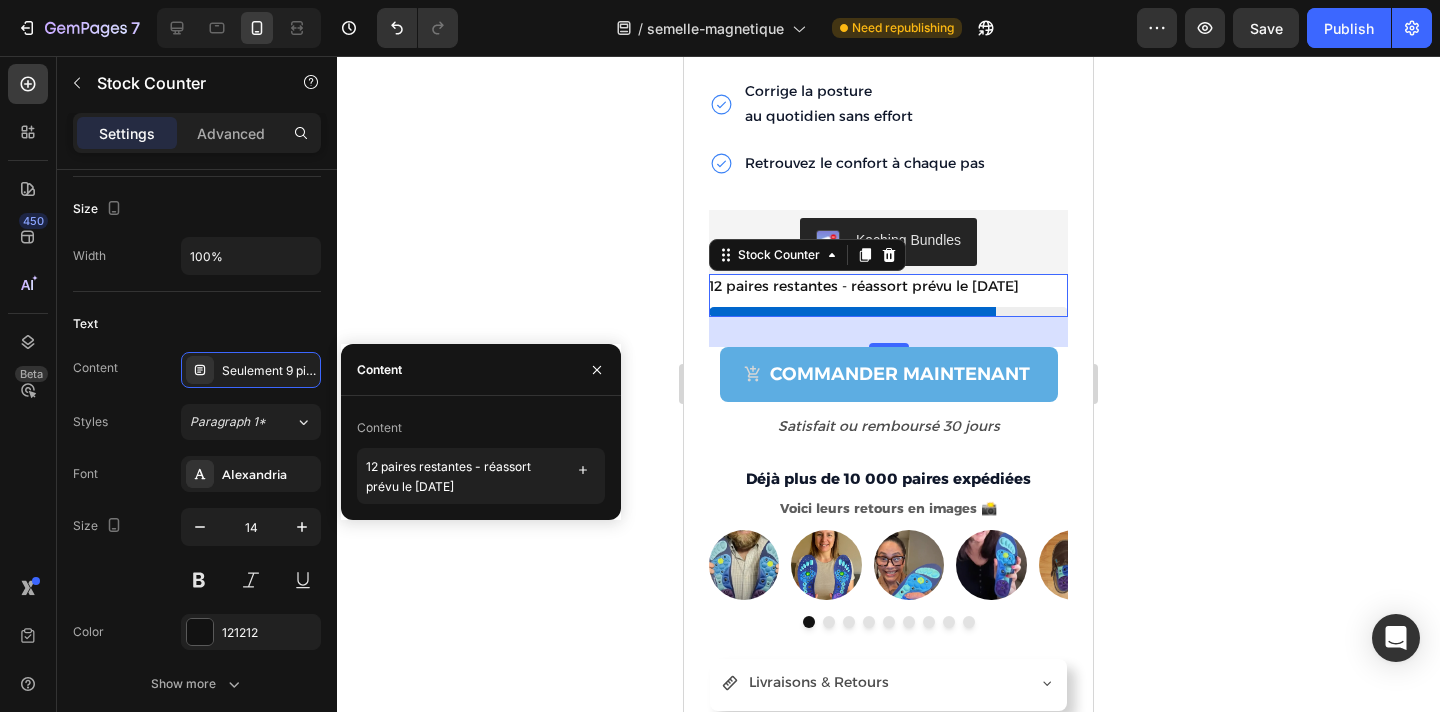 click 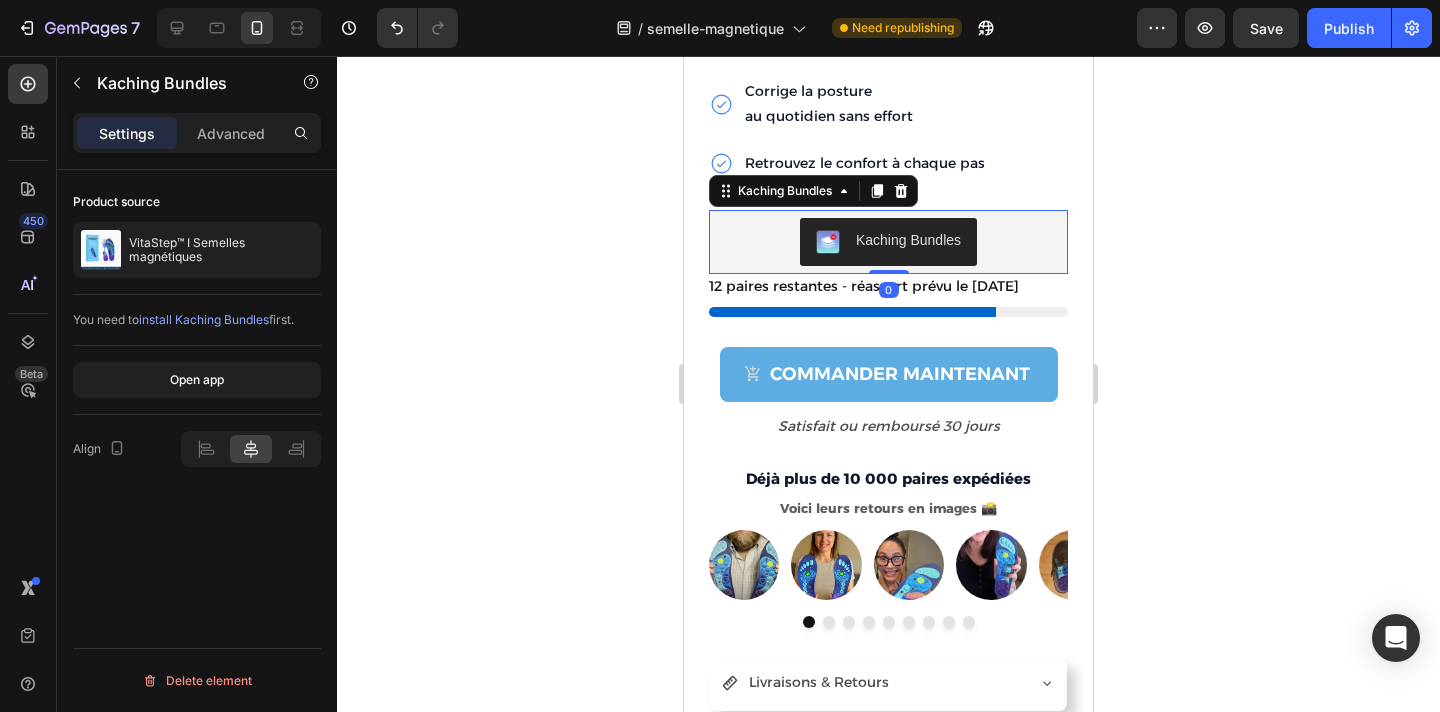 click on "Kaching Bundles" at bounding box center [888, 242] 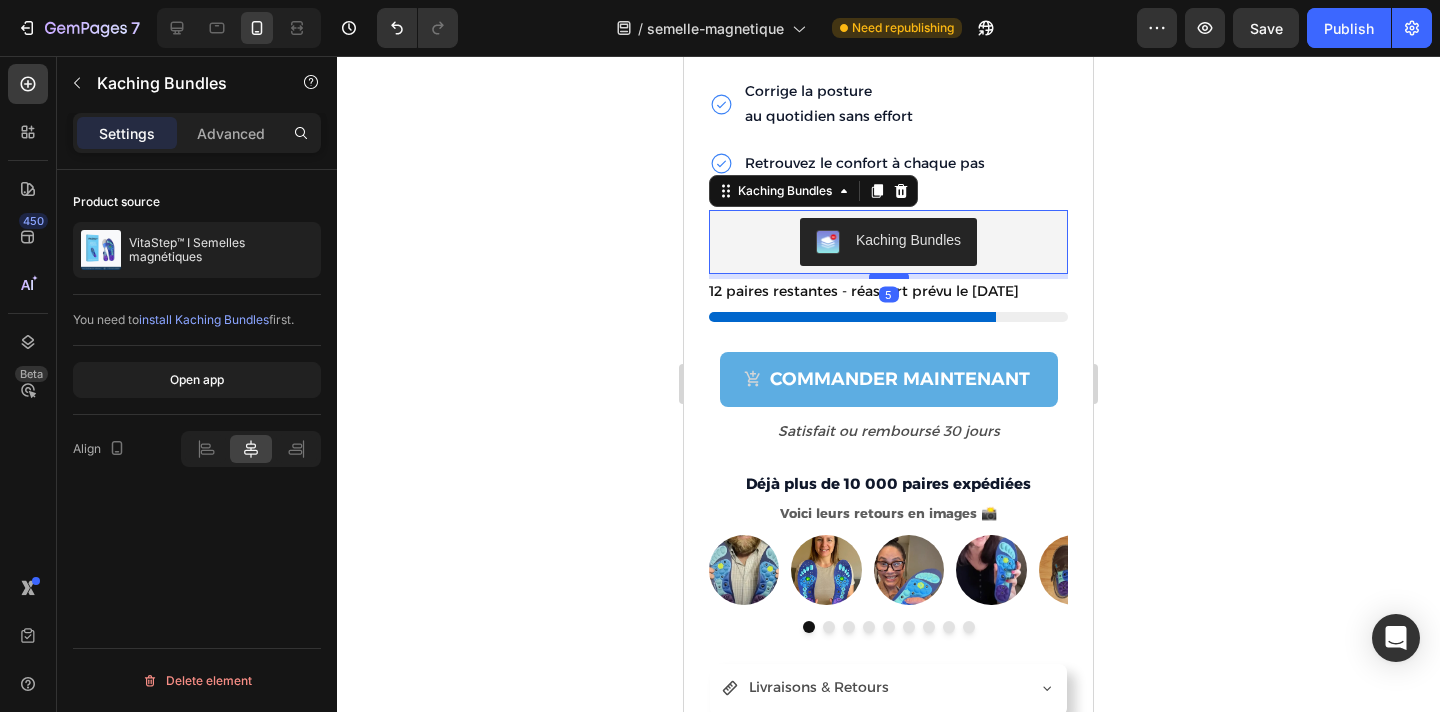 click at bounding box center (889, 276) 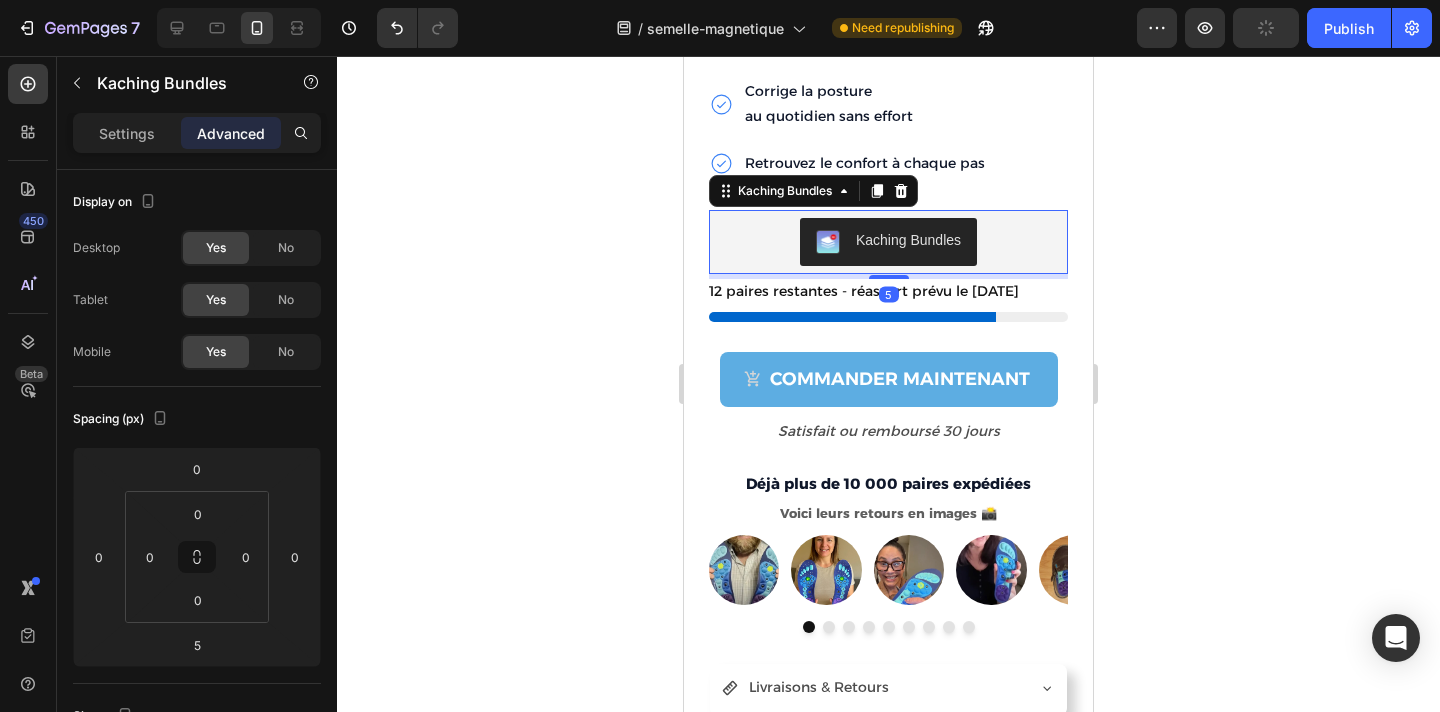 click 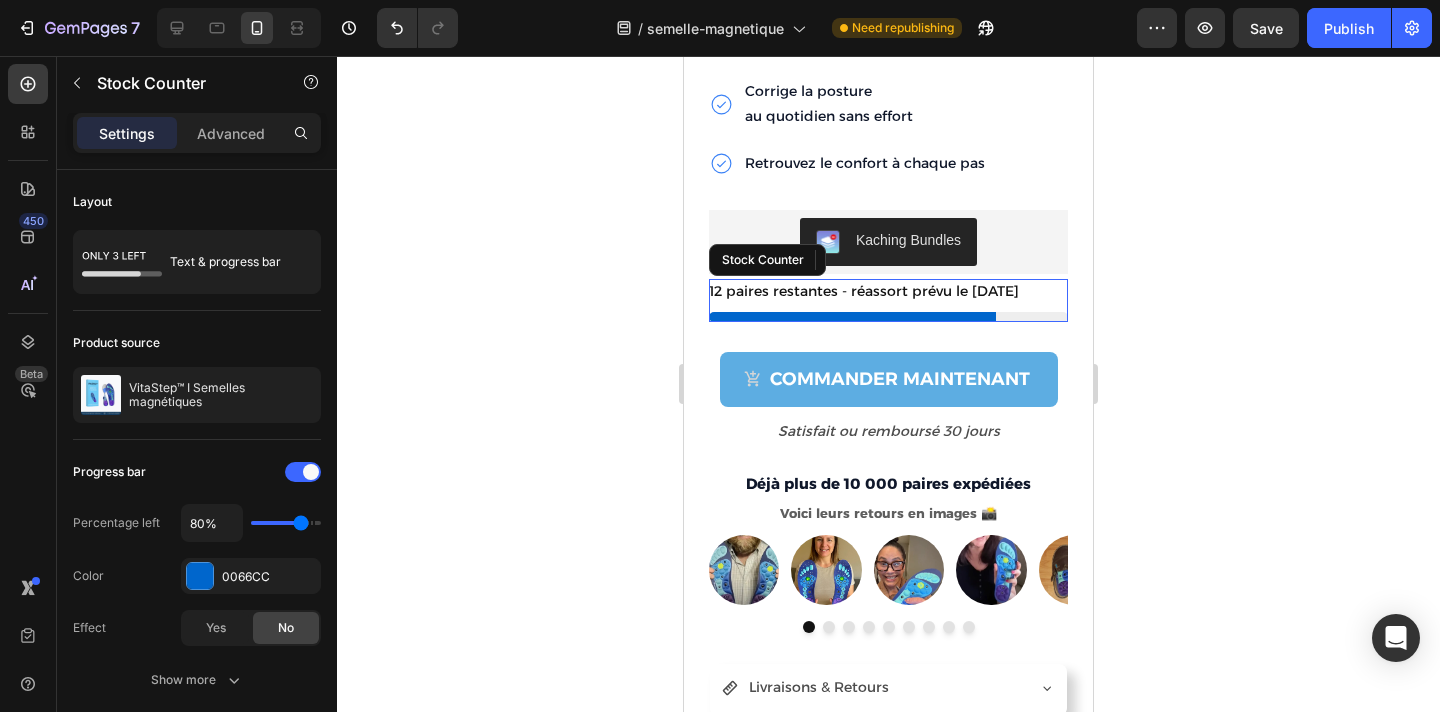 click on "12 paires restantes - réassort prévu le 15 août" at bounding box center (888, 291) 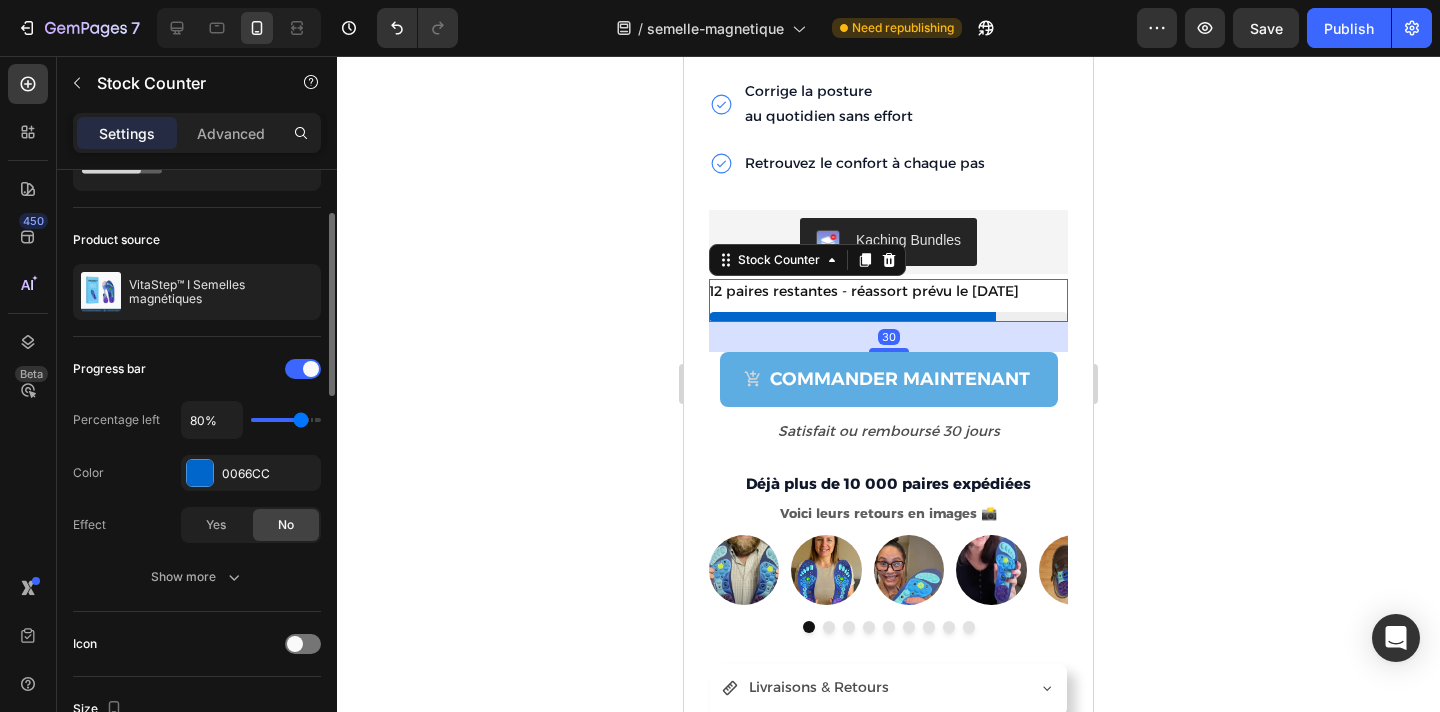 scroll, scrollTop: 150, scrollLeft: 0, axis: vertical 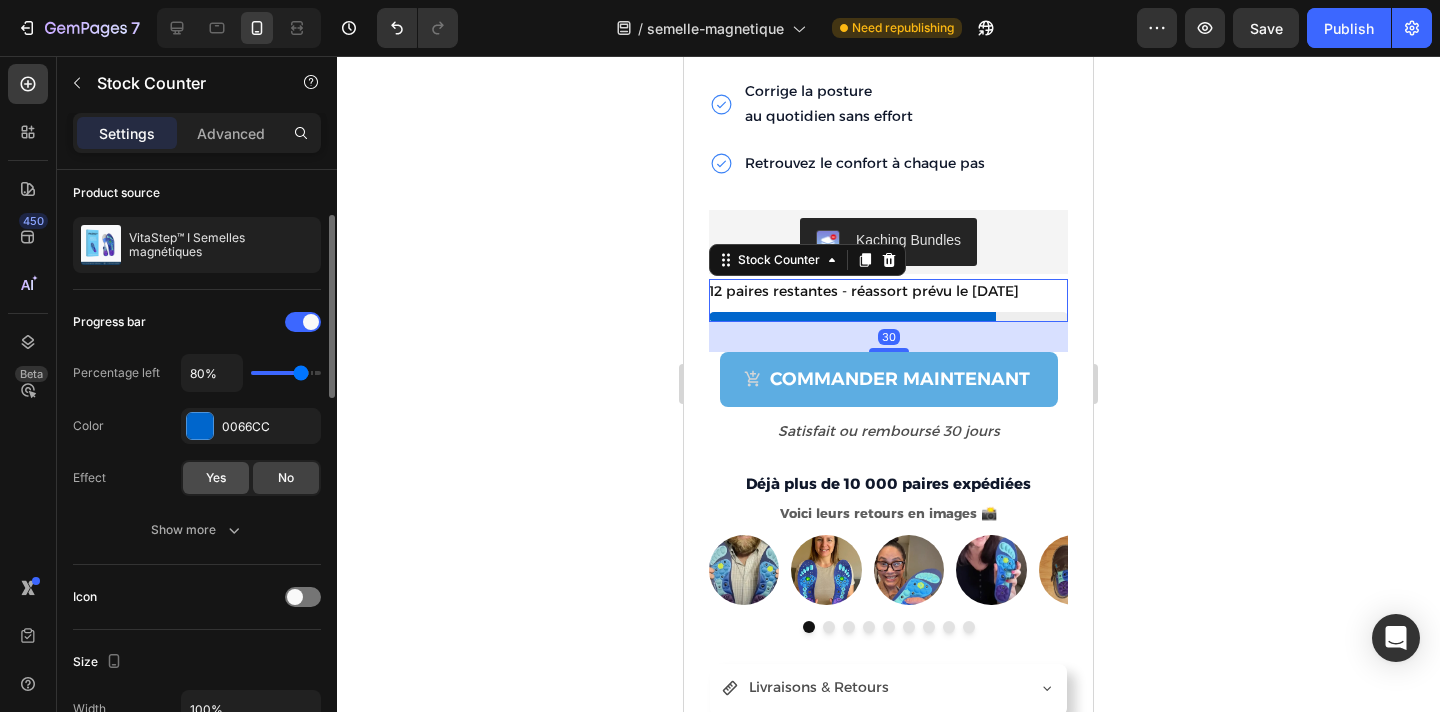 click on "Yes" 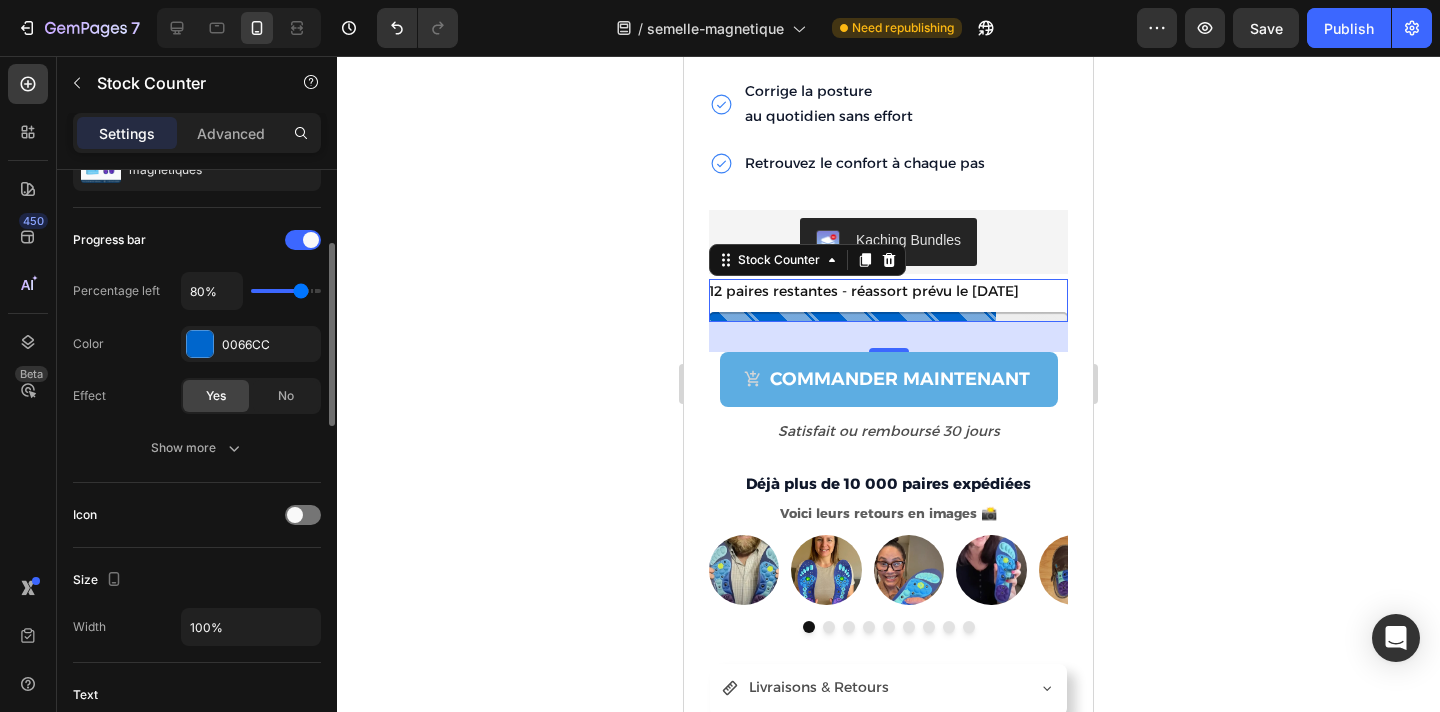 scroll, scrollTop: 236, scrollLeft: 0, axis: vertical 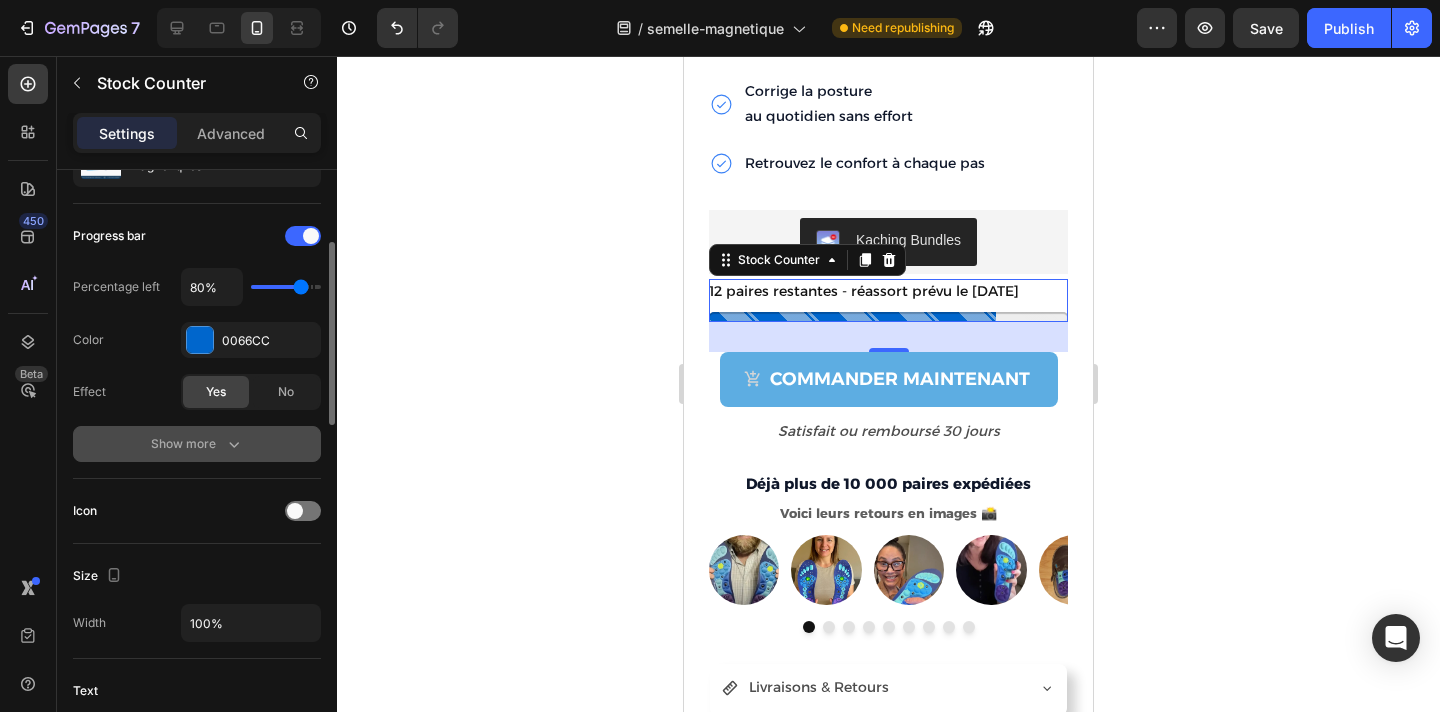 click 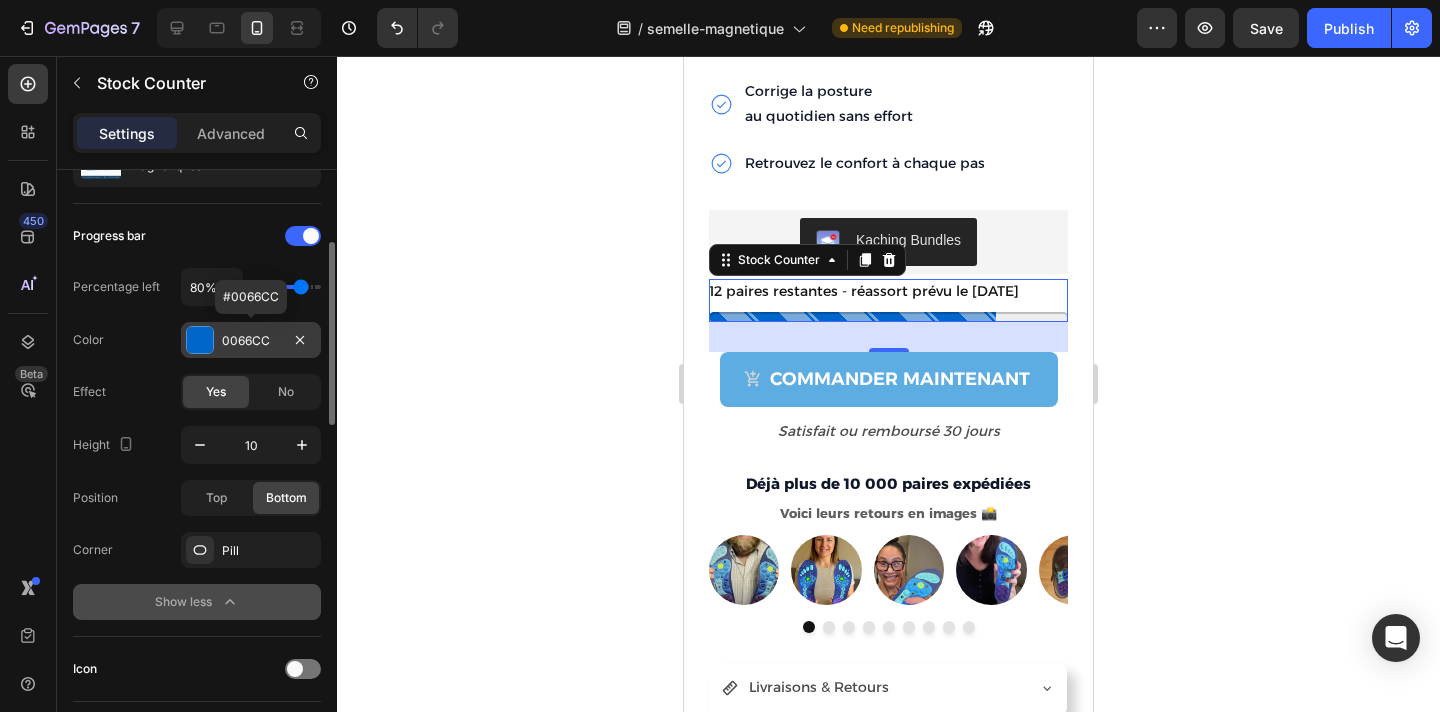 click on "0066CC" at bounding box center (251, 341) 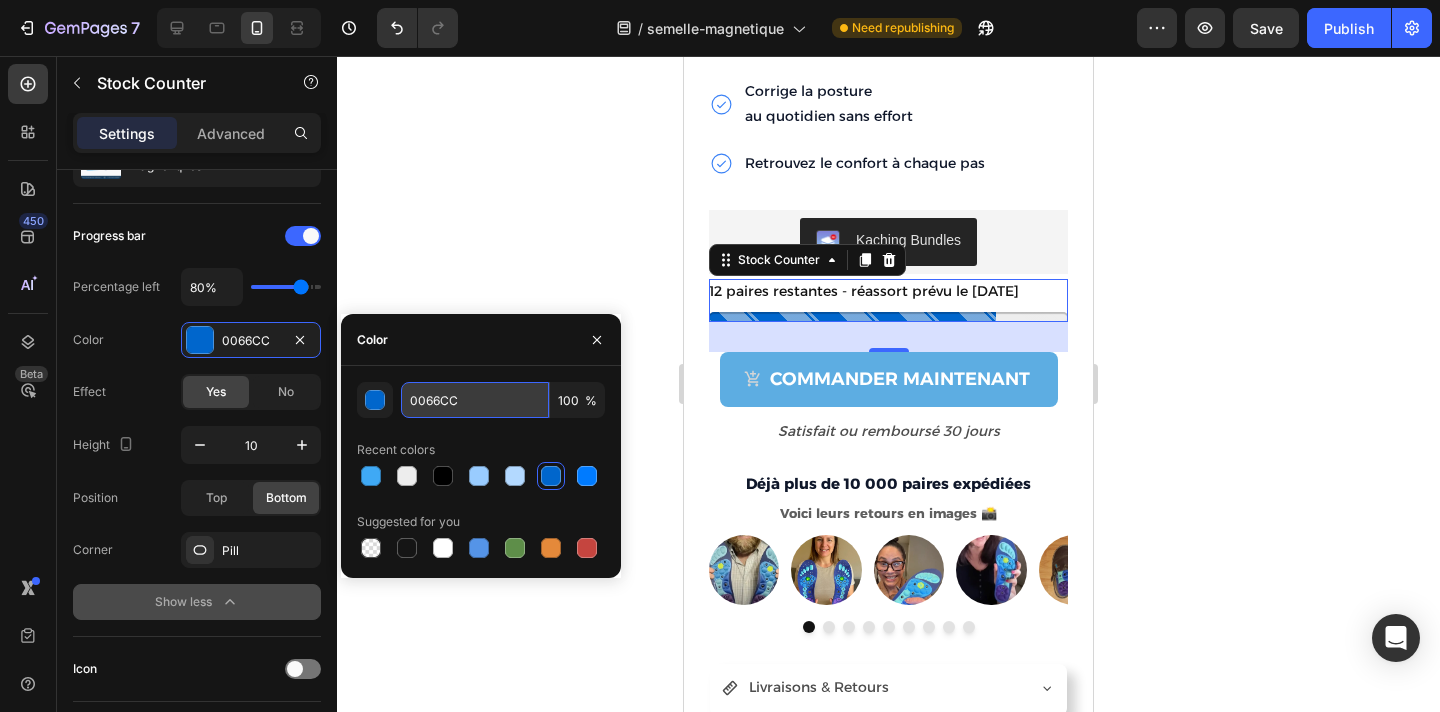 click on "0066CC" at bounding box center (475, 400) 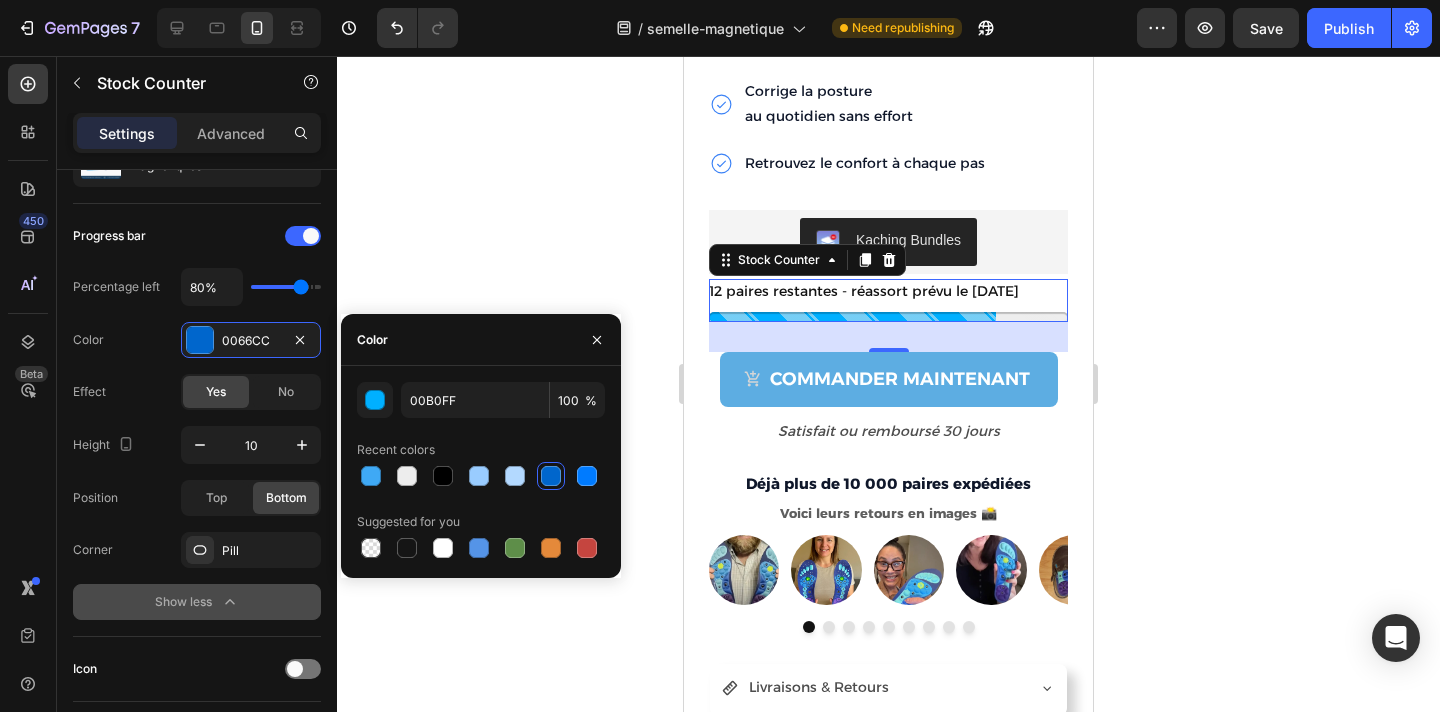 click 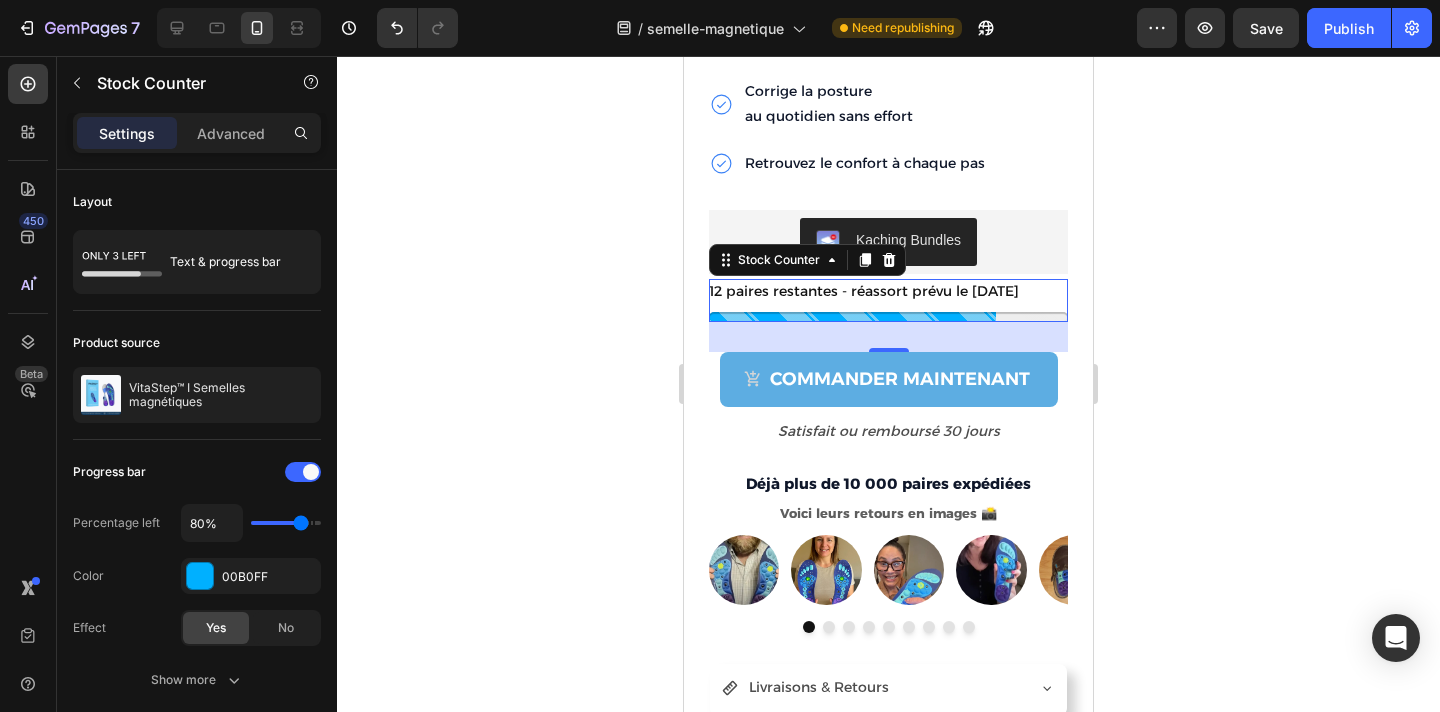 click on "12 paires restantes - réassort prévu le 15 août" at bounding box center [888, 291] 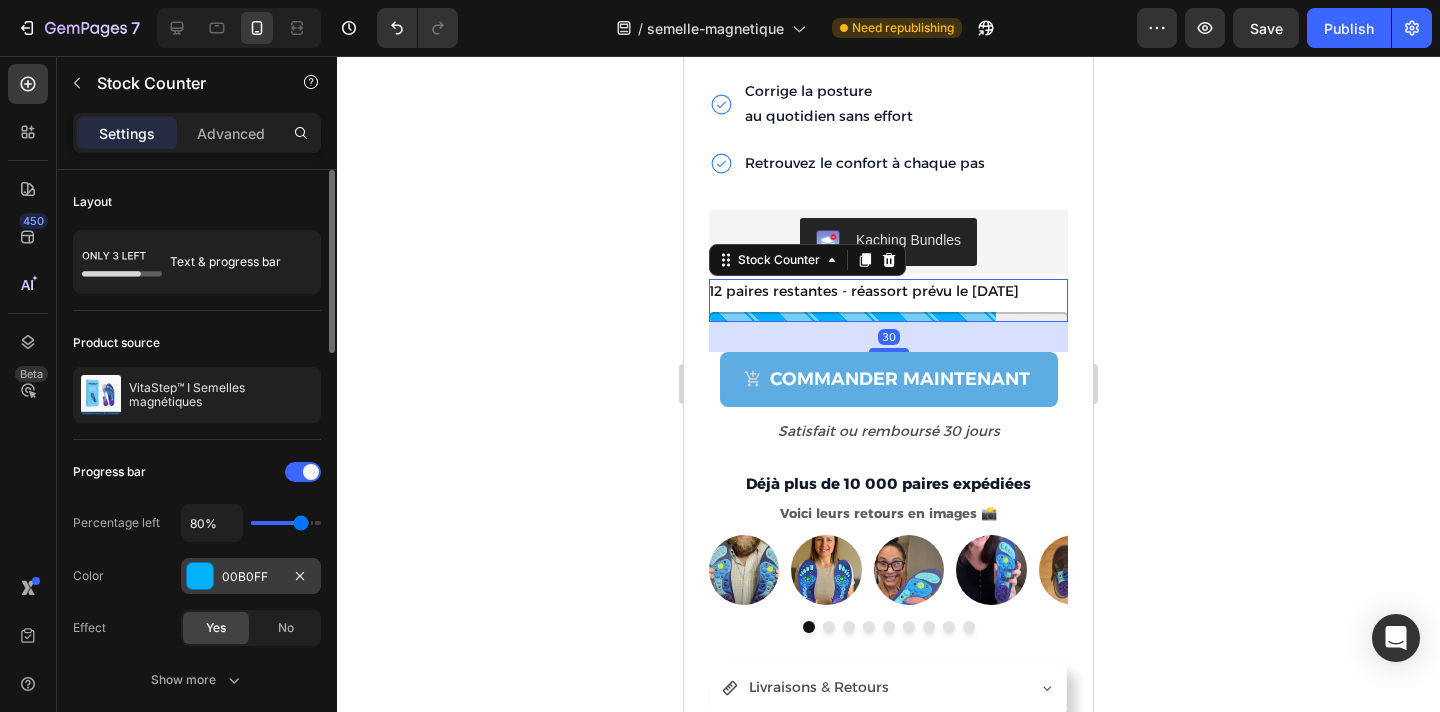 click at bounding box center (200, 576) 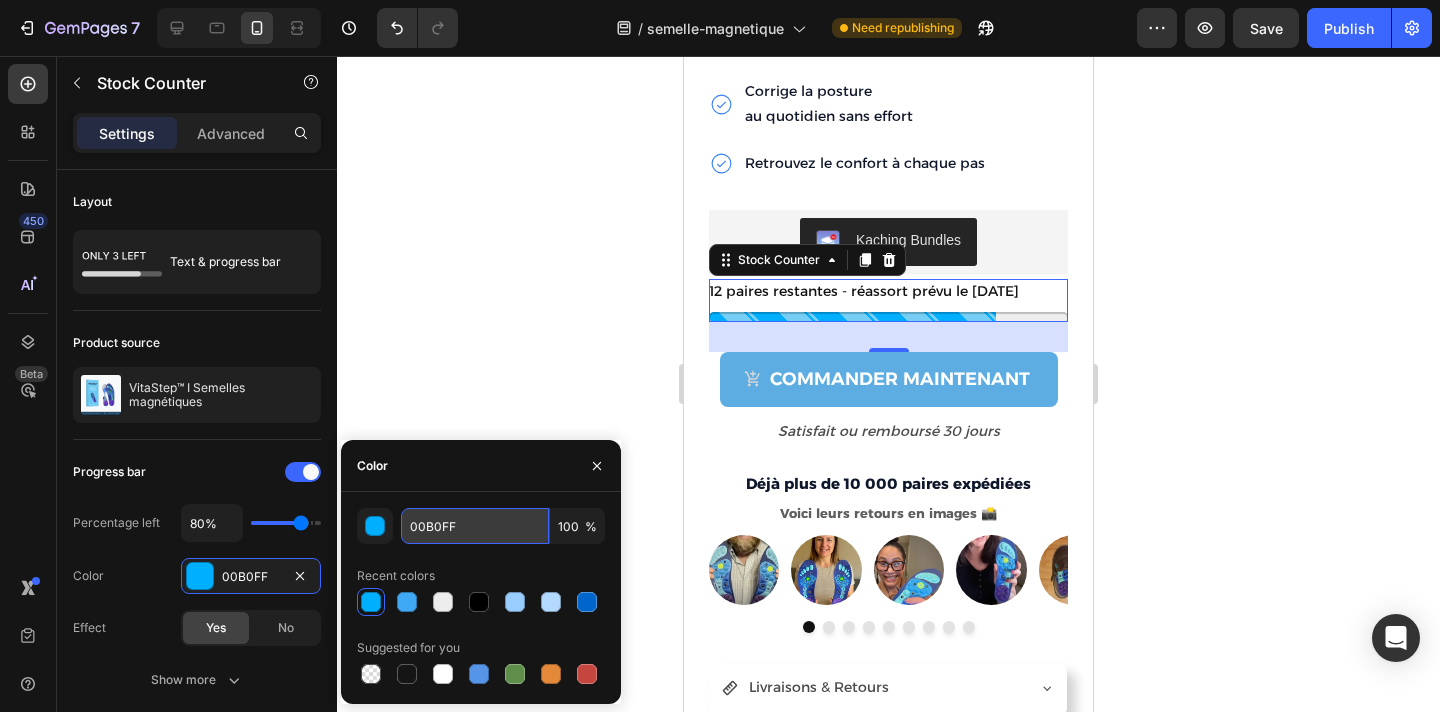 click on "00B0FF" at bounding box center [475, 526] 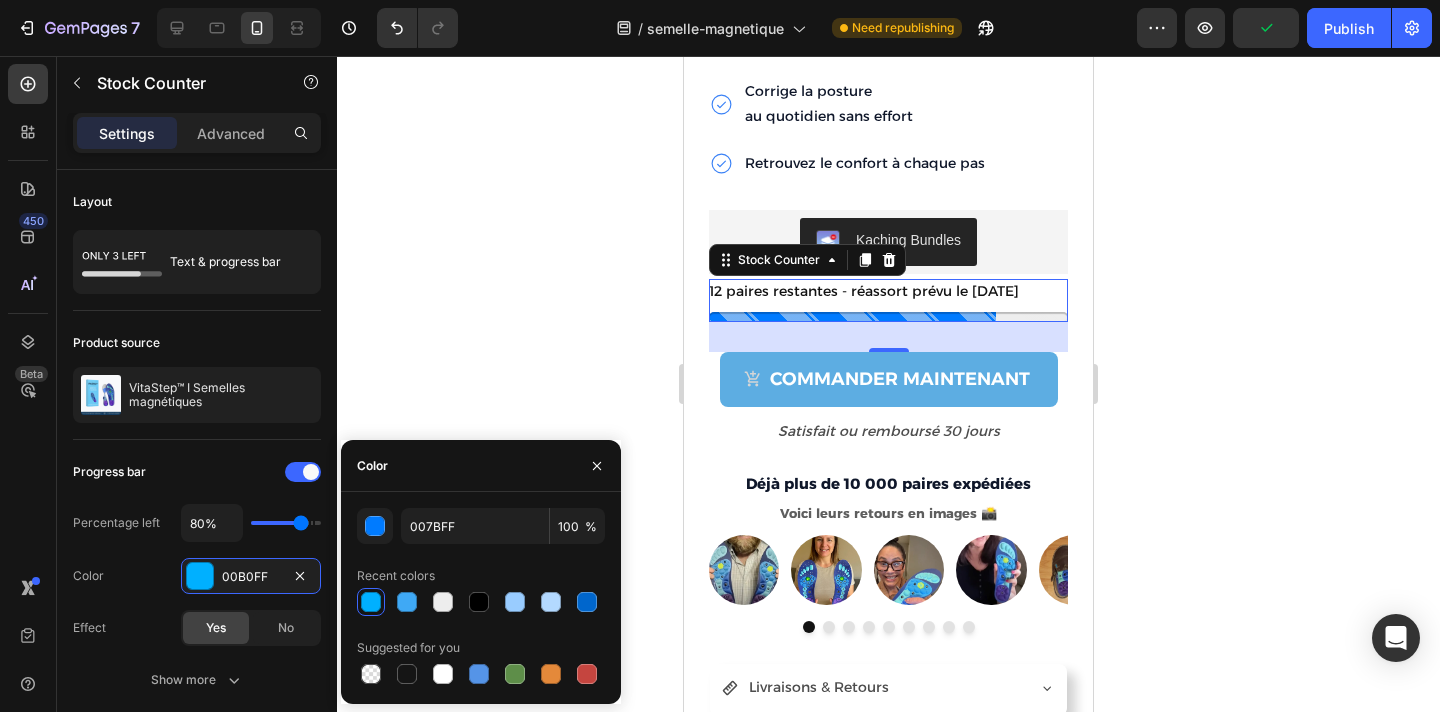 click 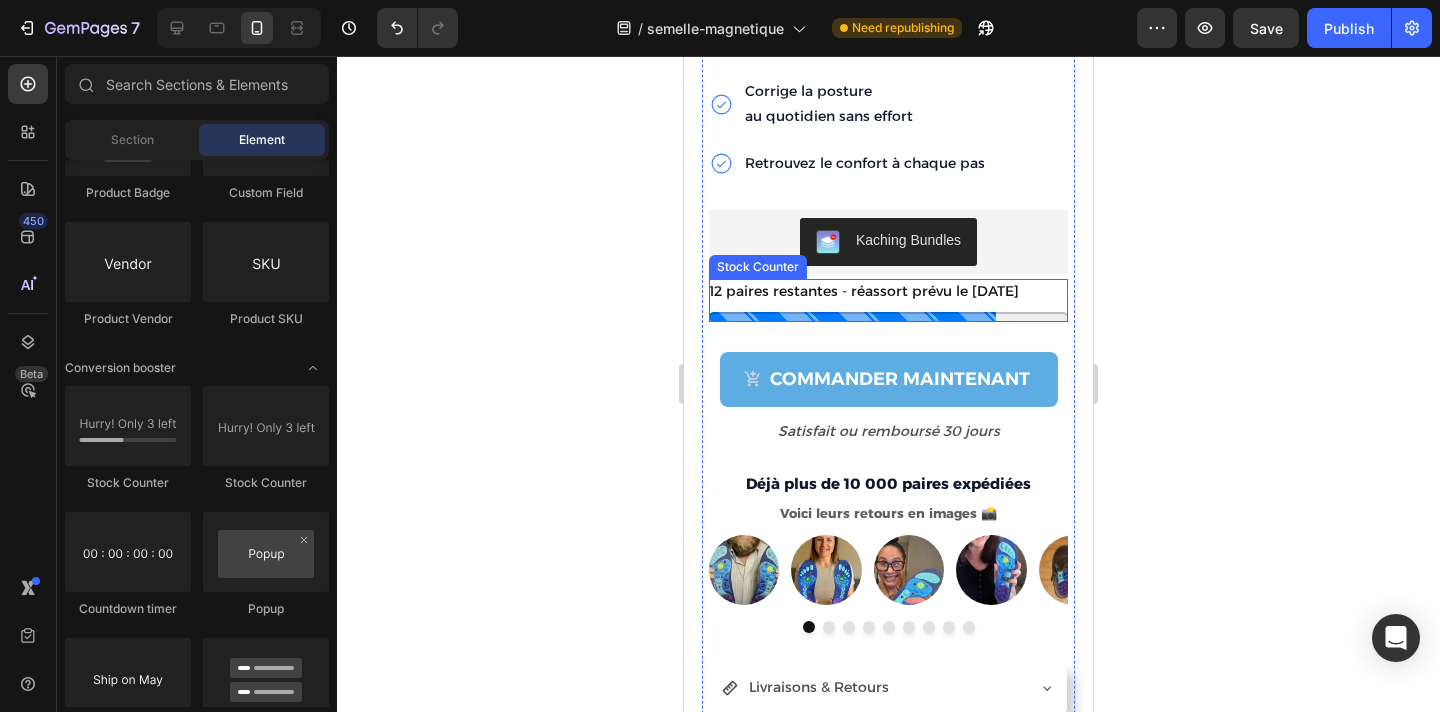 click on "12 paires restantes - réassort prévu le 15 août" at bounding box center (864, 291) 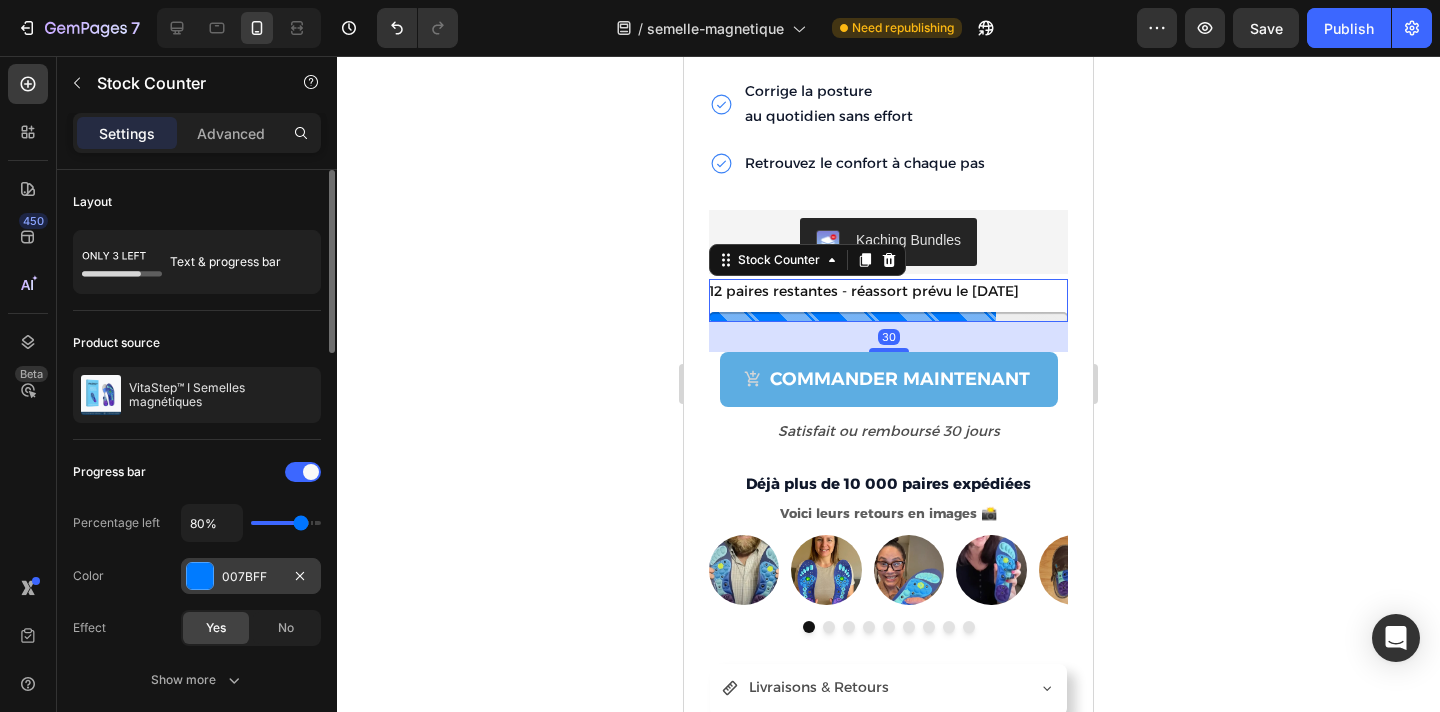 click on "007BFF" at bounding box center (251, 577) 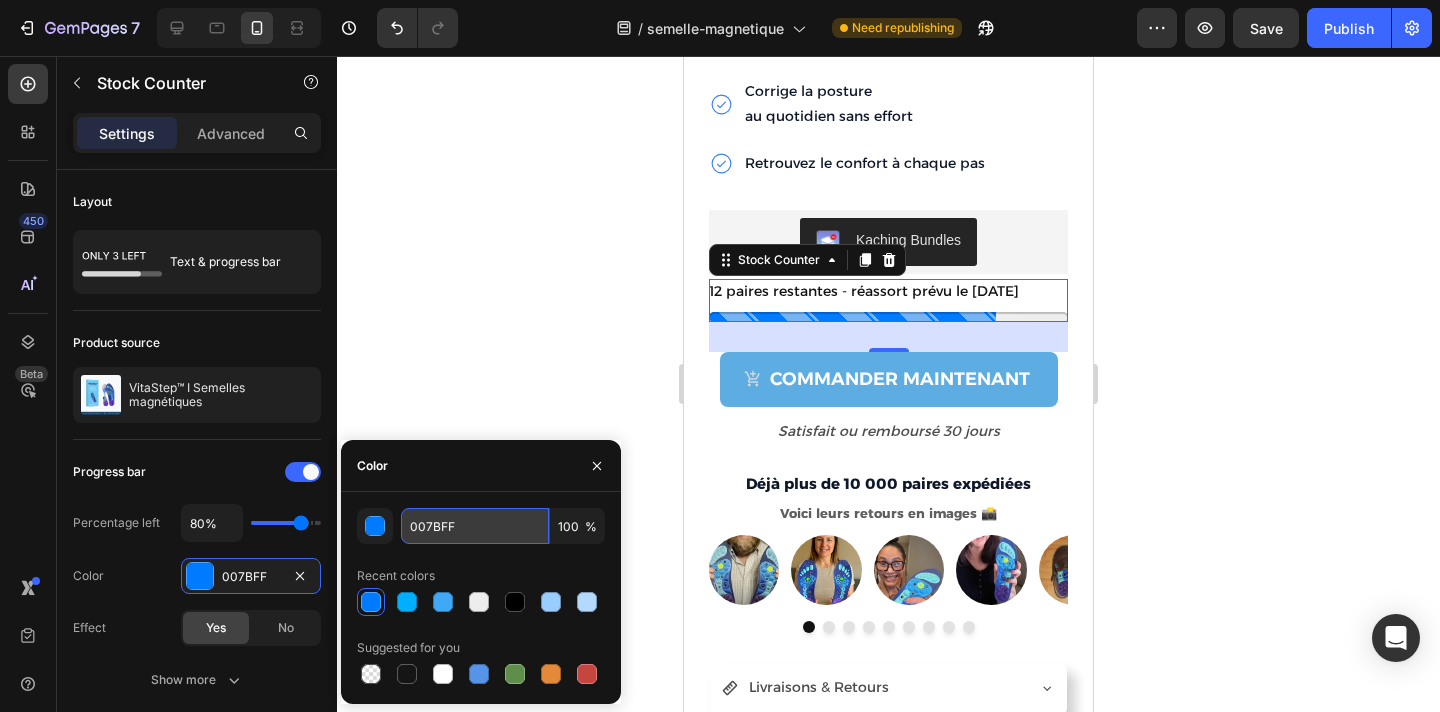 click on "007BFF" at bounding box center [475, 526] 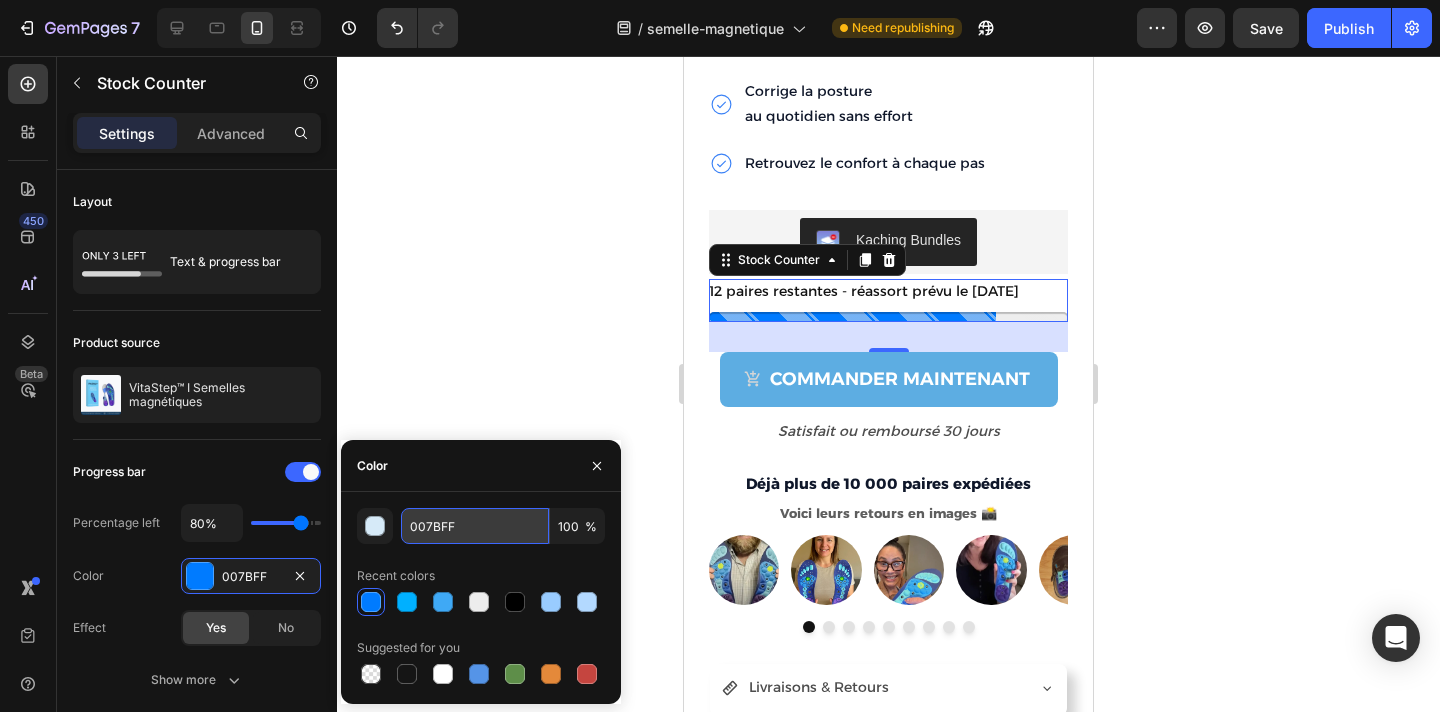 type on "D6EAF8" 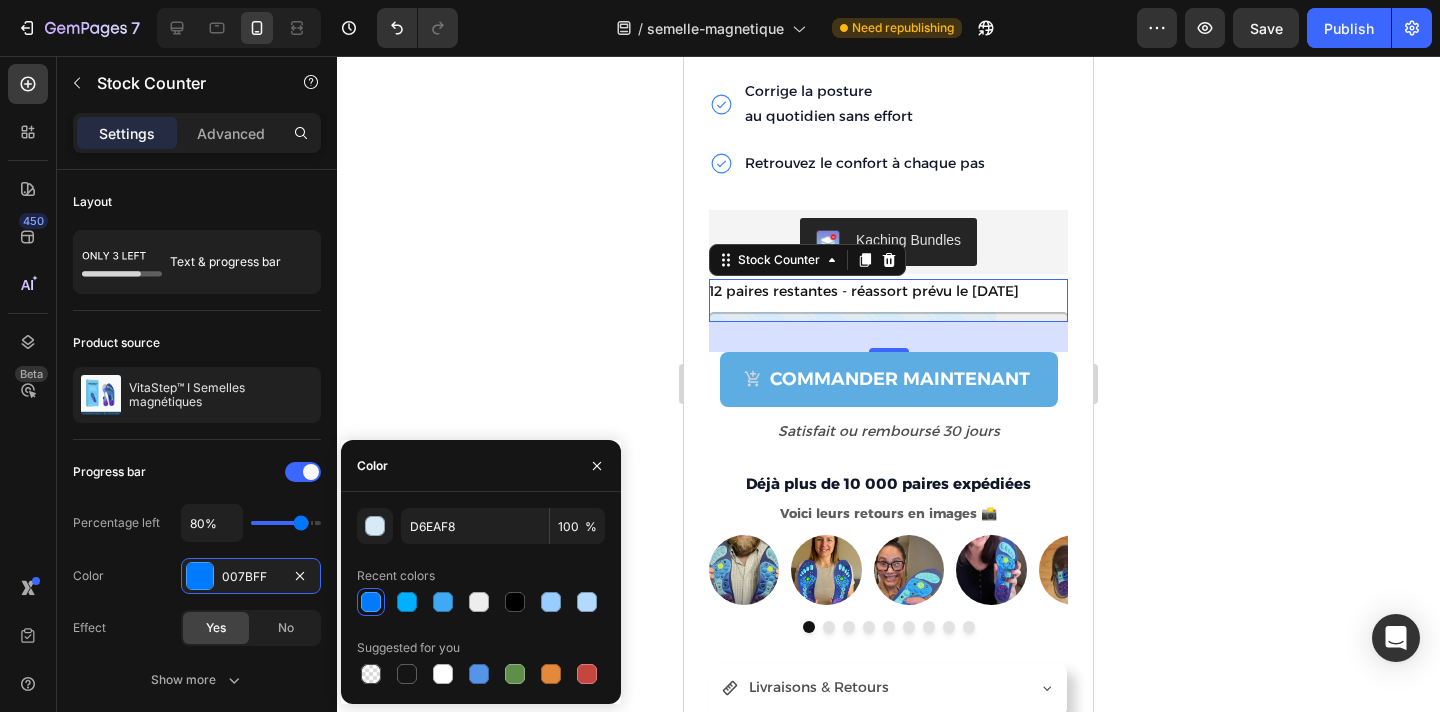 click 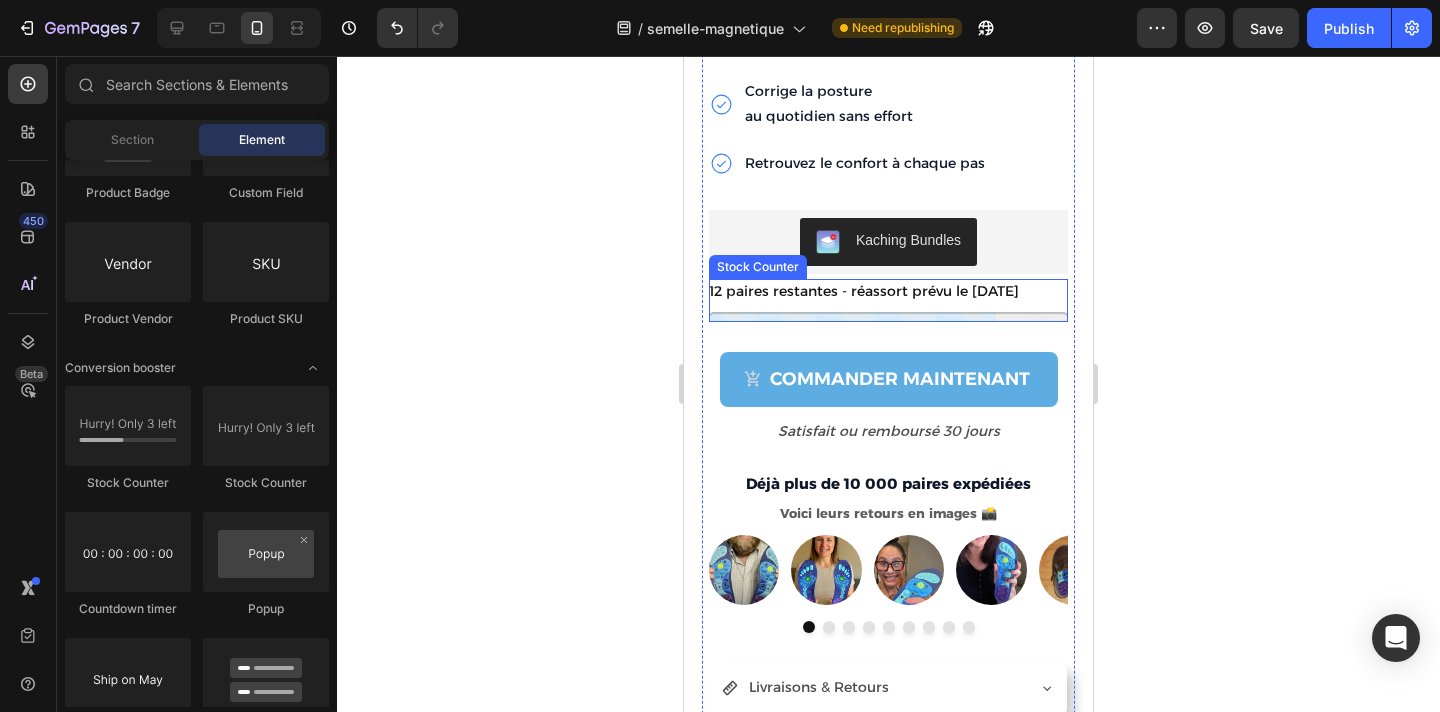 click on "12 paires restantes - réassort prévu le 15 août" at bounding box center [888, 291] 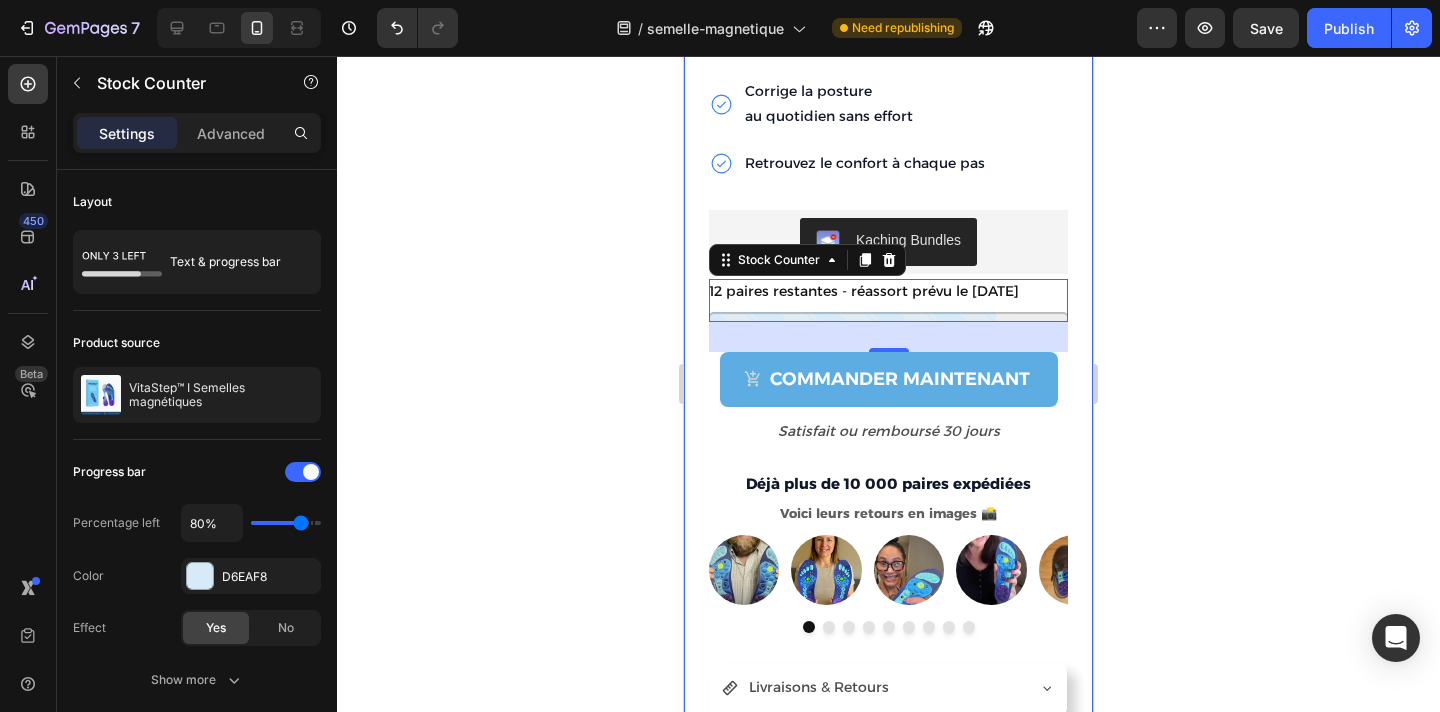 click 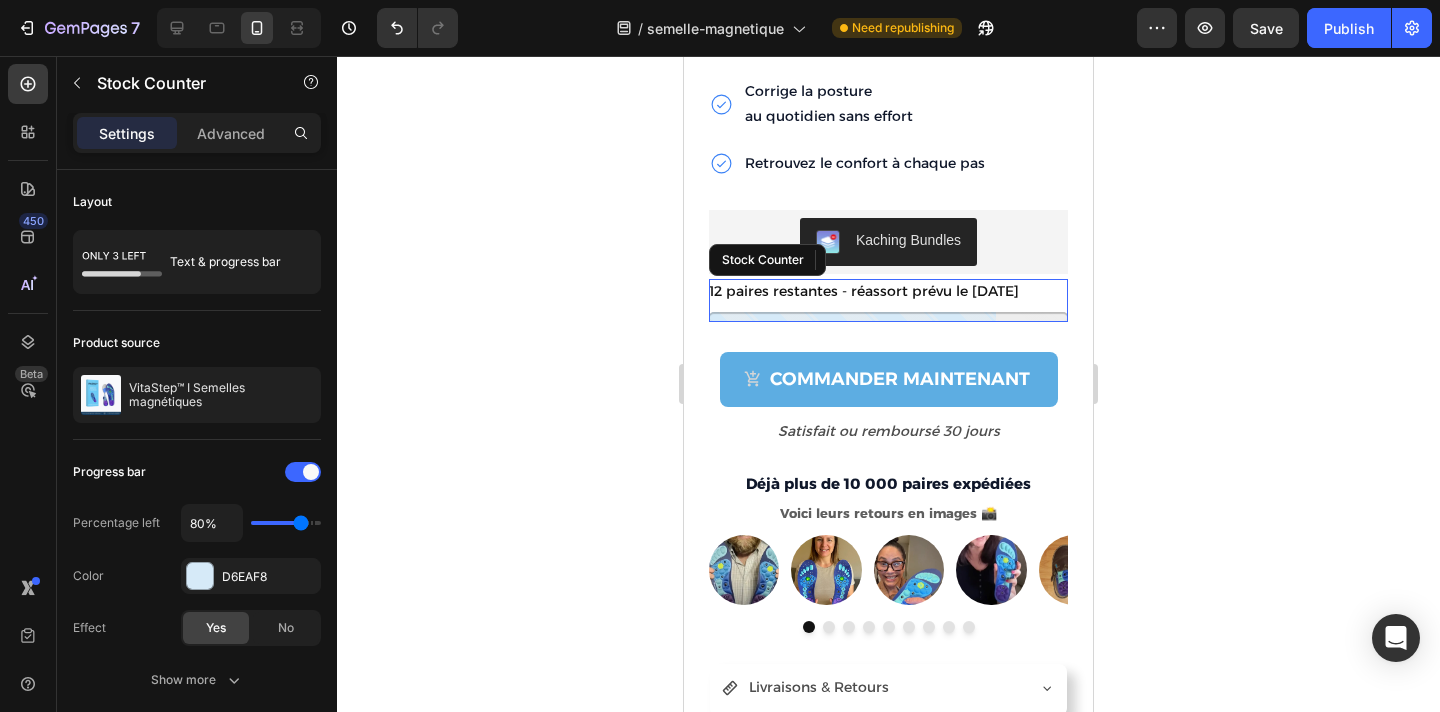 click on "12 paires restantes - réassort prévu le 15 août" at bounding box center (888, 291) 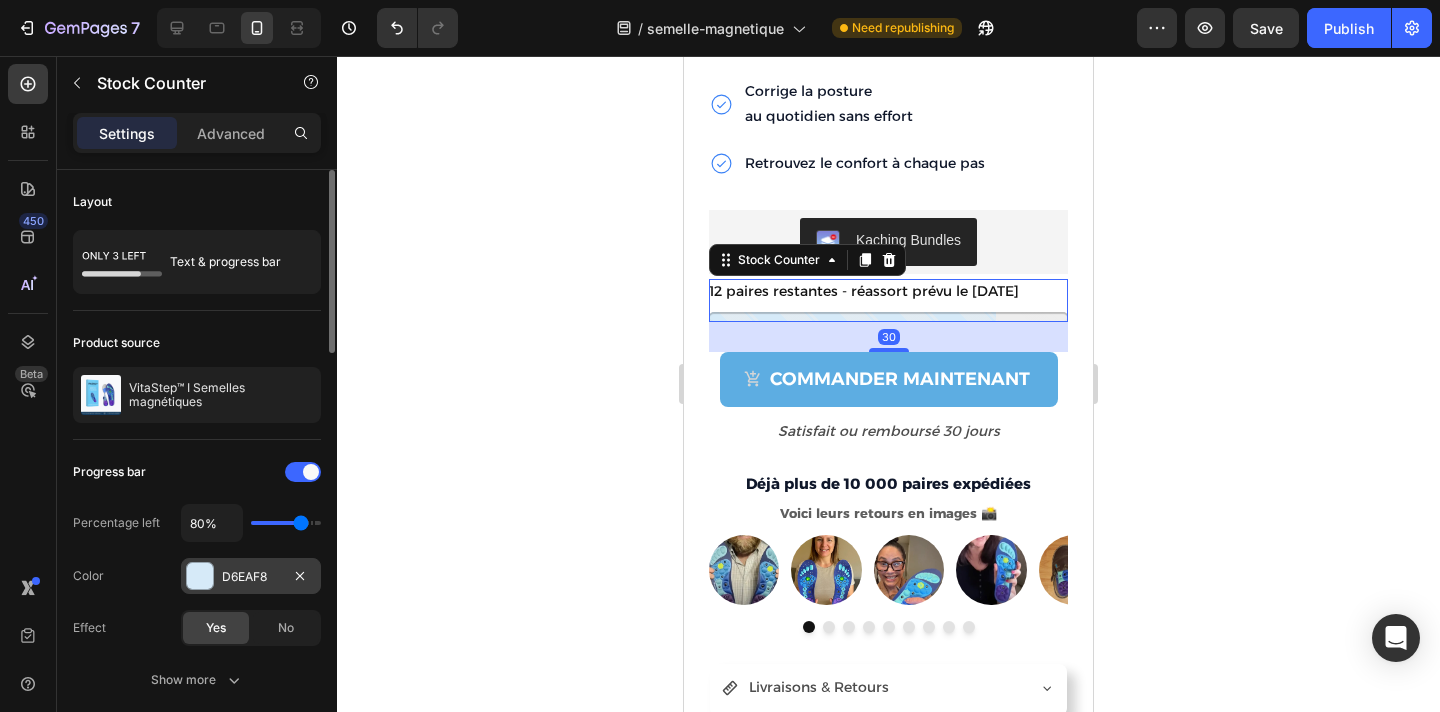 click on "D6EAF8" at bounding box center (251, 576) 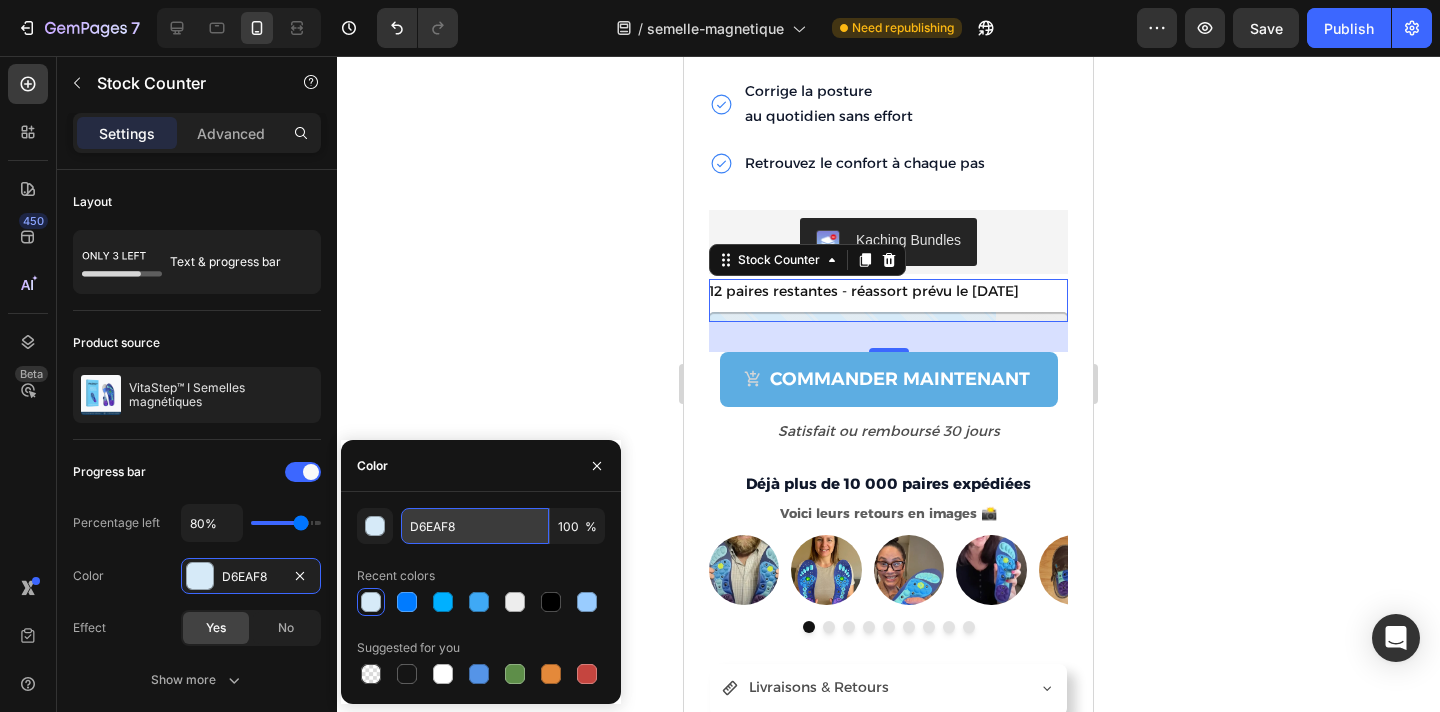 click on "D6EAF8" at bounding box center (475, 526) 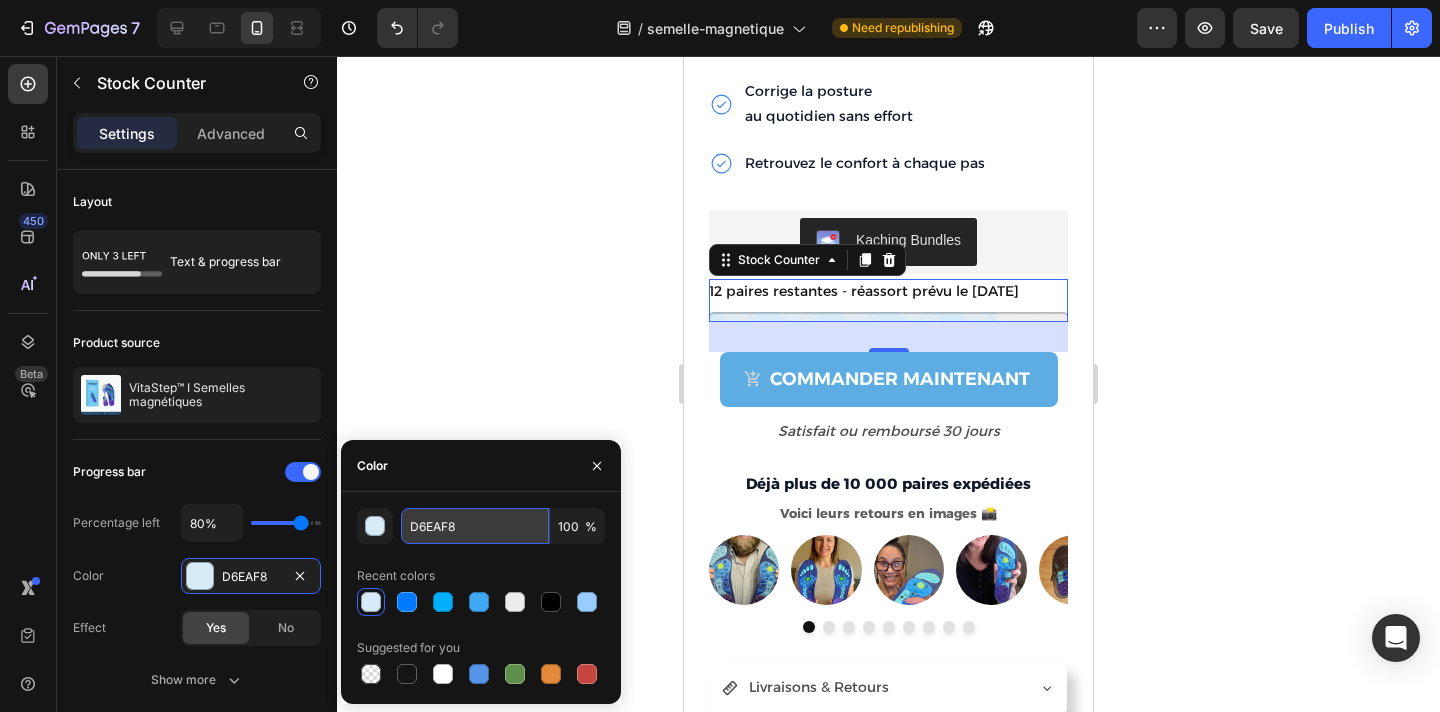 paste on "FF7E29" 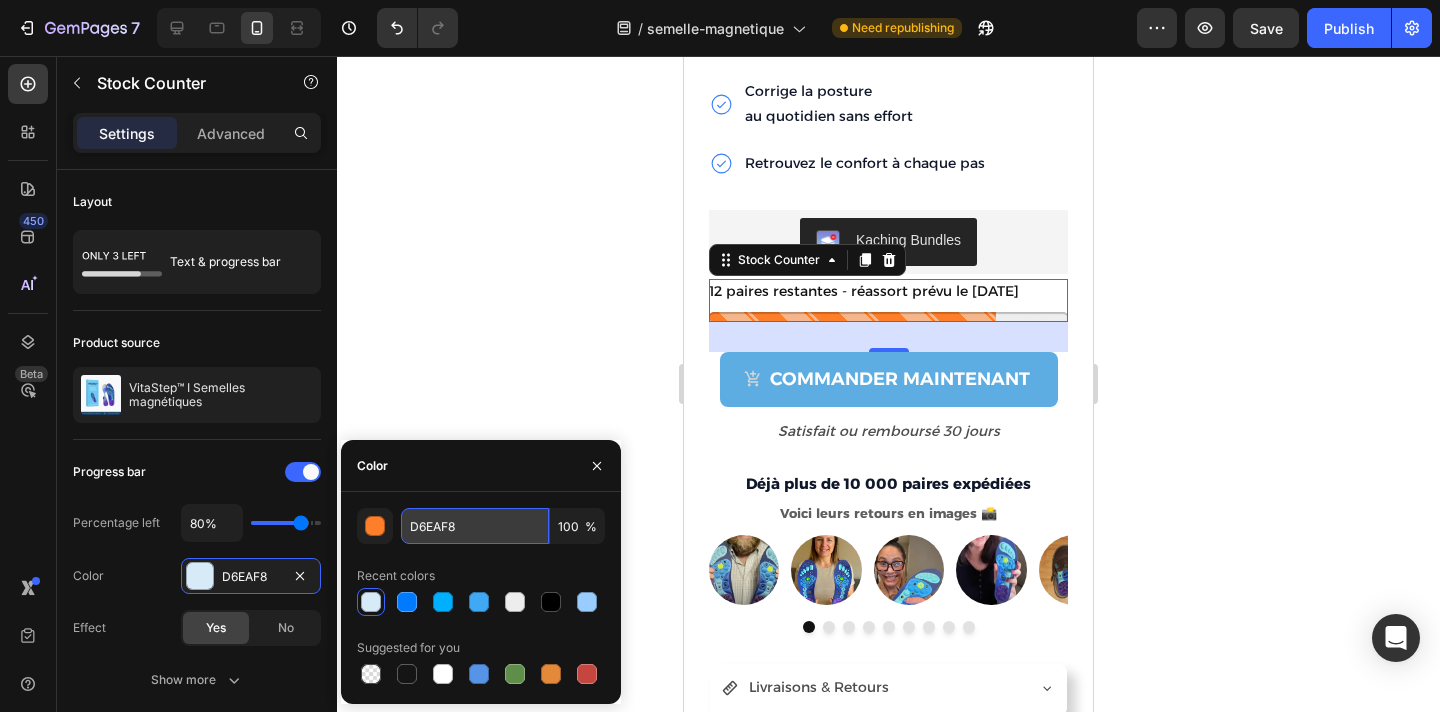 type on "FF7E29" 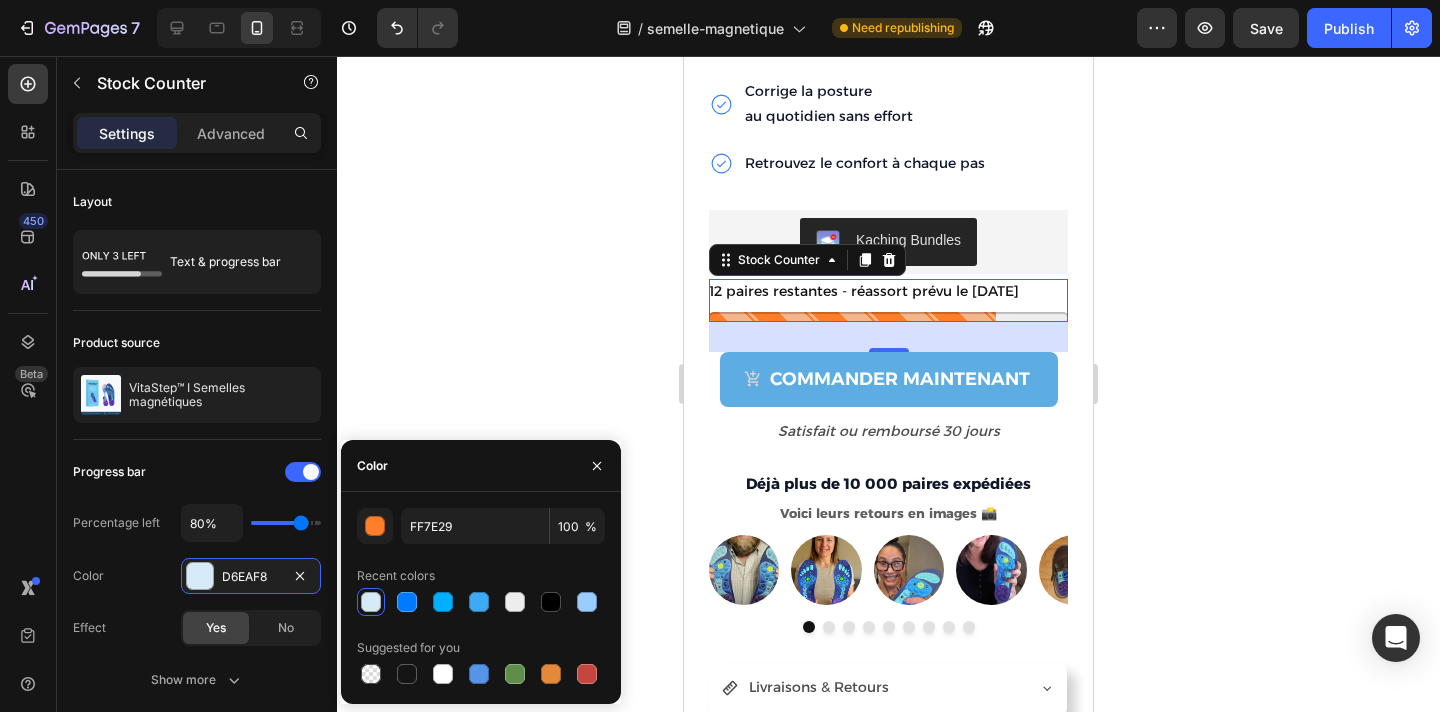 click 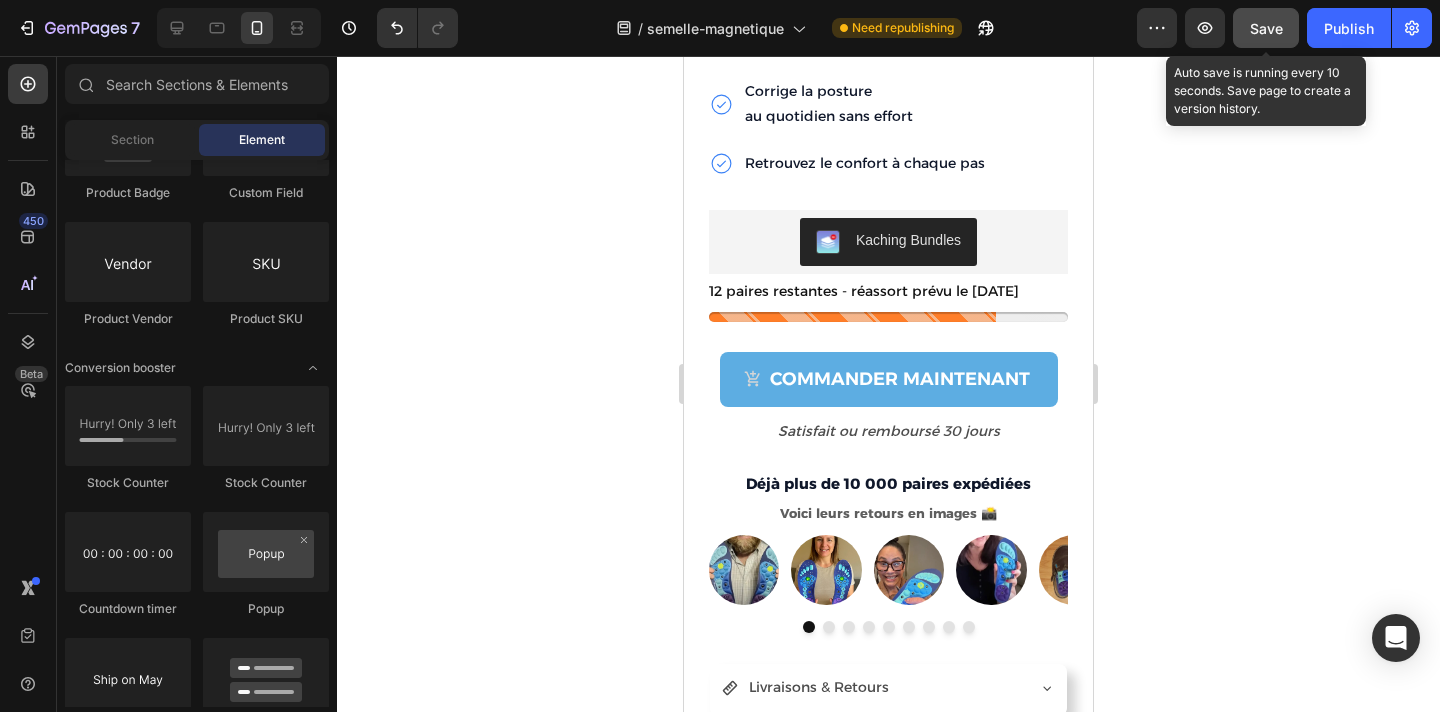 click on "Save" at bounding box center (1266, 28) 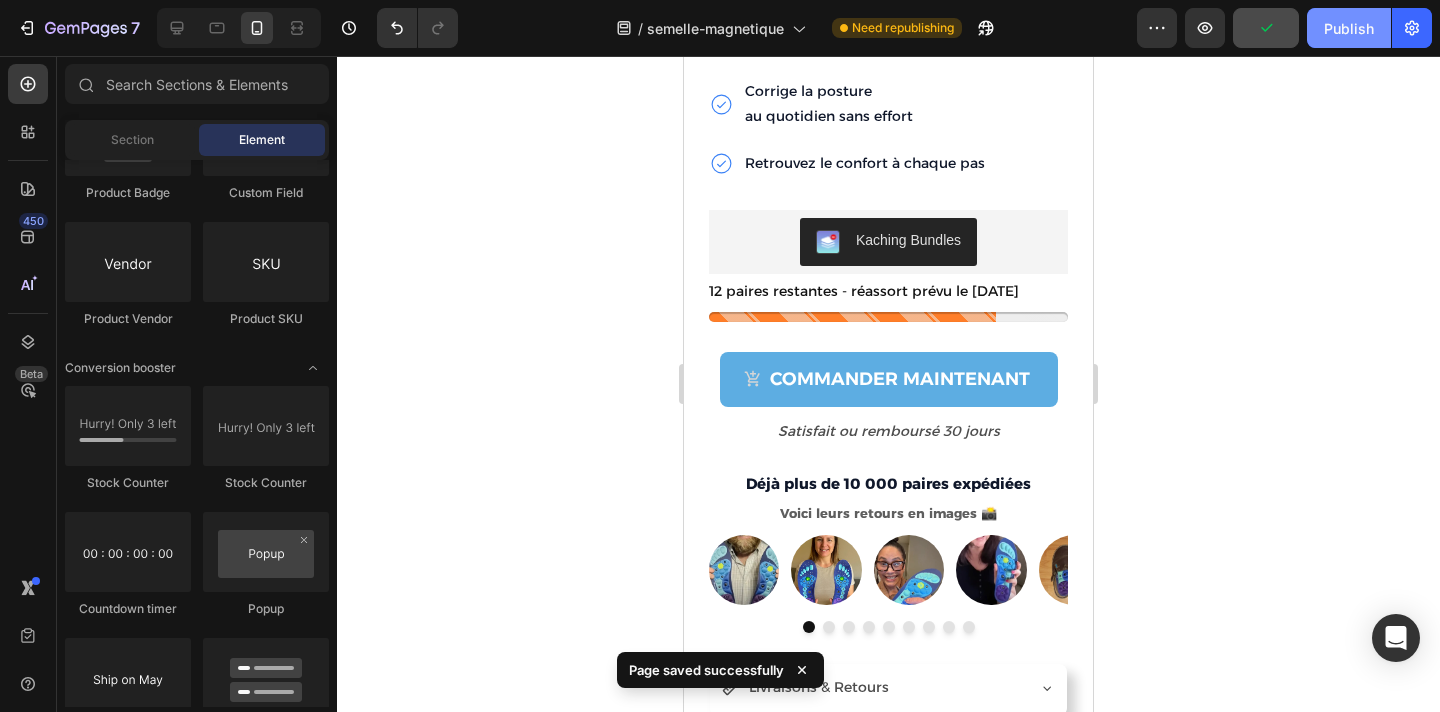 click on "Publish" at bounding box center [1349, 28] 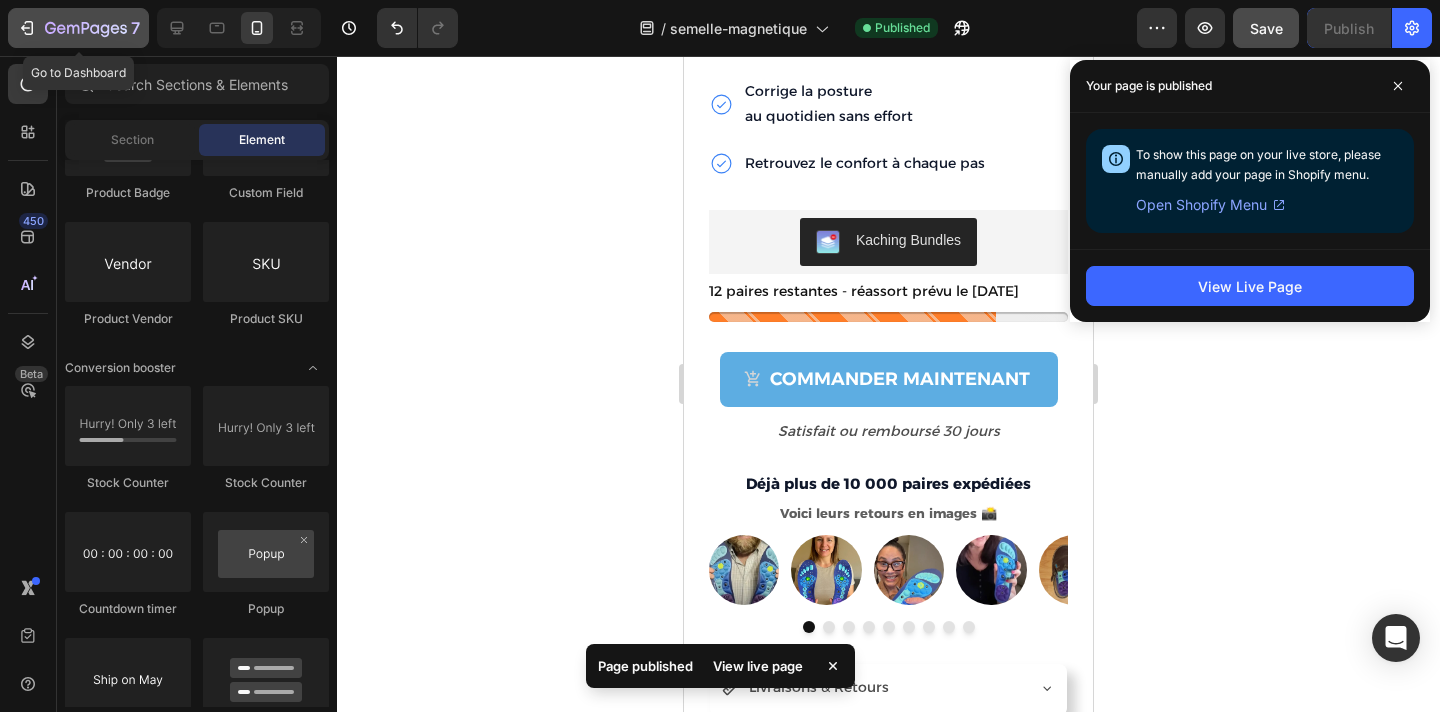 click 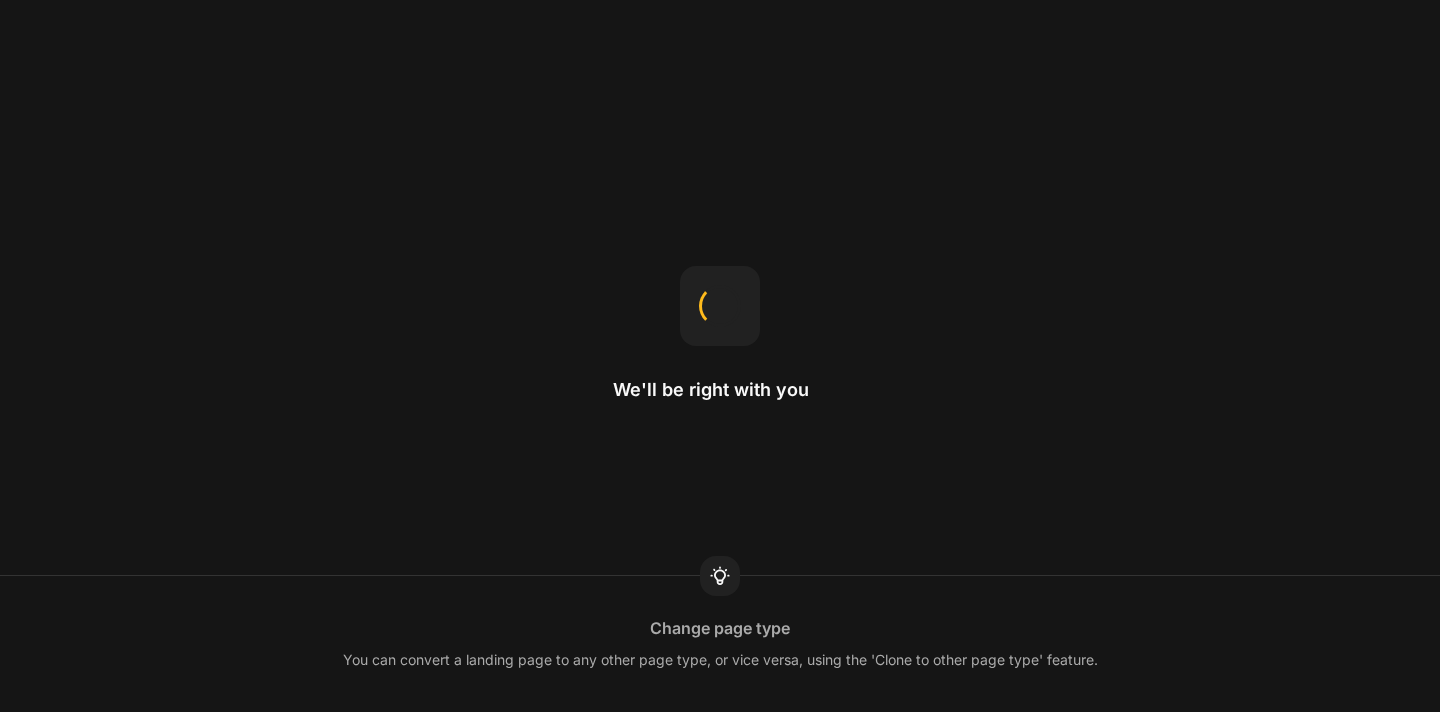 scroll, scrollTop: 0, scrollLeft: 0, axis: both 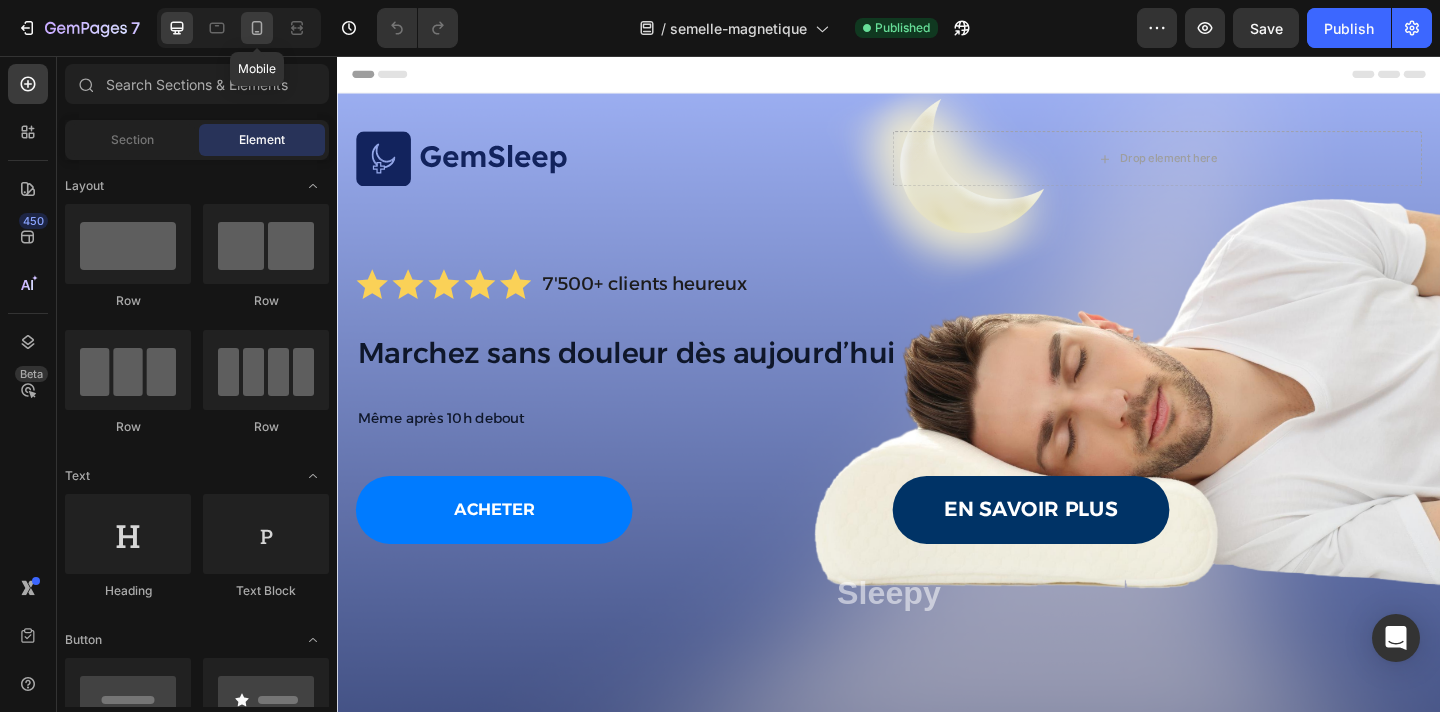 click 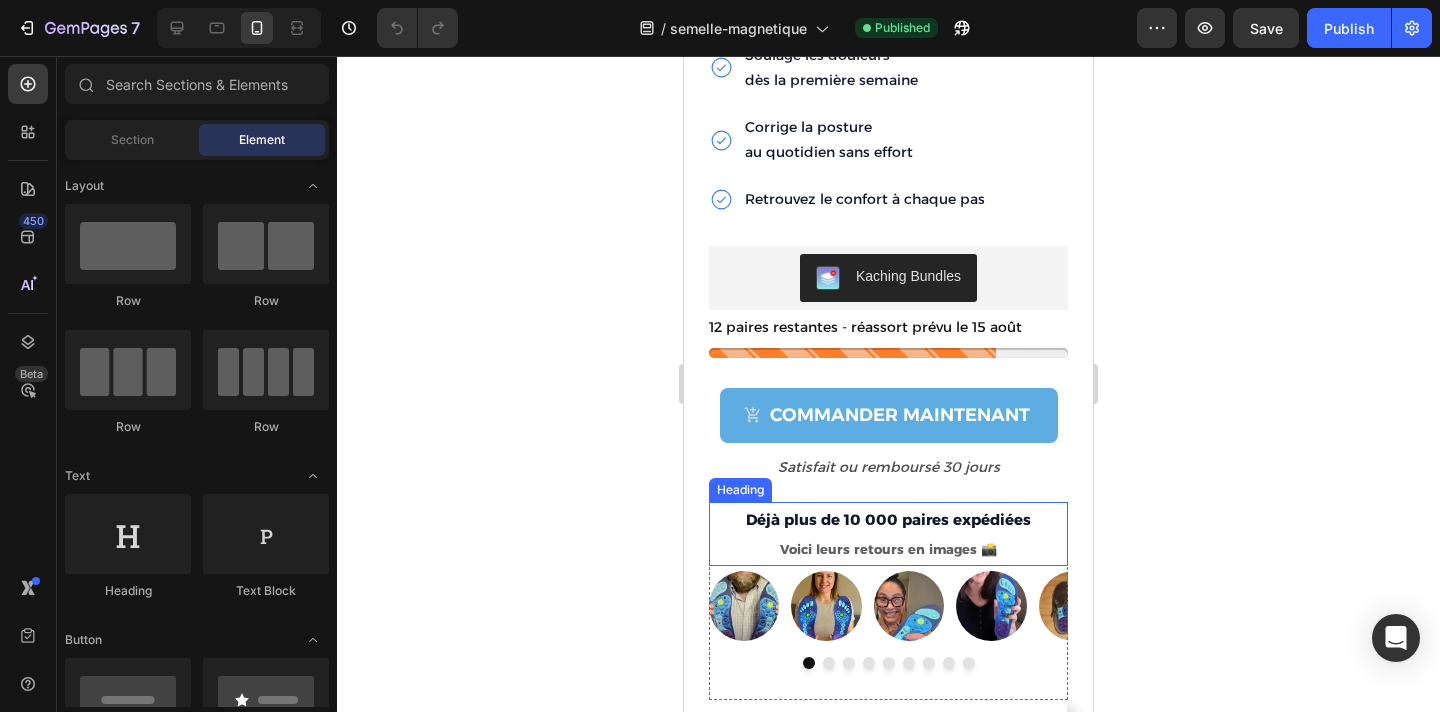 scroll, scrollTop: 4350, scrollLeft: 0, axis: vertical 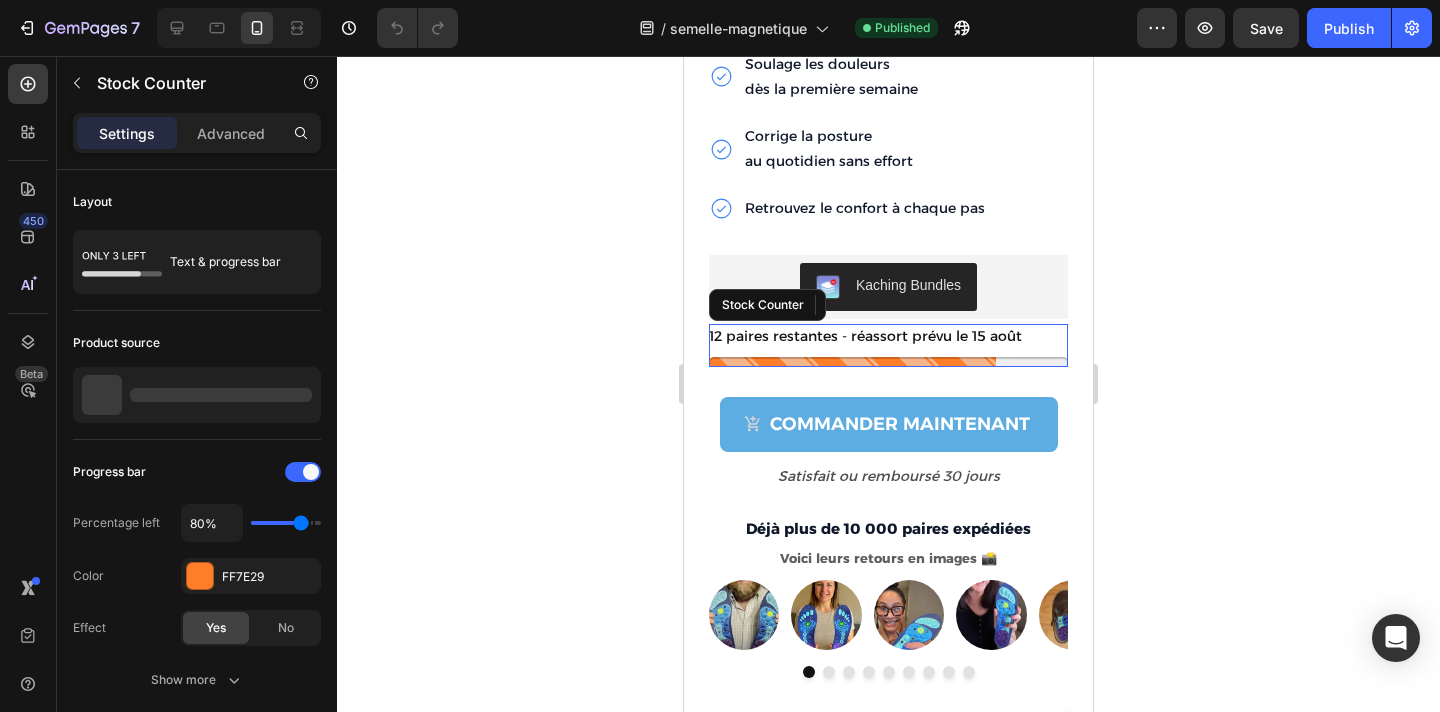 click on "12 paires restantes - réassort prévu le 15 août" at bounding box center [865, 336] 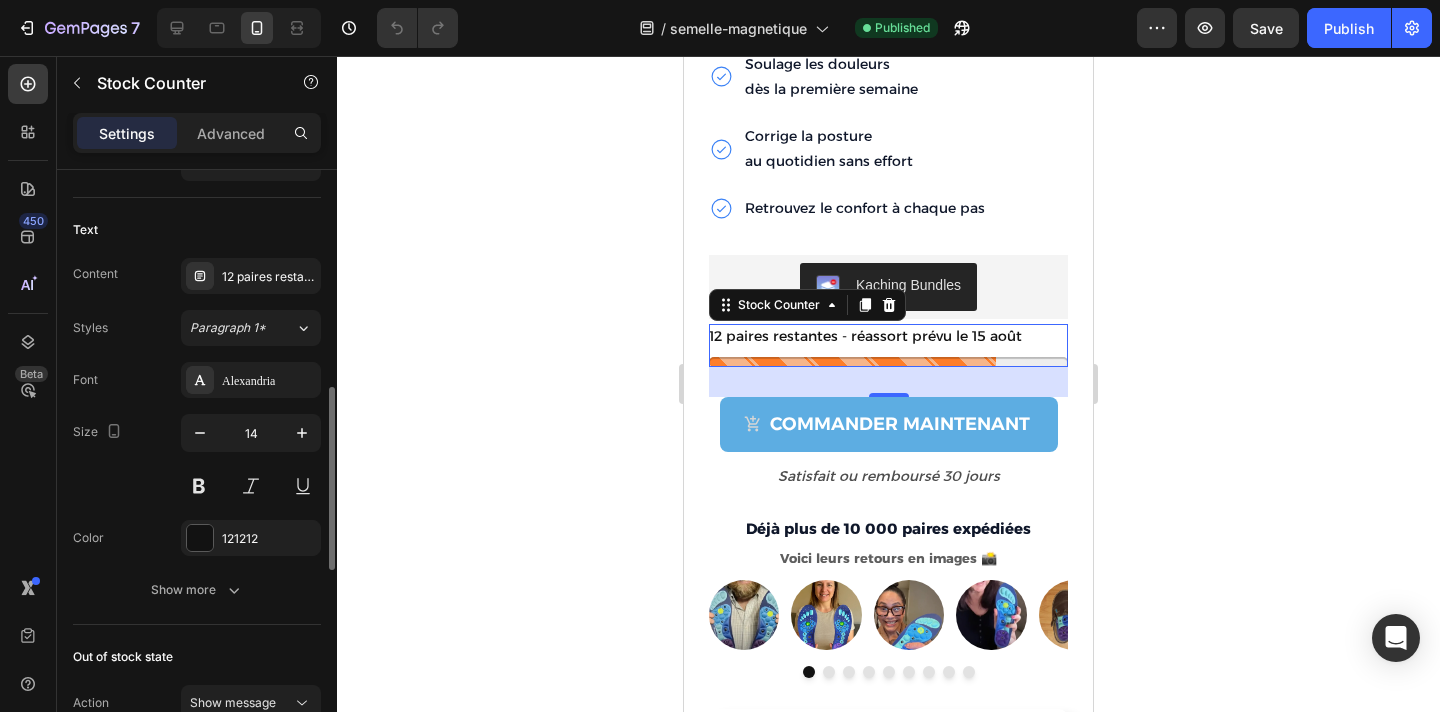 scroll, scrollTop: 707, scrollLeft: 0, axis: vertical 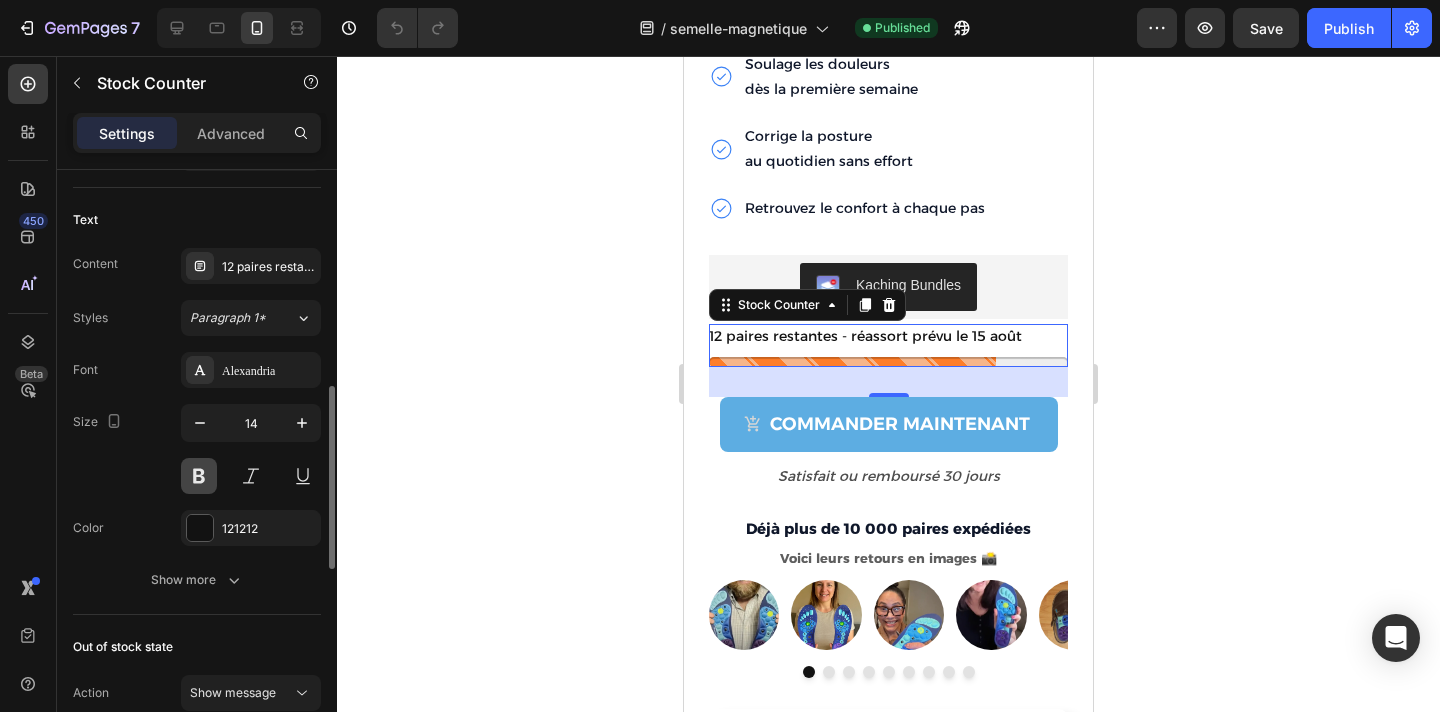 click at bounding box center [199, 476] 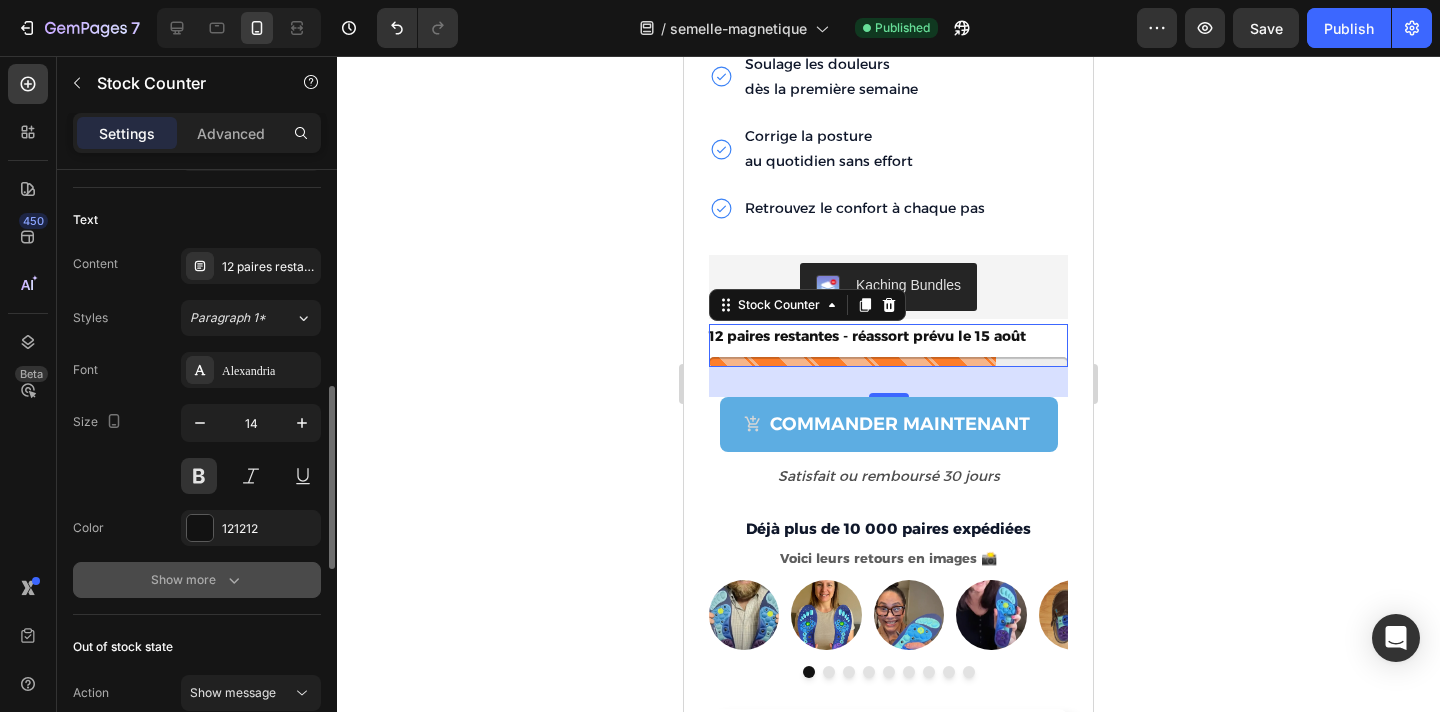 click on "Show more" at bounding box center [197, 580] 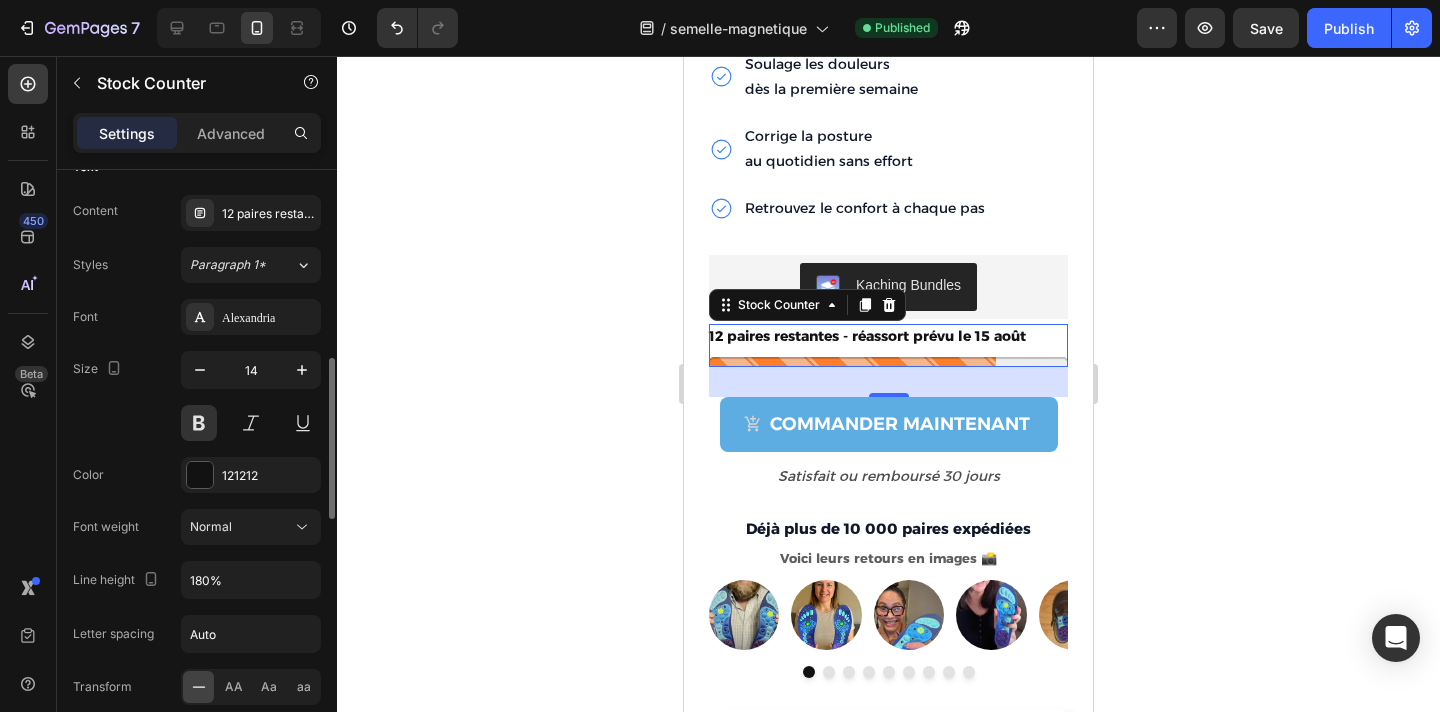 scroll, scrollTop: 761, scrollLeft: 0, axis: vertical 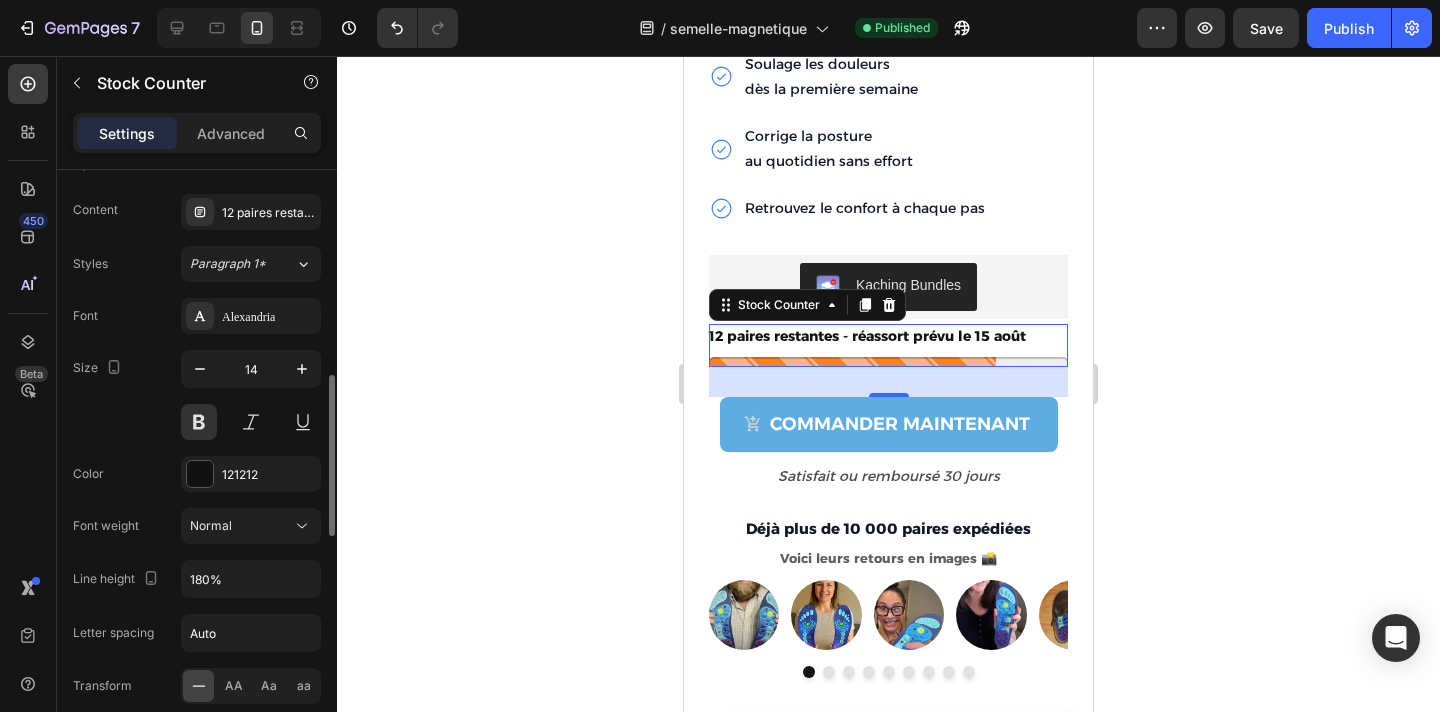 click 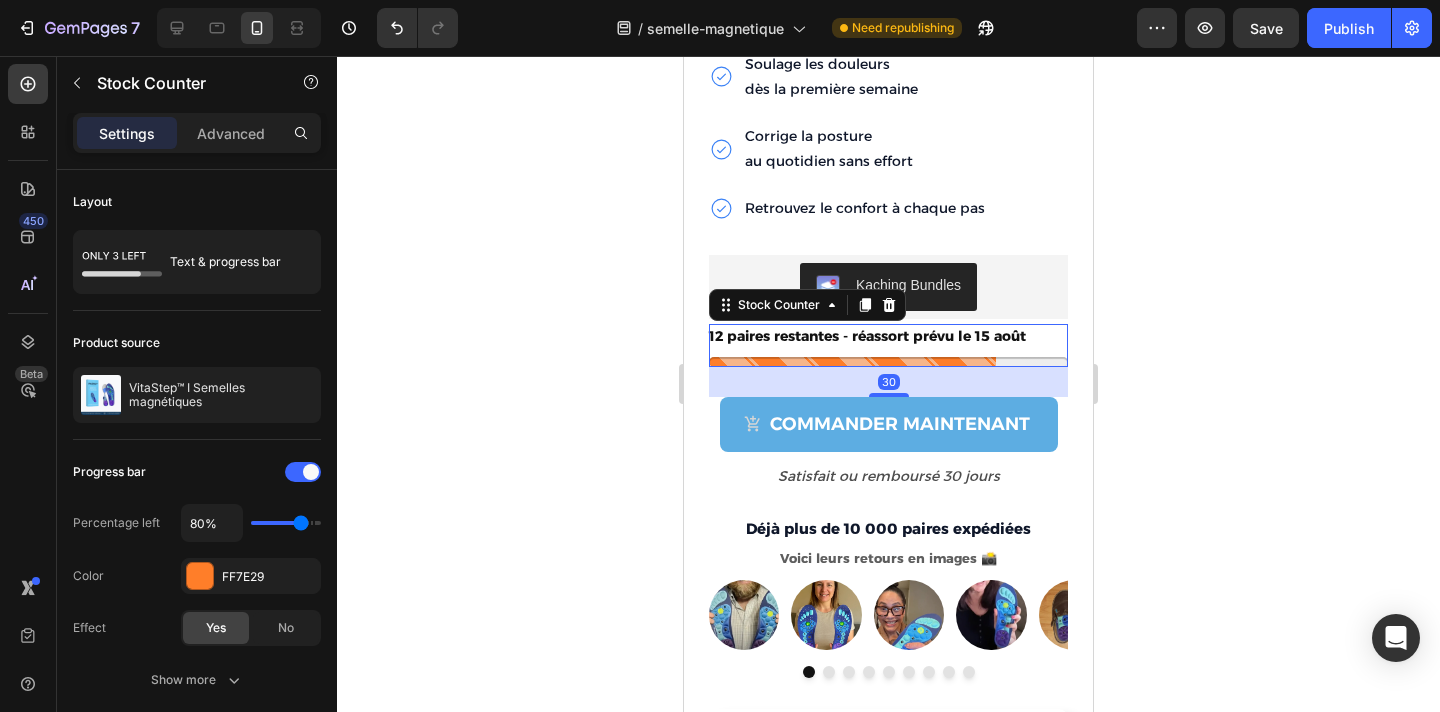 click on "12 paires restantes - réassort prévu le 15 août" at bounding box center (867, 336) 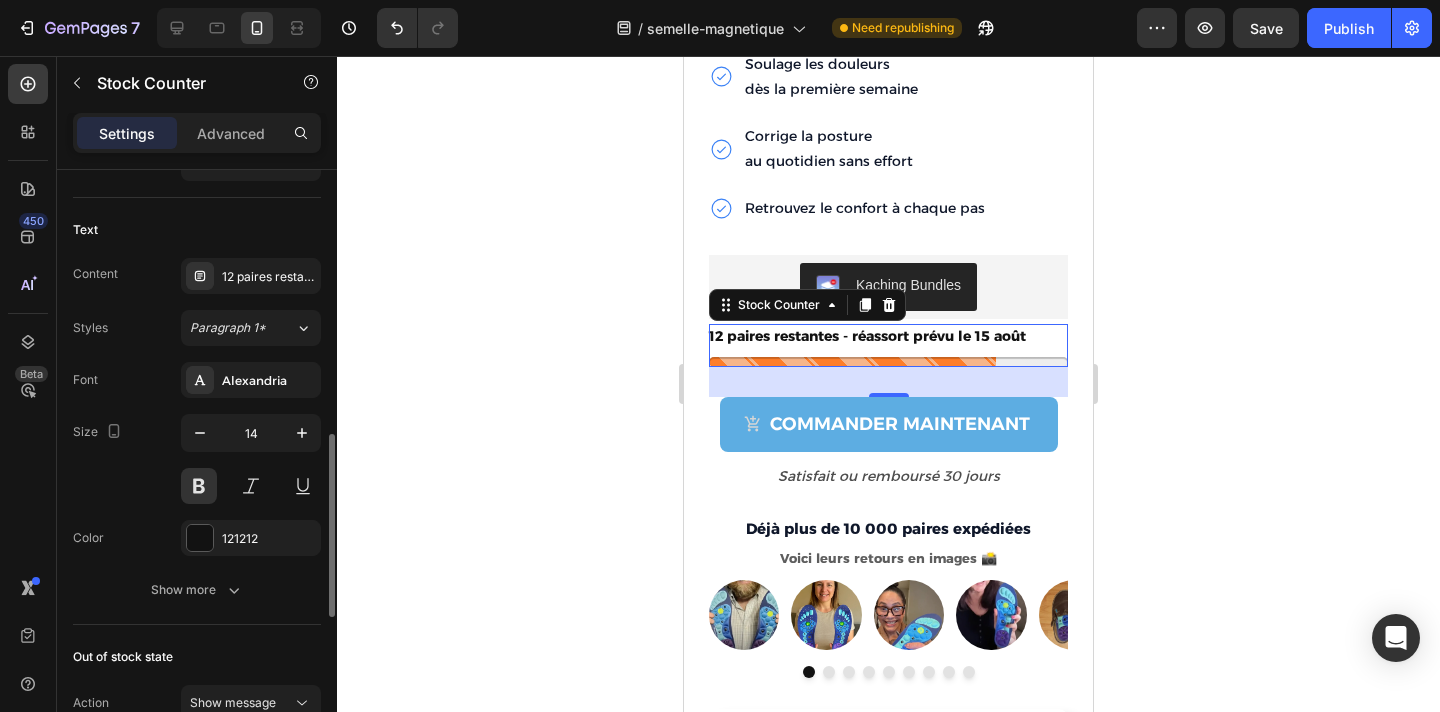 scroll, scrollTop: 686, scrollLeft: 0, axis: vertical 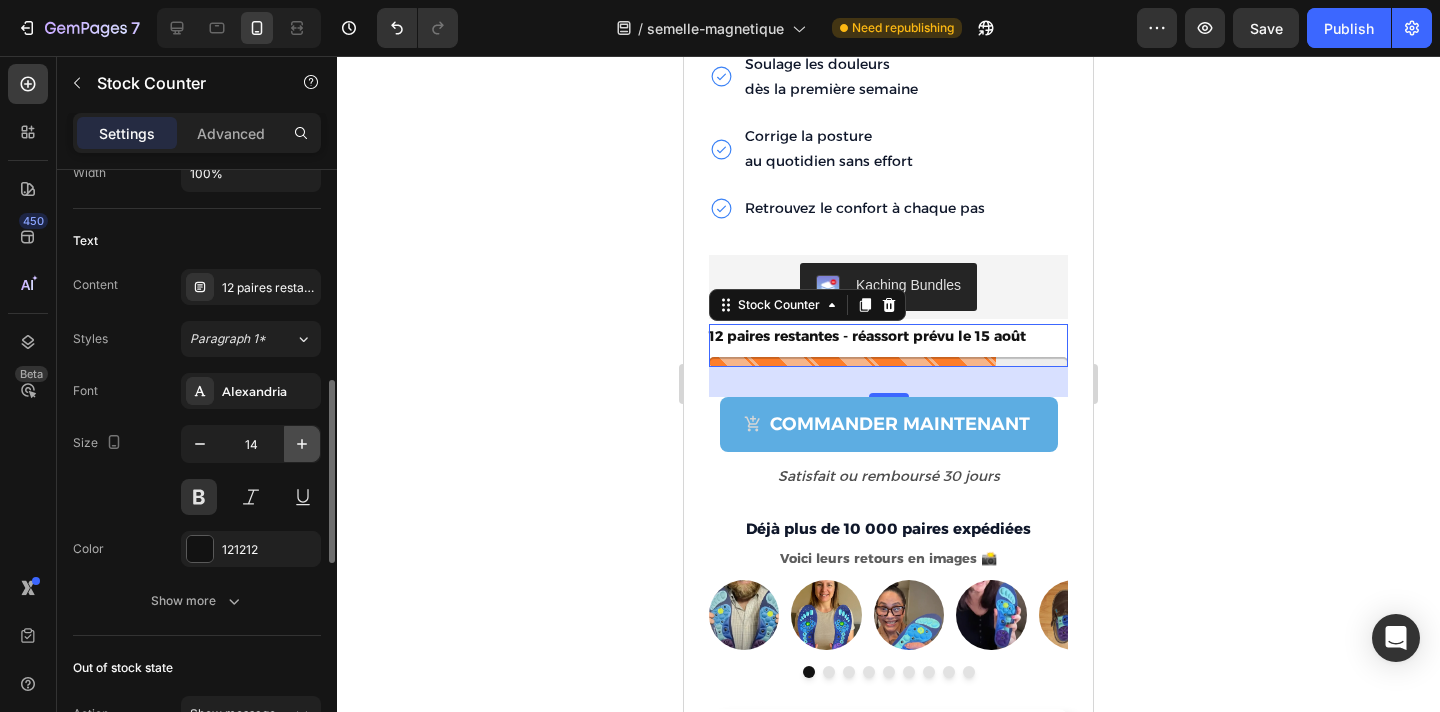 click 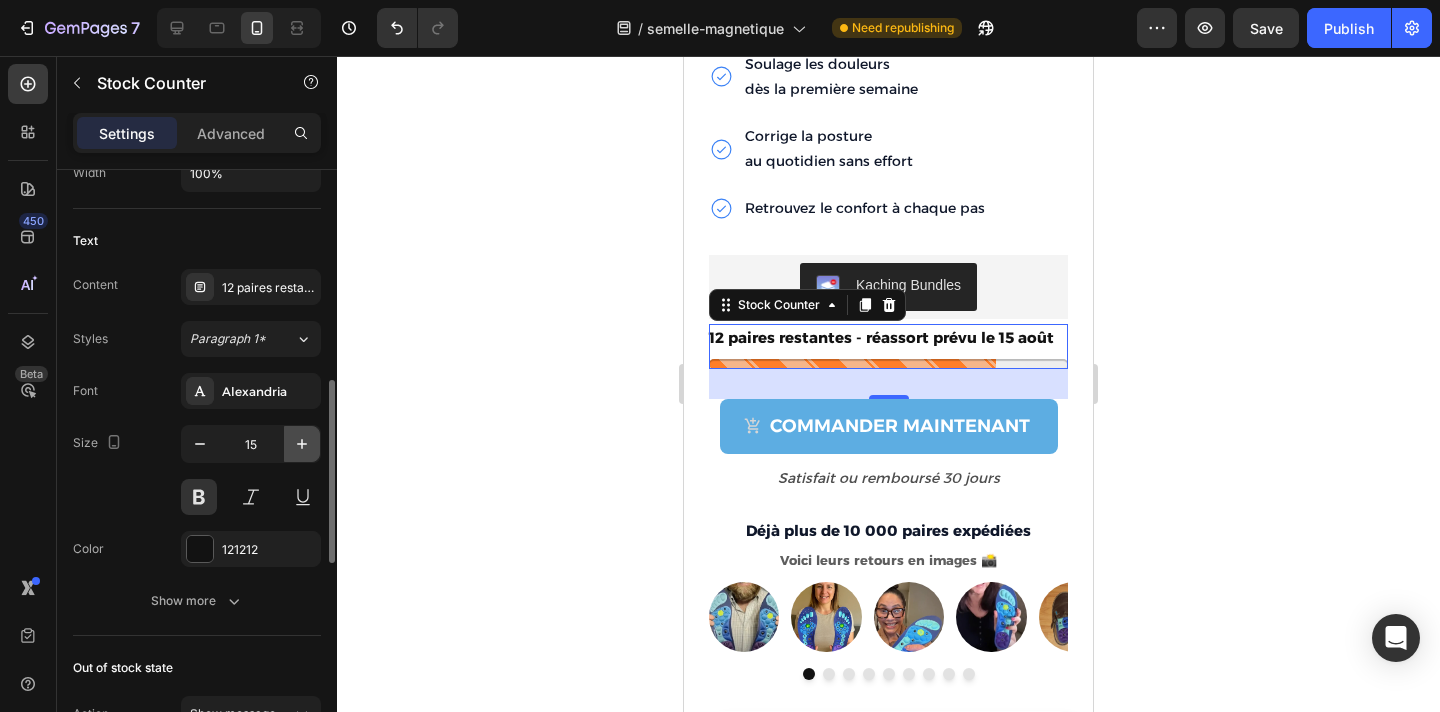 click 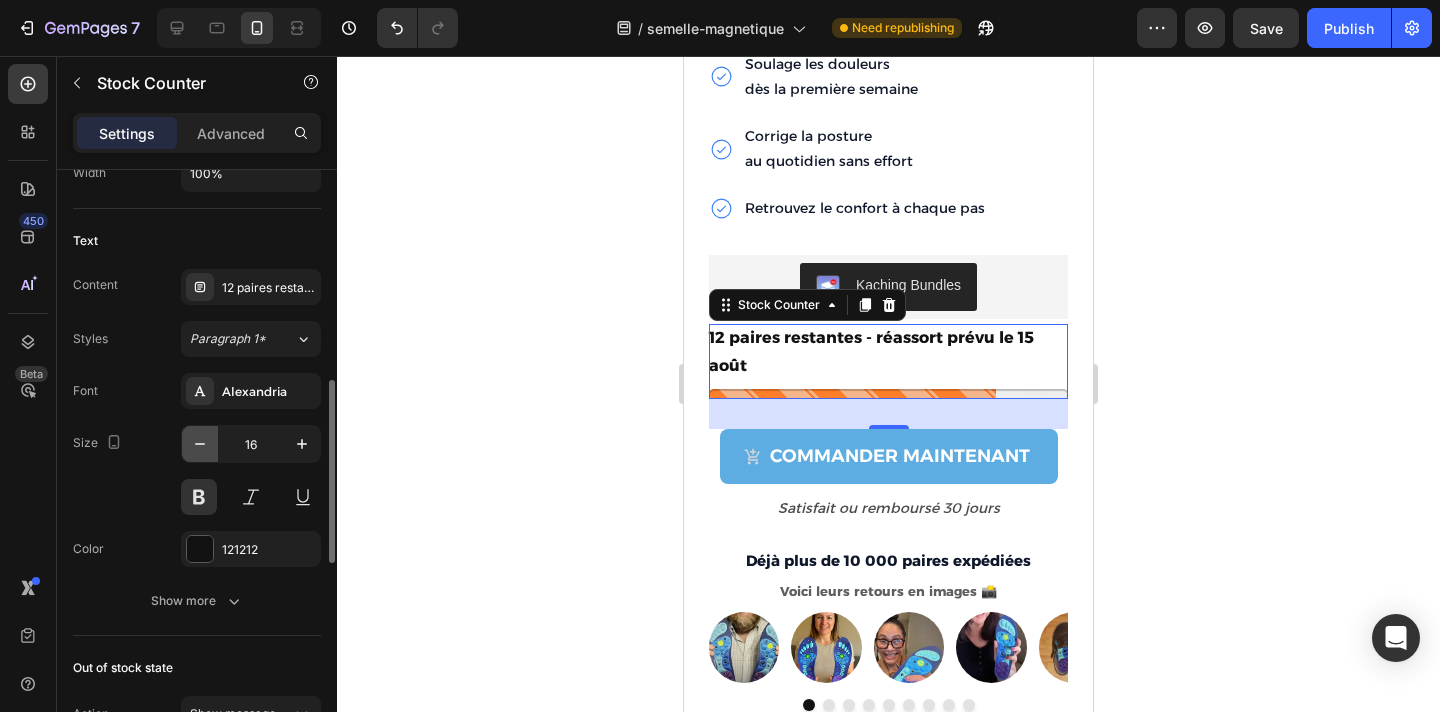 click 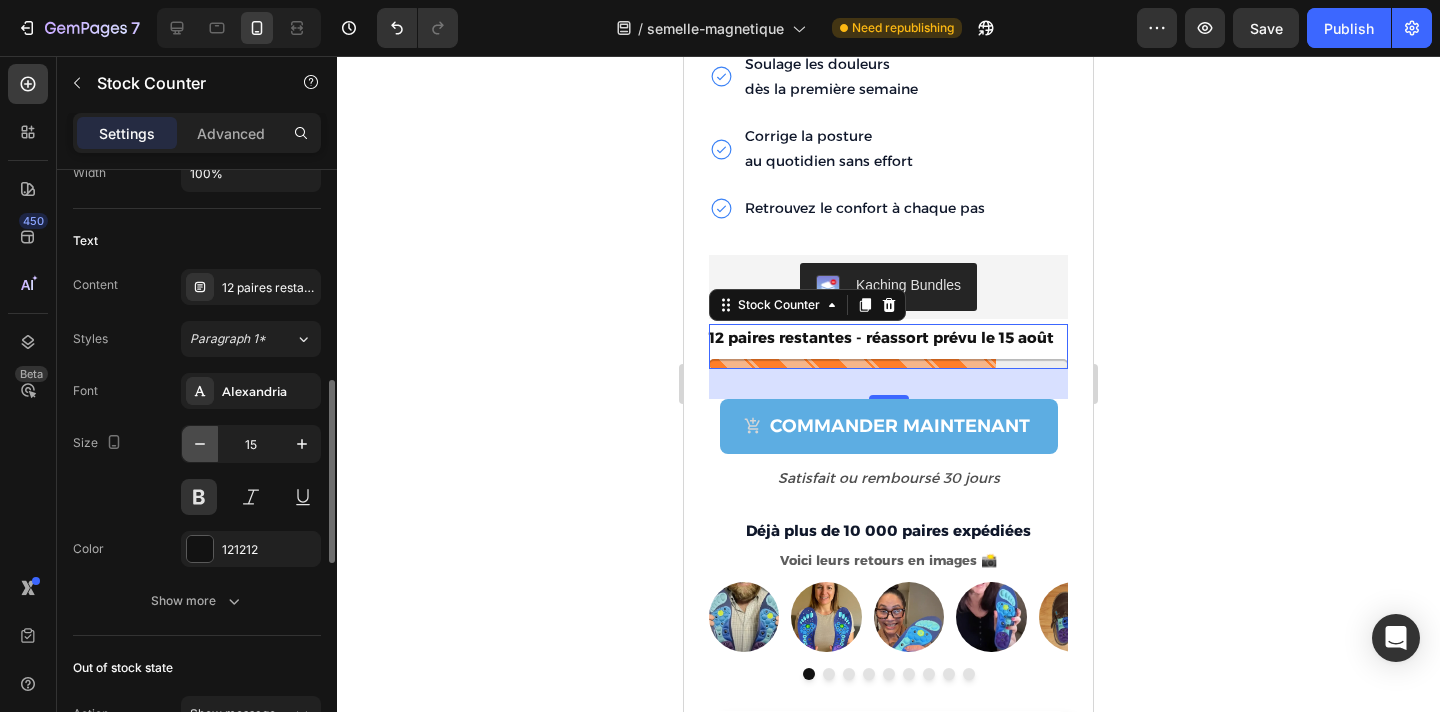 click 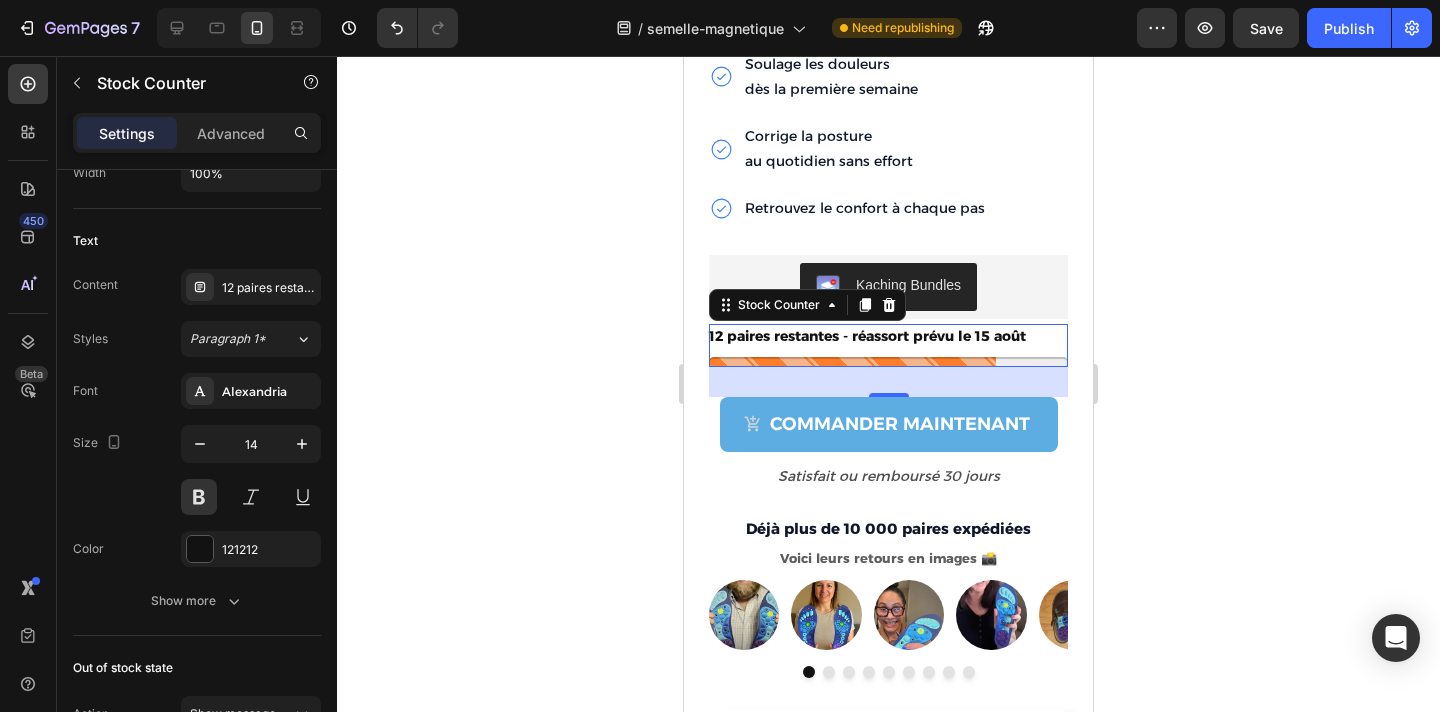 click 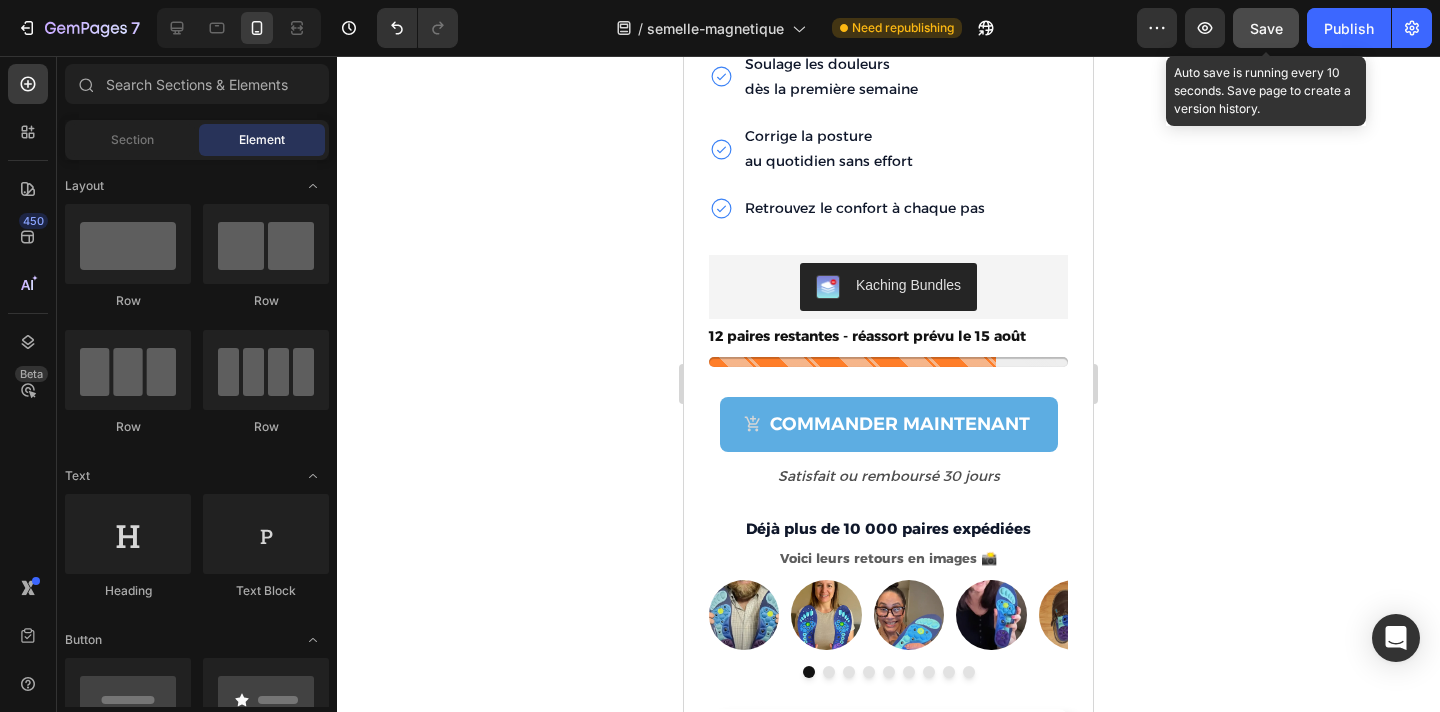 click on "Save" at bounding box center (1266, 28) 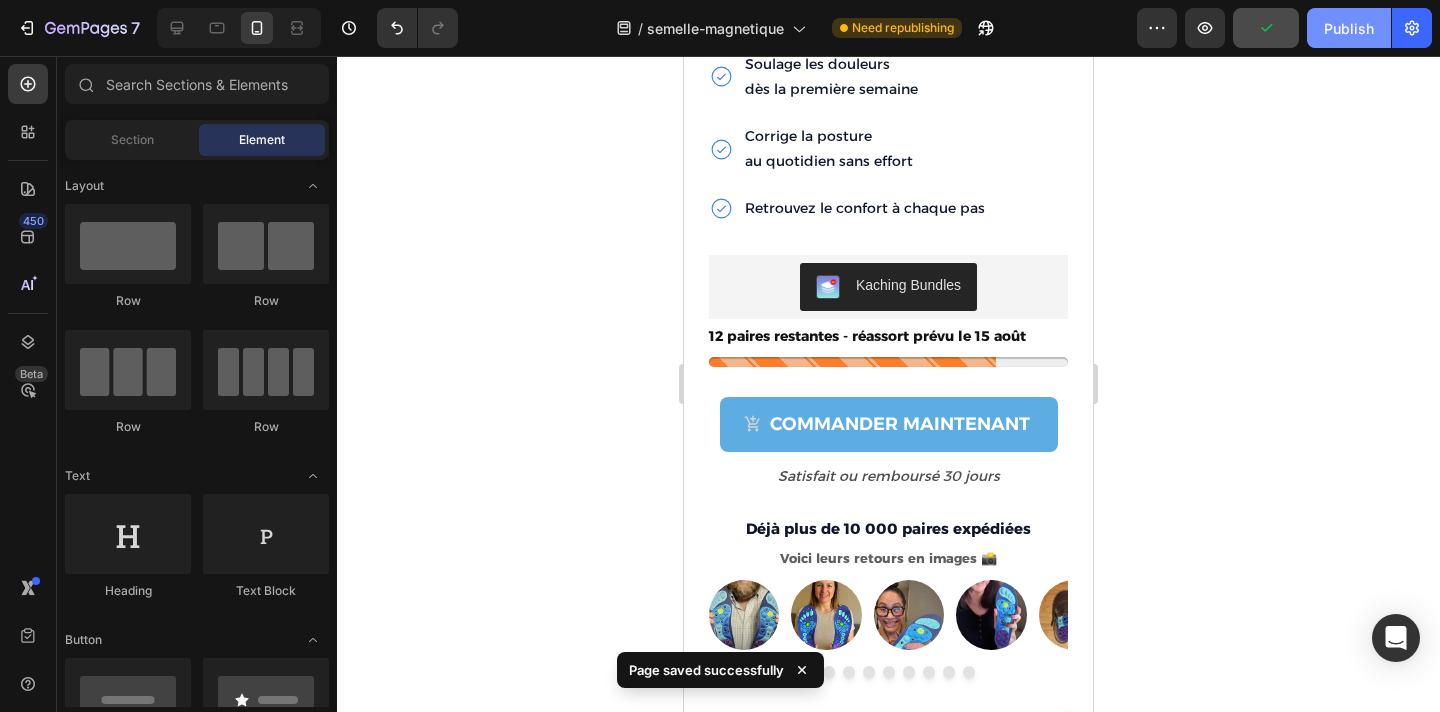 click on "Publish" at bounding box center [1349, 28] 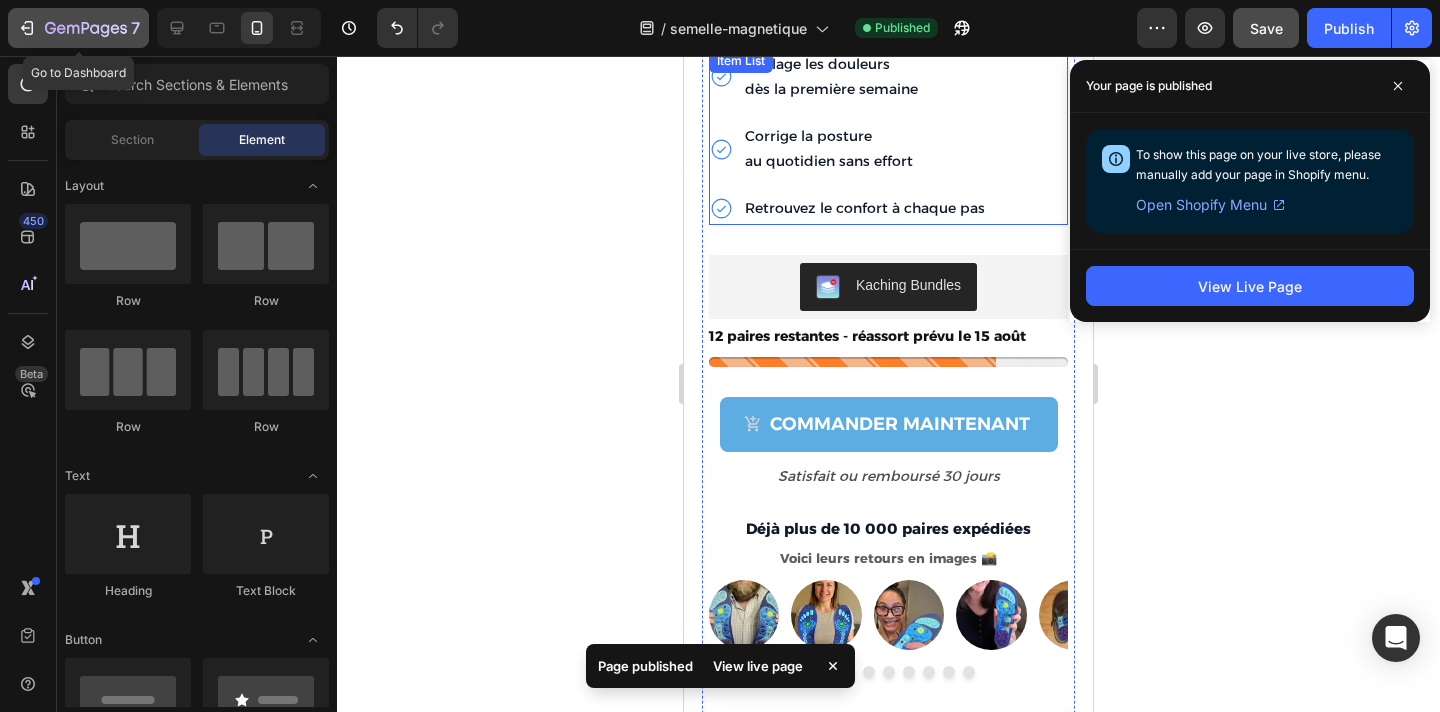 click 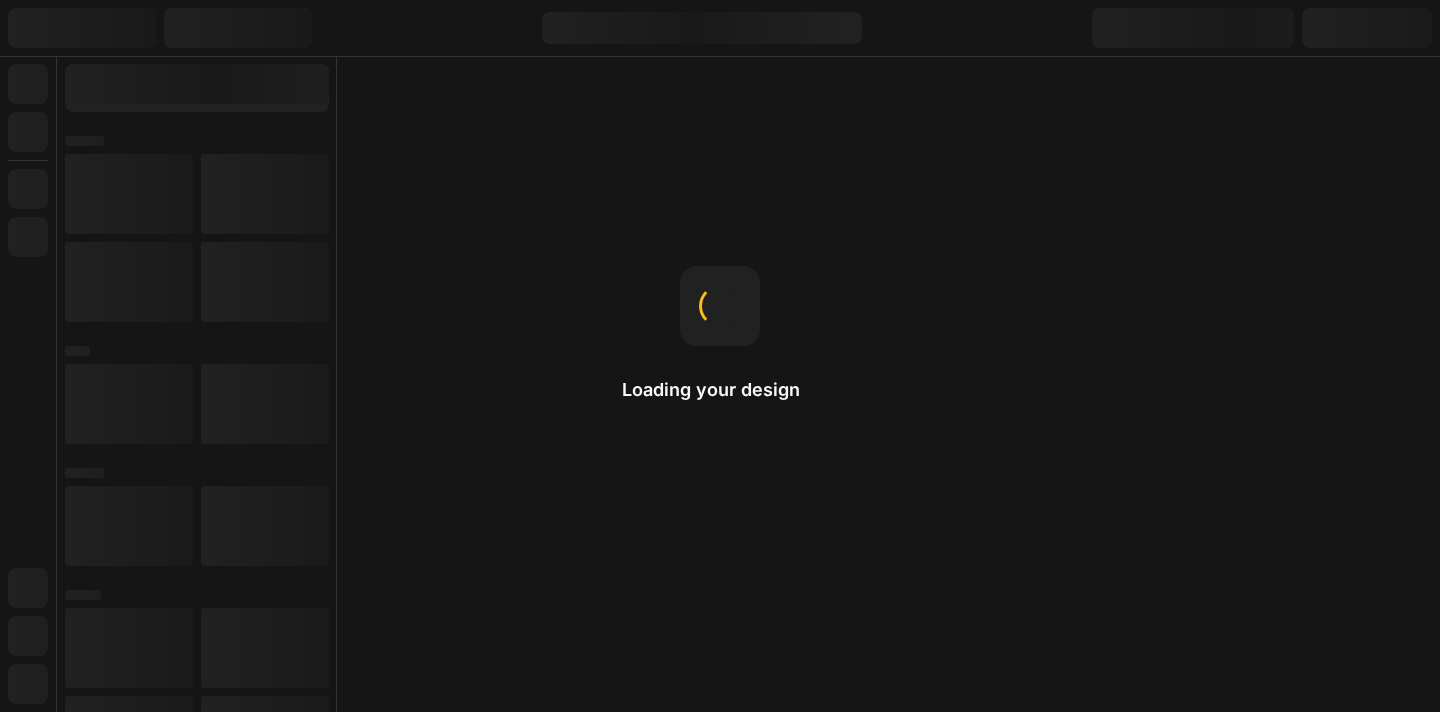 scroll, scrollTop: 0, scrollLeft: 0, axis: both 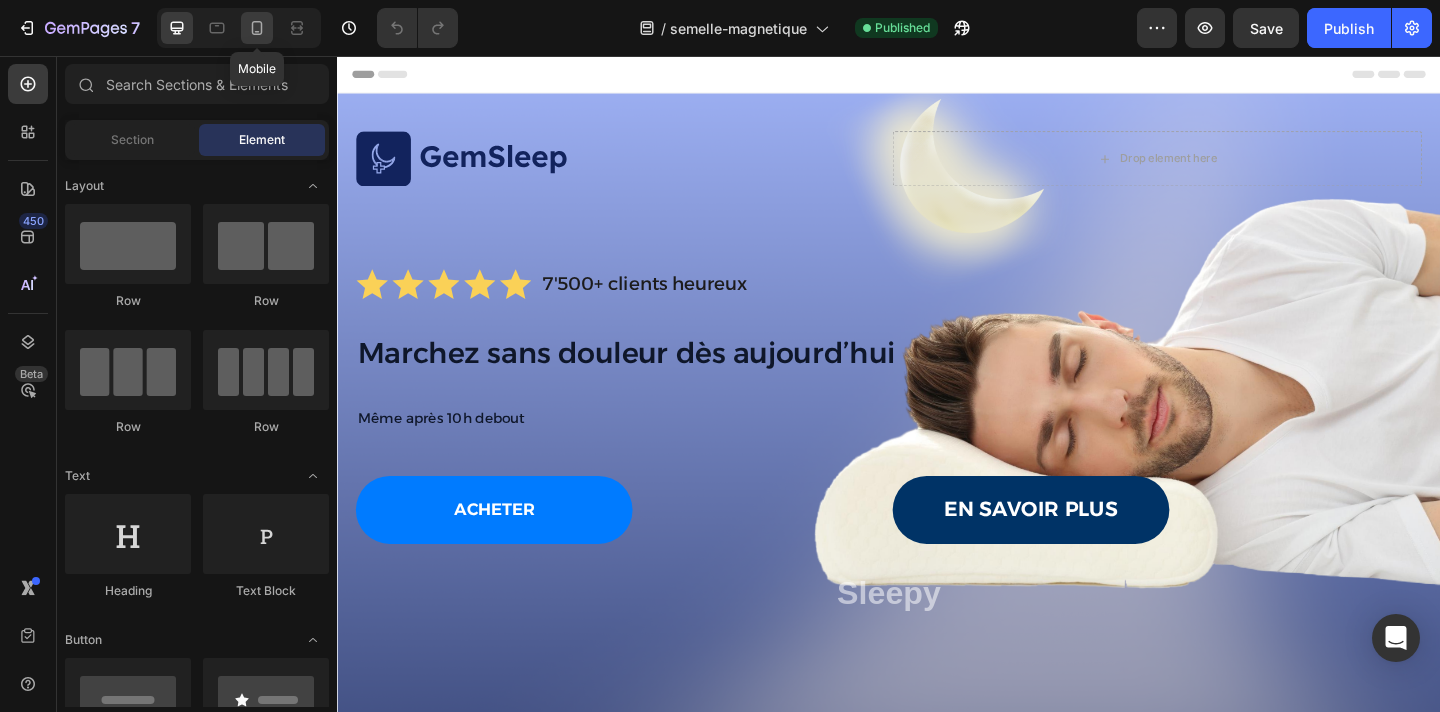click 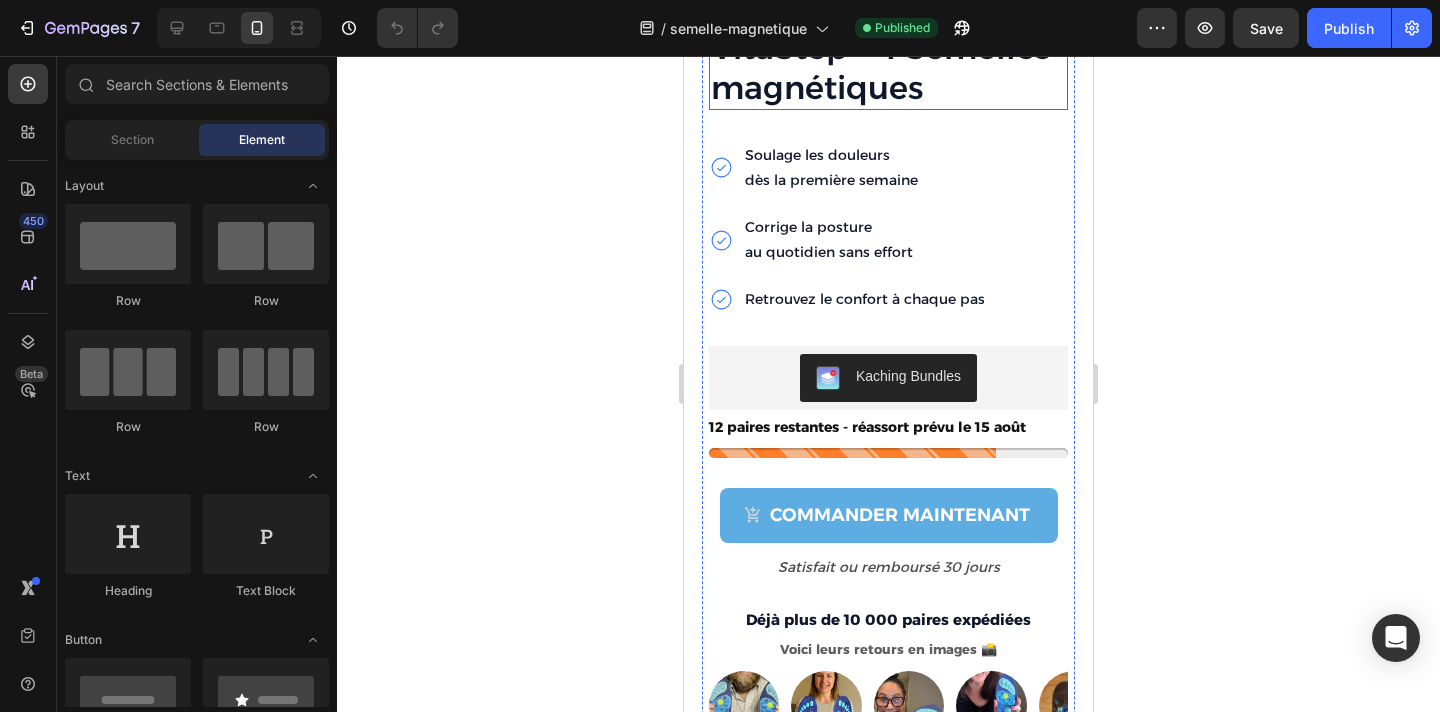 scroll, scrollTop: 4300, scrollLeft: 0, axis: vertical 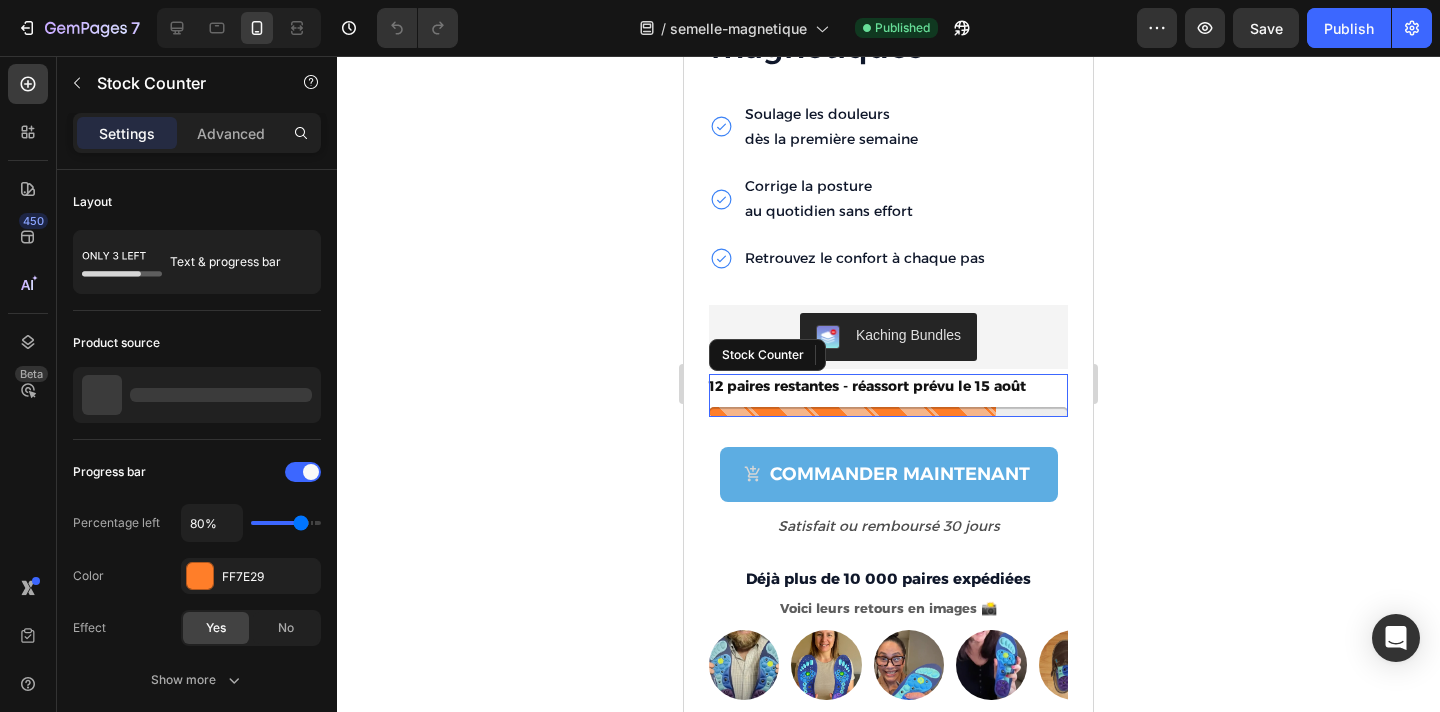 click on "12 paires restantes - réassort prévu le 15 août" at bounding box center [867, 386] 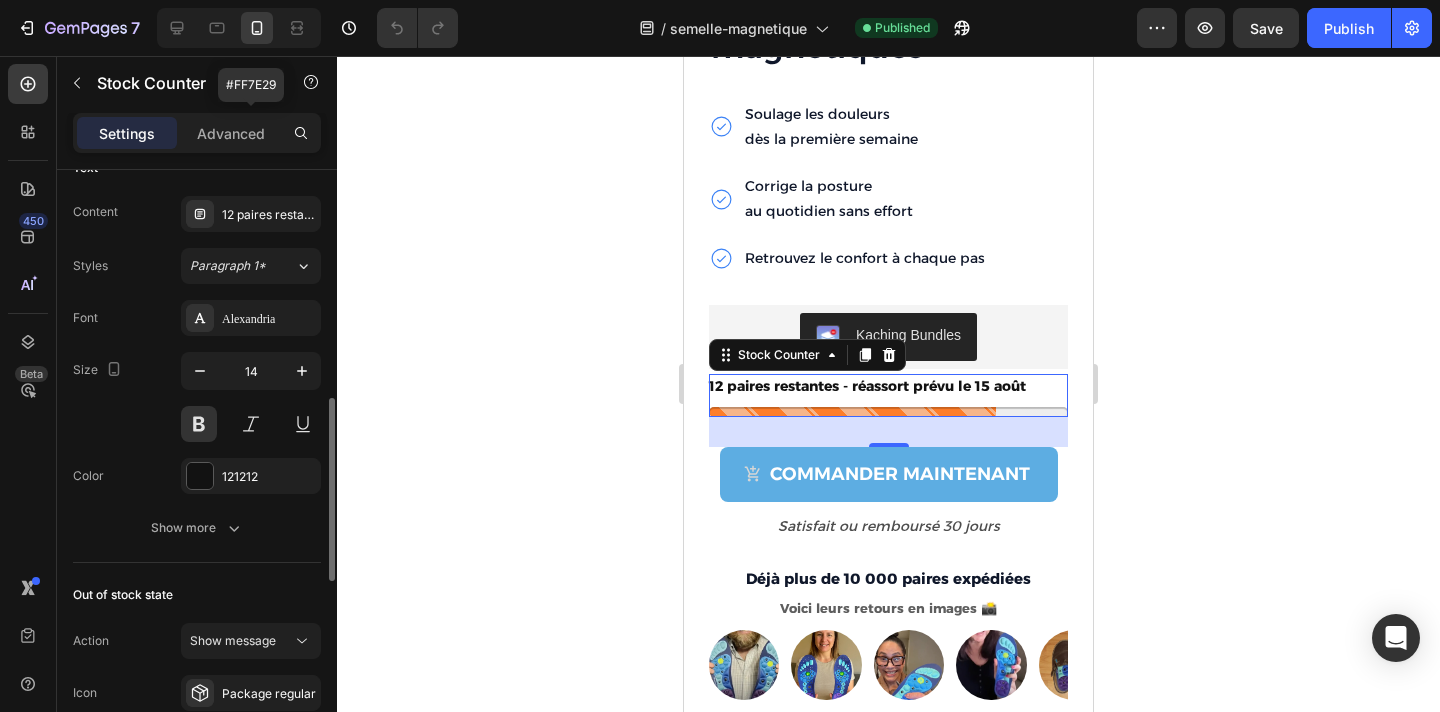 scroll, scrollTop: 773, scrollLeft: 0, axis: vertical 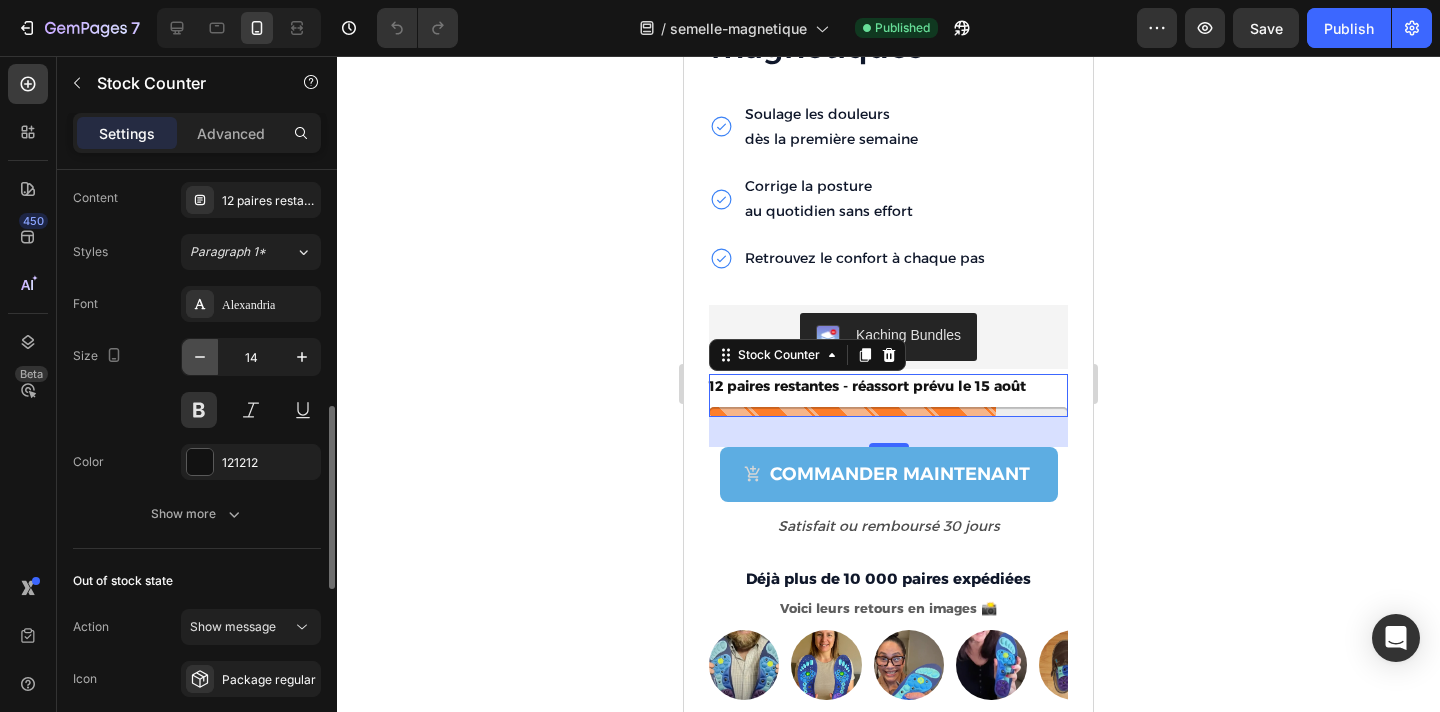 click 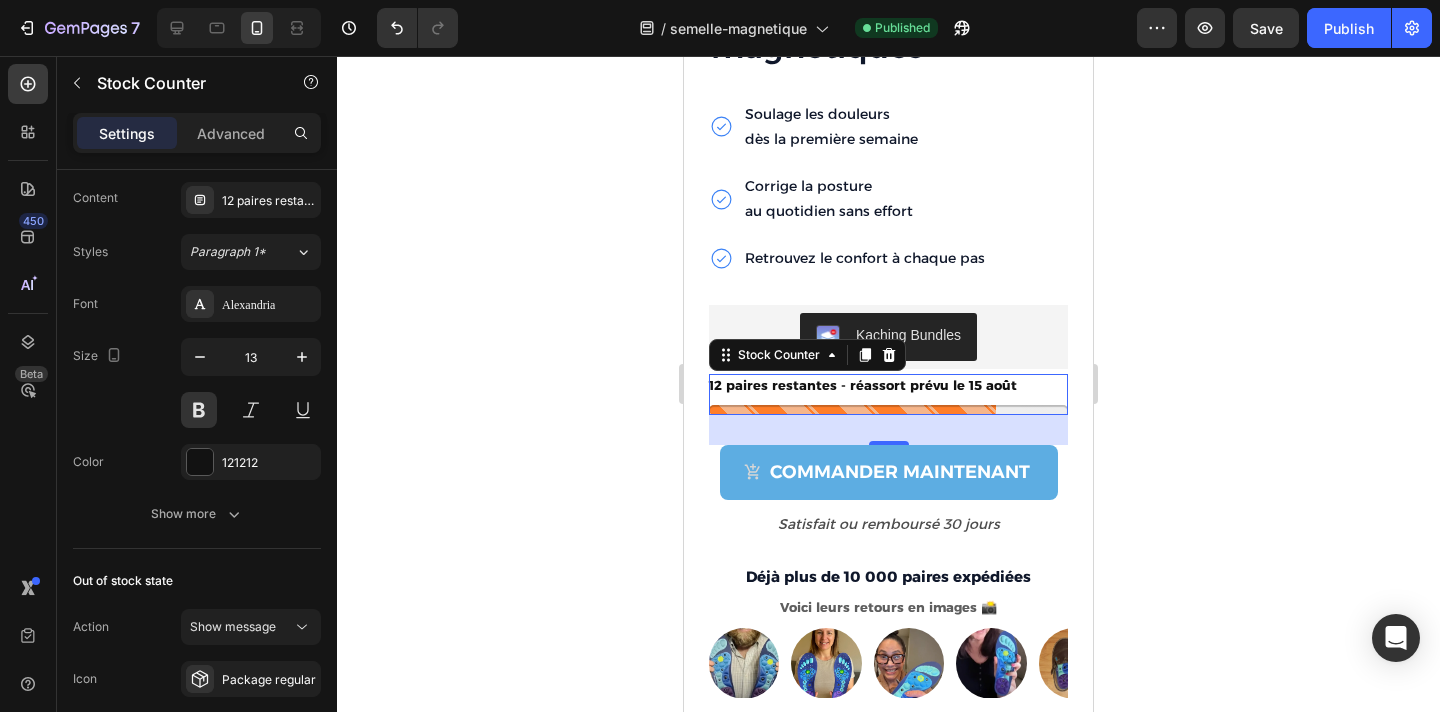 click 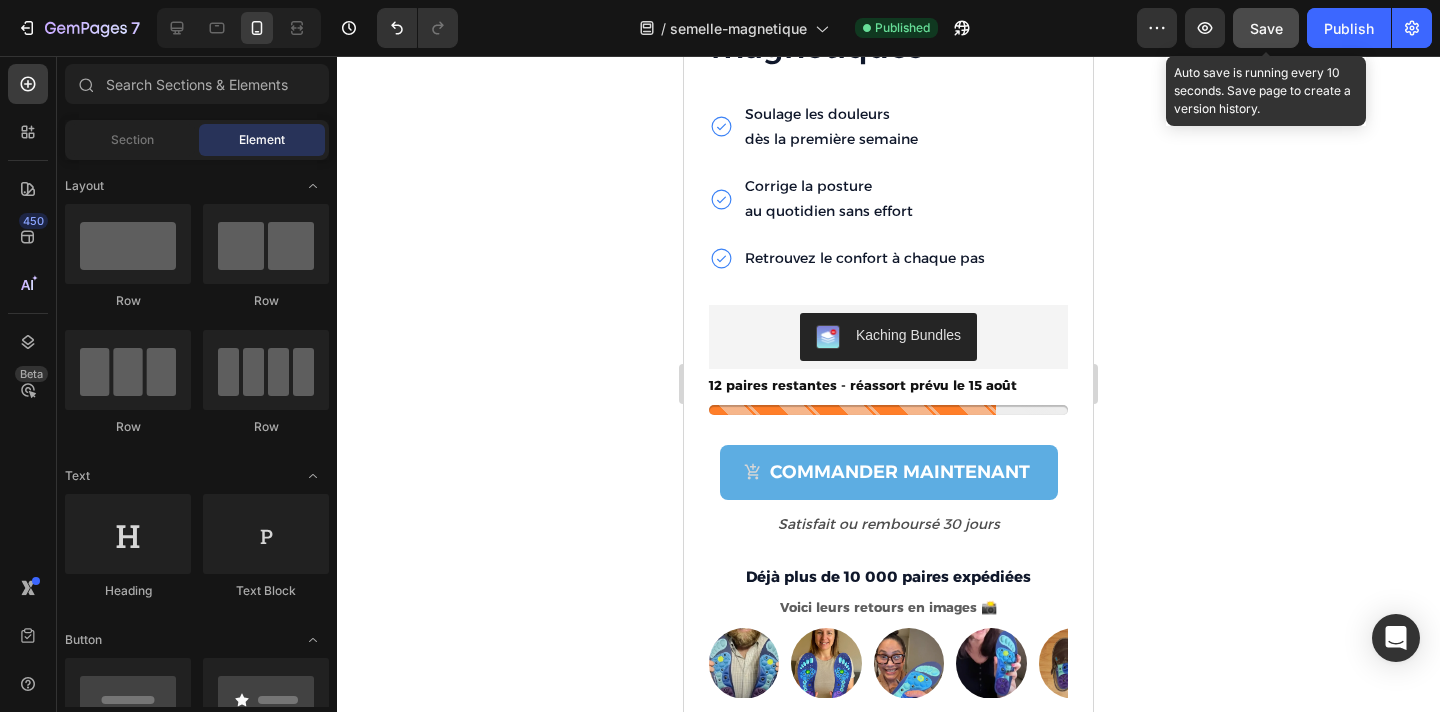 click on "Save" at bounding box center [1266, 28] 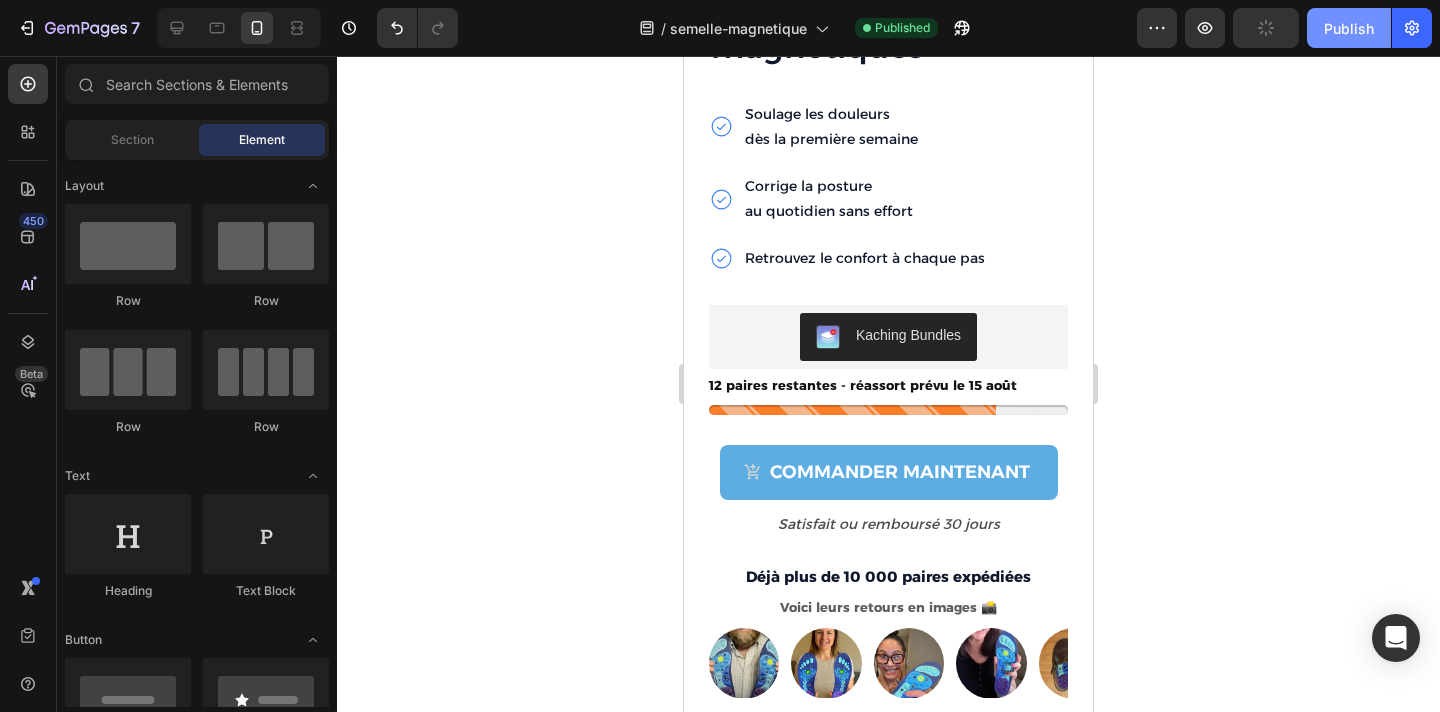 click on "Publish" at bounding box center [1349, 28] 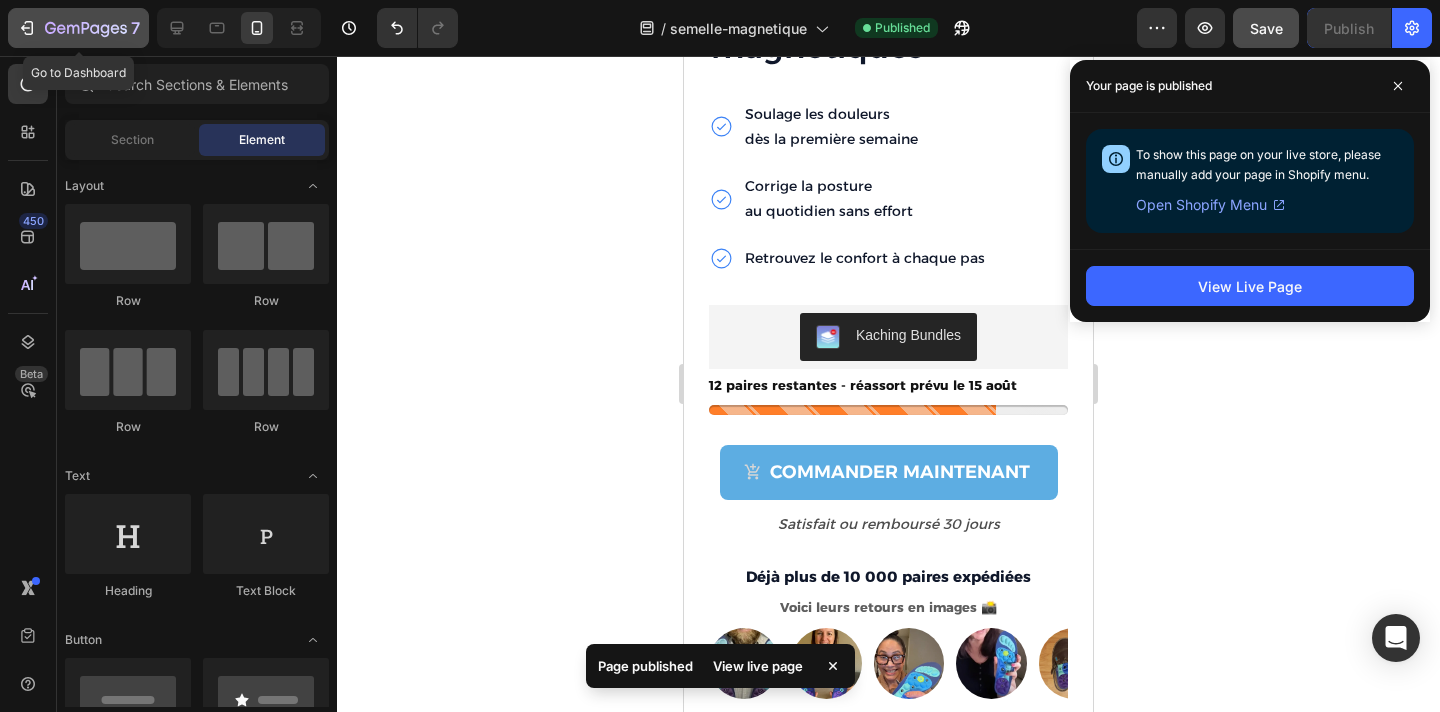 click 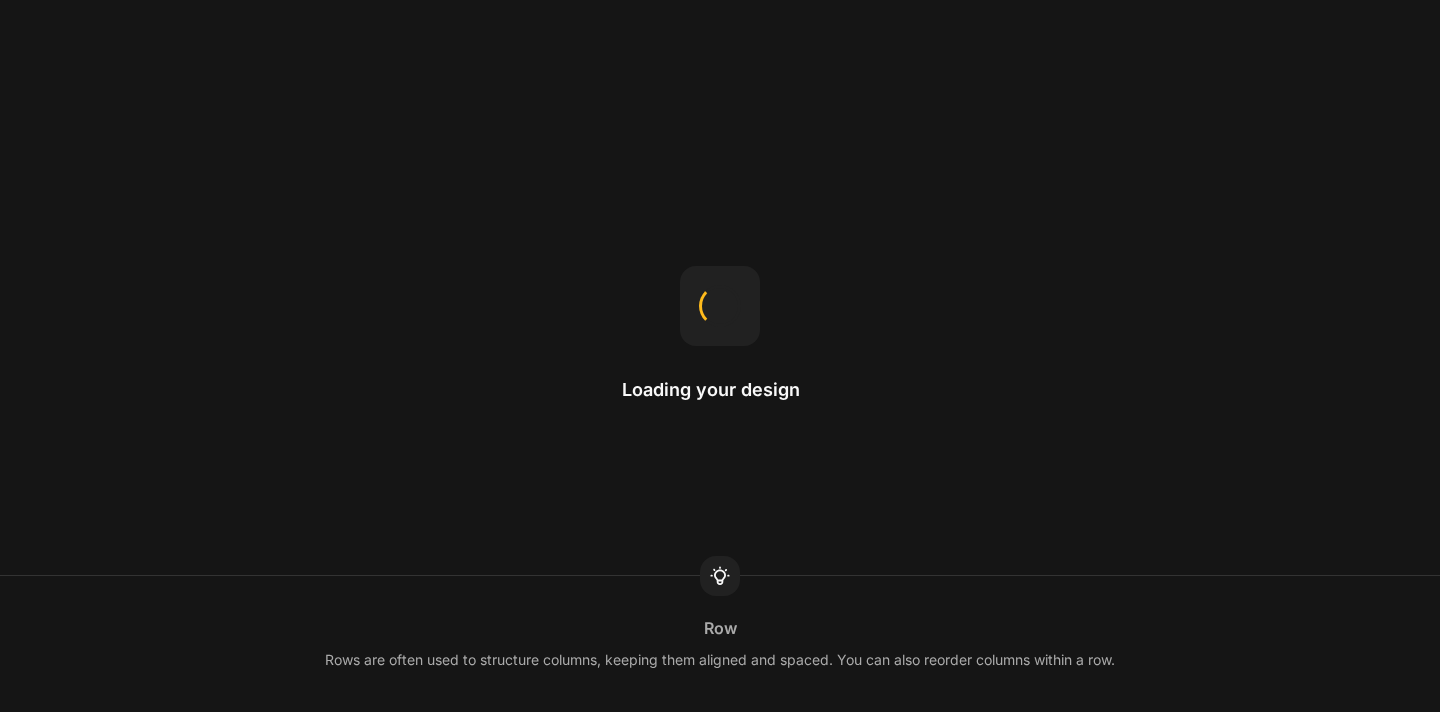 scroll, scrollTop: 0, scrollLeft: 0, axis: both 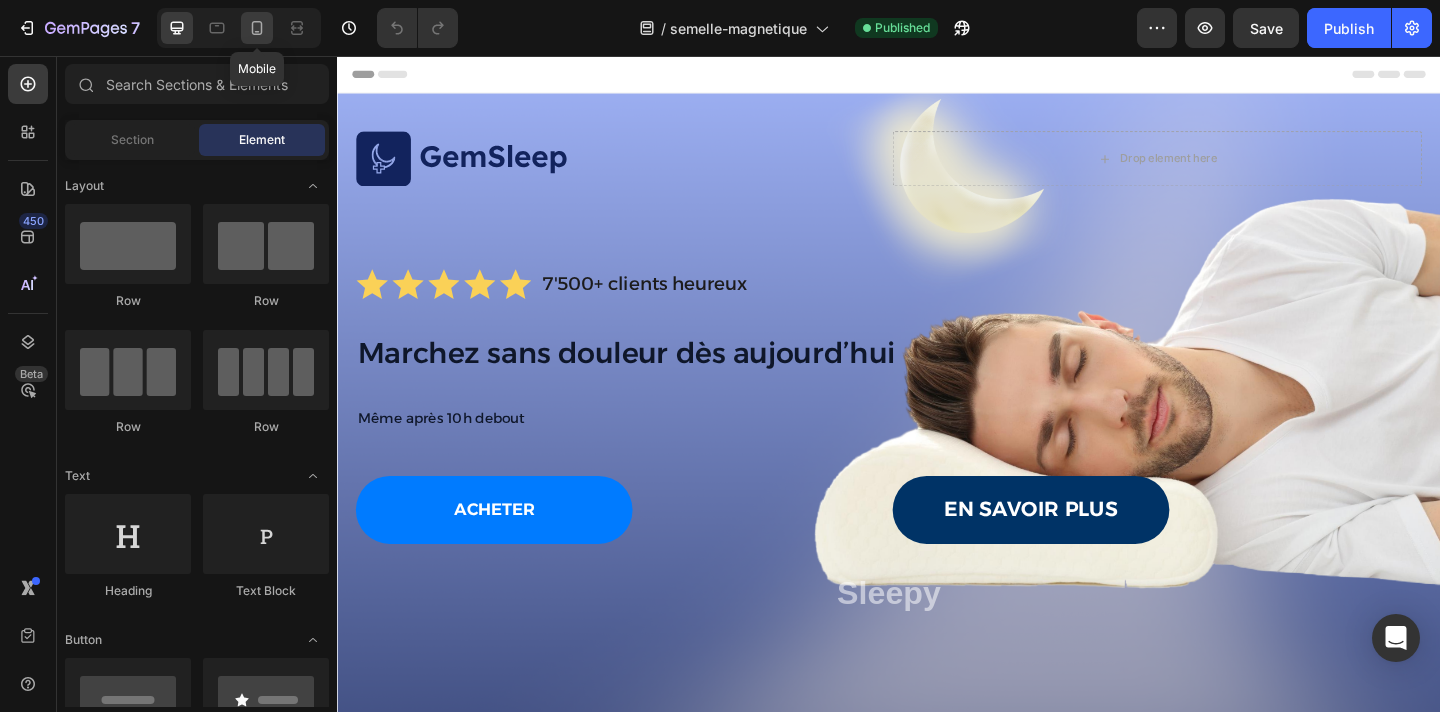 click 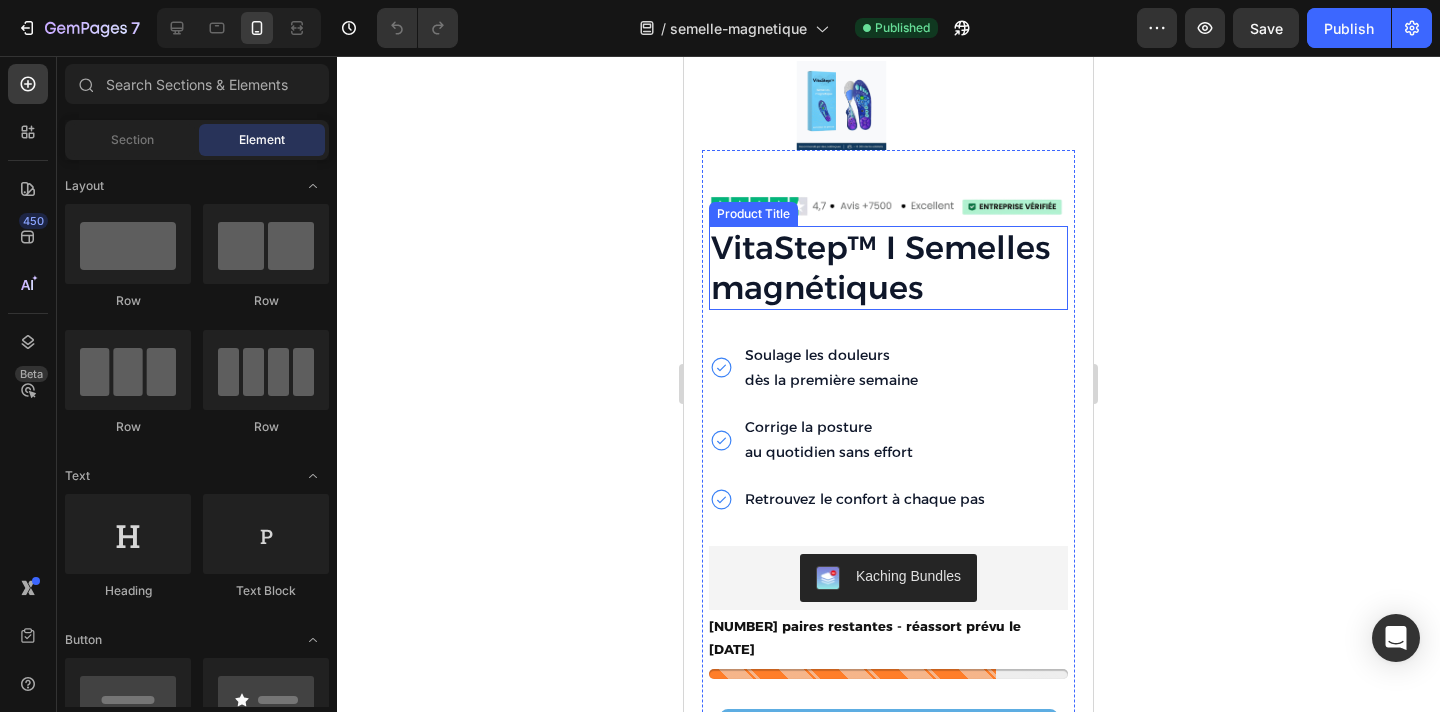 scroll, scrollTop: 4064, scrollLeft: 0, axis: vertical 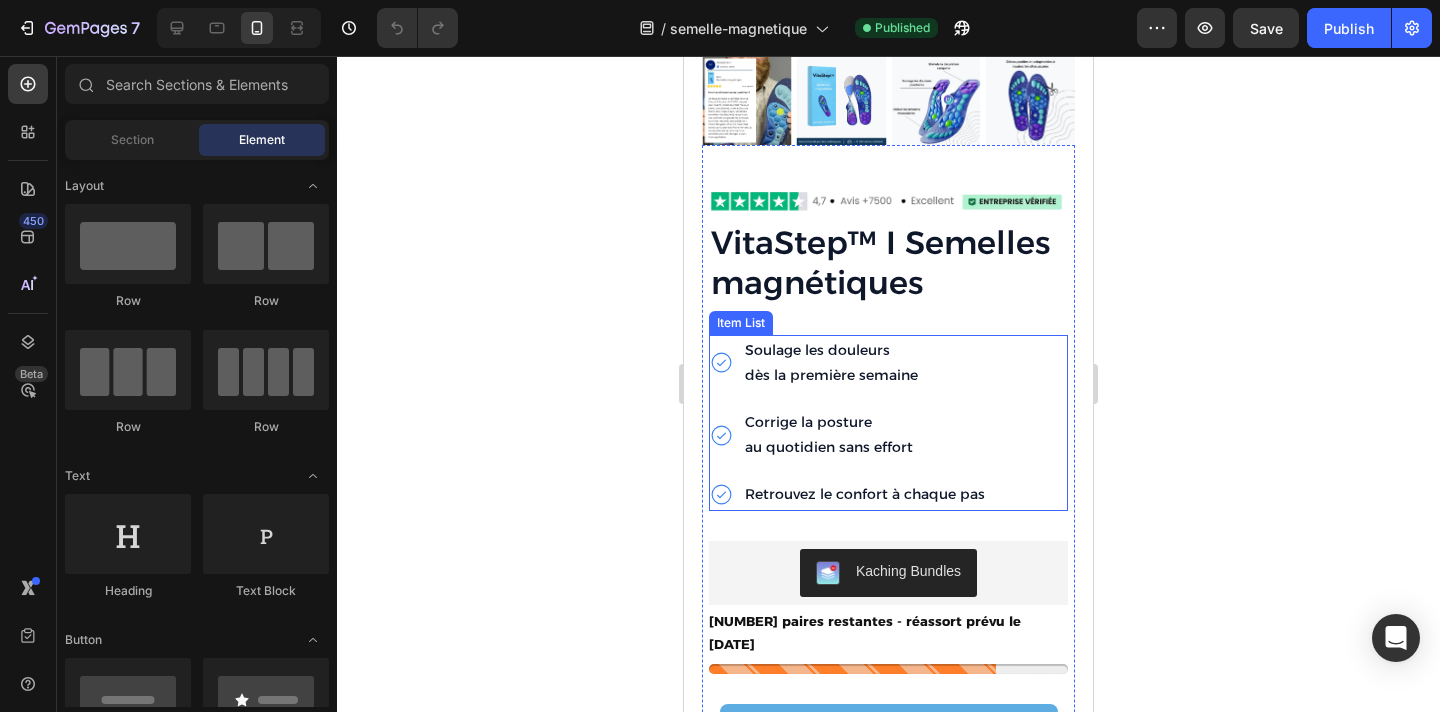 click on "Retrouvez le confort à chaque pas" at bounding box center (865, 494) 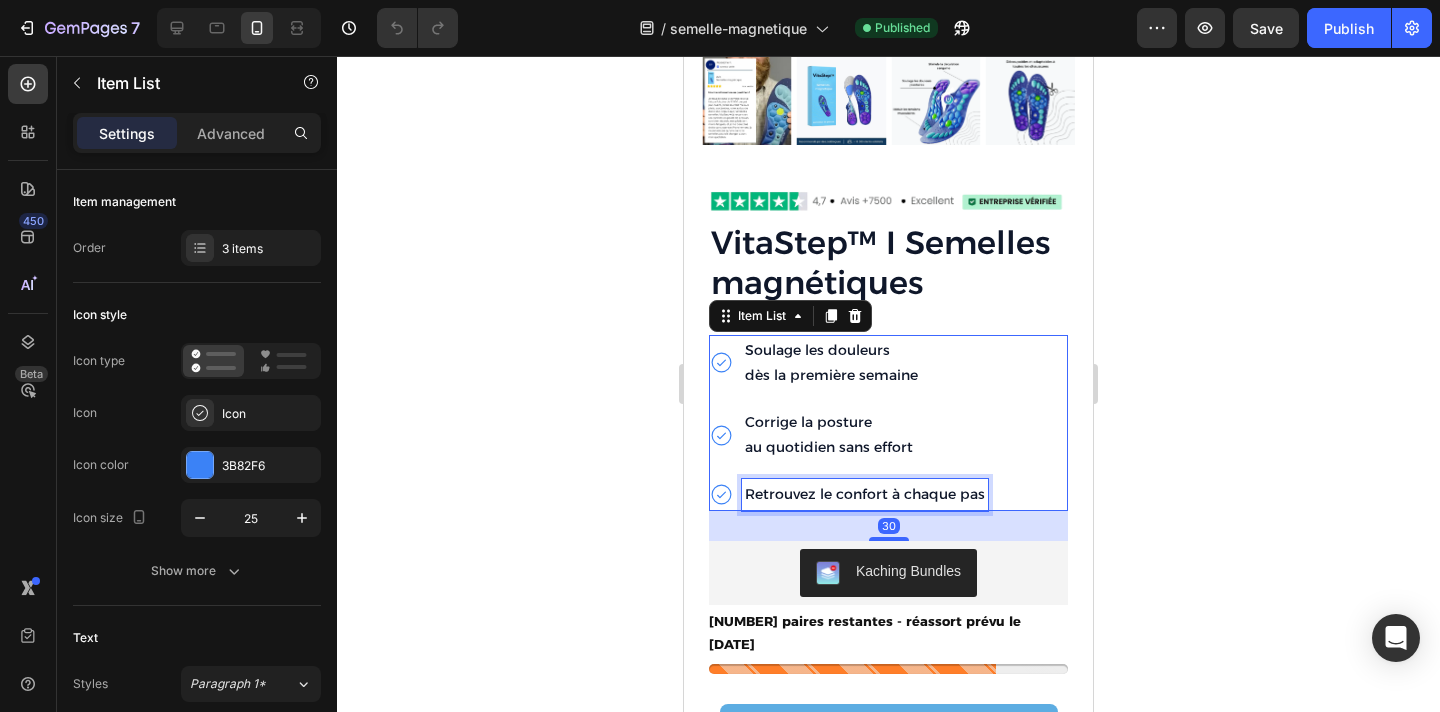 click on "Retrouvez le confort à chaque pas" at bounding box center [865, 494] 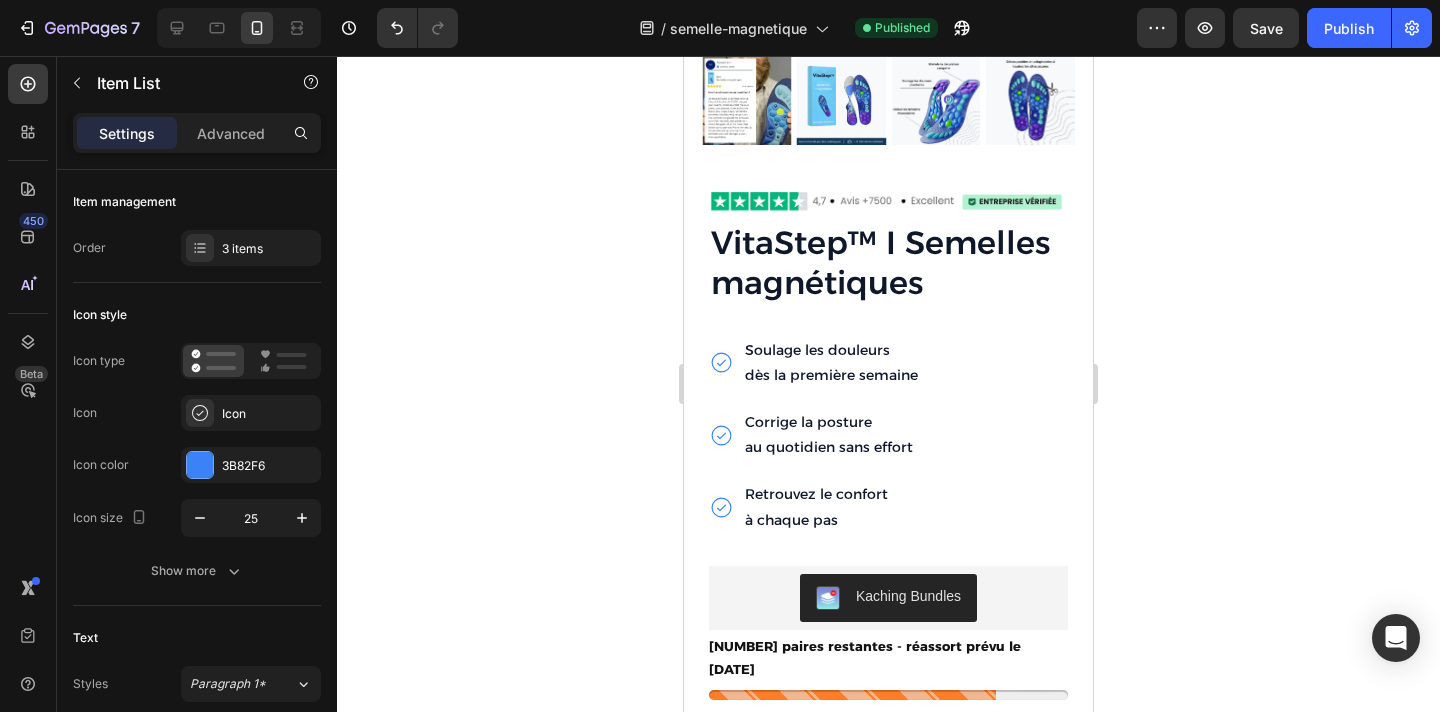 click 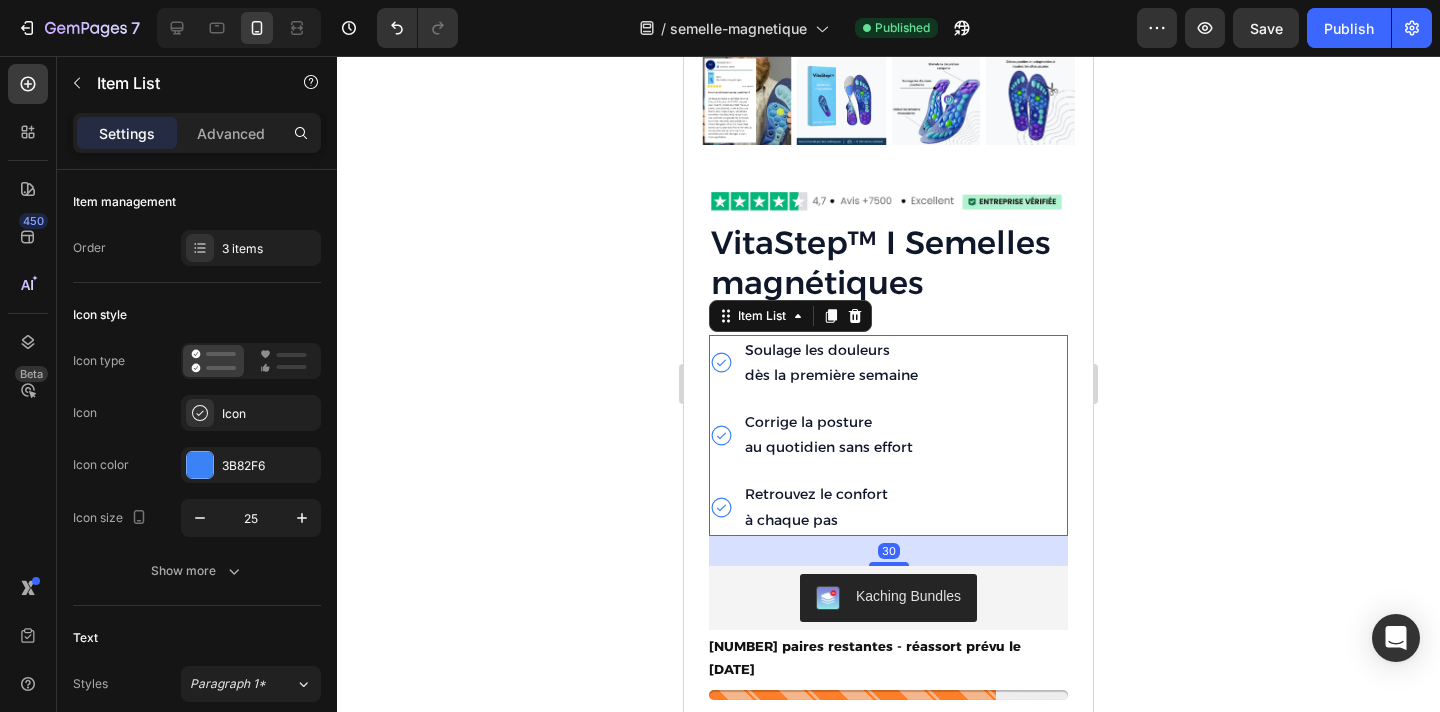 click on "dès la première semaine" at bounding box center [831, 375] 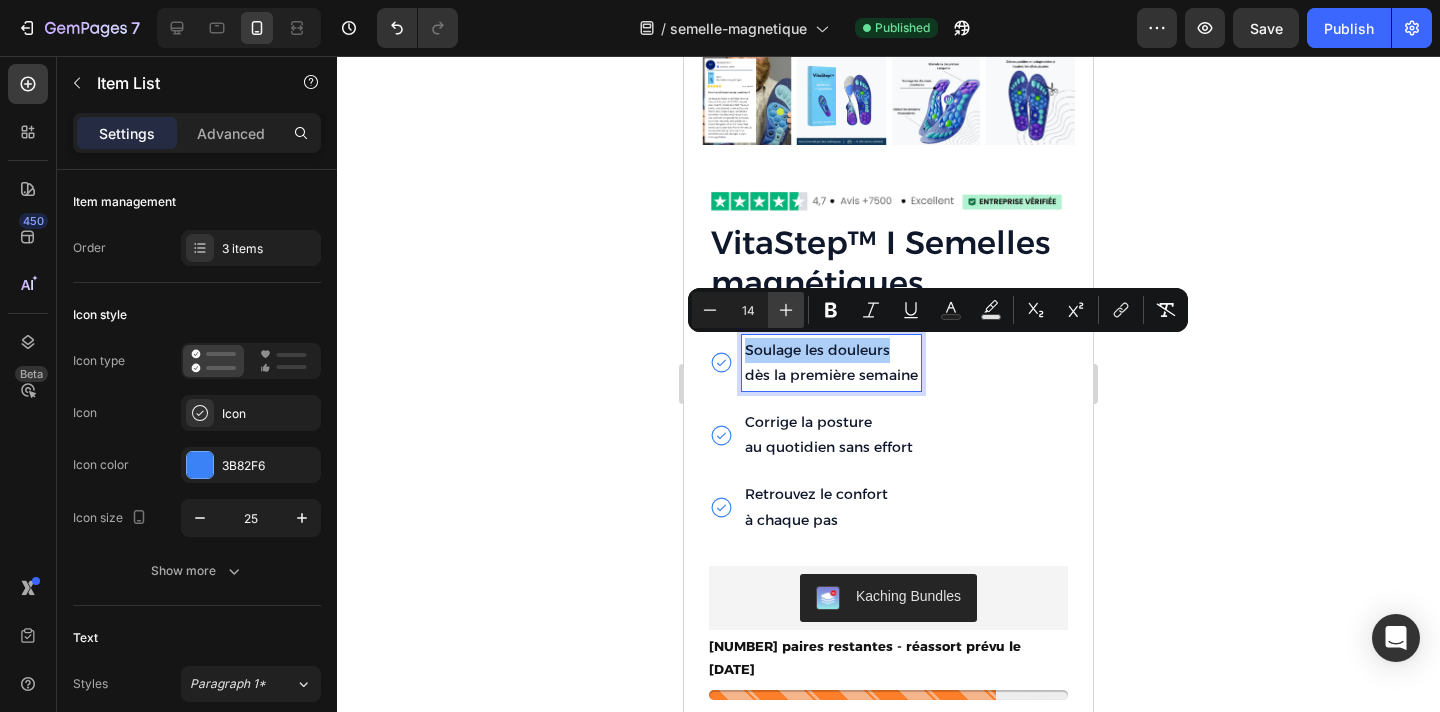 click 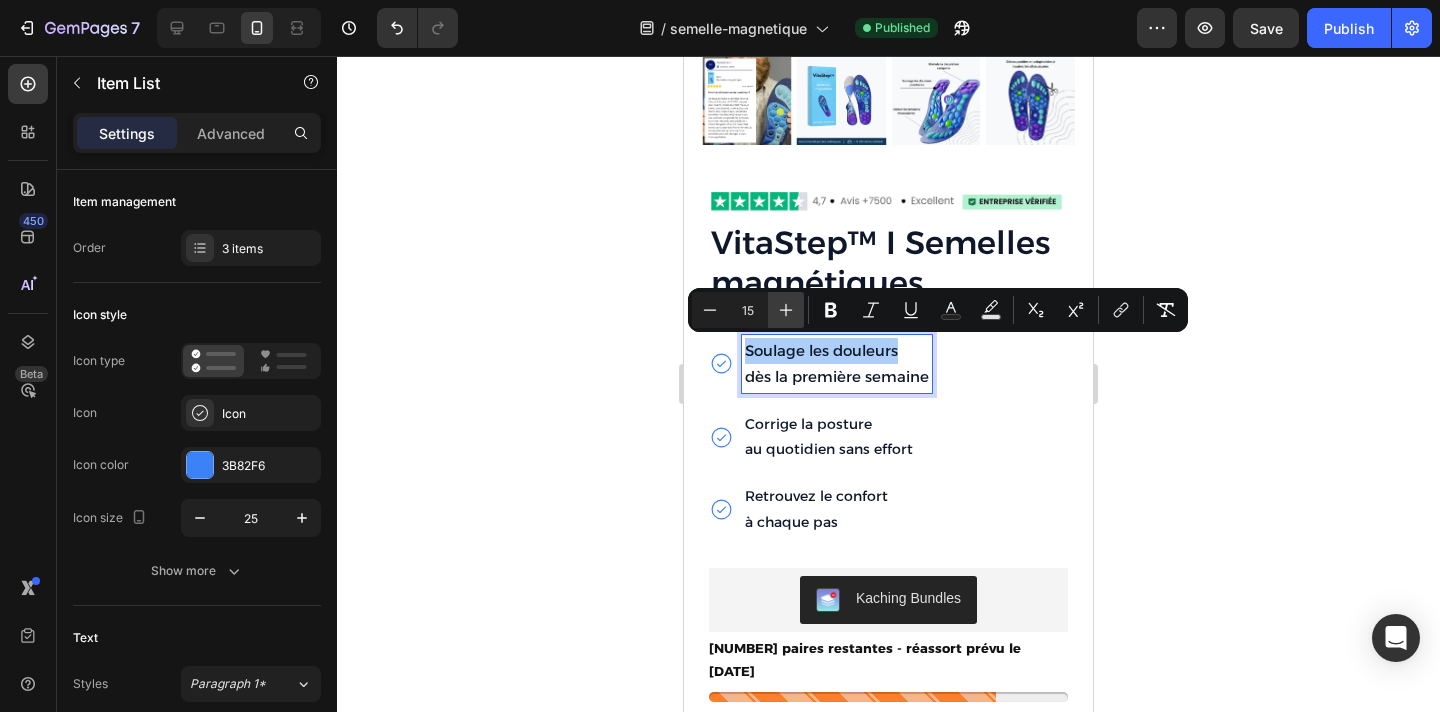 click 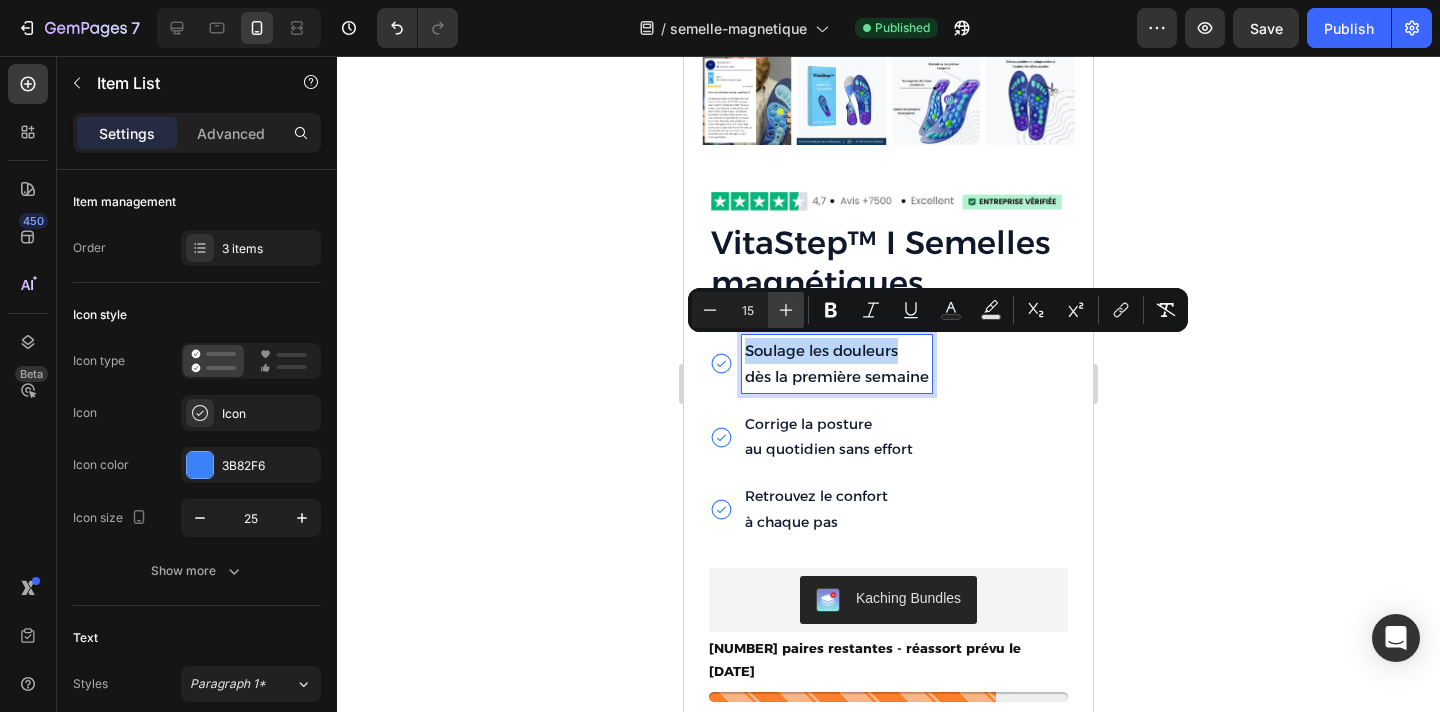 type on "16" 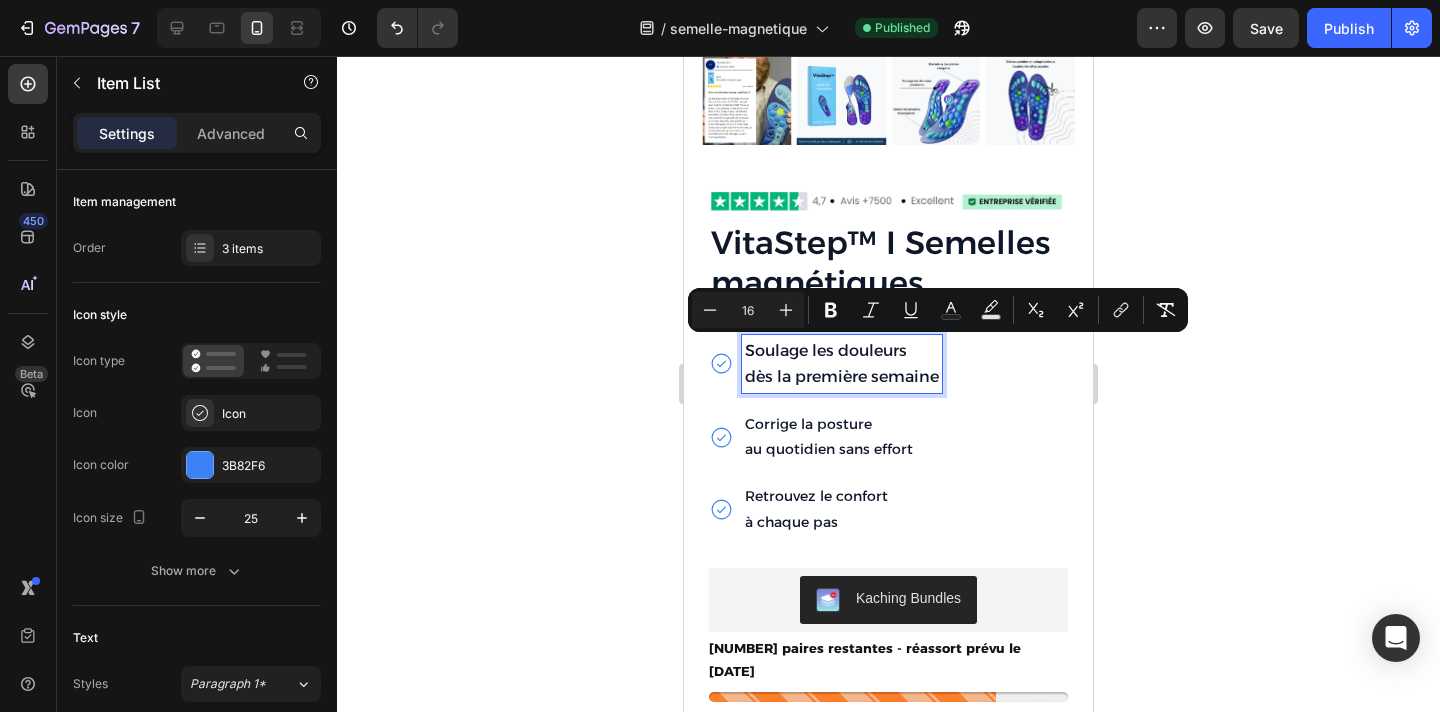 click on "au quotidien sans effort" at bounding box center (842, 449) 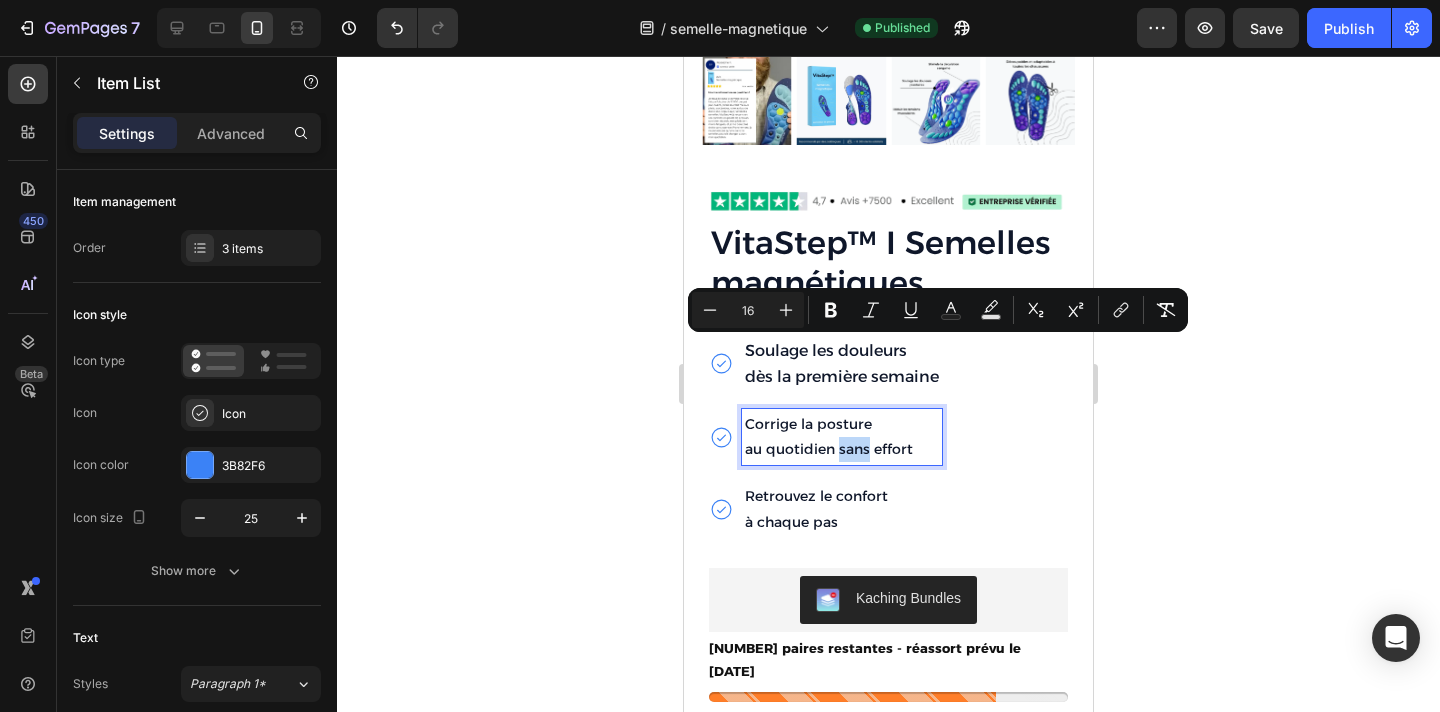 click on "au quotidien sans effort" at bounding box center (842, 449) 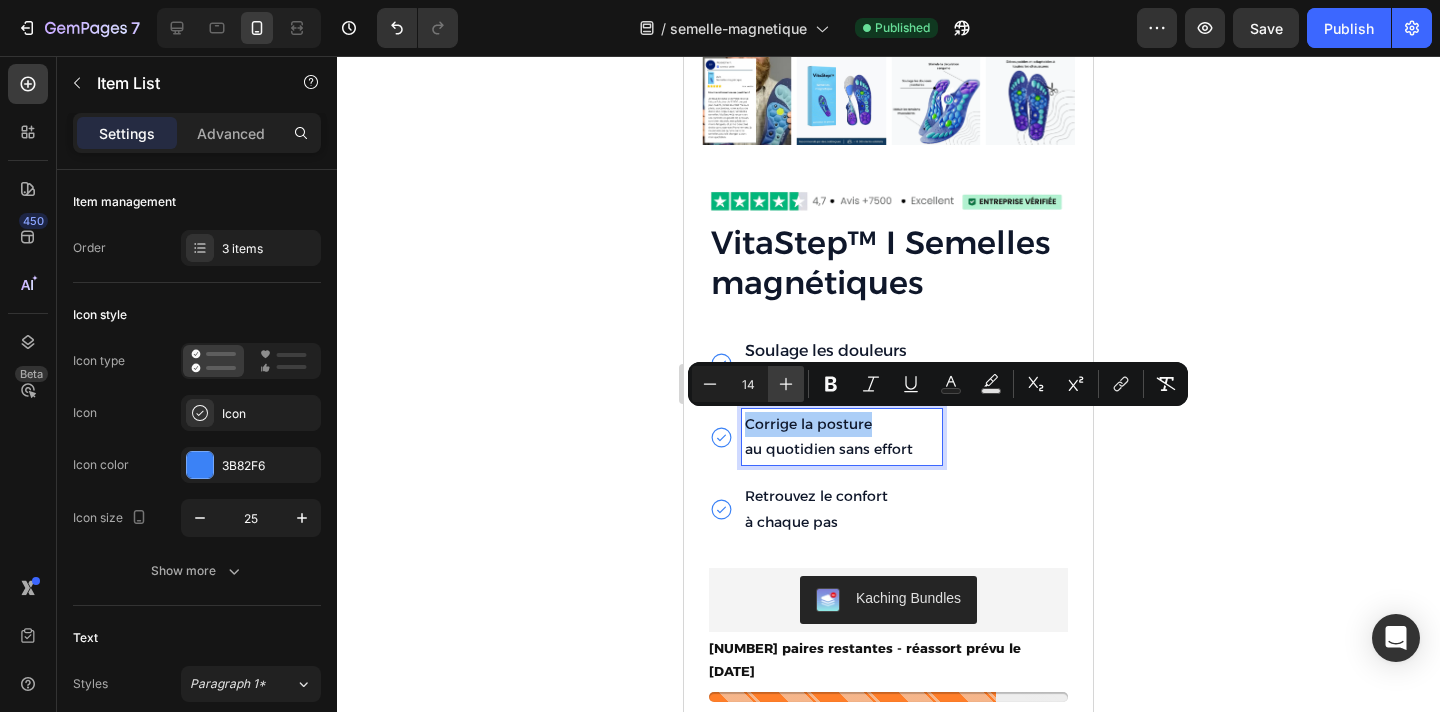 click 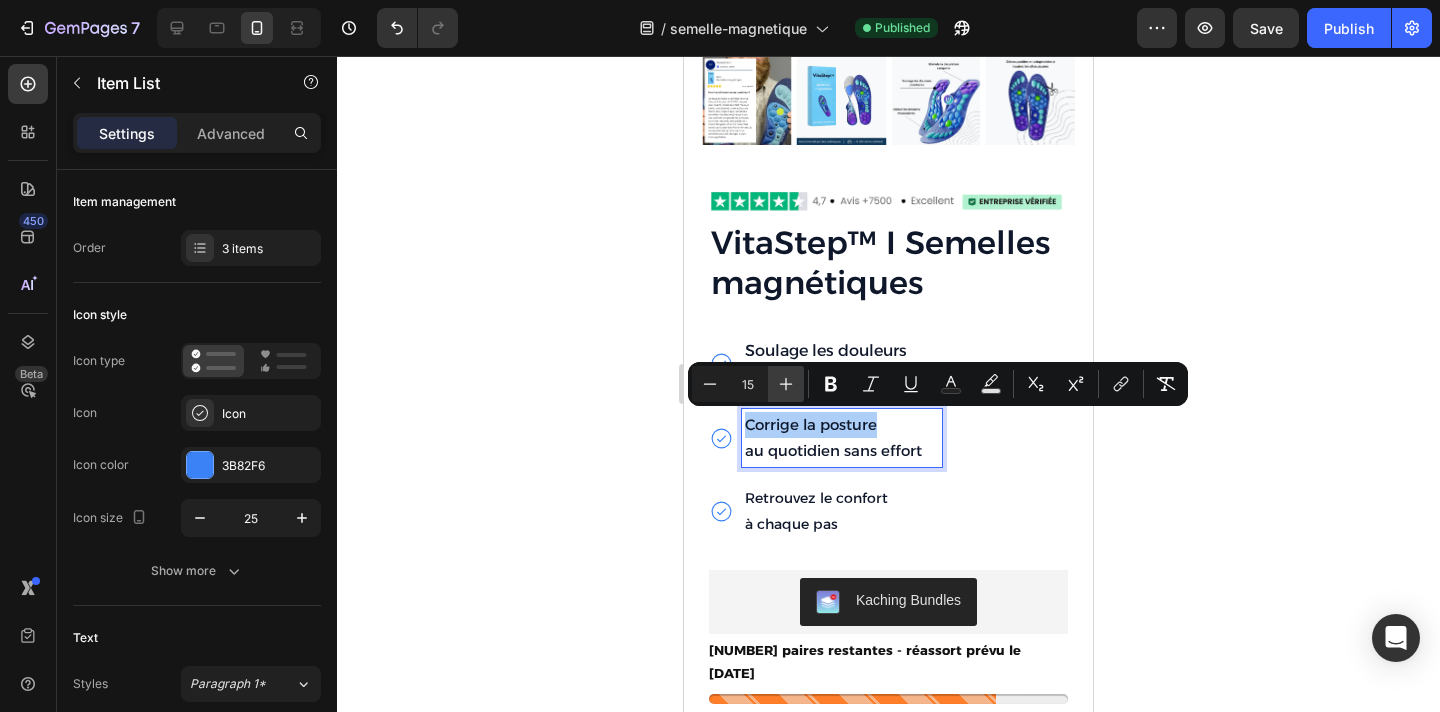 click 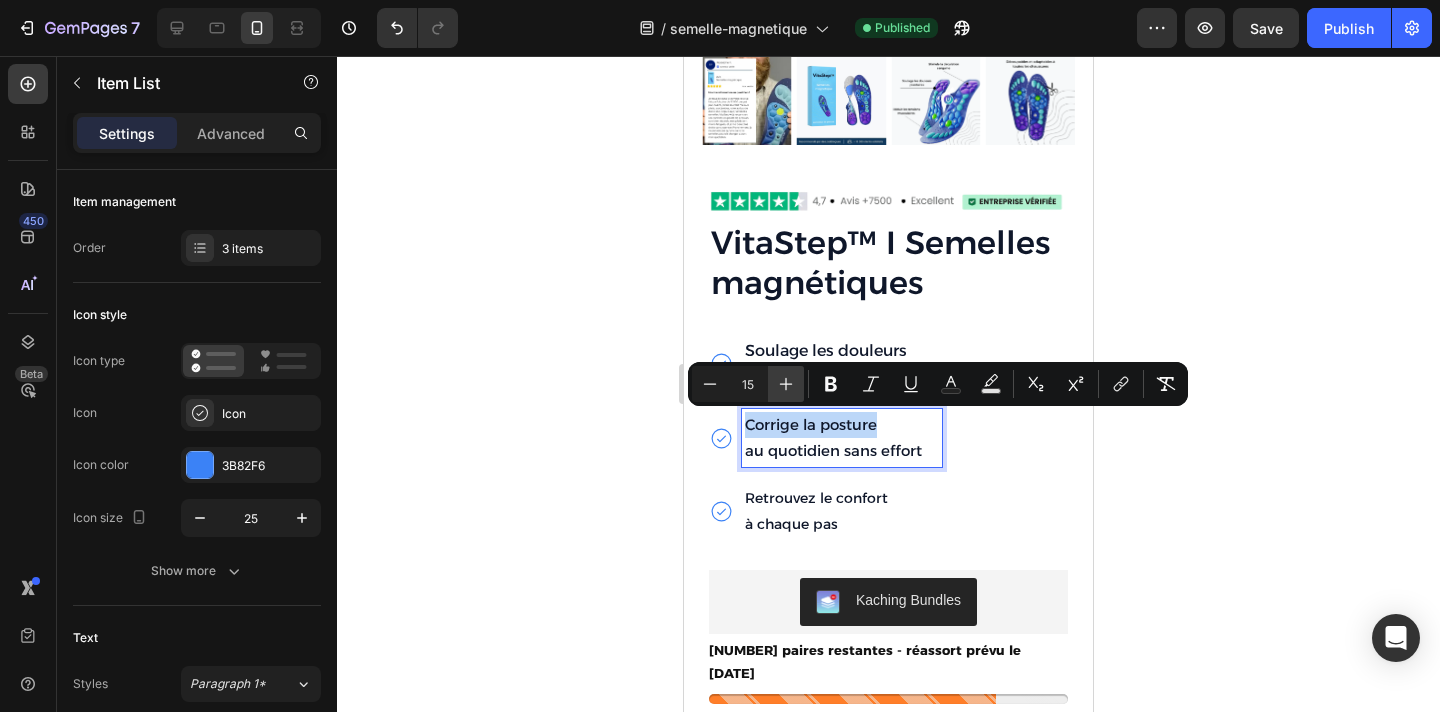 type on "16" 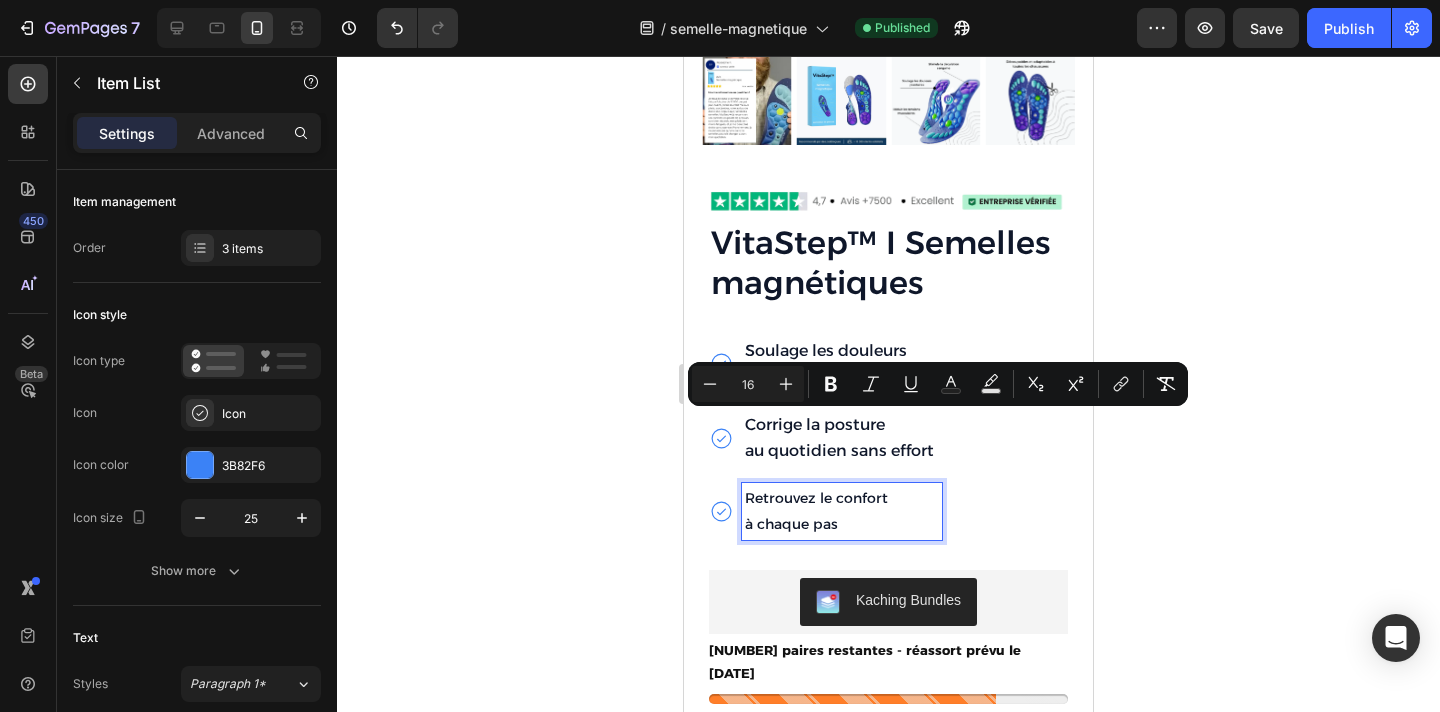 click on "à chaque pas" at bounding box center (791, 524) 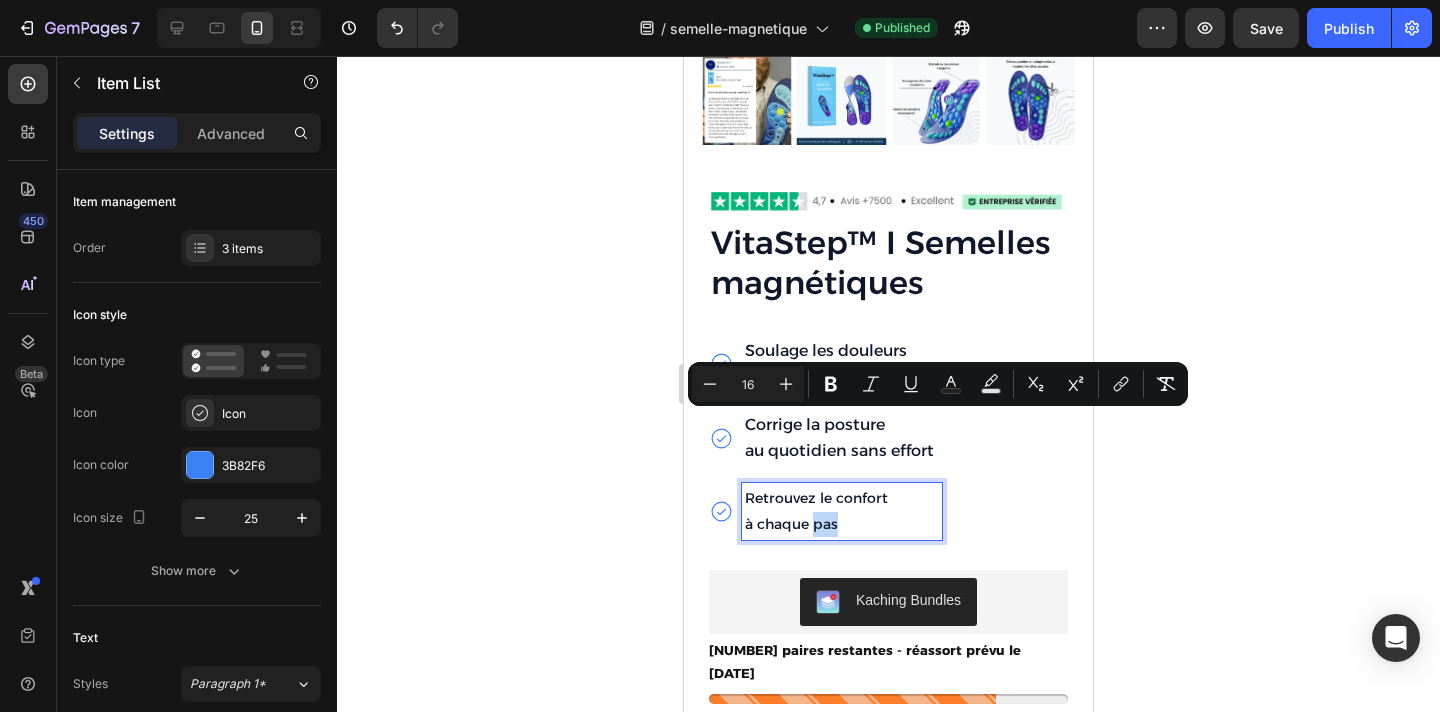 click on "à chaque pas" at bounding box center (791, 524) 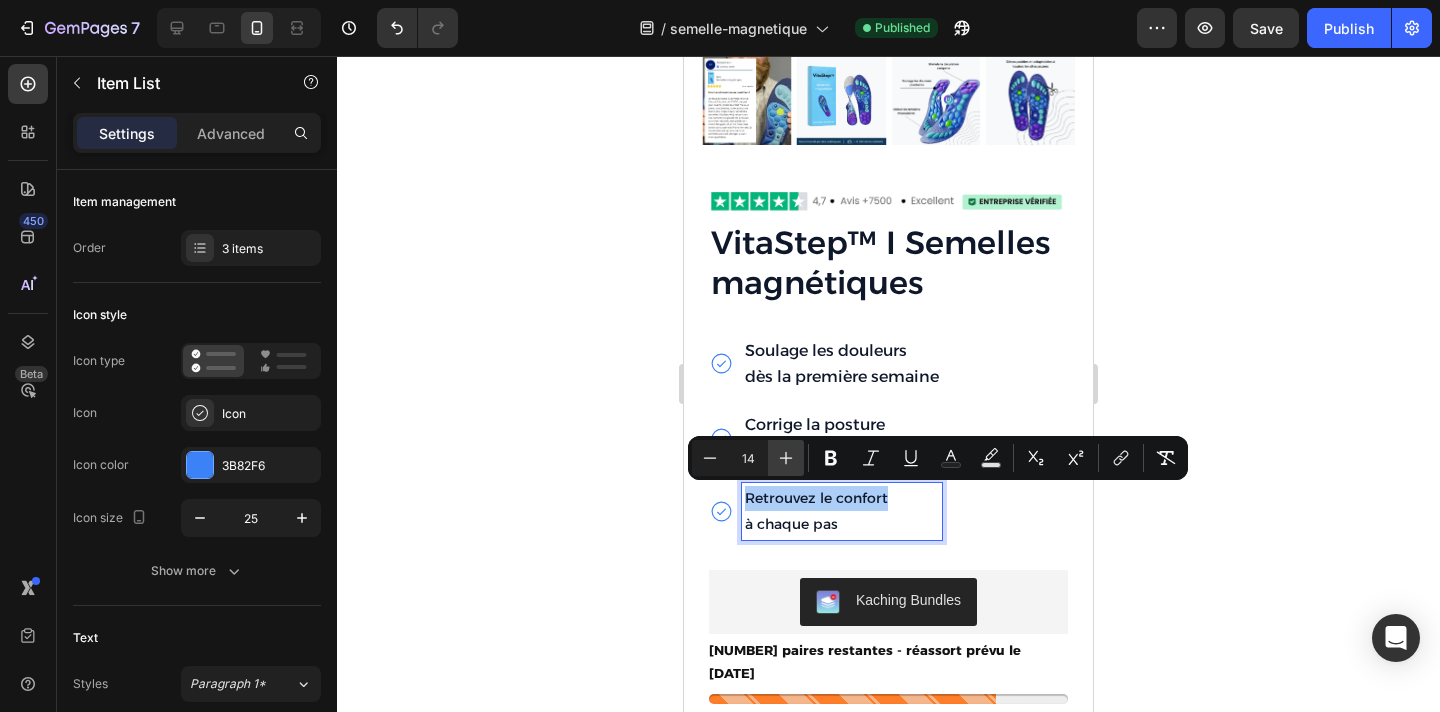click 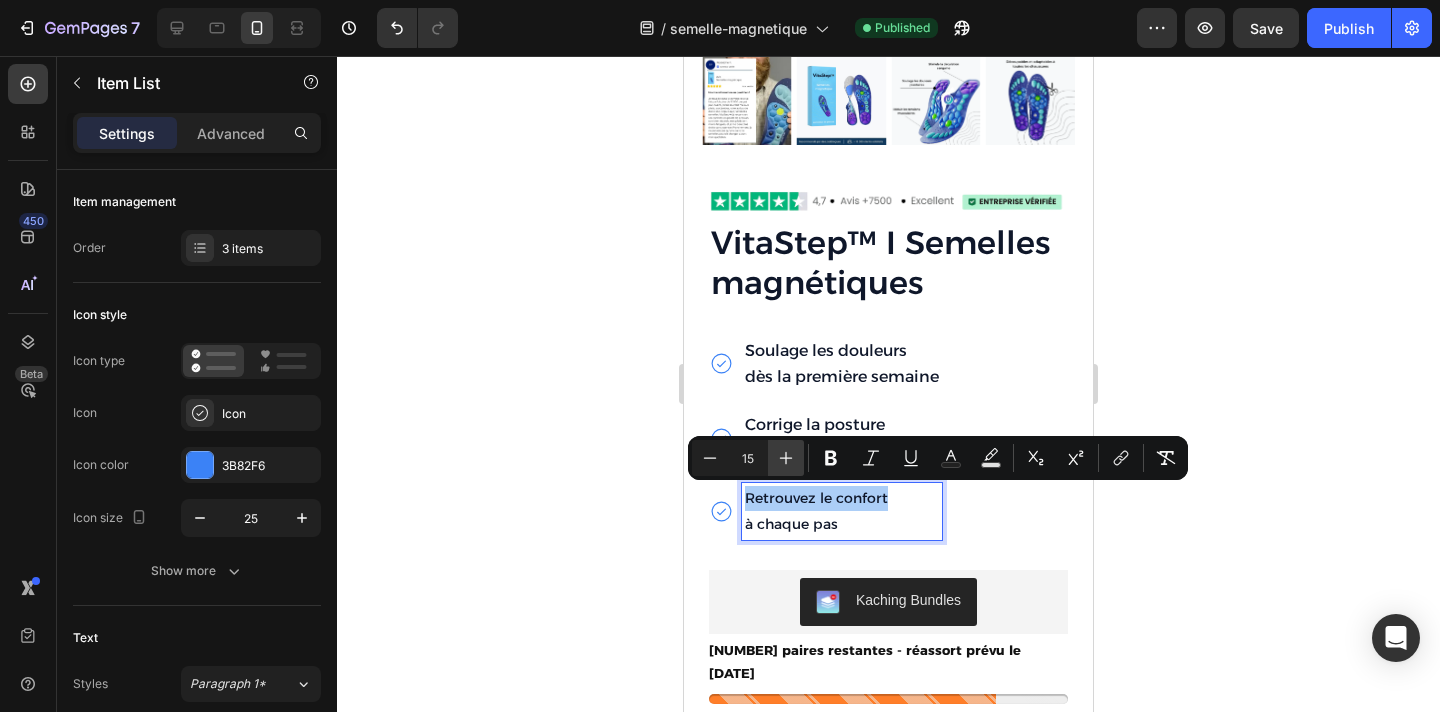 click 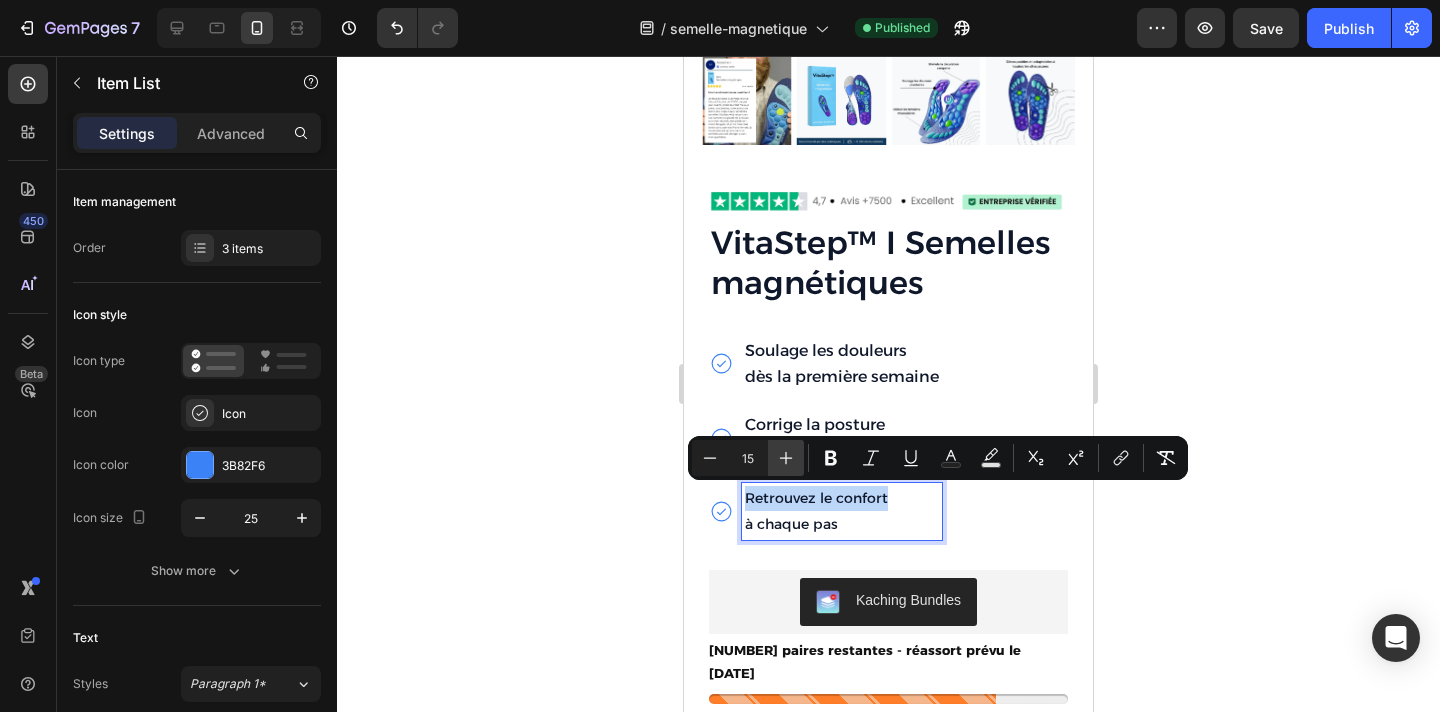 type on "16" 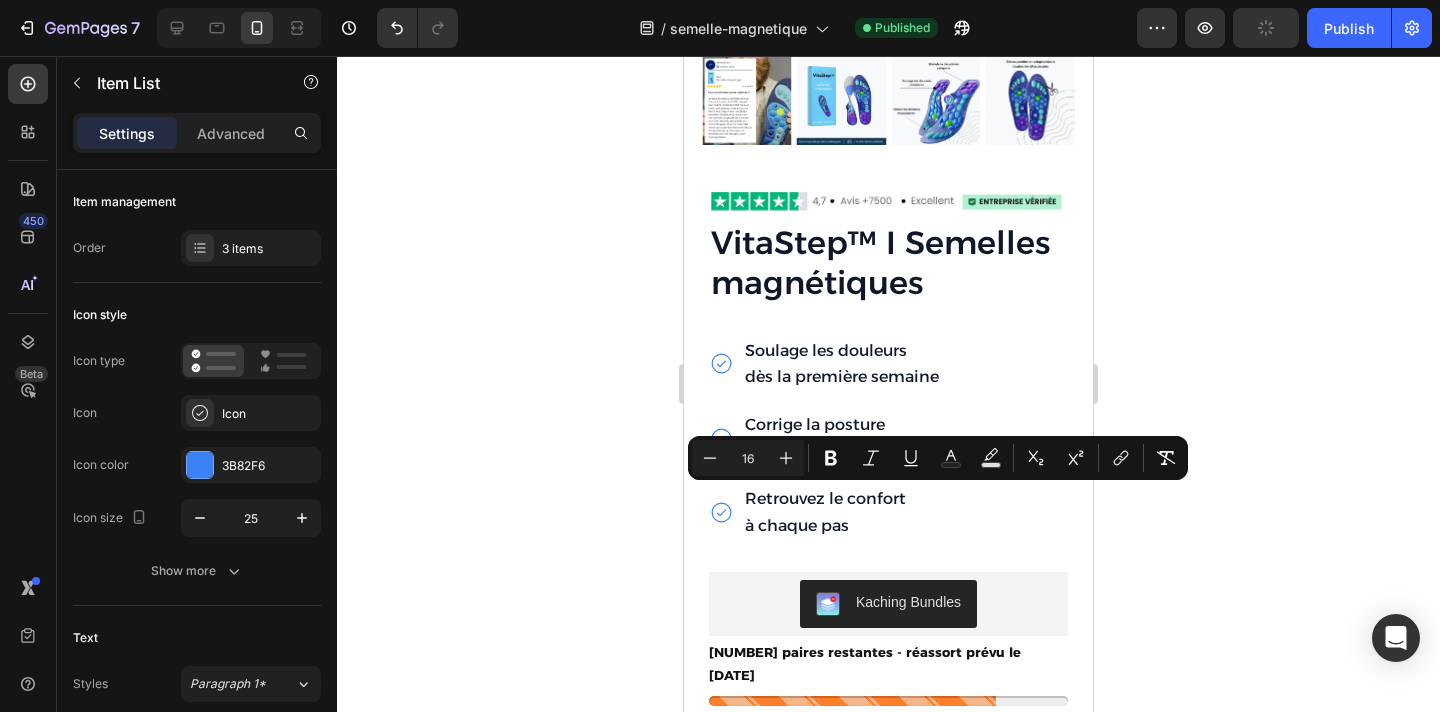 click 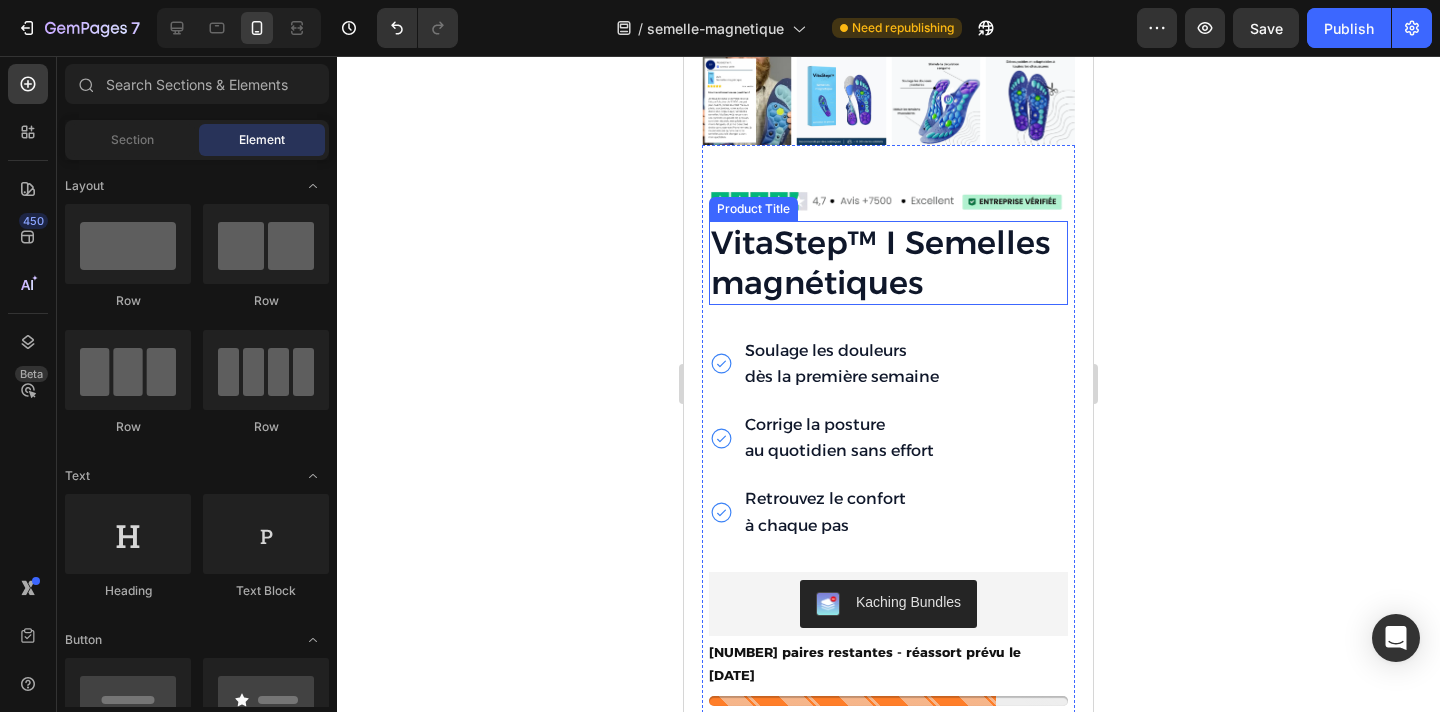 click on "VitaStep™ I Semelles magnétiques" at bounding box center [888, 263] 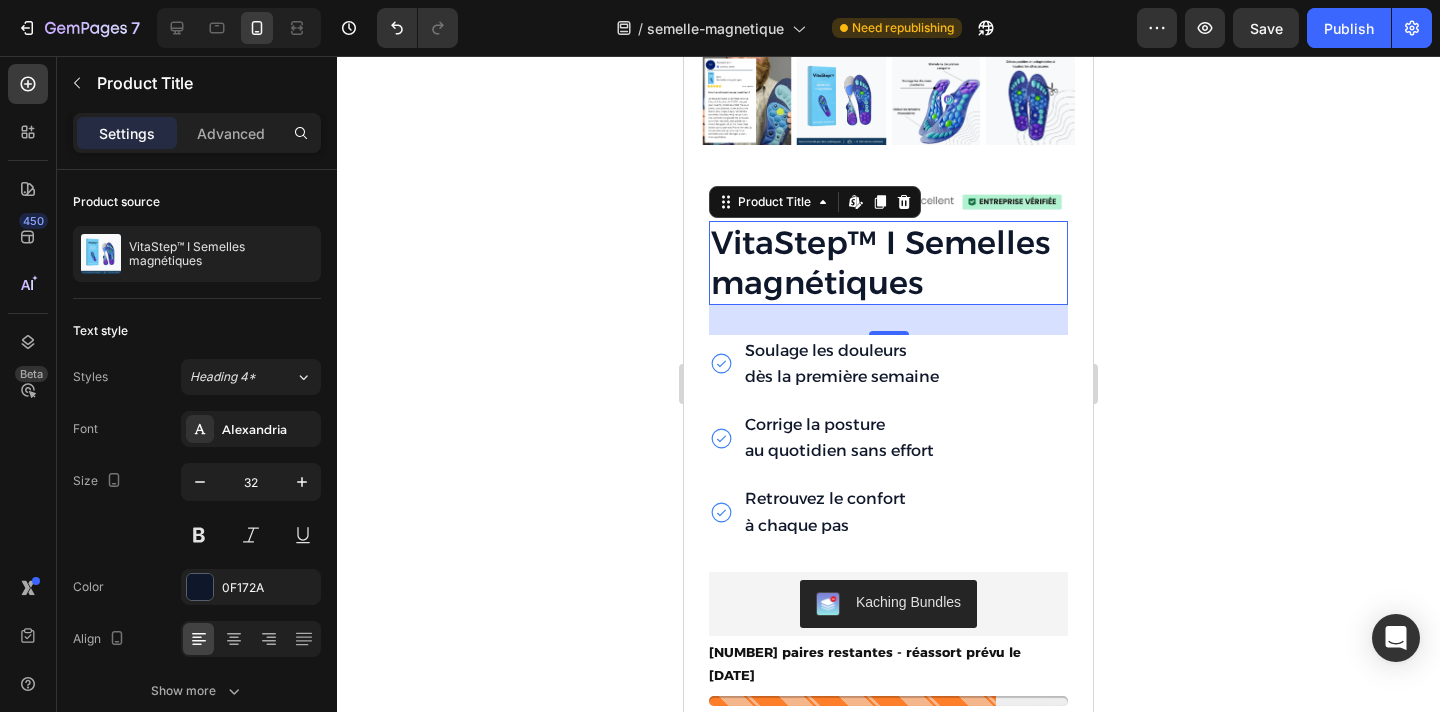 click 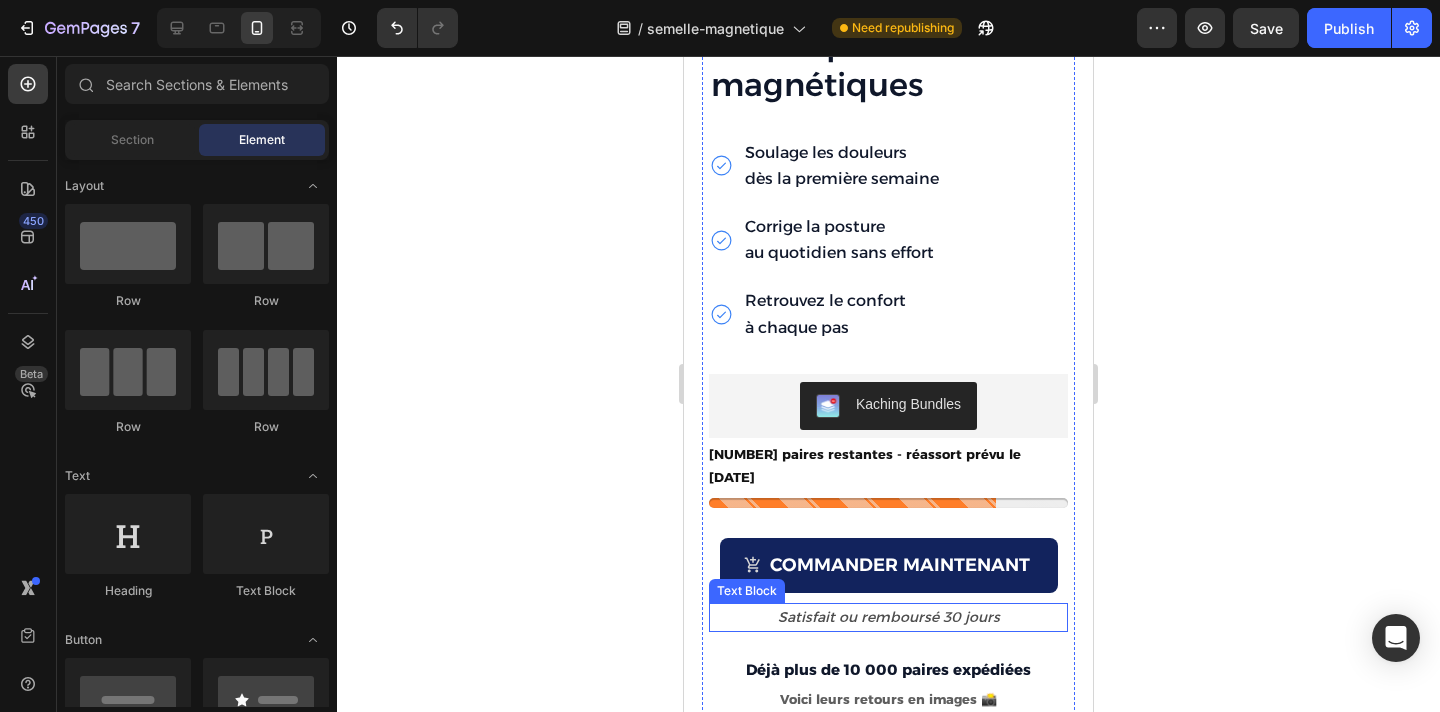 scroll, scrollTop: 4270, scrollLeft: 0, axis: vertical 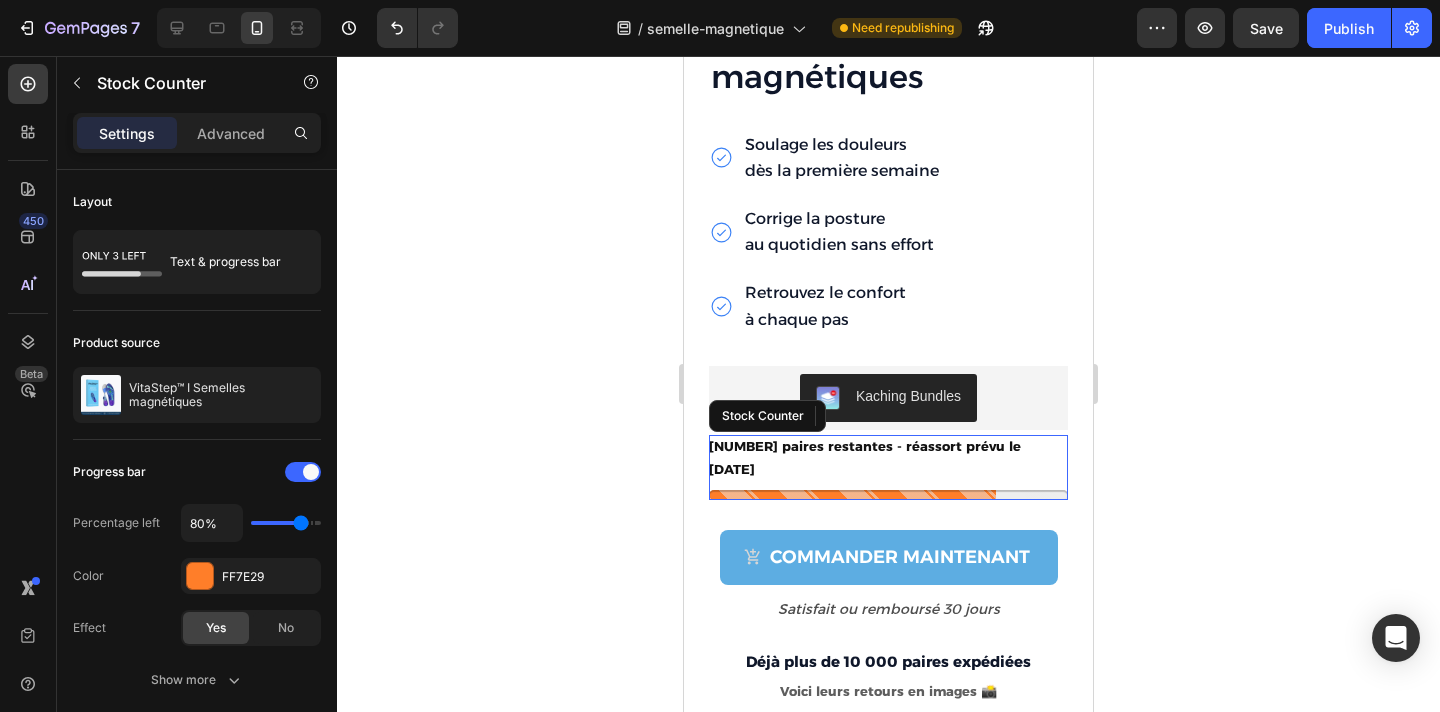 click on "12 paires restantes - réassort prévu le 15 août" at bounding box center [888, 458] 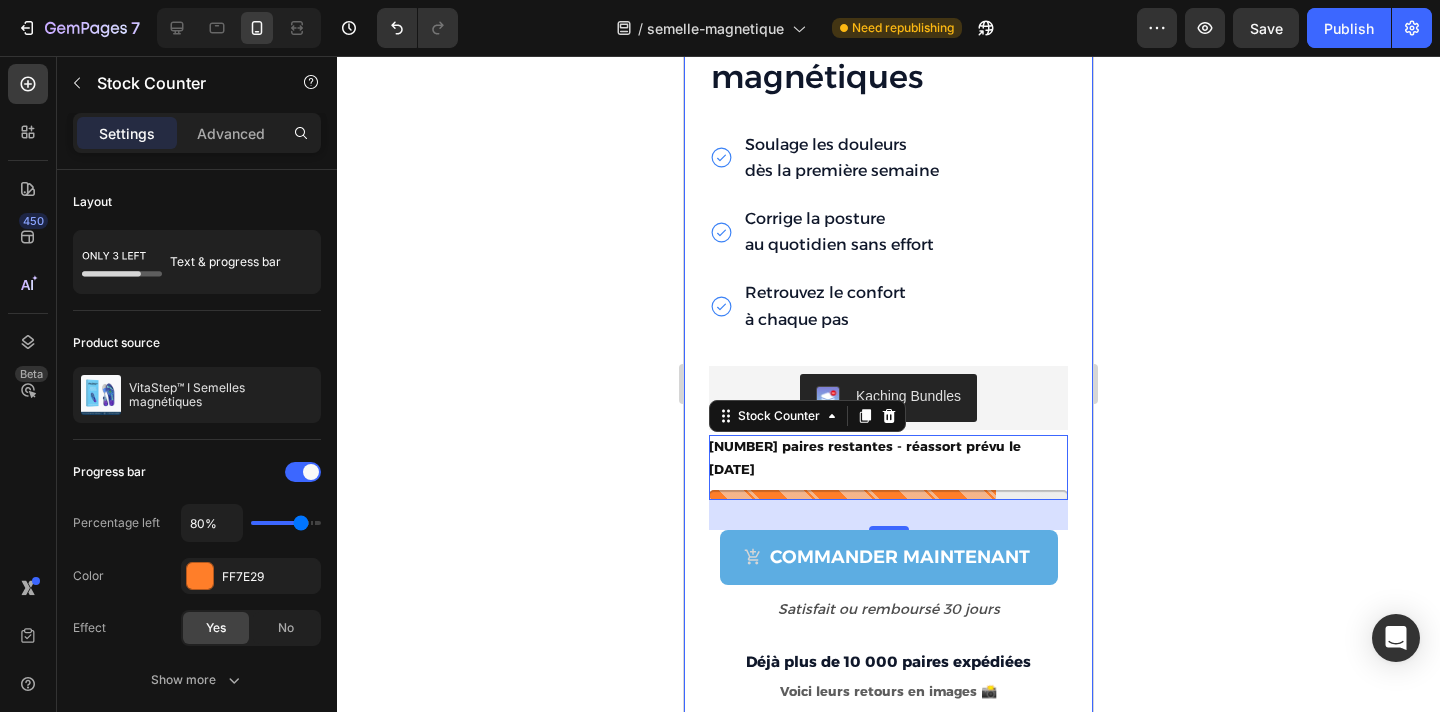 click 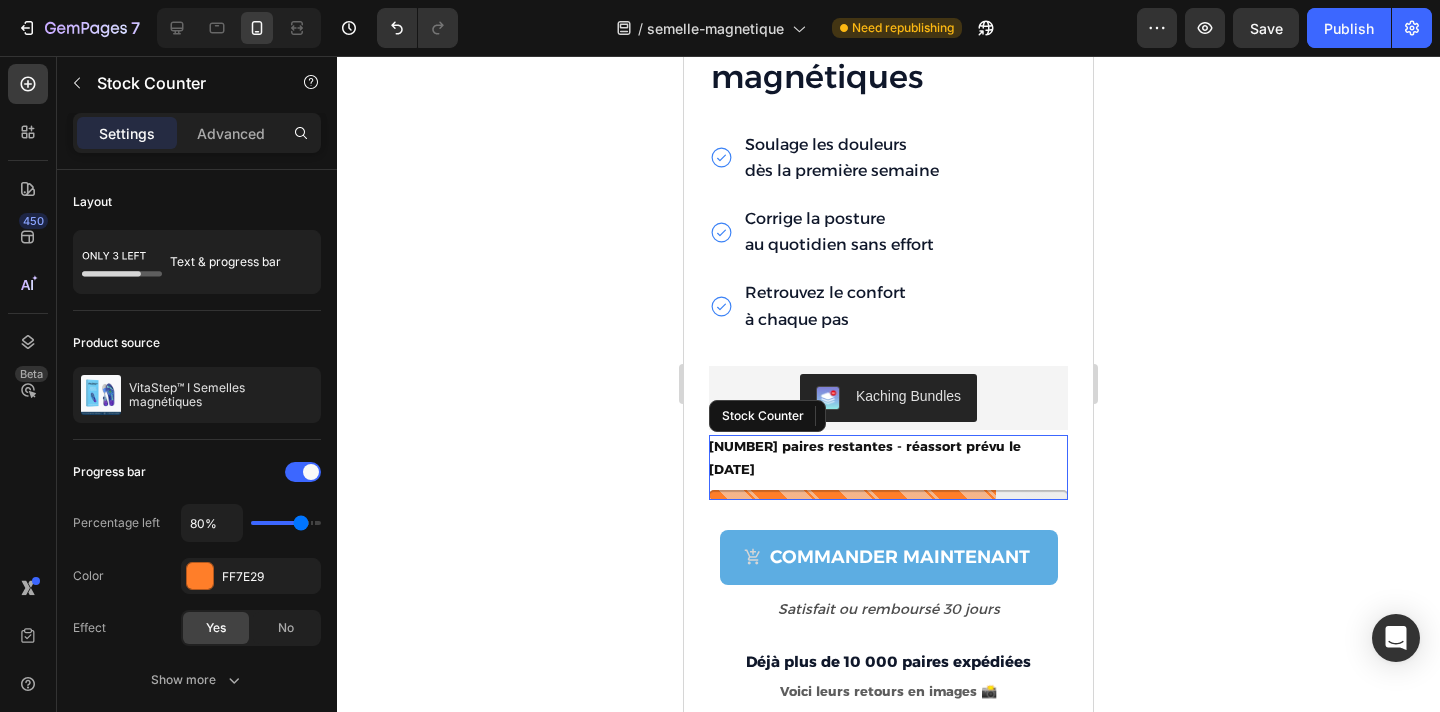 click on "12 paires restantes - réassort prévu le 15 août" at bounding box center [888, 458] 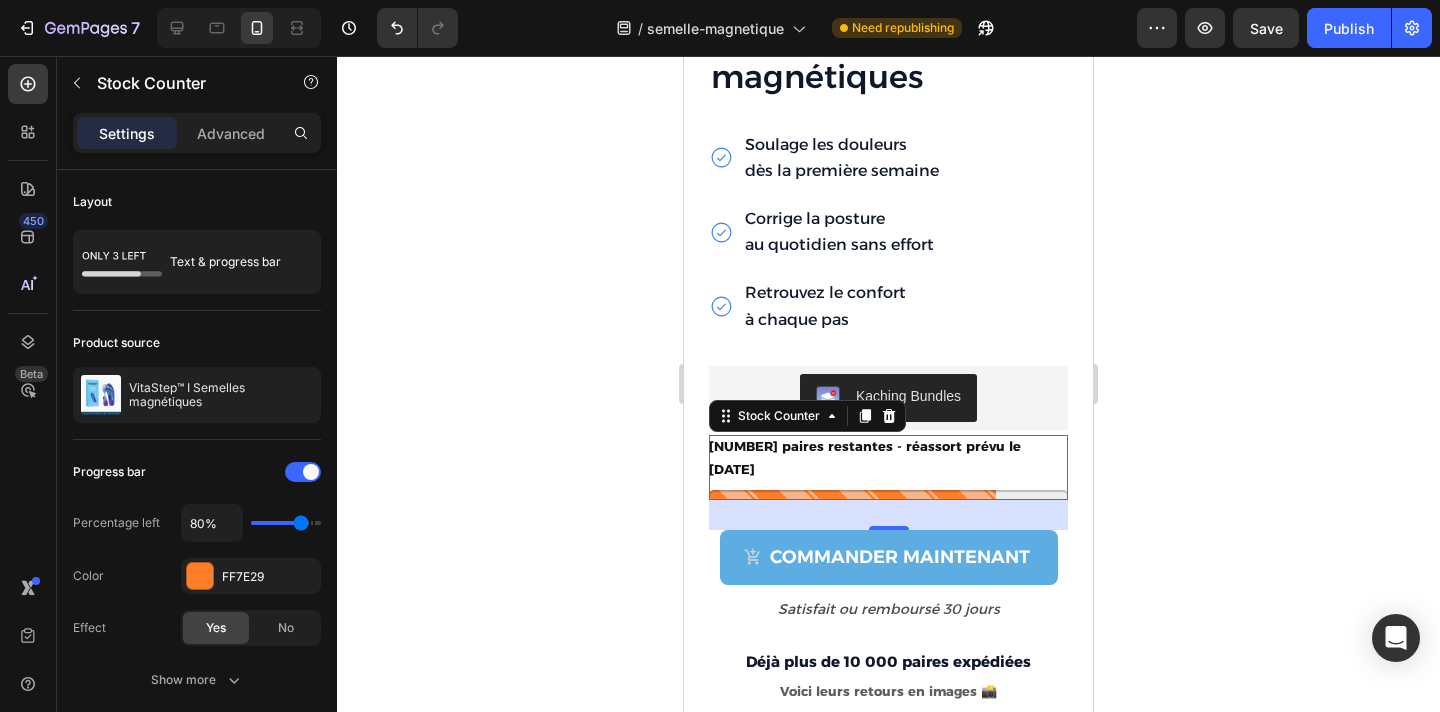 click 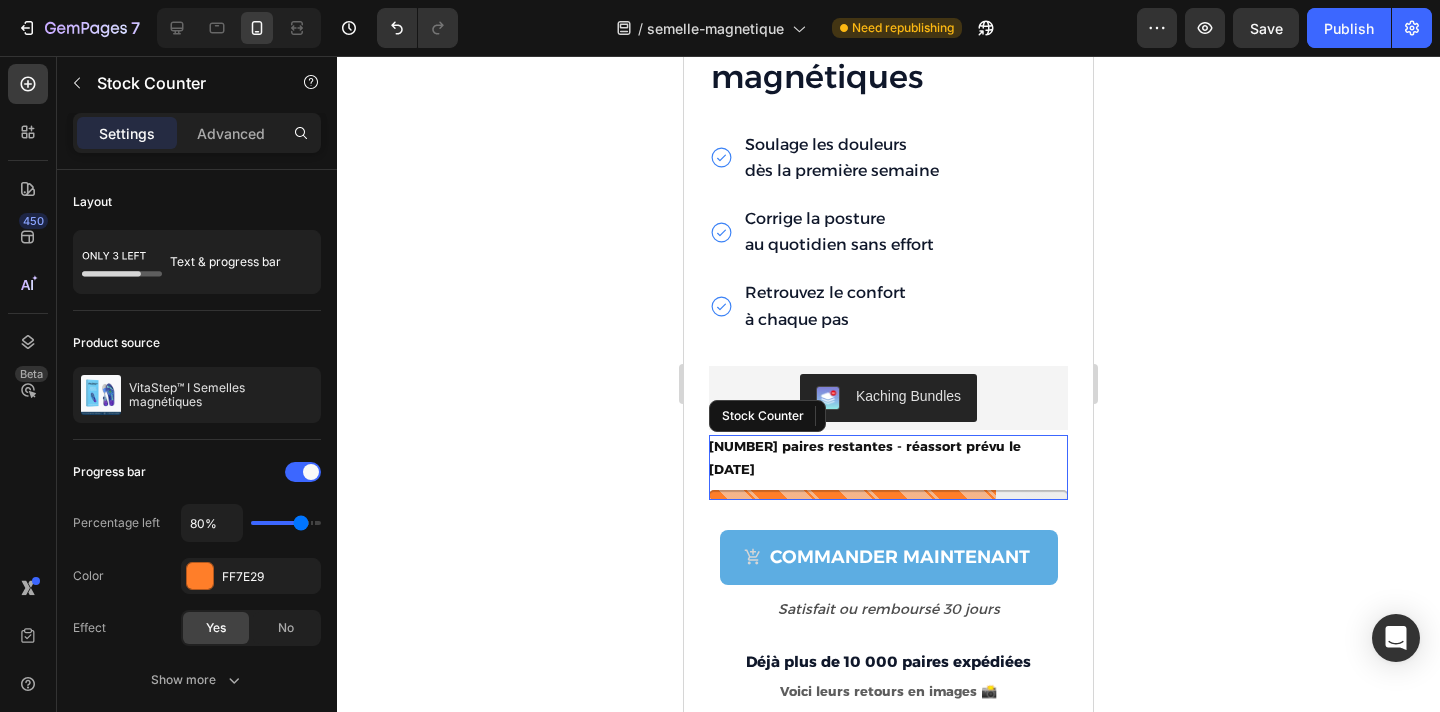 click on "12 paires restantes - réassort prévu le 15 août" at bounding box center (888, 458) 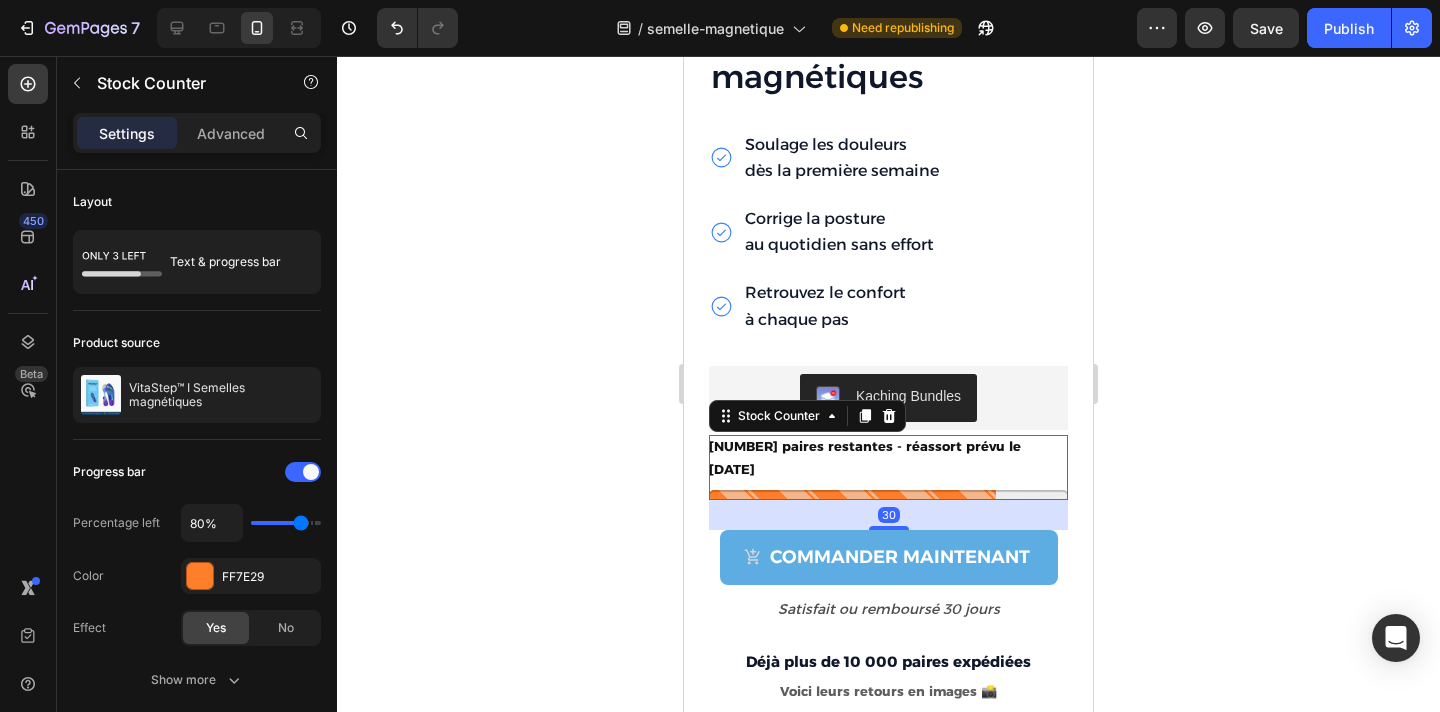 click 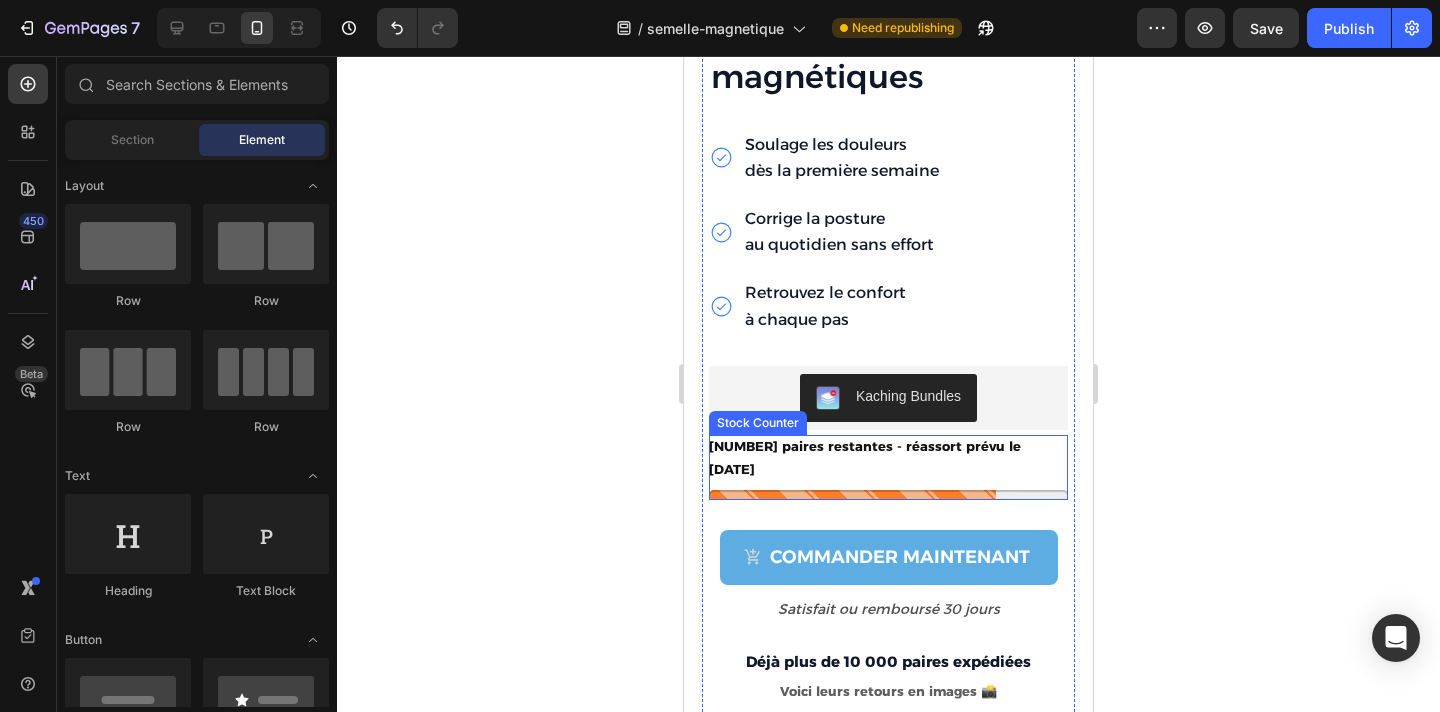 click on "12 paires restantes - réassort prévu le 15 août" at bounding box center (888, 458) 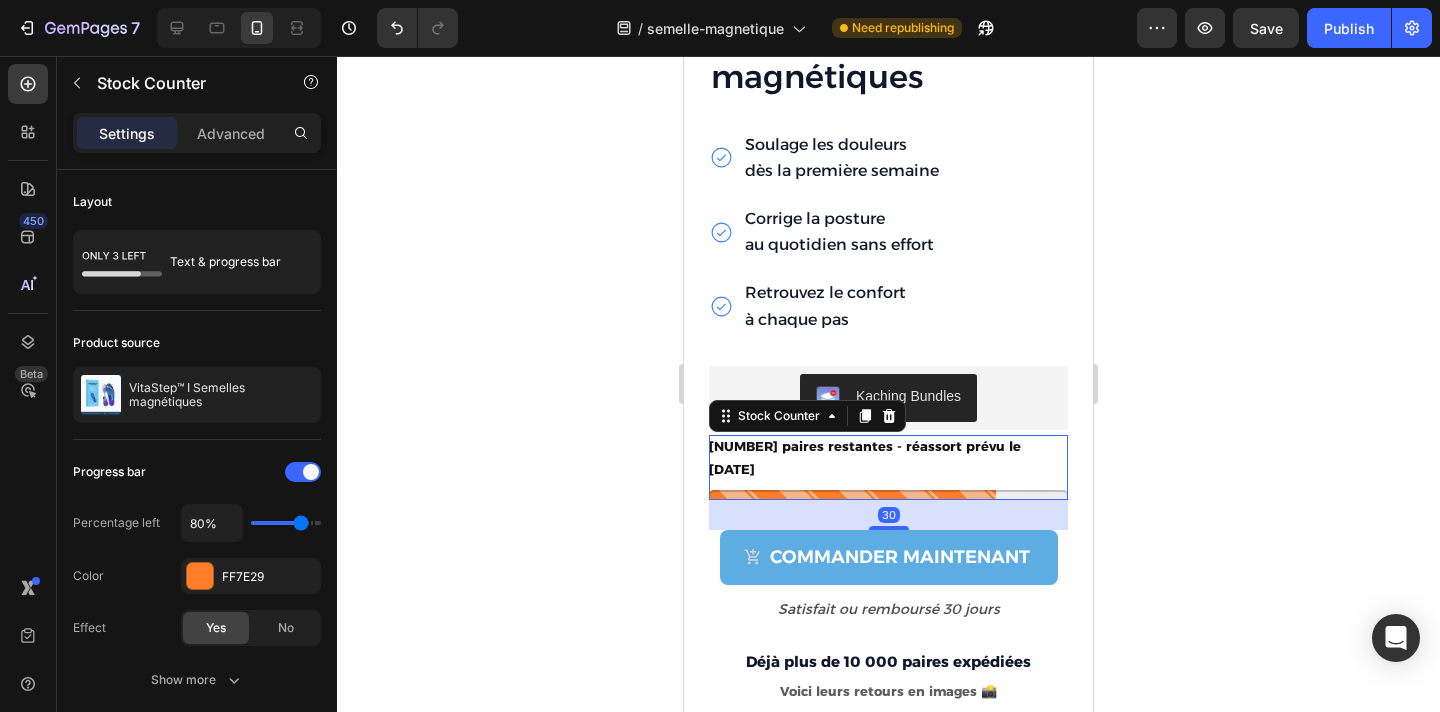 click 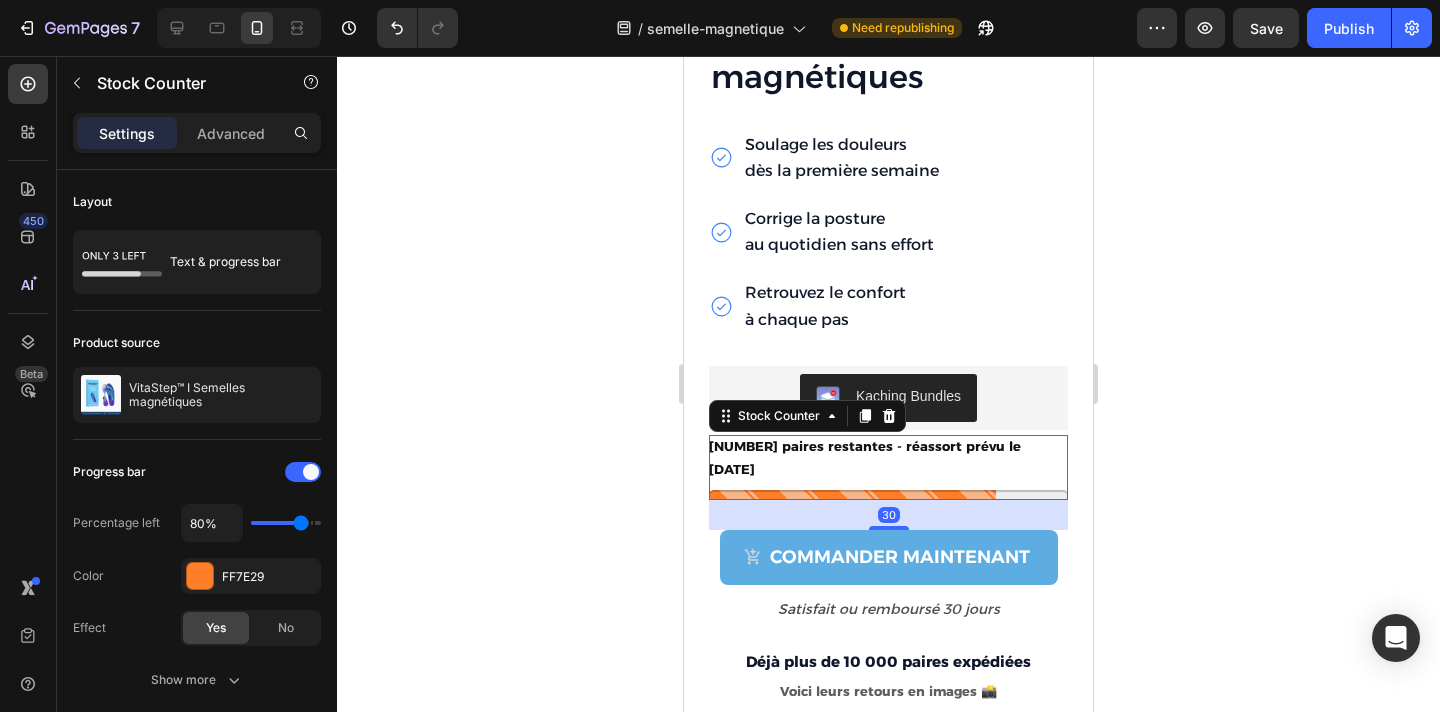 click on "12 paires restantes - réassort prévu le 15 août" at bounding box center (888, 458) 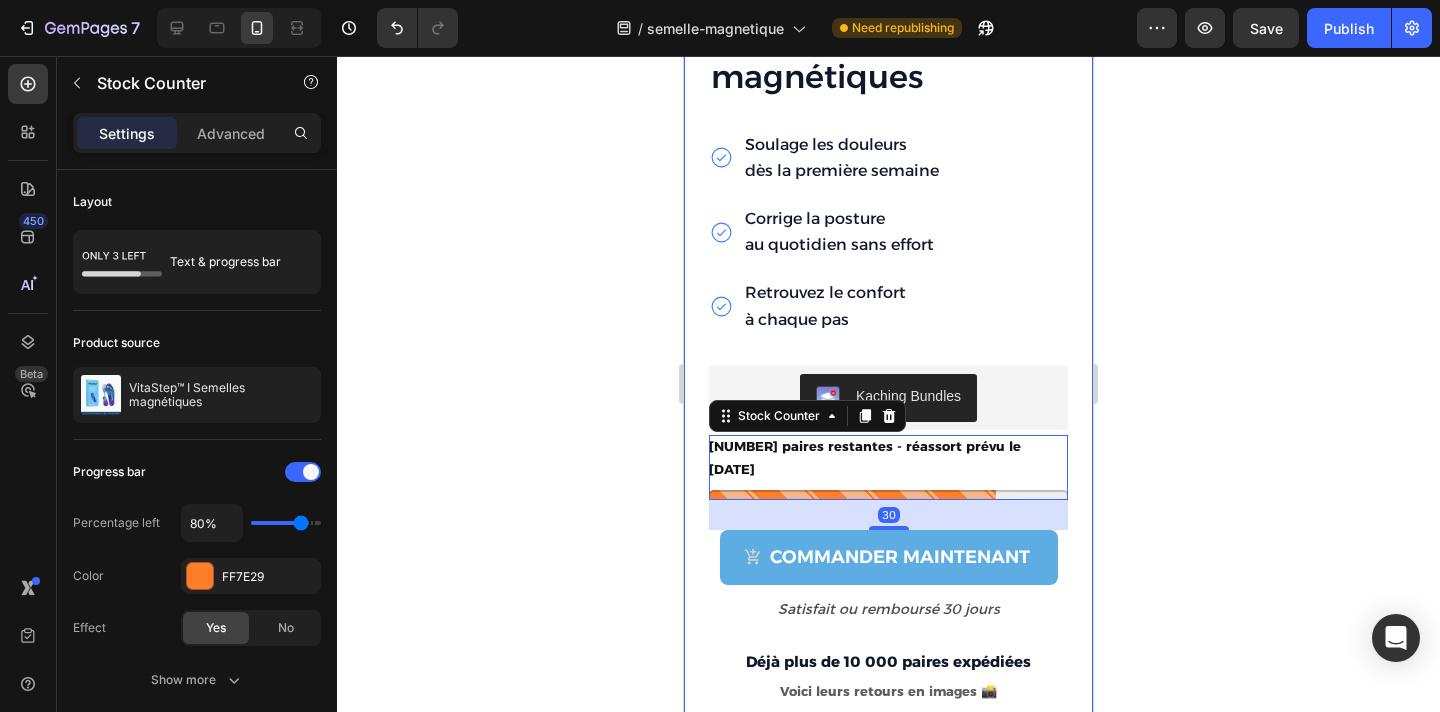 click 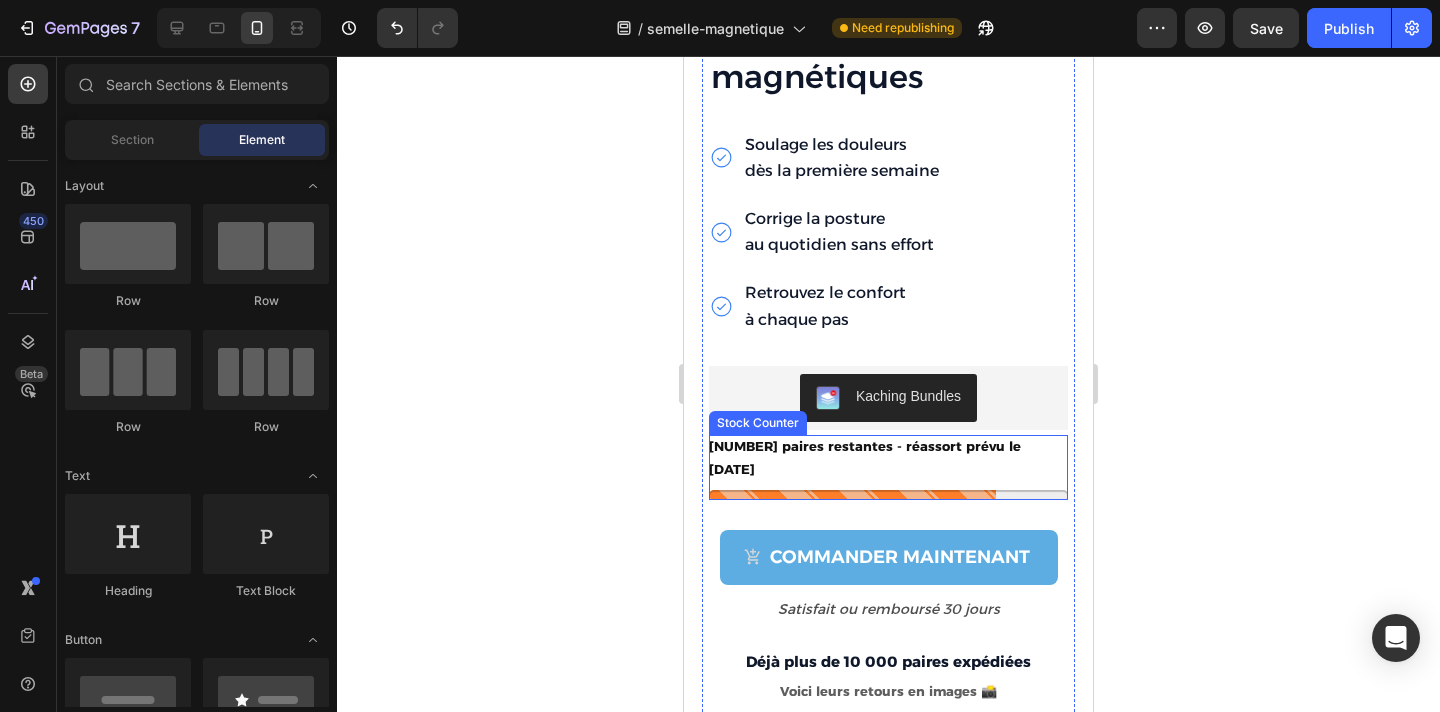 click on "12 paires restantes - réassort prévu le 15 août" at bounding box center (888, 458) 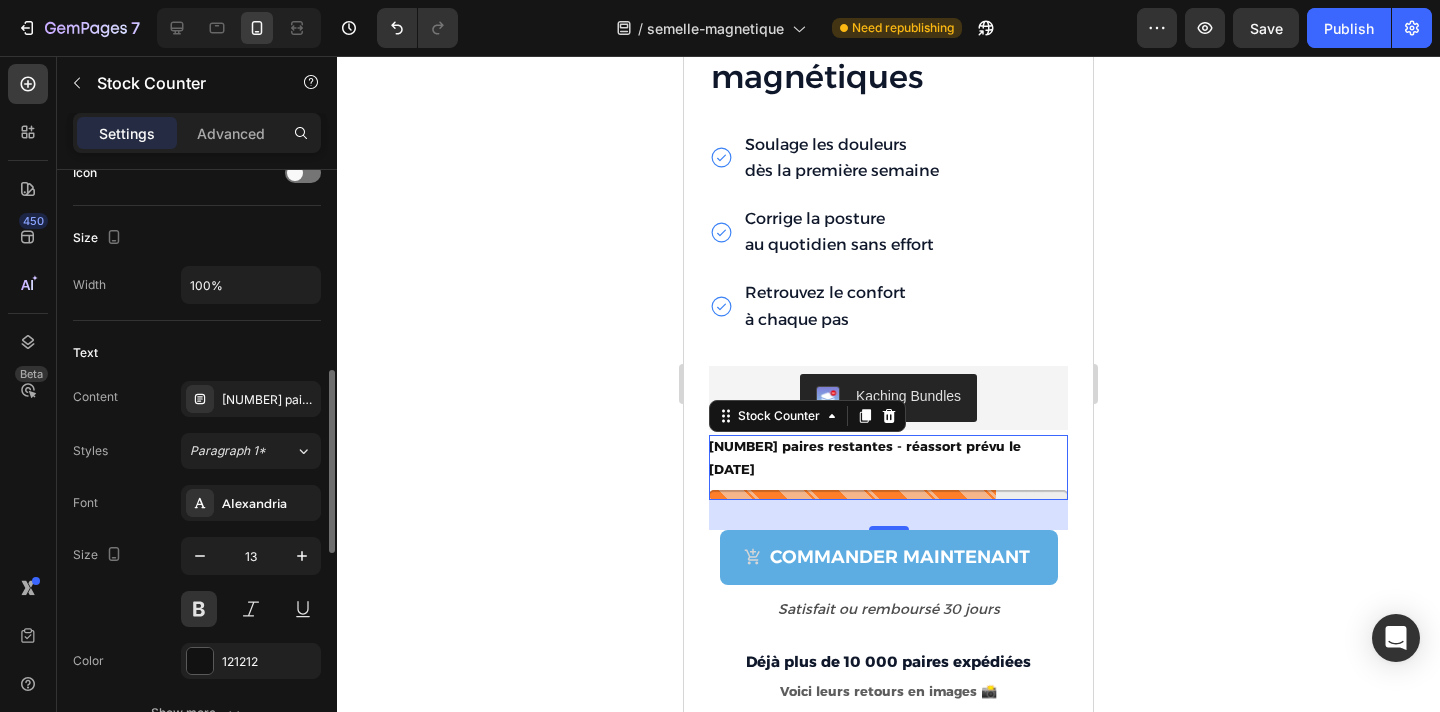 scroll, scrollTop: 593, scrollLeft: 0, axis: vertical 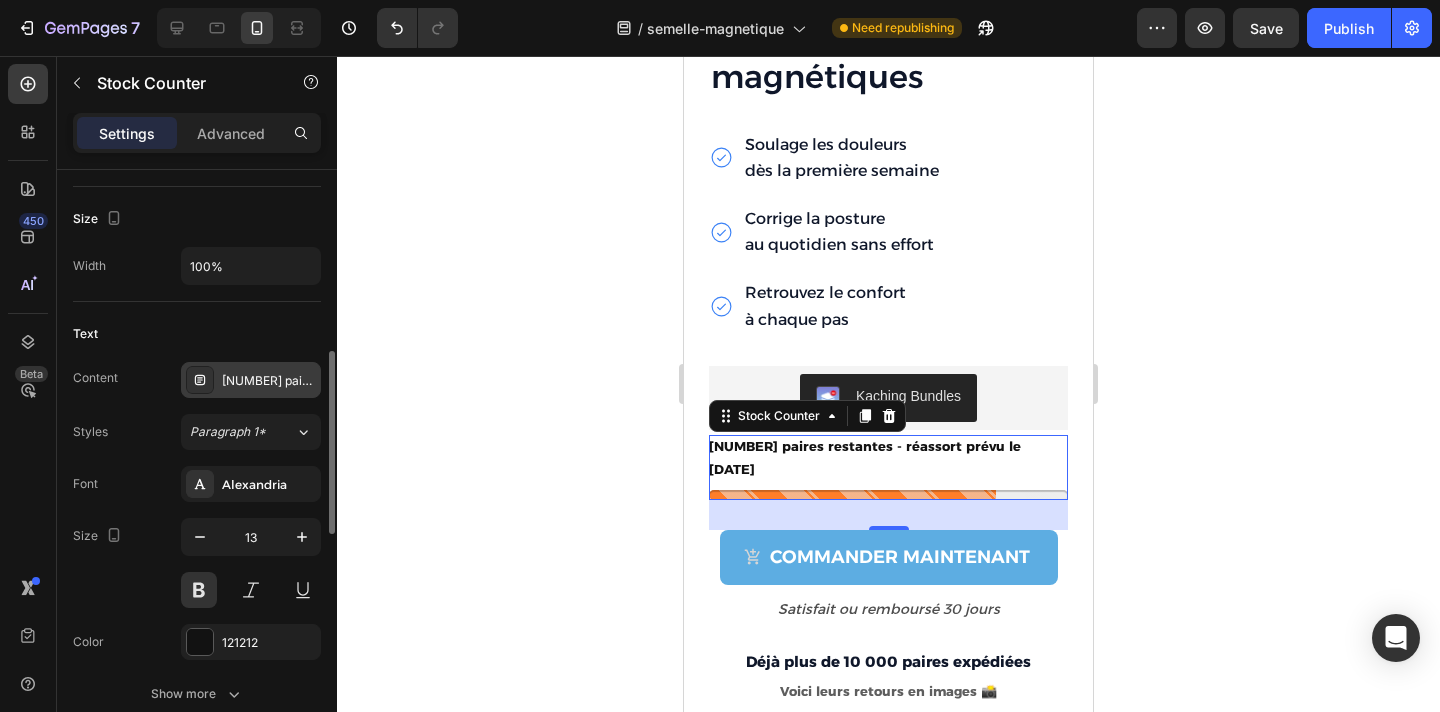 click on "12 paires restantes - réassort prévu le 15 août" at bounding box center (269, 381) 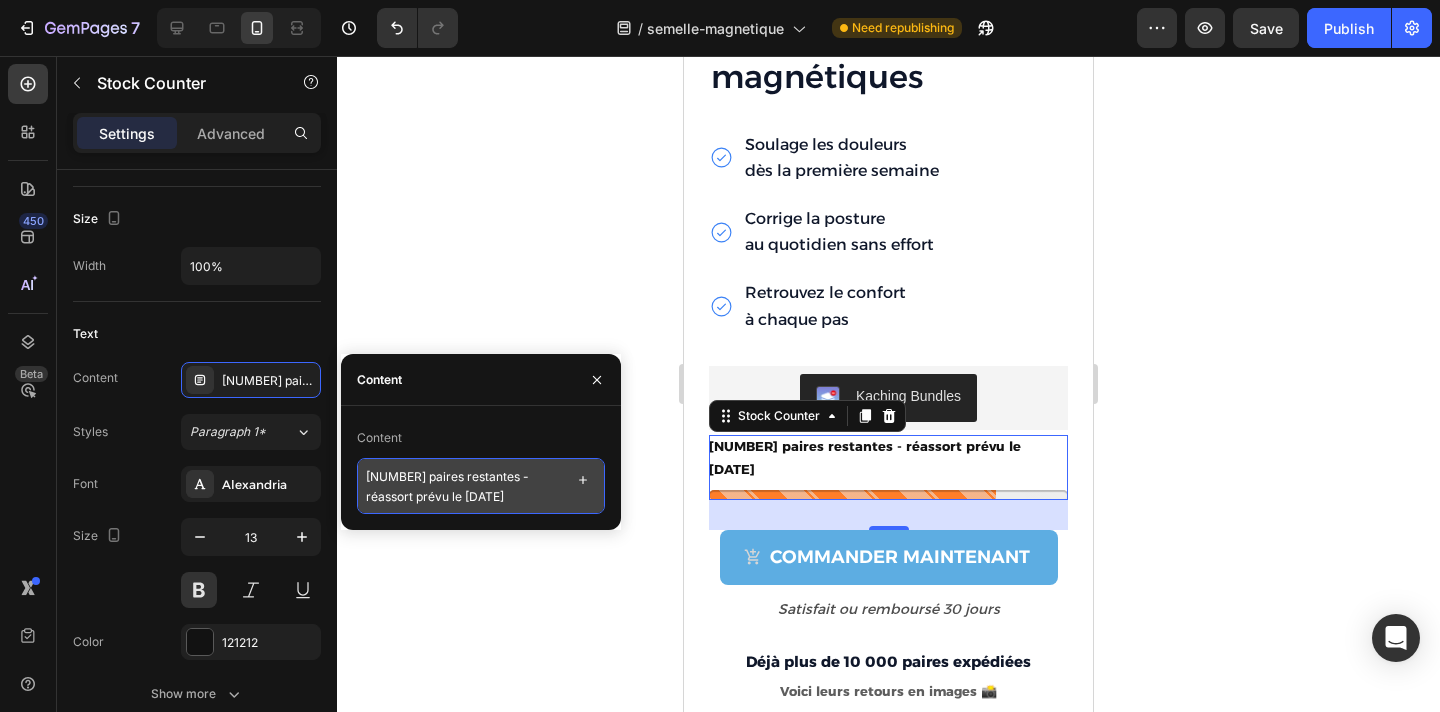 click on "12 paires restantes - réassort prévu le 15 août" at bounding box center [481, 486] 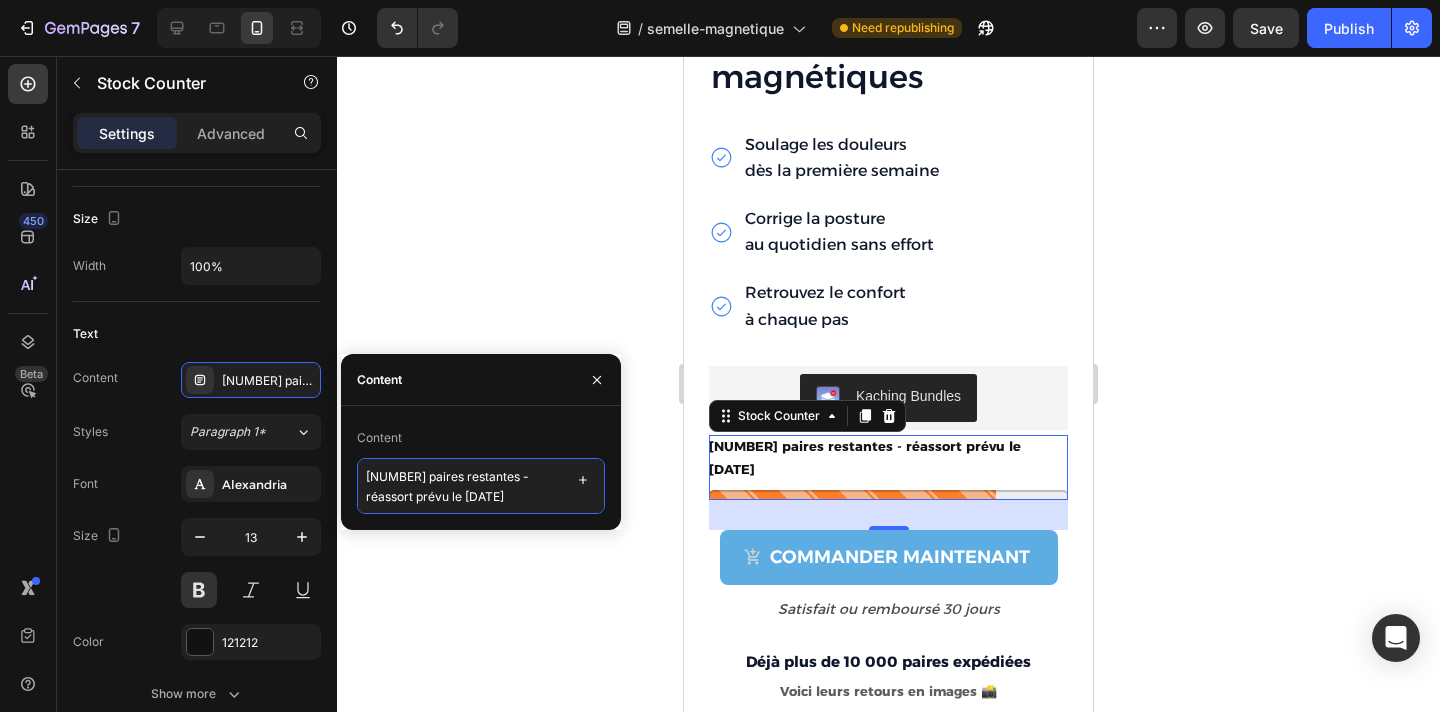 drag, startPoint x: 478, startPoint y: 494, endPoint x: 338, endPoint y: 474, distance: 141.42136 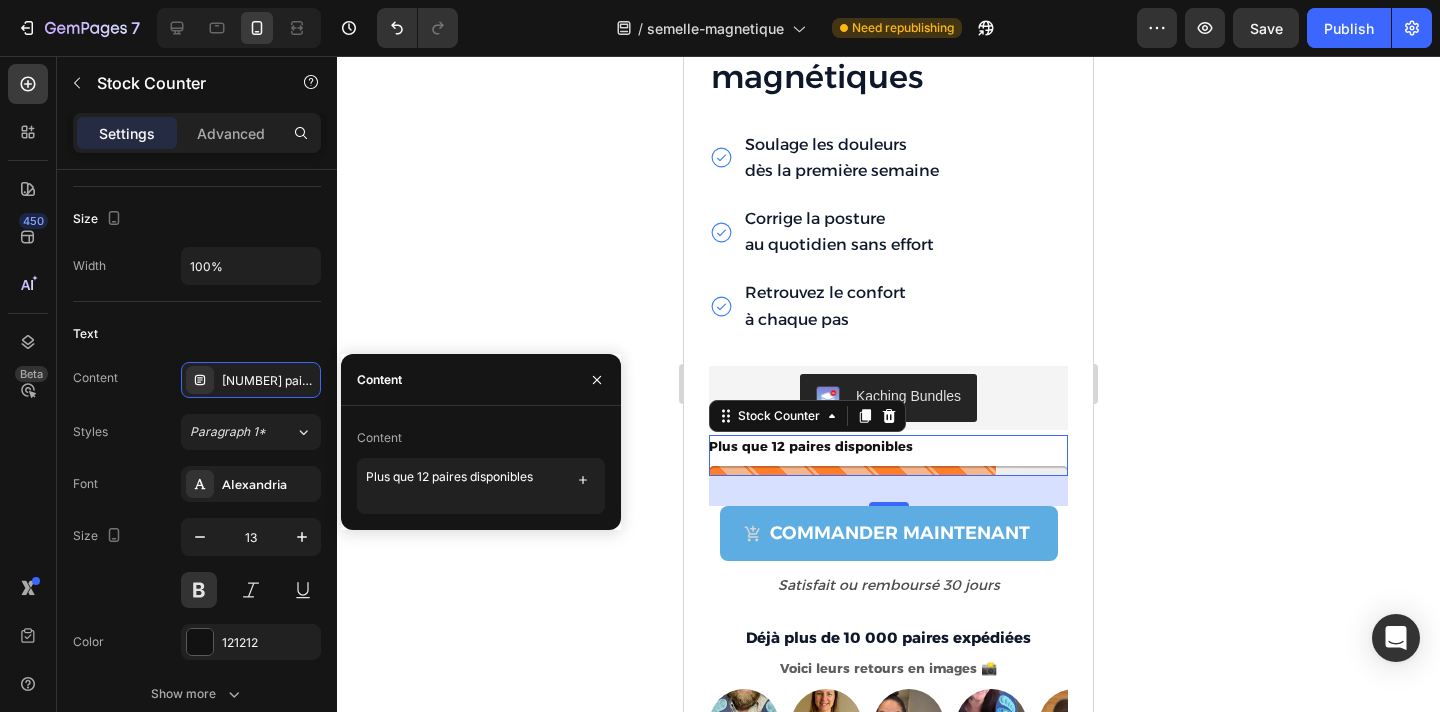 click 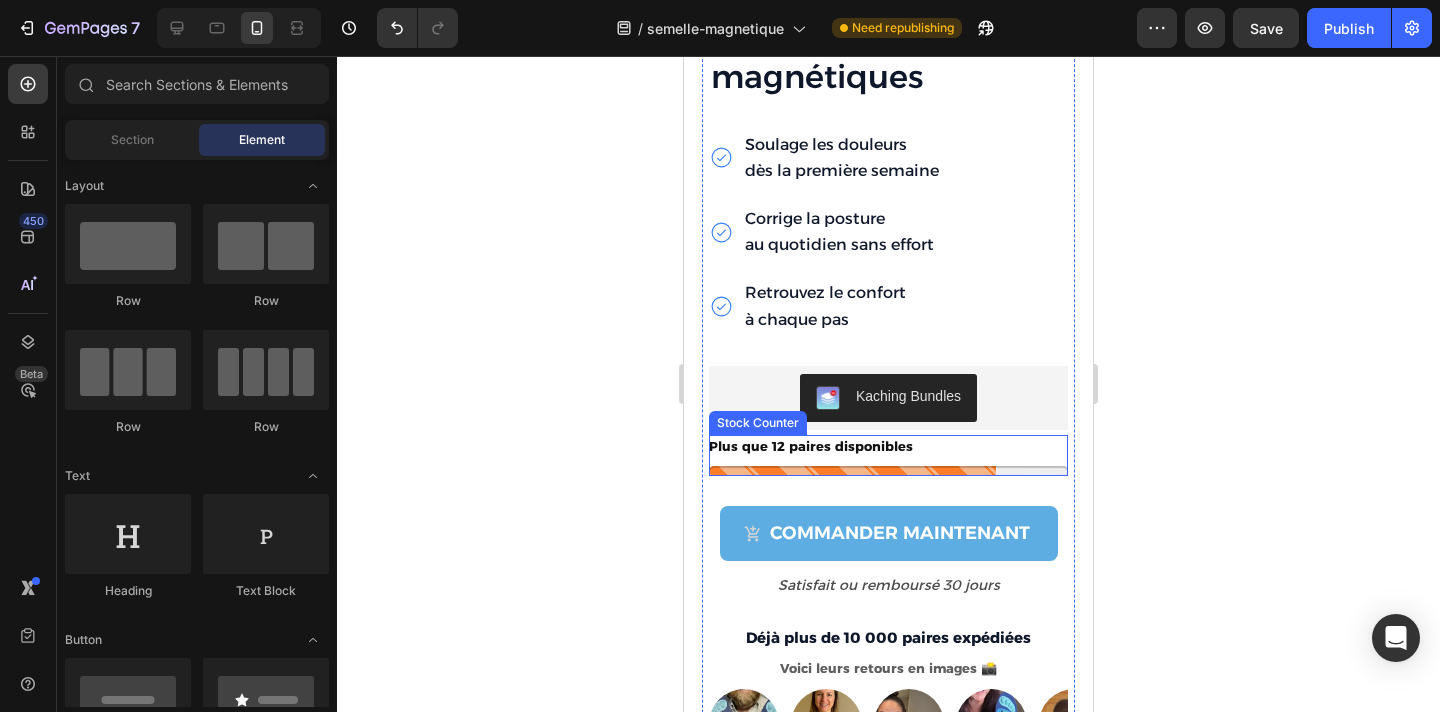 click on "Plus que 12 paires disponibles" at bounding box center (888, 446) 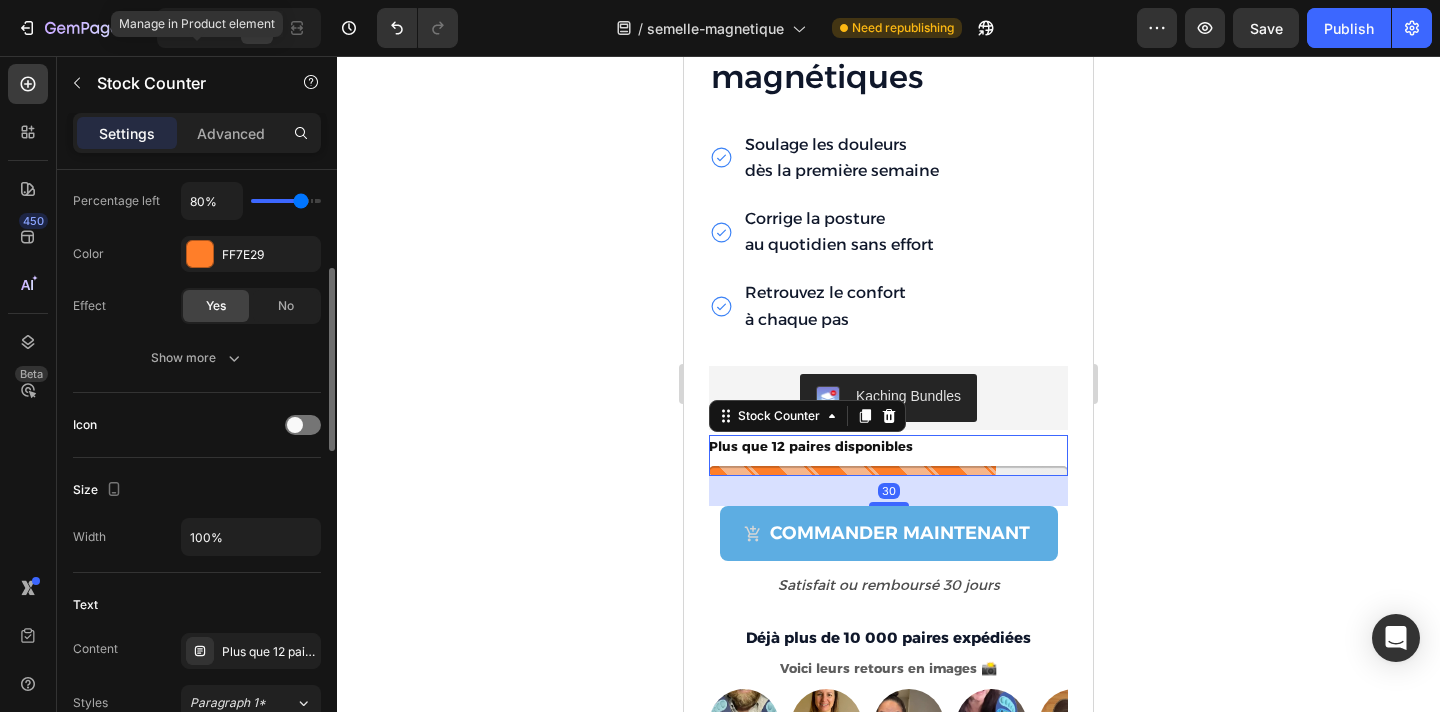 scroll, scrollTop: 328, scrollLeft: 0, axis: vertical 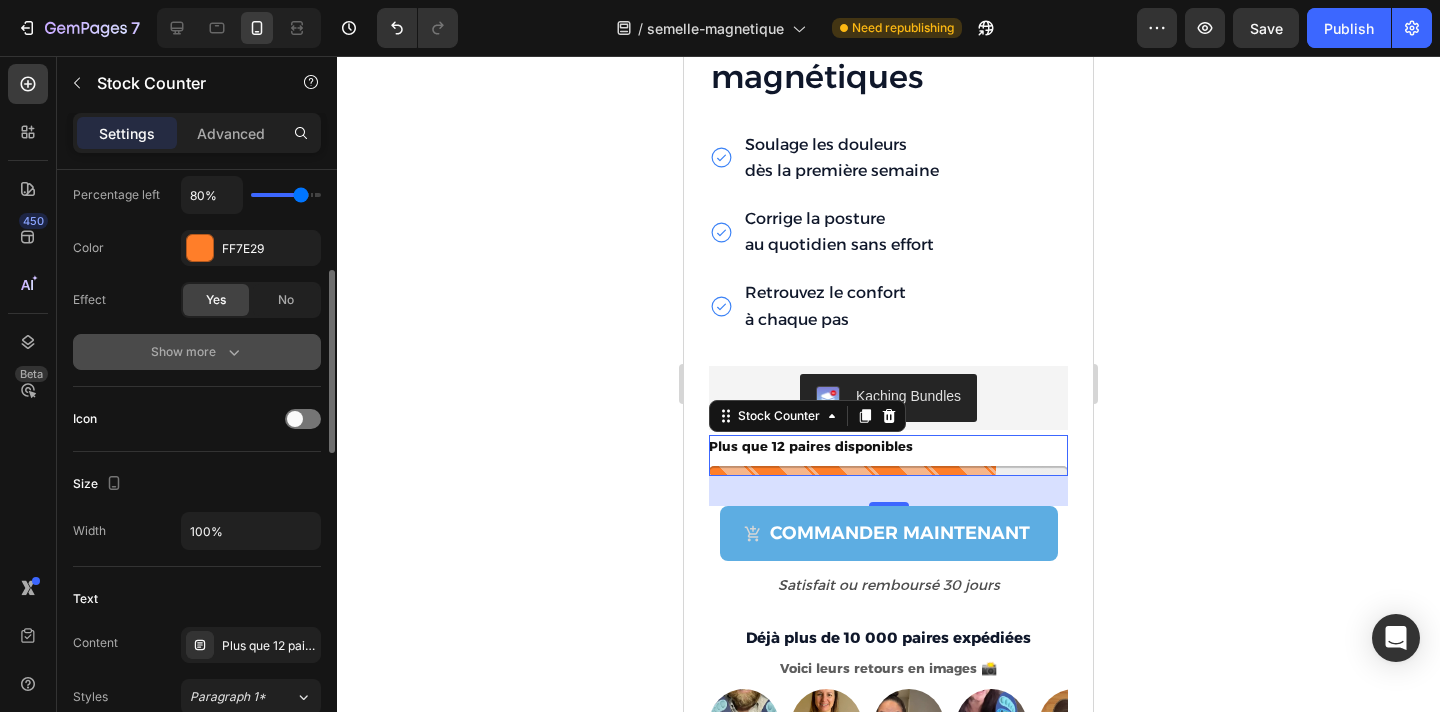 click 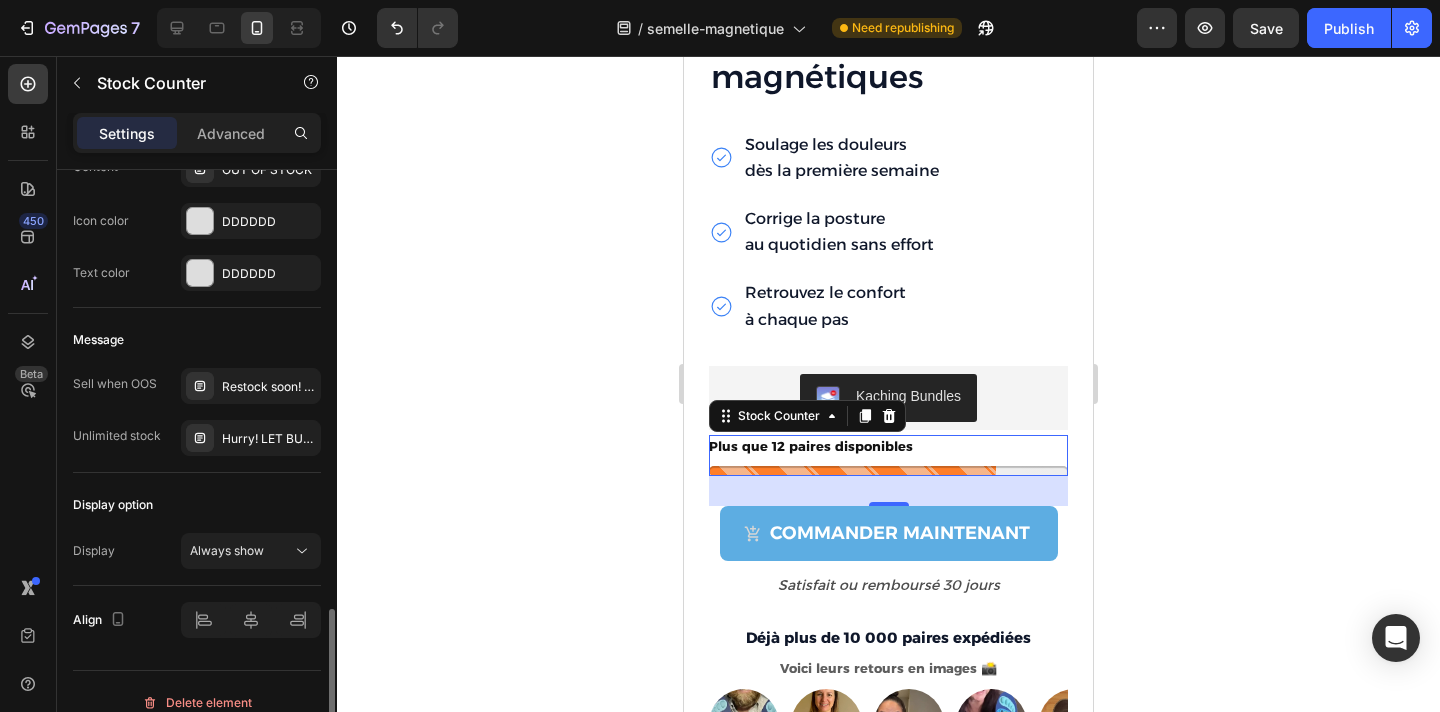 scroll, scrollTop: 1515, scrollLeft: 0, axis: vertical 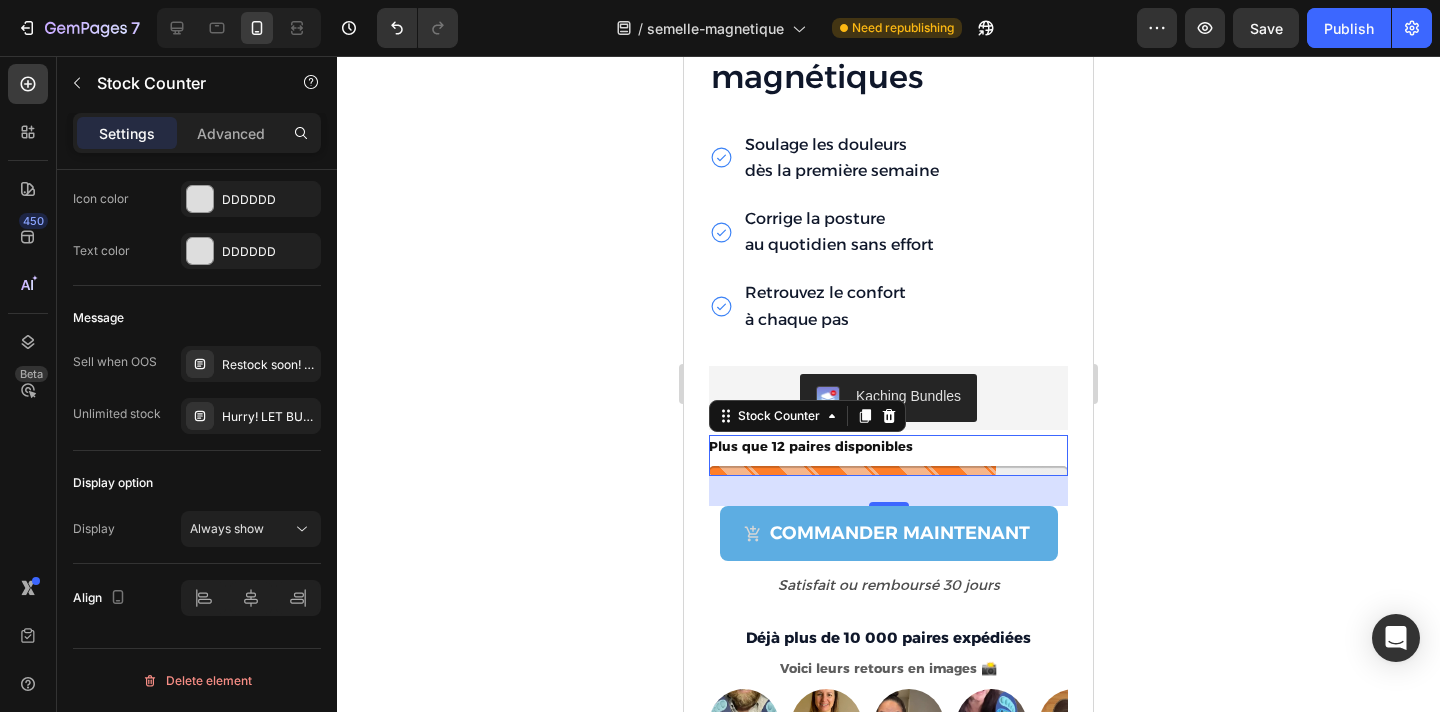 click 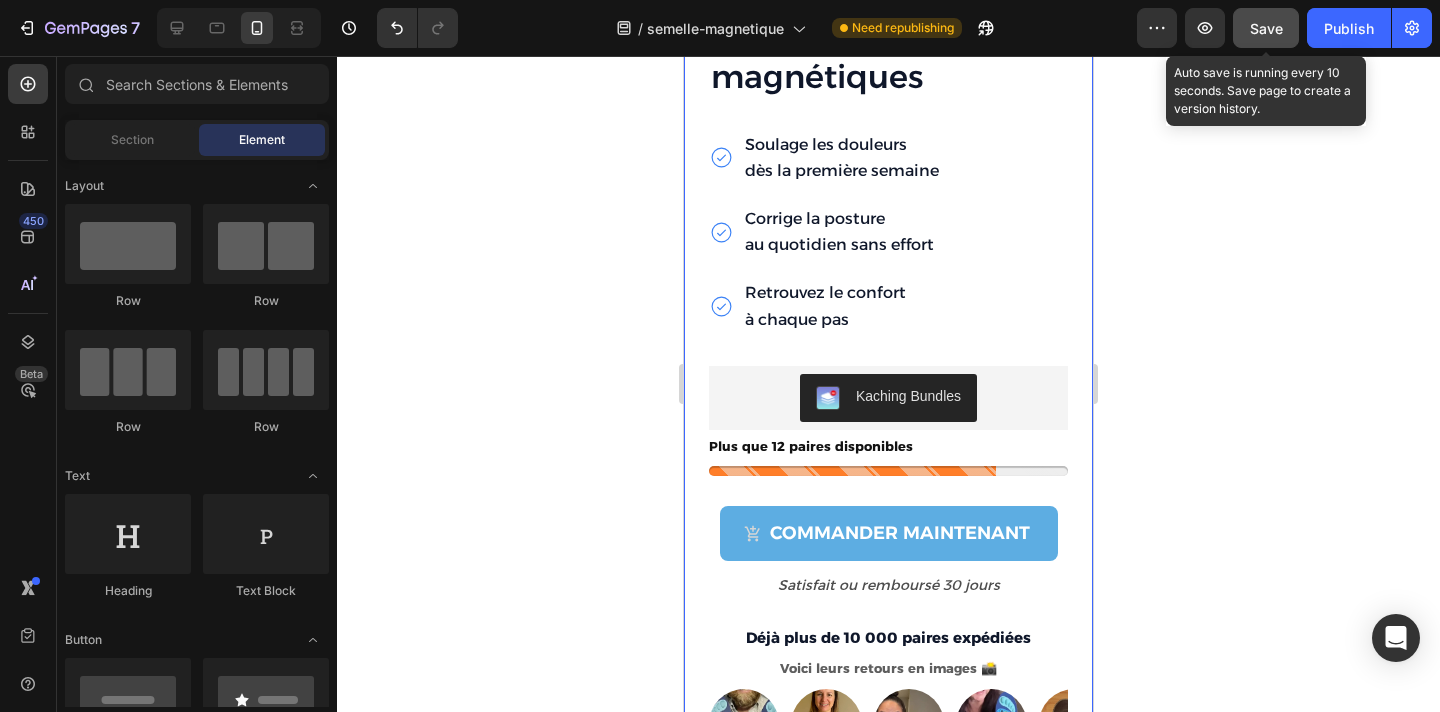 click on "Save" at bounding box center [1266, 28] 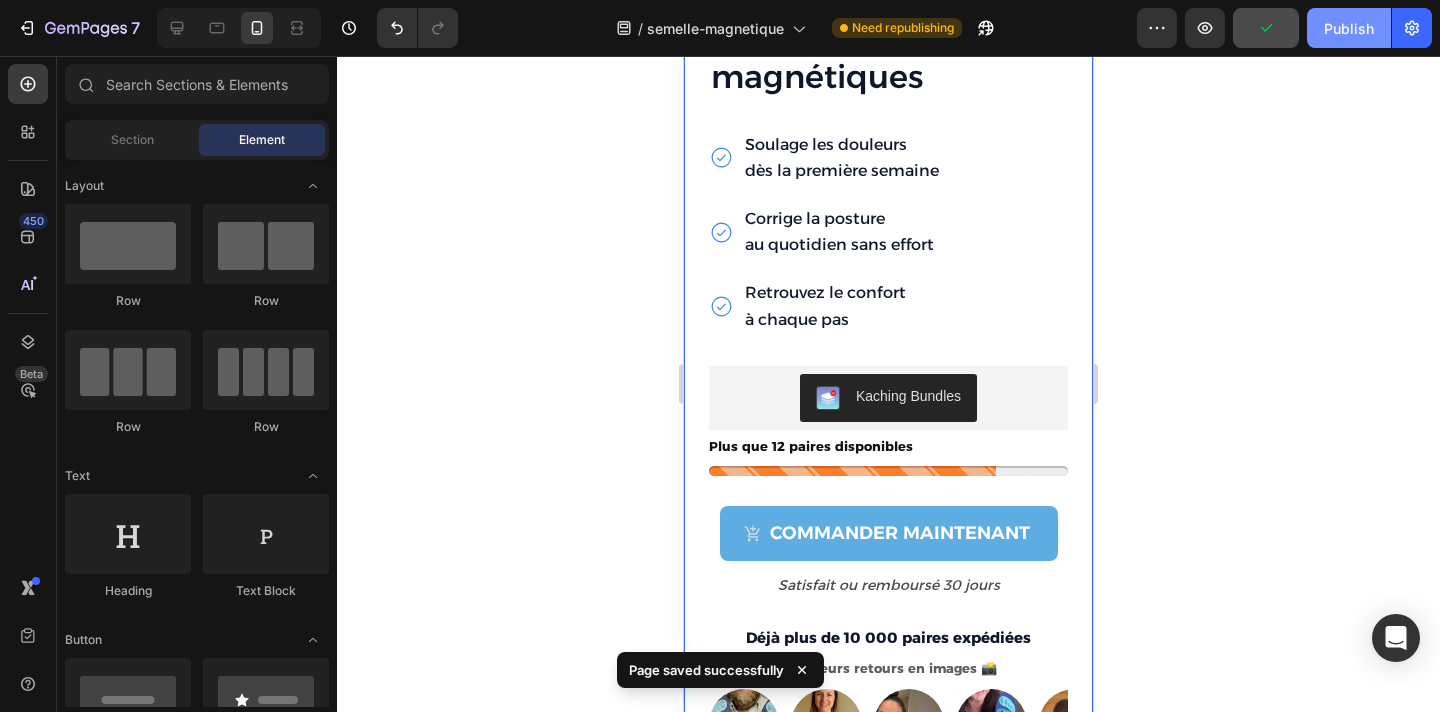 click on "Publish" at bounding box center (1349, 28) 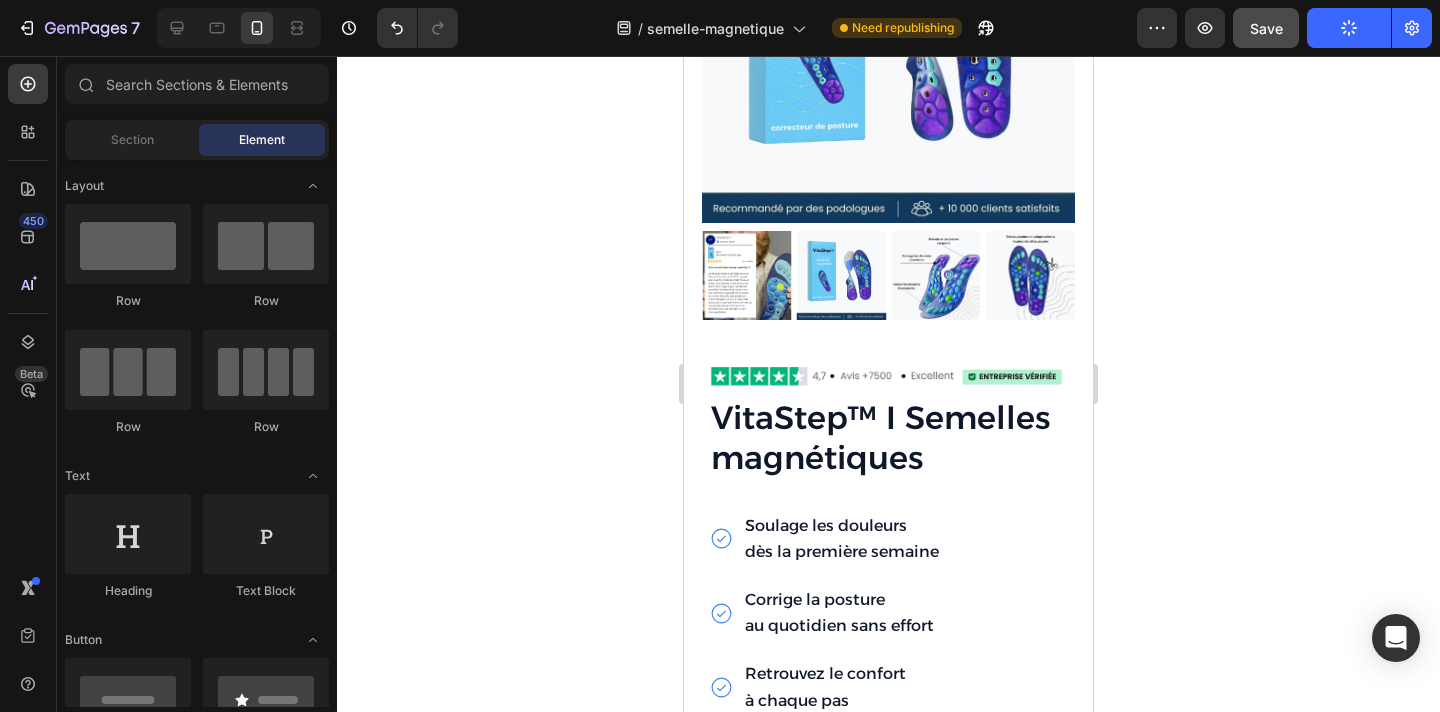 scroll, scrollTop: 3880, scrollLeft: 0, axis: vertical 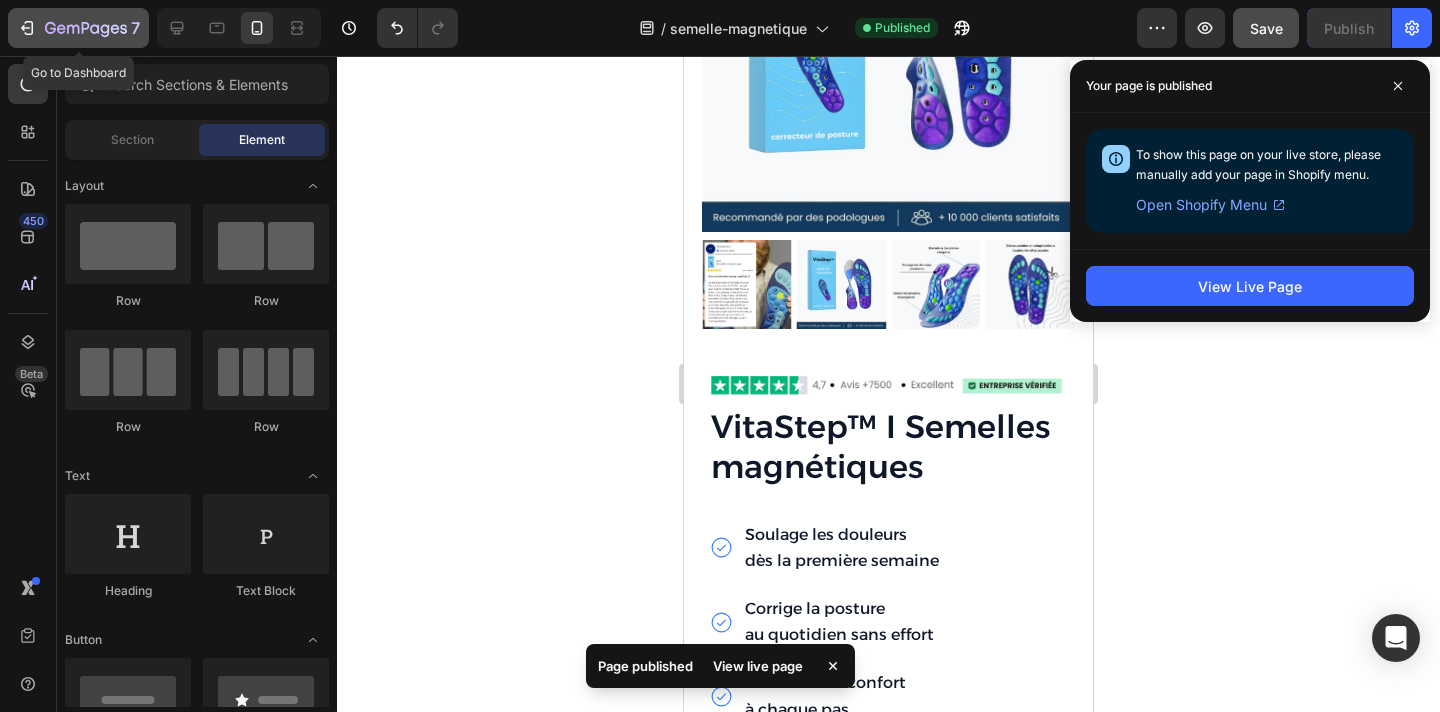 click 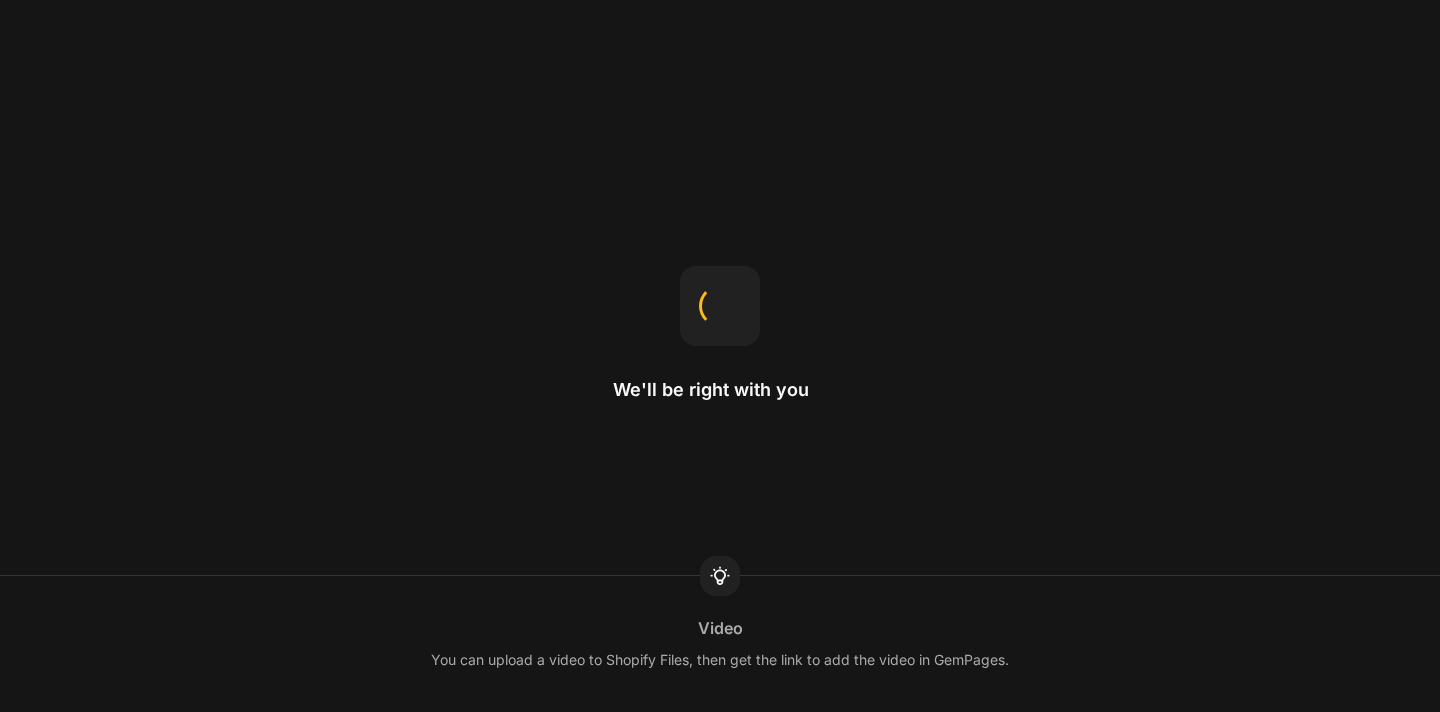 scroll, scrollTop: 0, scrollLeft: 0, axis: both 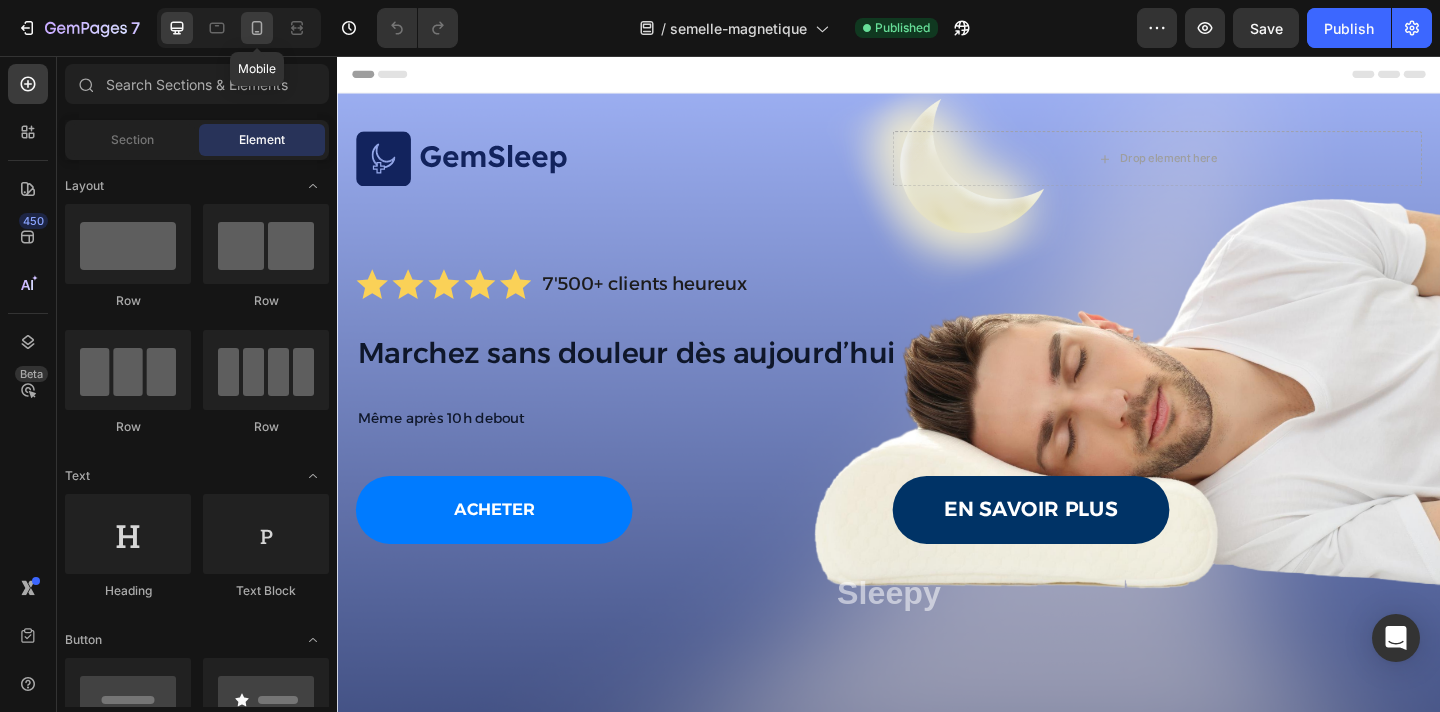 click 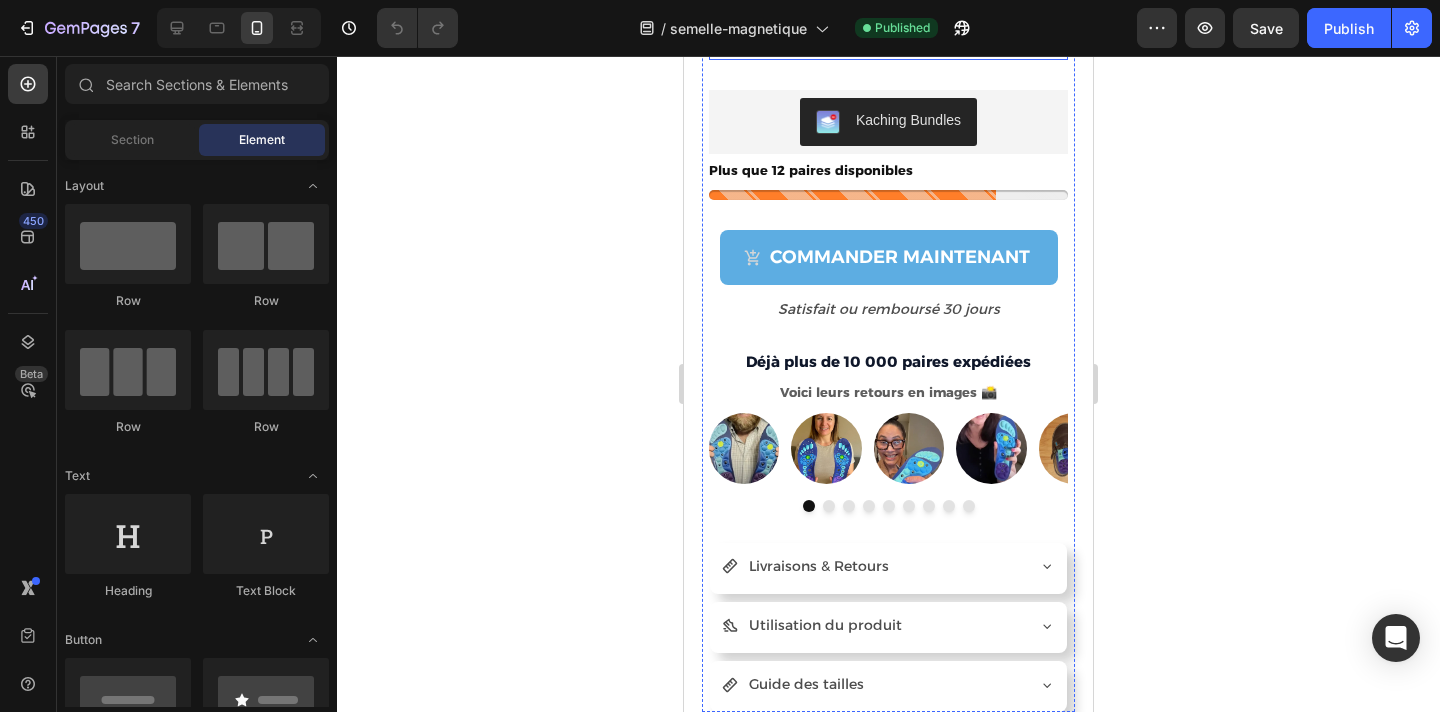 scroll, scrollTop: 4544, scrollLeft: 0, axis: vertical 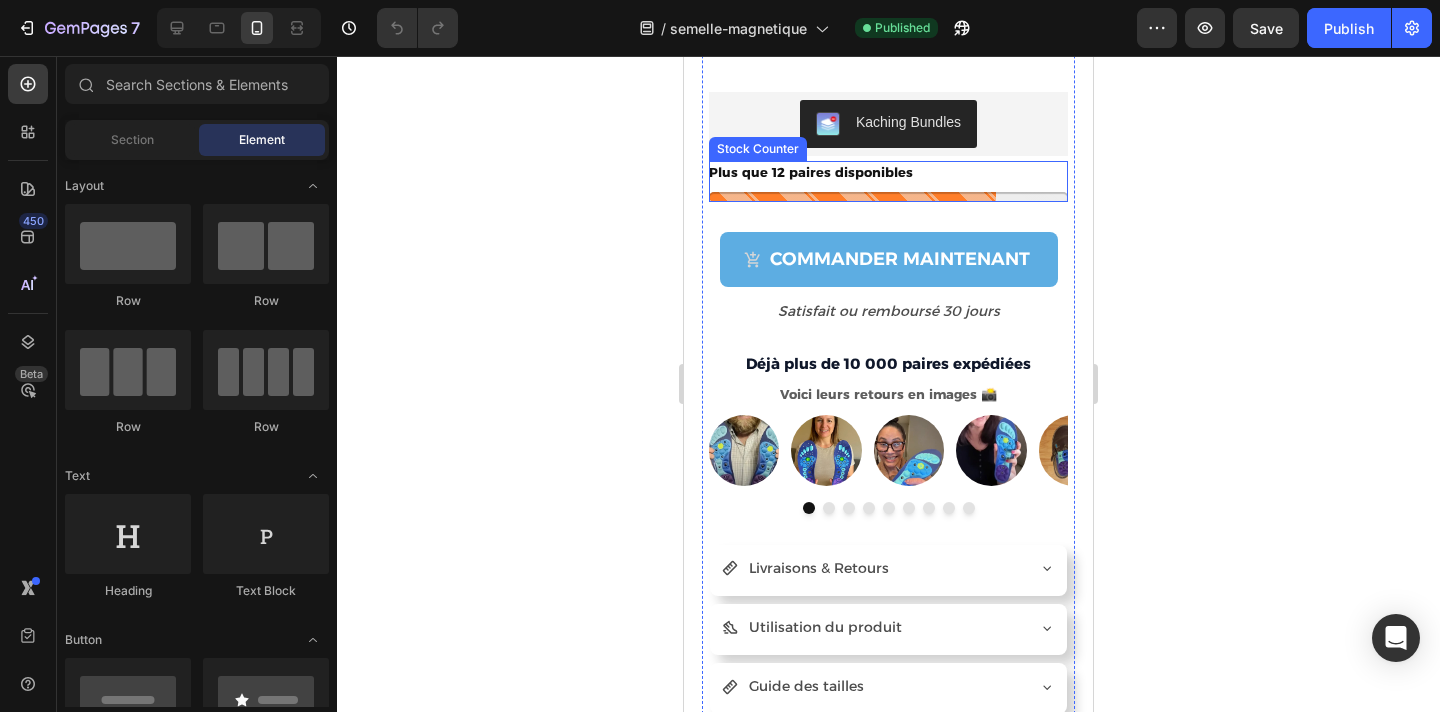 click on "Plus que 12 paires disponibles" at bounding box center [888, 172] 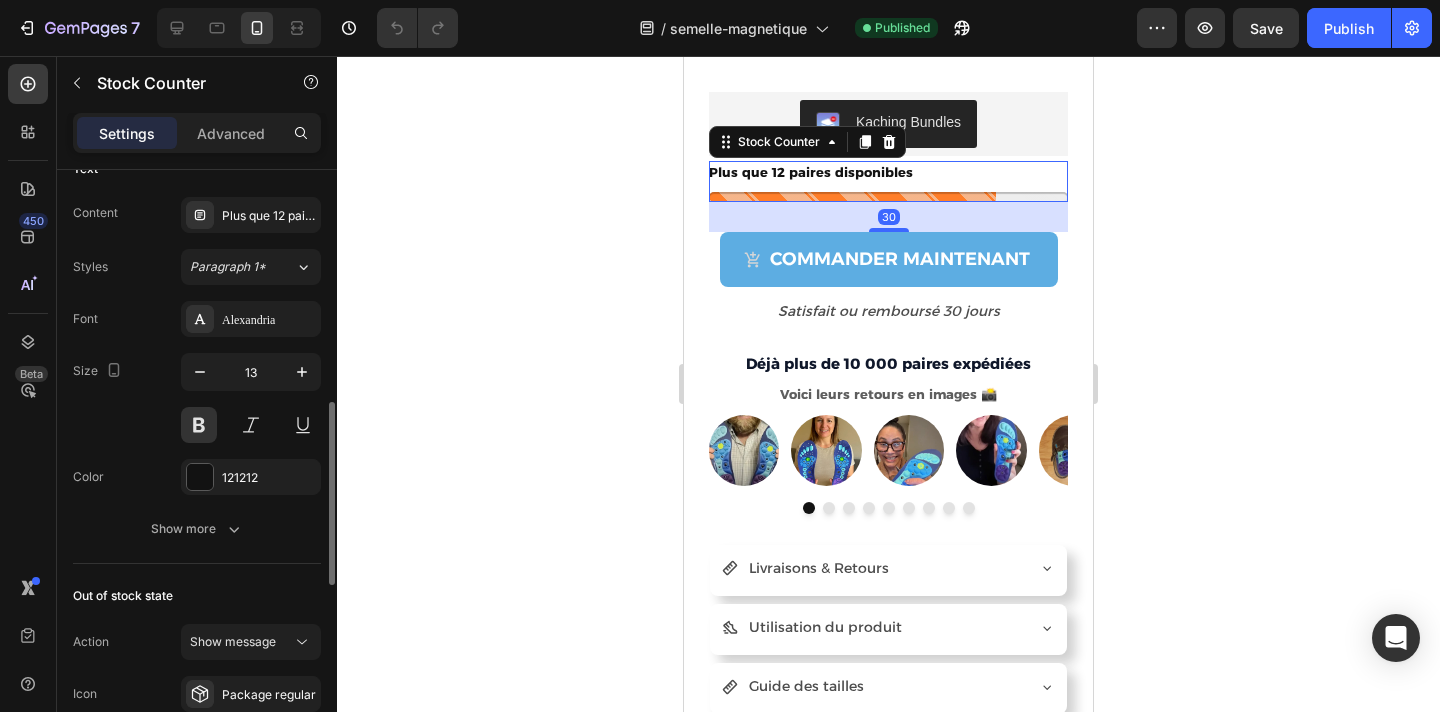 scroll, scrollTop: 781, scrollLeft: 0, axis: vertical 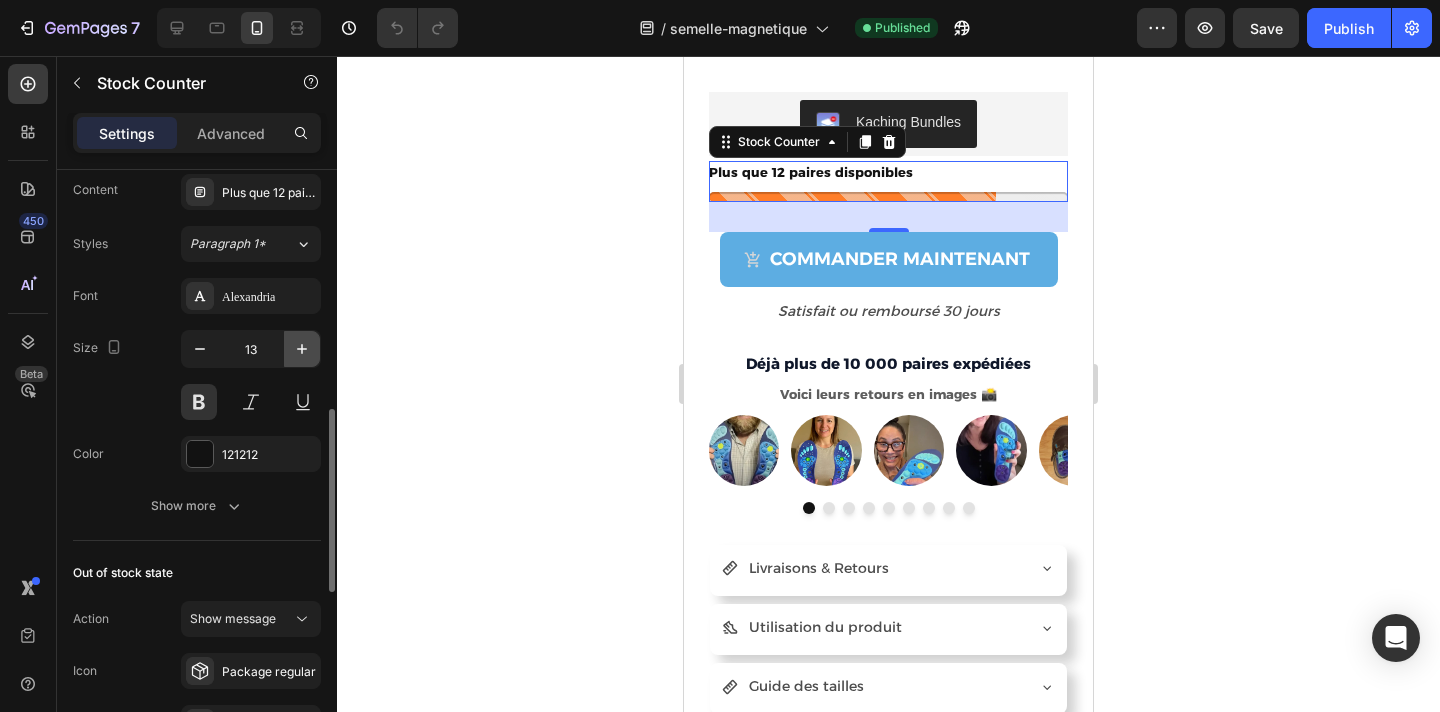 click 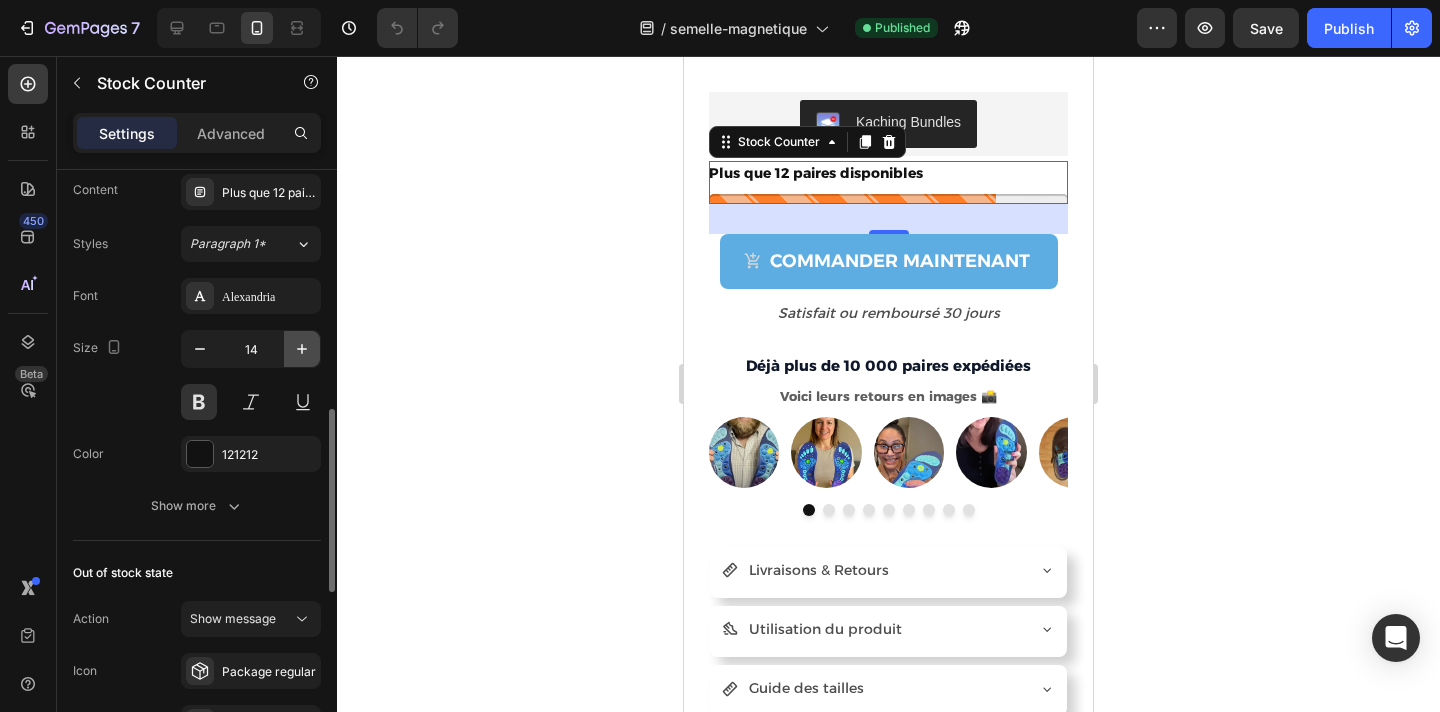 click 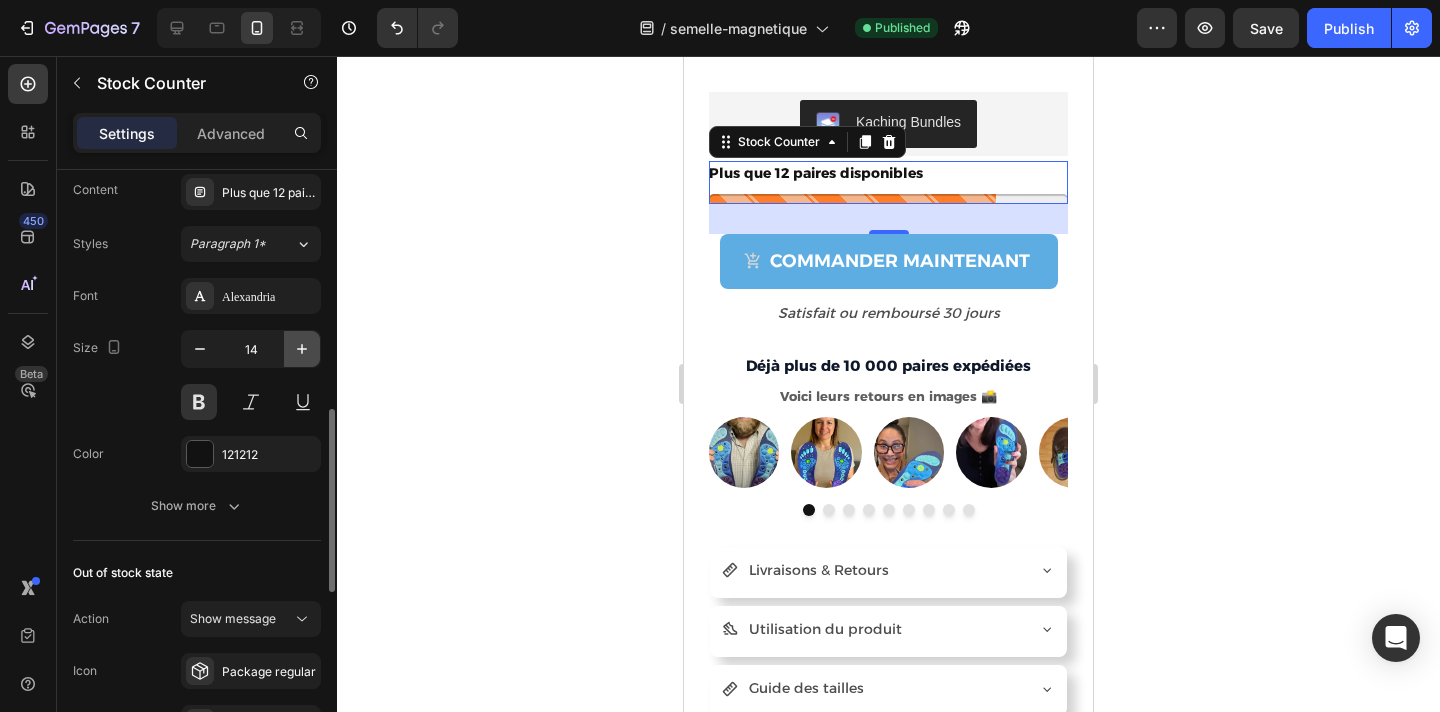 type on "15" 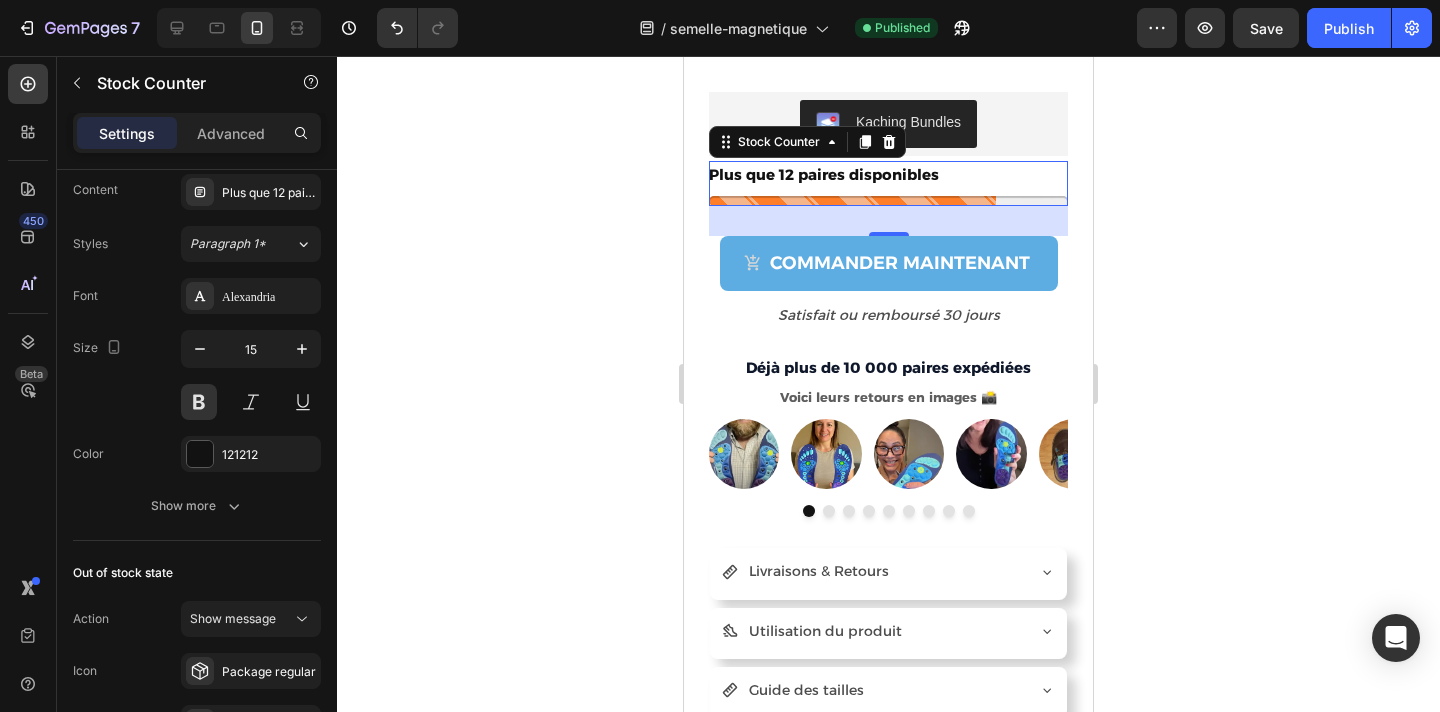 click 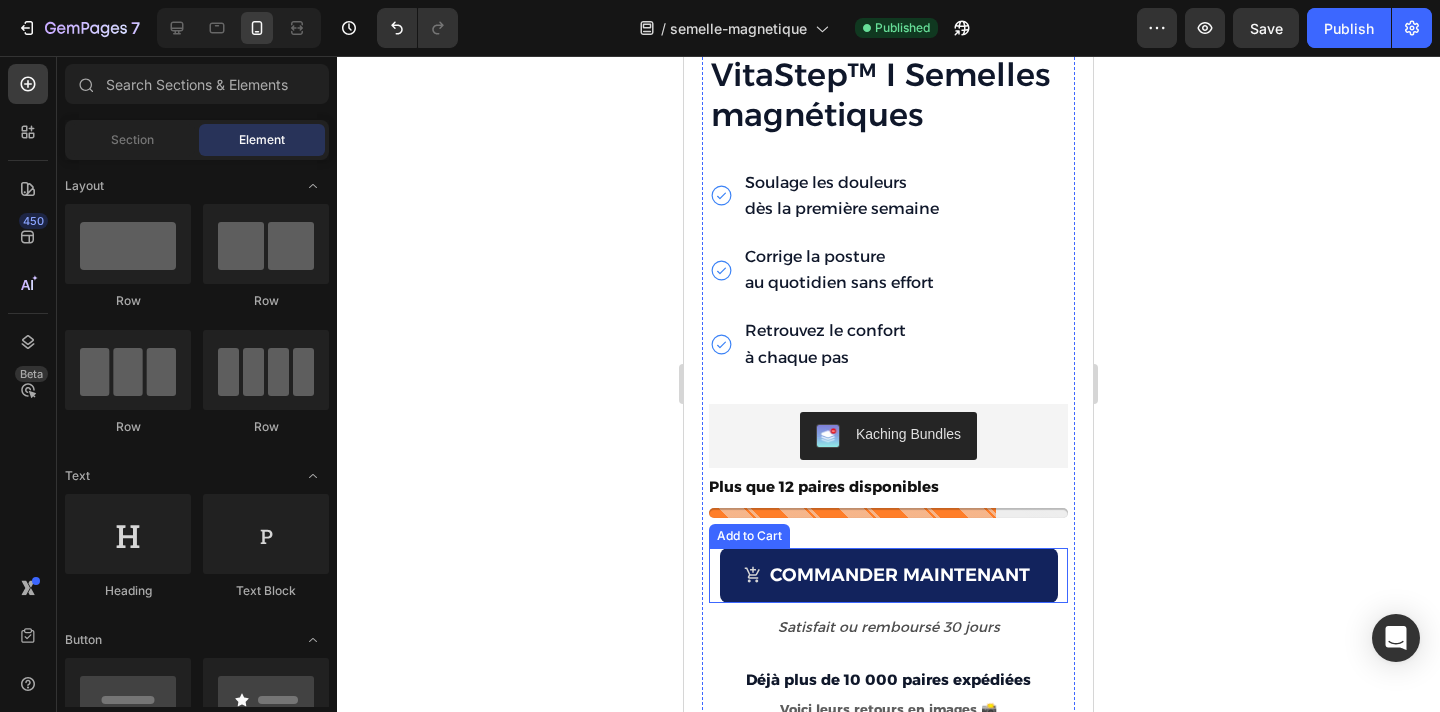 scroll, scrollTop: 4217, scrollLeft: 0, axis: vertical 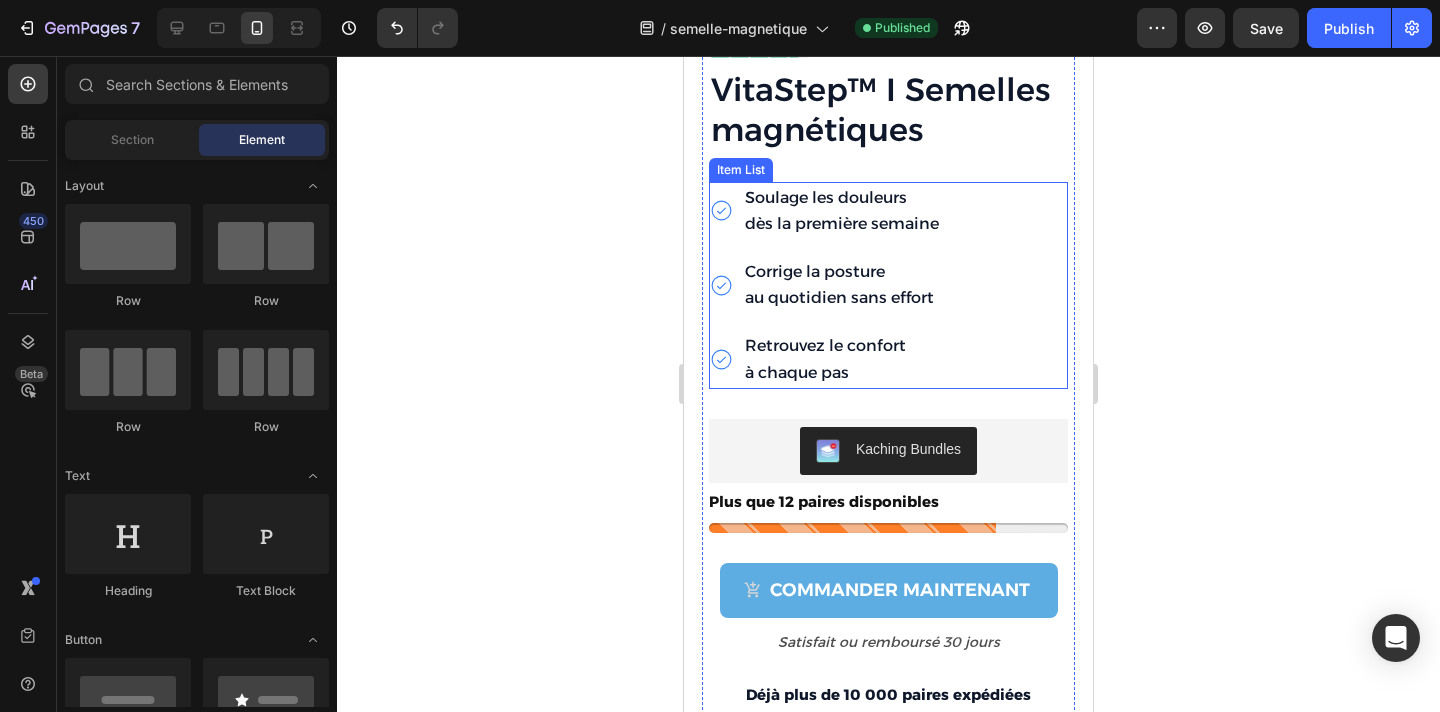 click on "Soulage les douleurs dès la première semaine
Corrige la posture au quotidien sans effort
Retrouvez le confort à chaque pas" at bounding box center (888, 285) 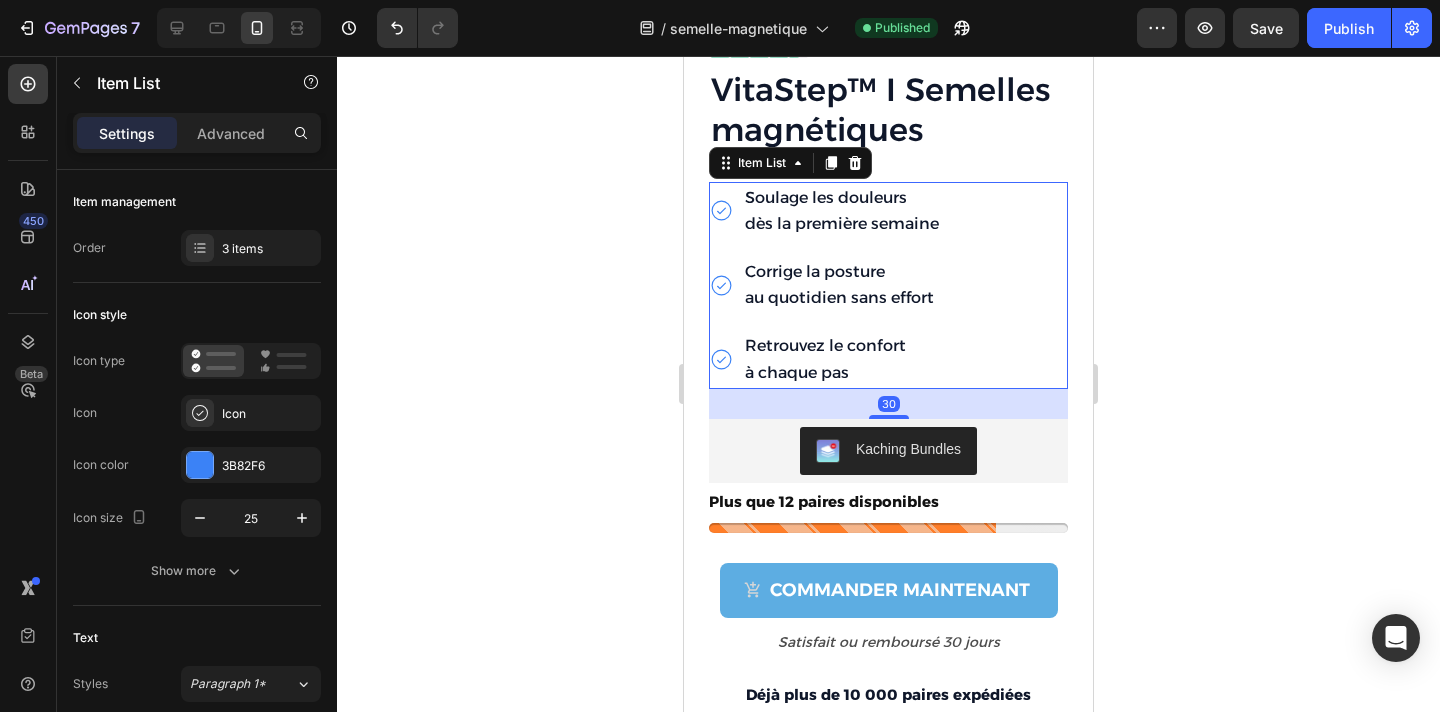click 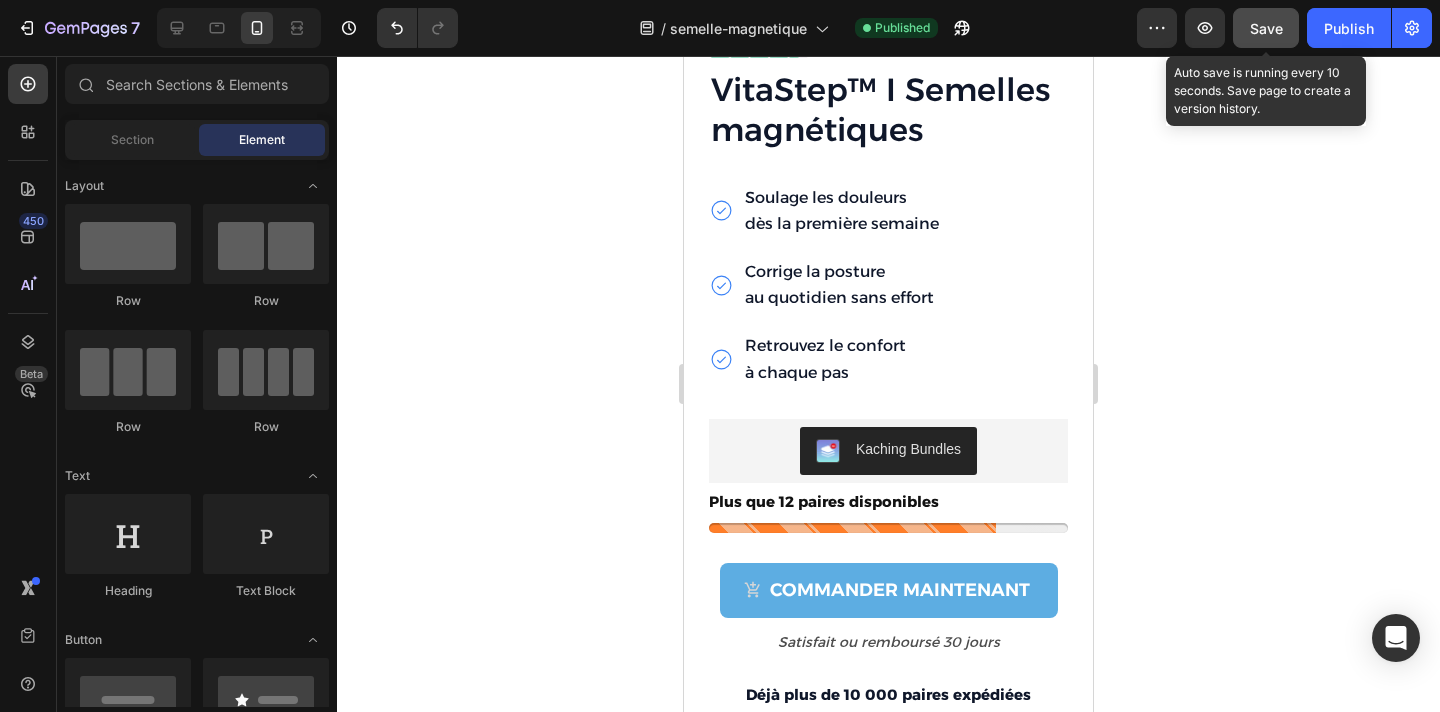 click on "Save" at bounding box center (1266, 28) 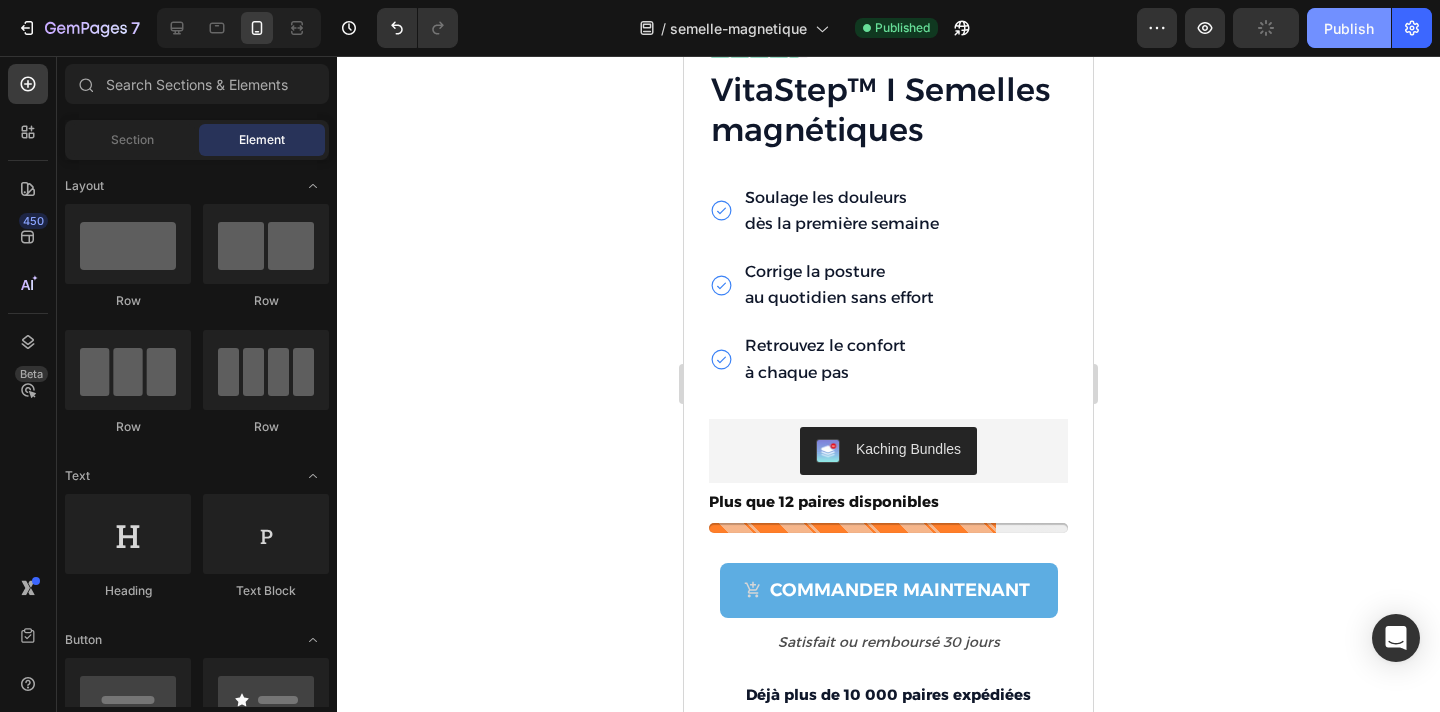click on "Publish" at bounding box center (1349, 28) 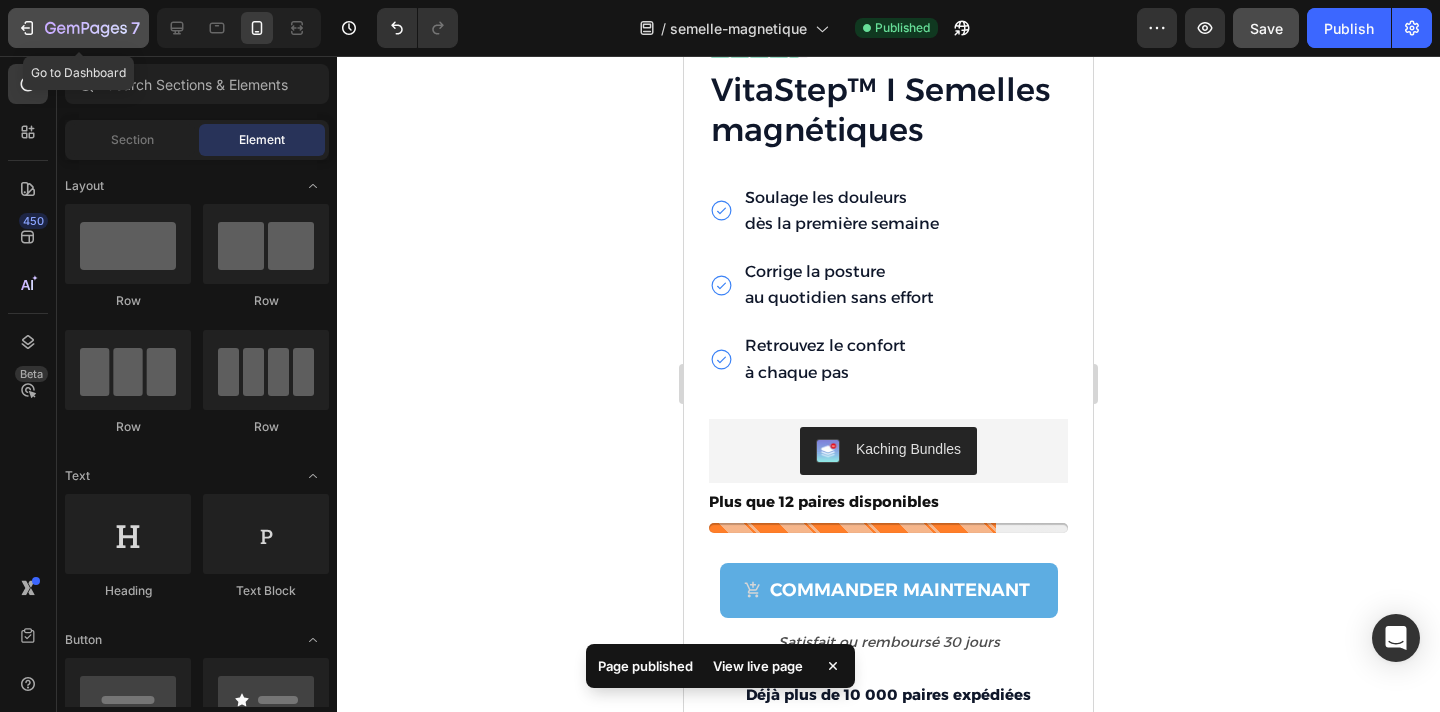 click 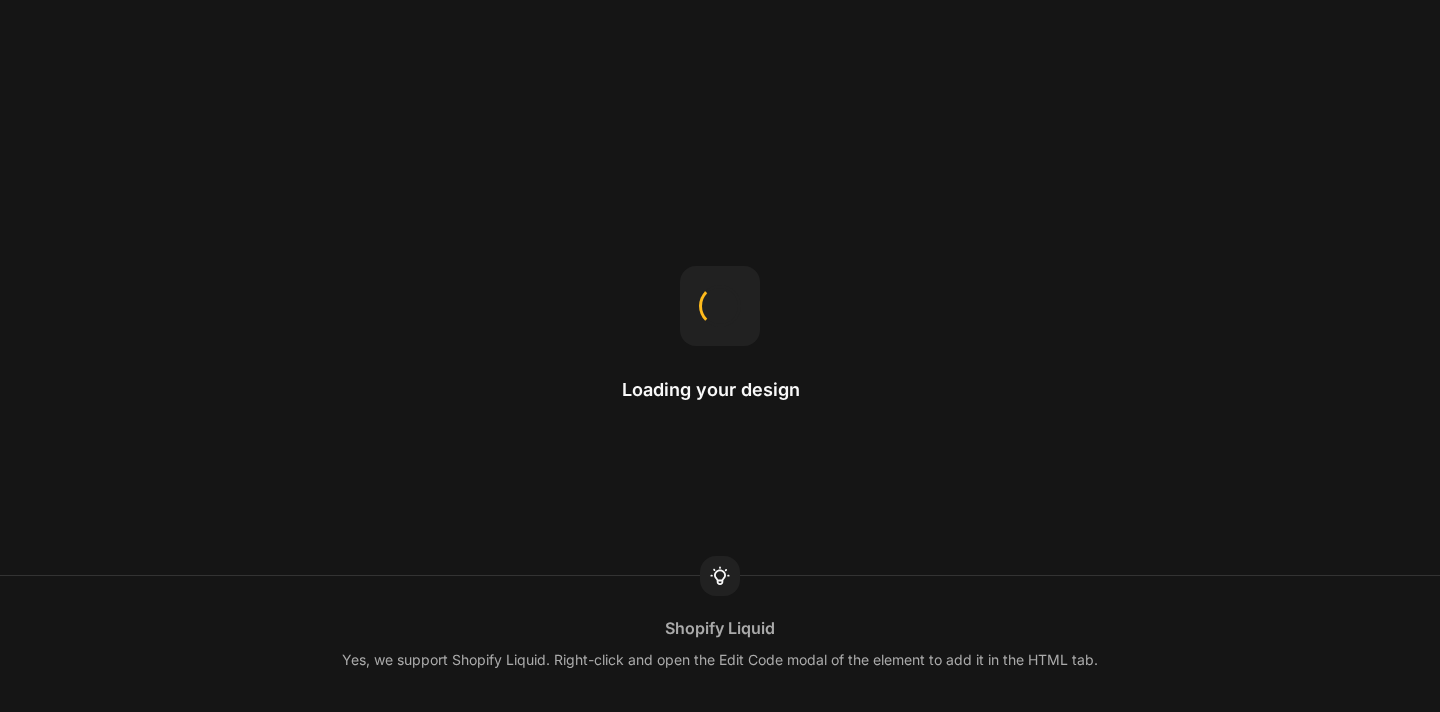 scroll, scrollTop: 0, scrollLeft: 0, axis: both 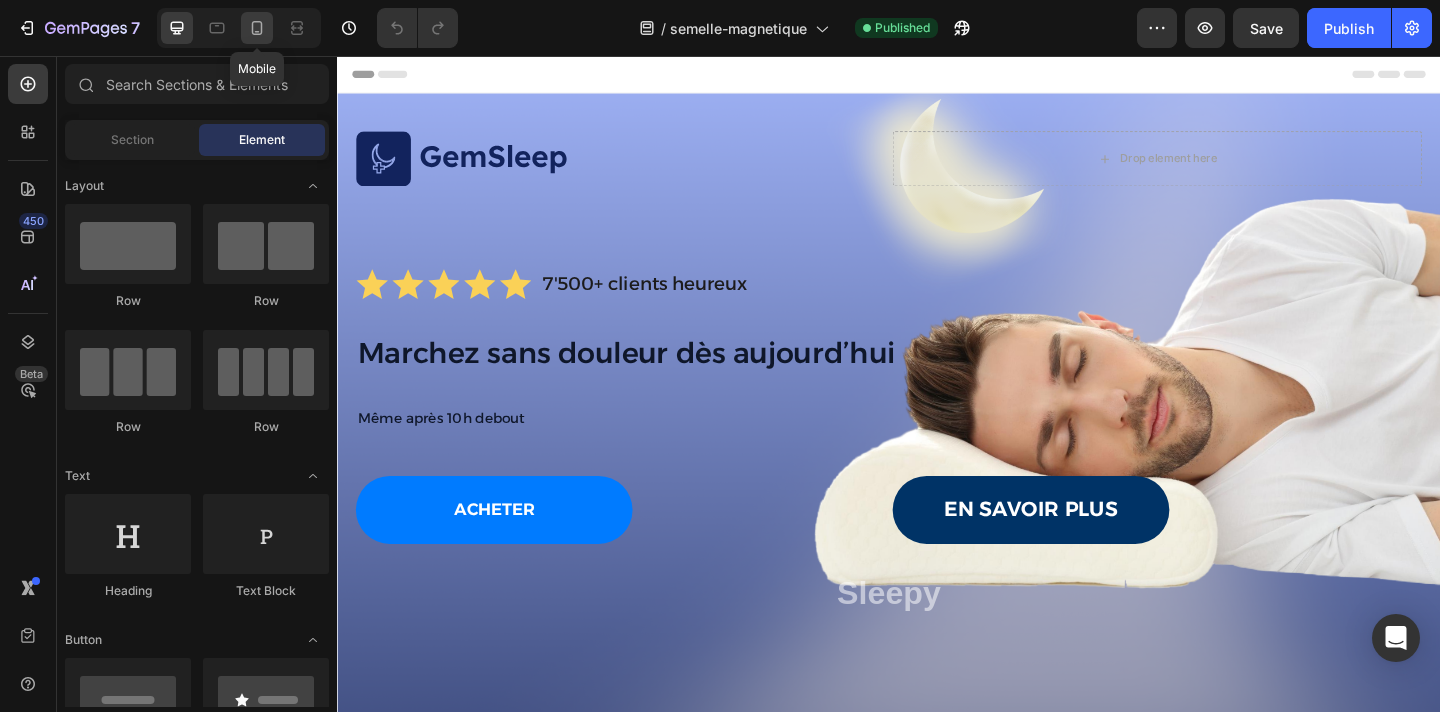 click 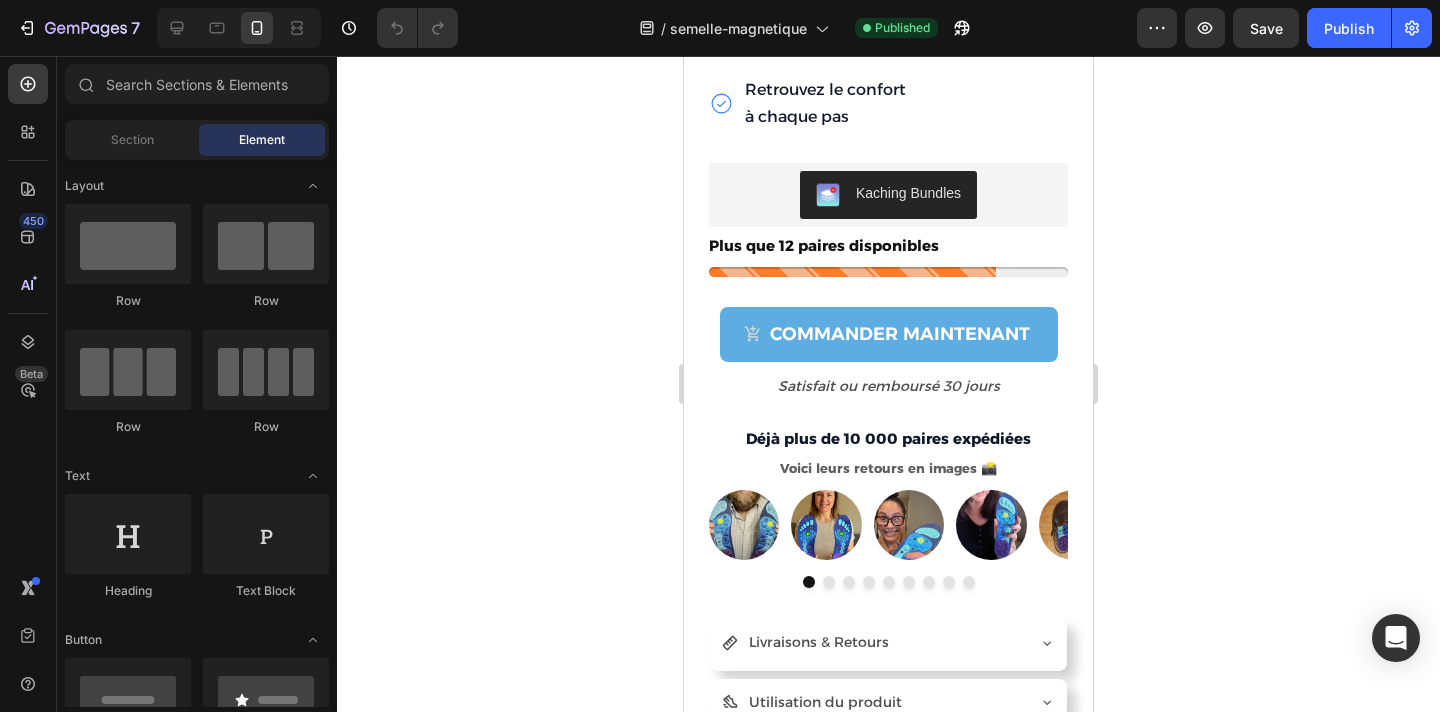 scroll, scrollTop: 4469, scrollLeft: 0, axis: vertical 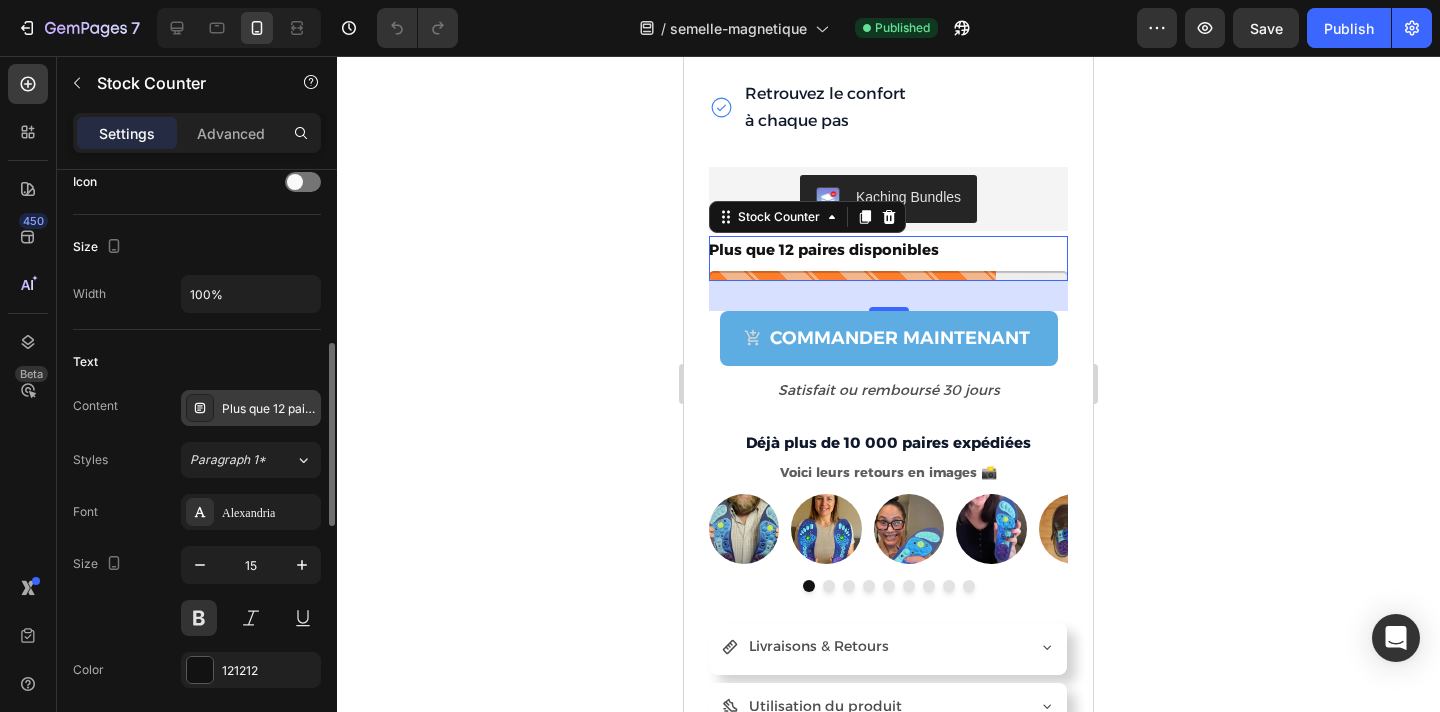click on "Plus que 12 paires disponibles" at bounding box center [269, 409] 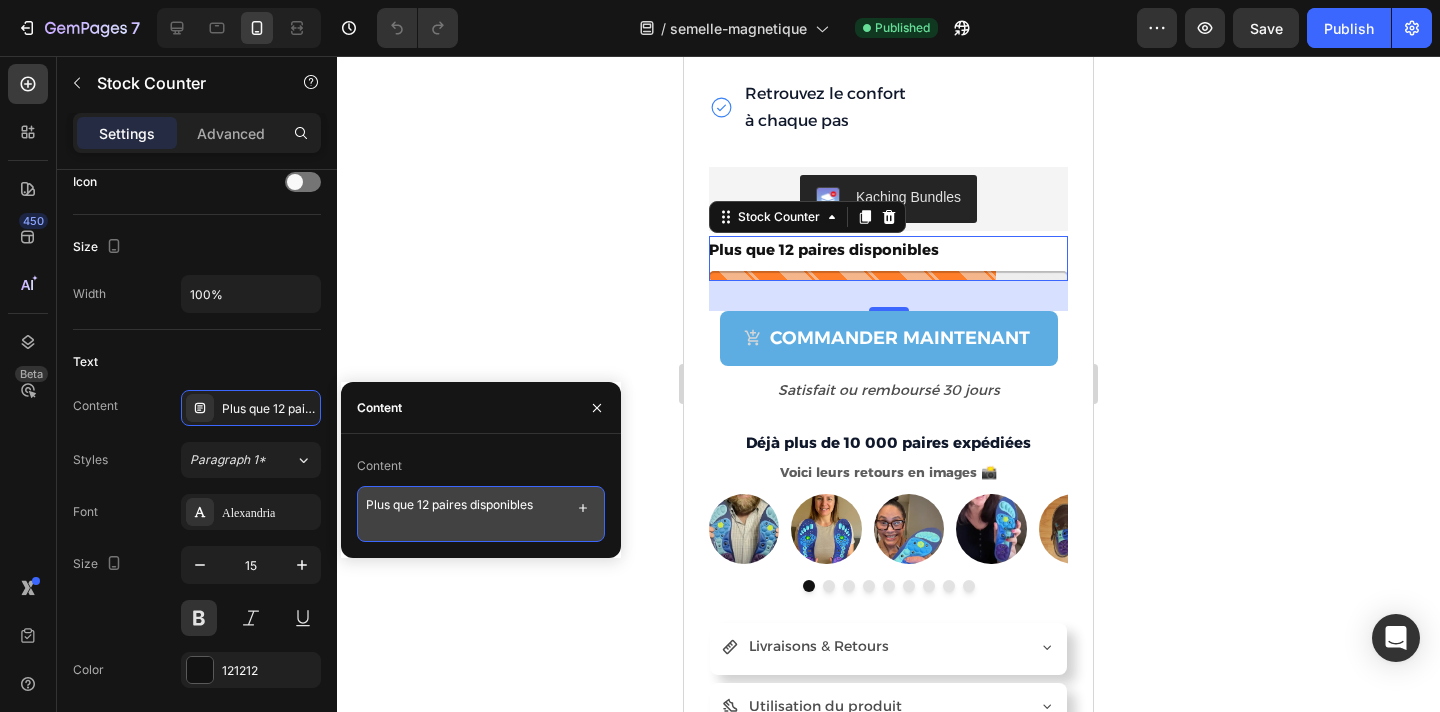 click on "Plus que 12 paires disponibles" at bounding box center [481, 514] 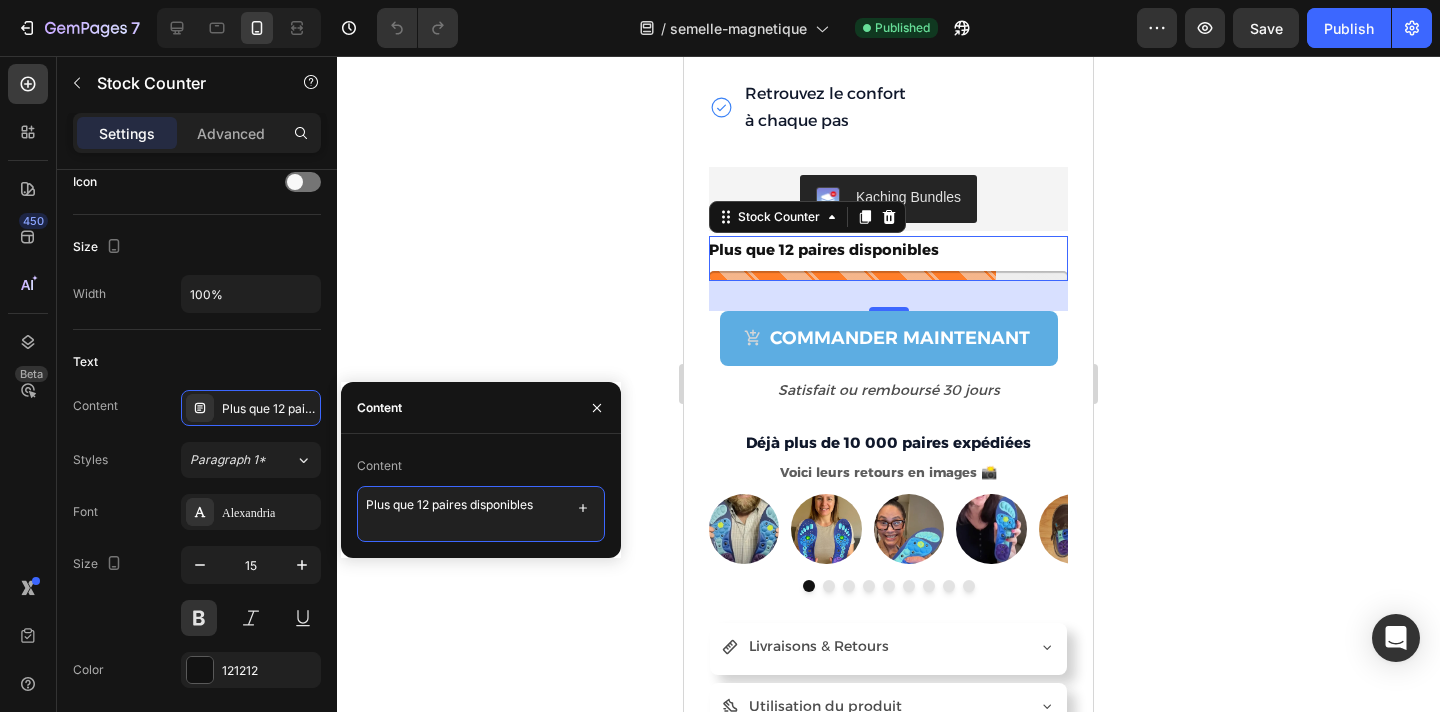 drag, startPoint x: 548, startPoint y: 500, endPoint x: 365, endPoint y: 500, distance: 183 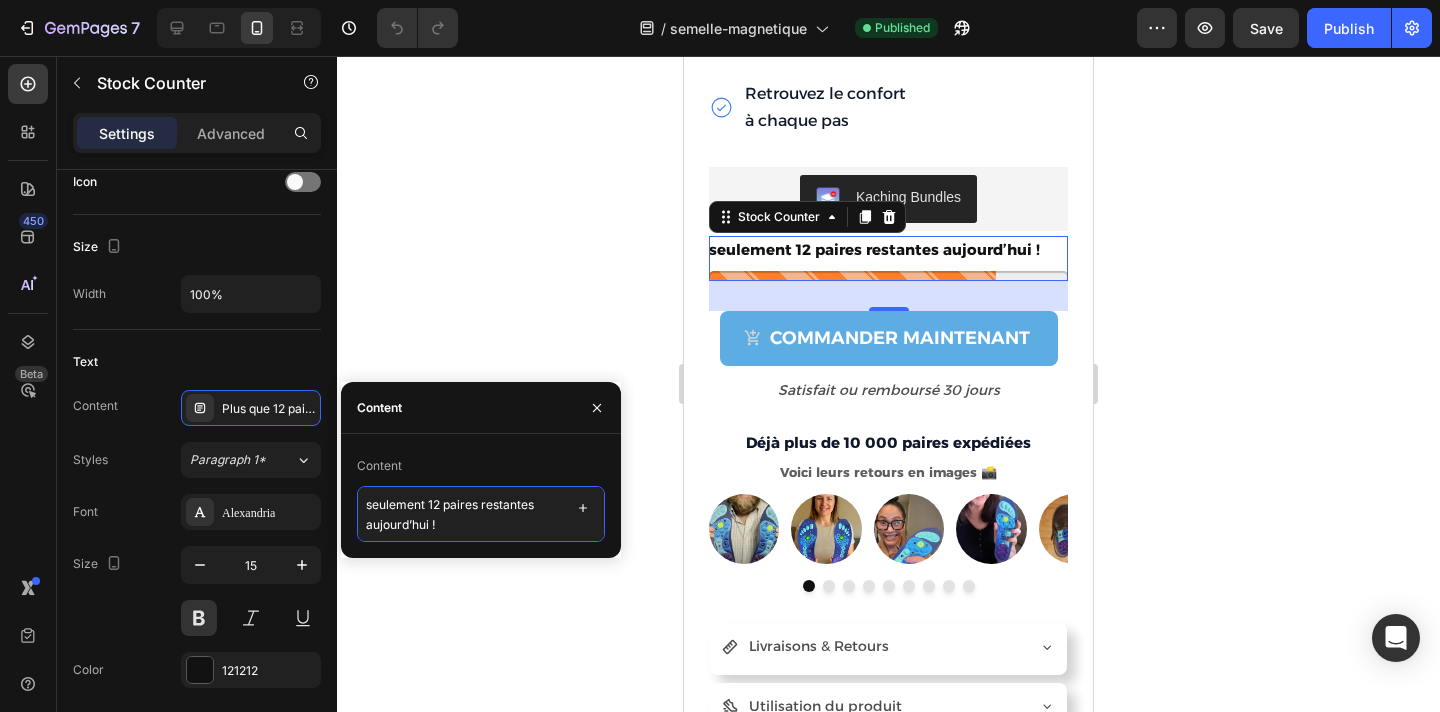 click on "seulement 12 paires restantes aujourd’hui !" at bounding box center [481, 514] 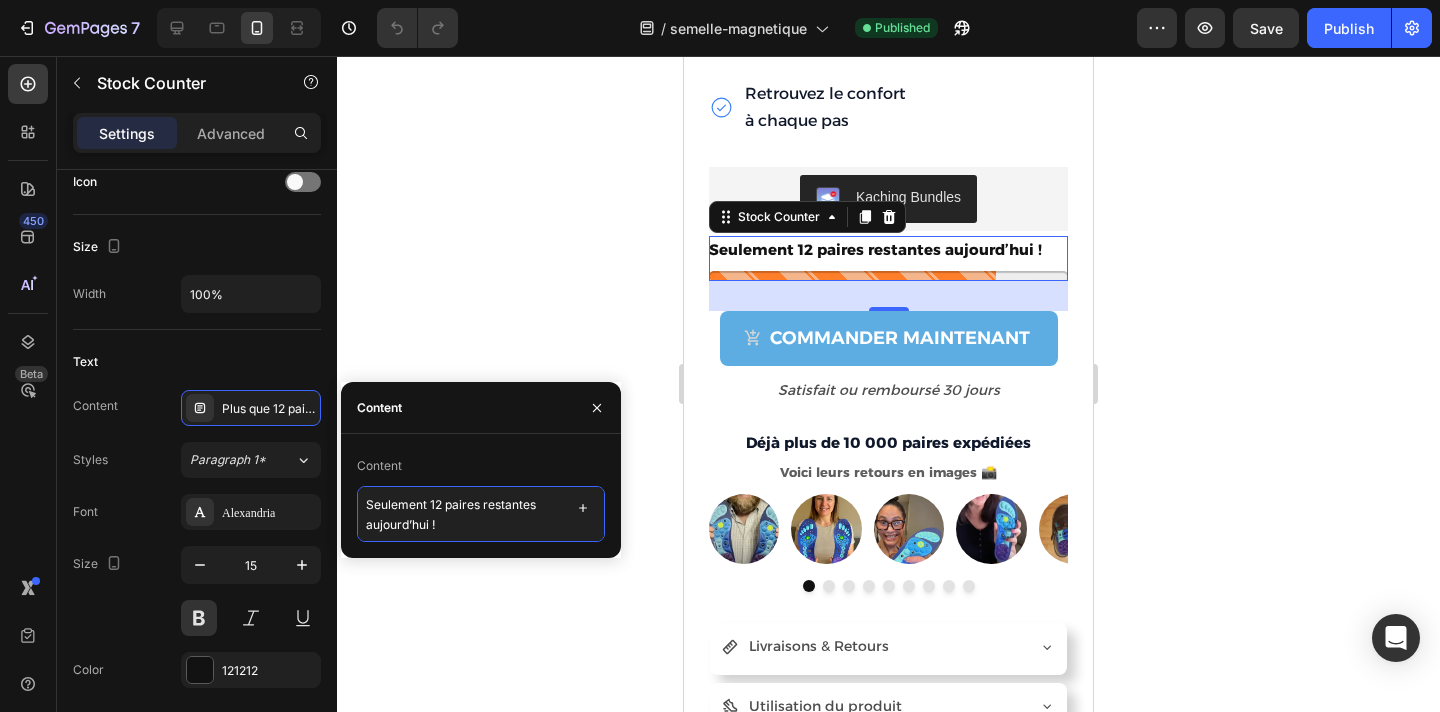 click on "Seulement 12 paires restantes aujourd’hui !" at bounding box center [481, 514] 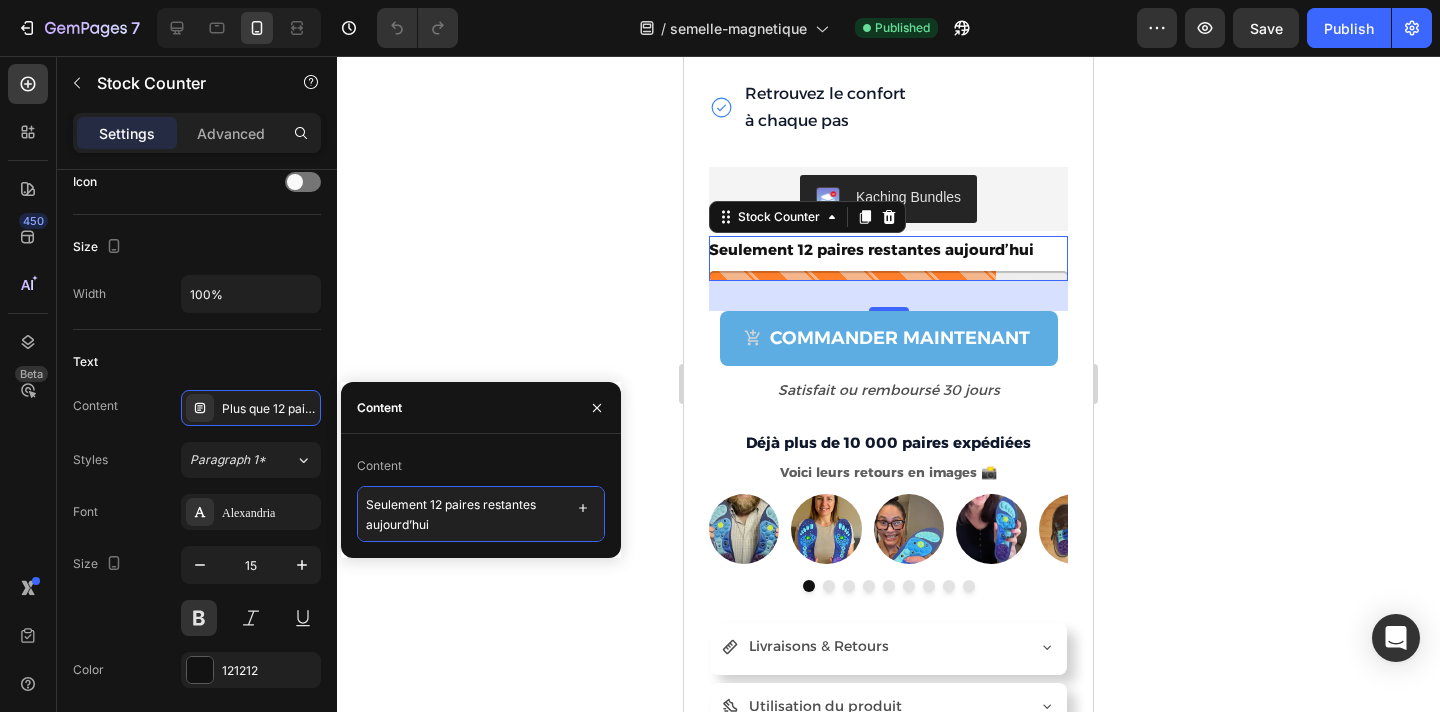 type on "Seulement 12 paires restantes aujourd’hui" 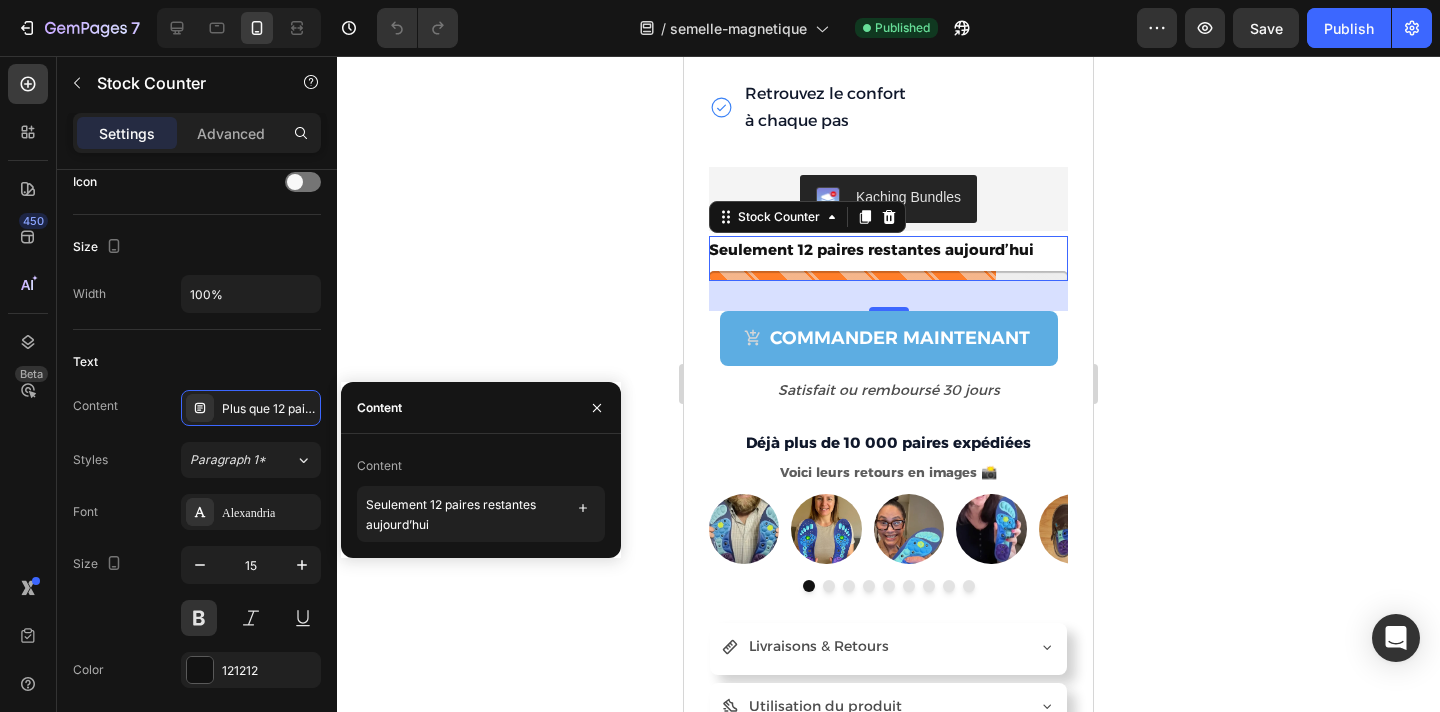 click 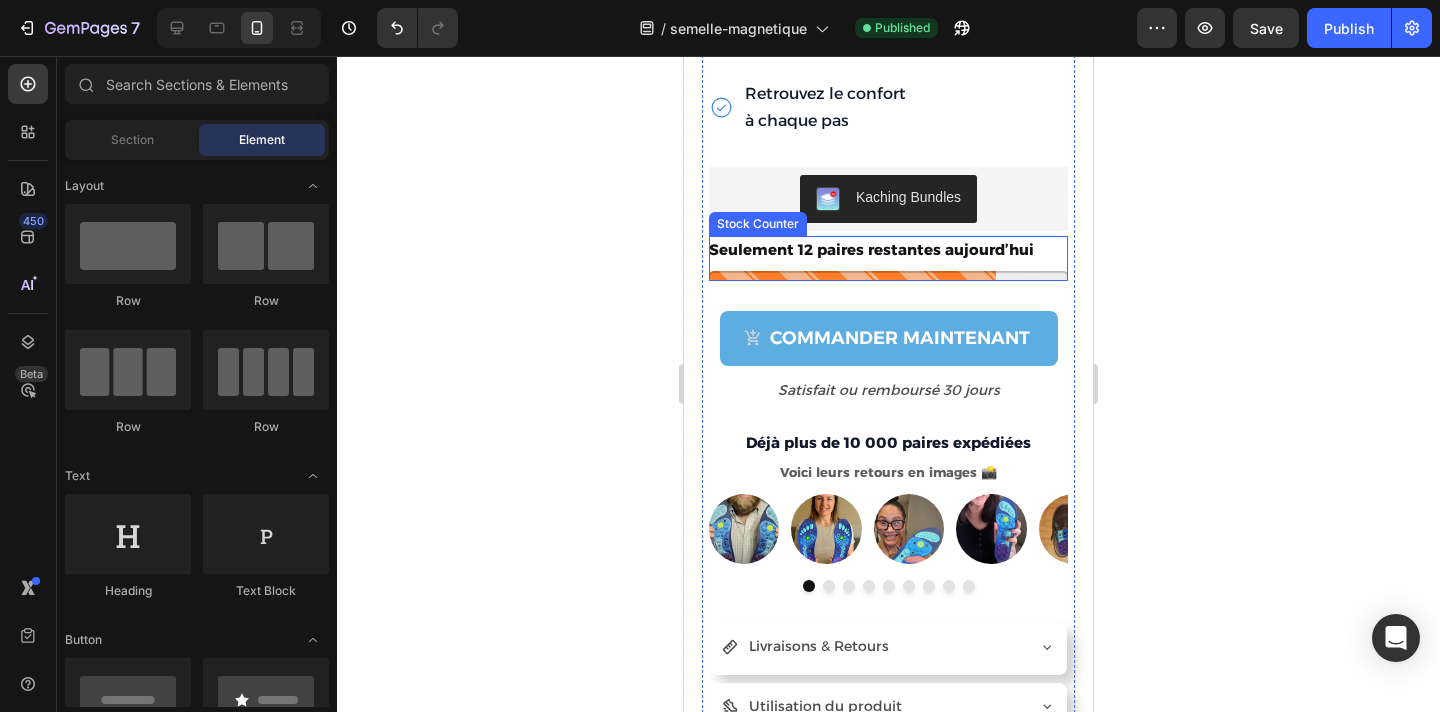 click on "Seulement 12 paires restantes aujourd’hui" at bounding box center (871, 249) 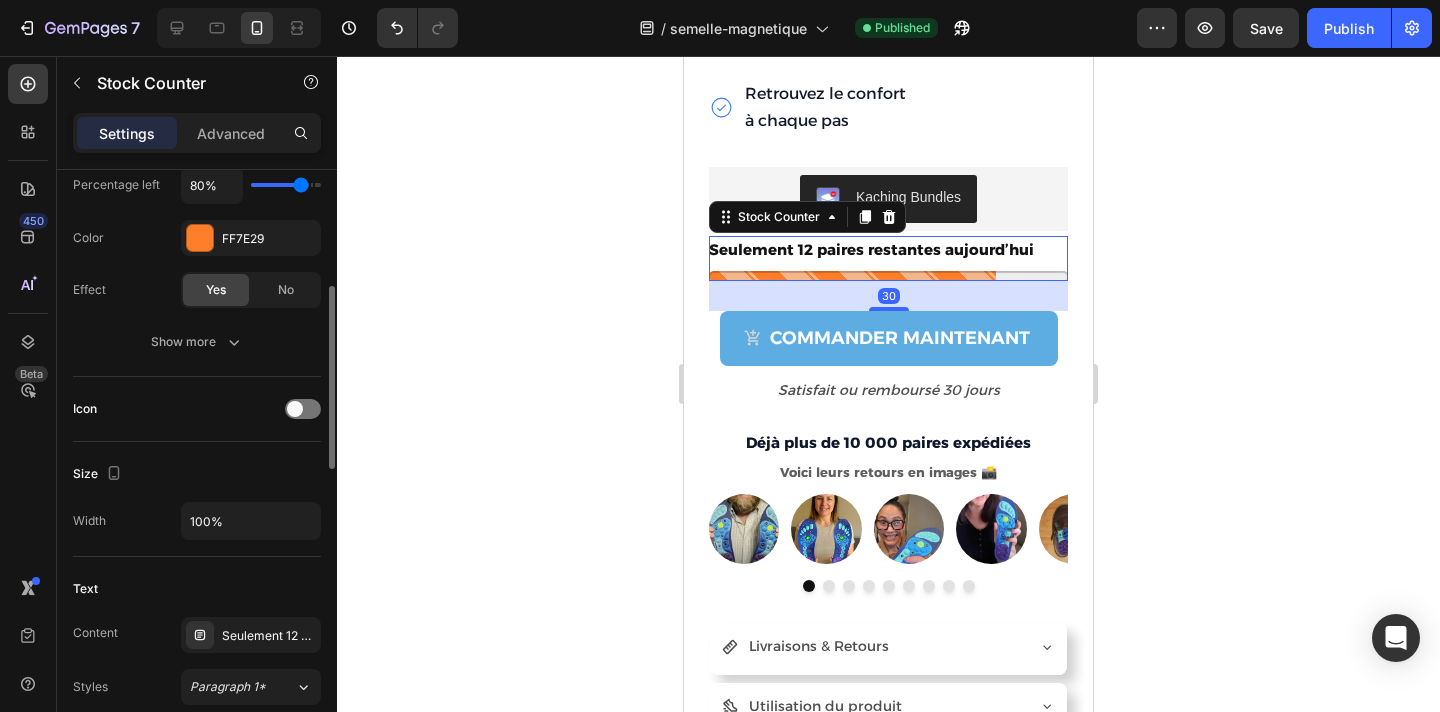 scroll, scrollTop: 348, scrollLeft: 0, axis: vertical 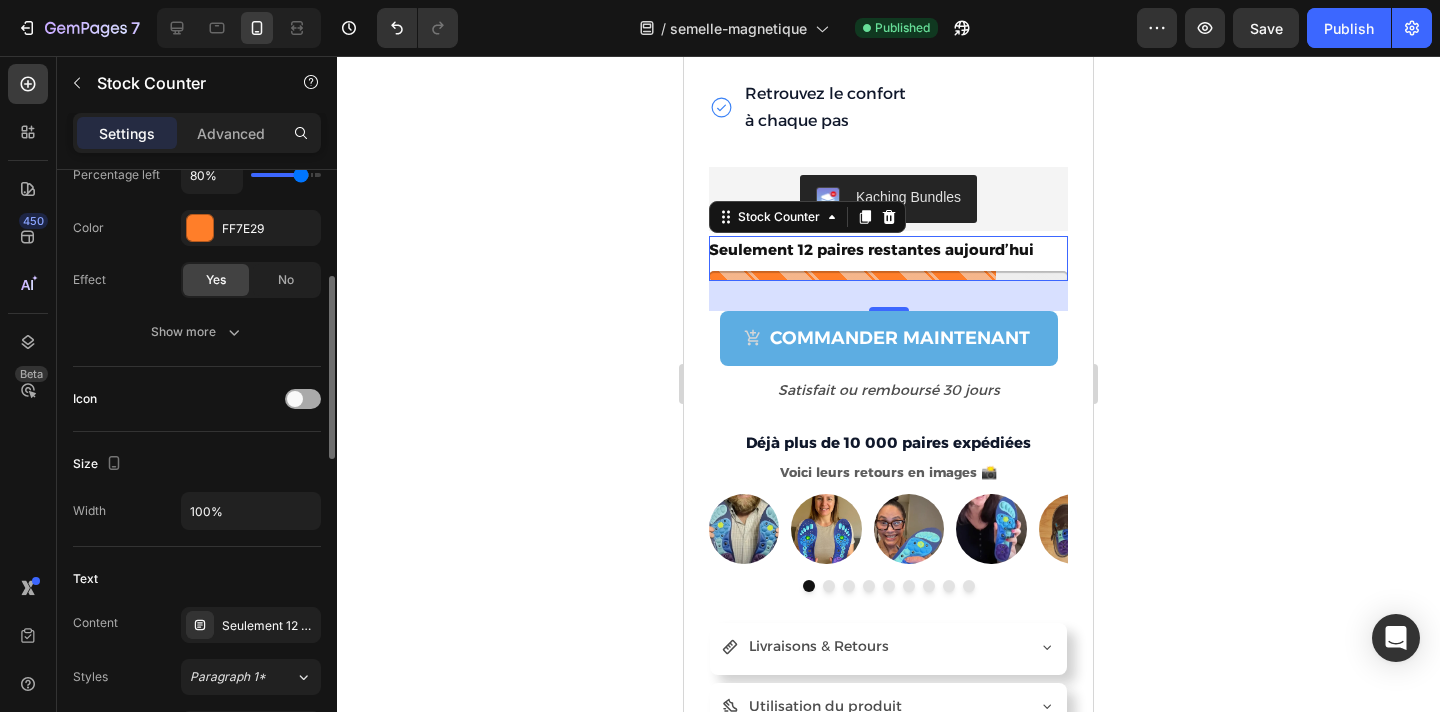 click at bounding box center (303, 399) 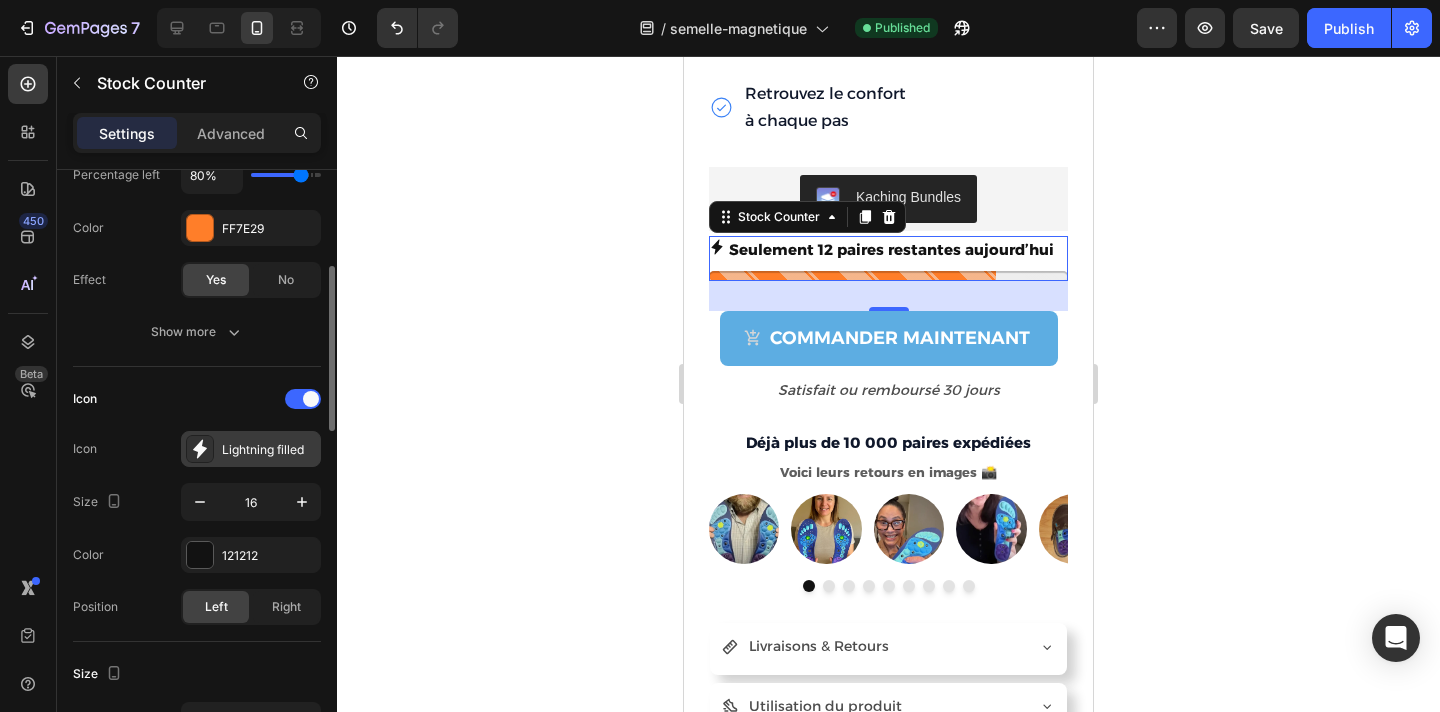 click on "Lightning filled" at bounding box center (269, 450) 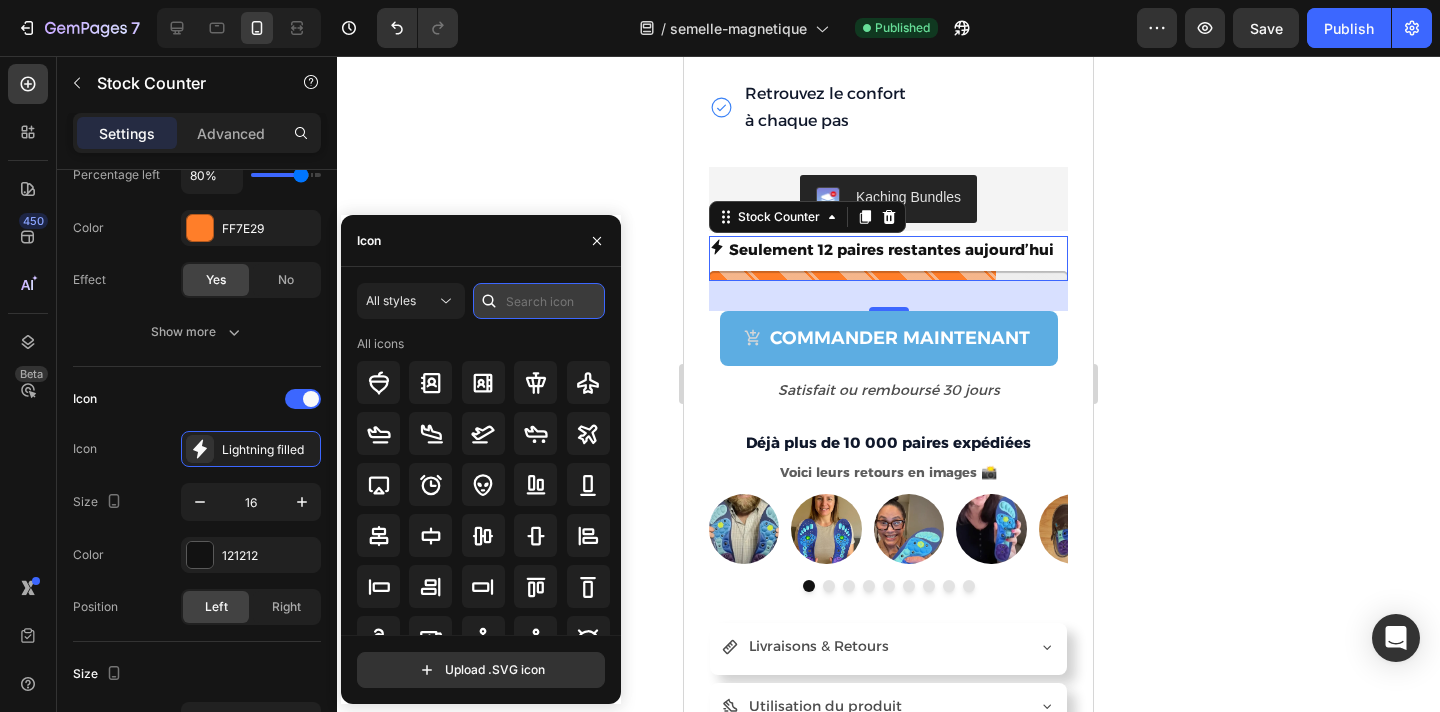 click at bounding box center [539, 301] 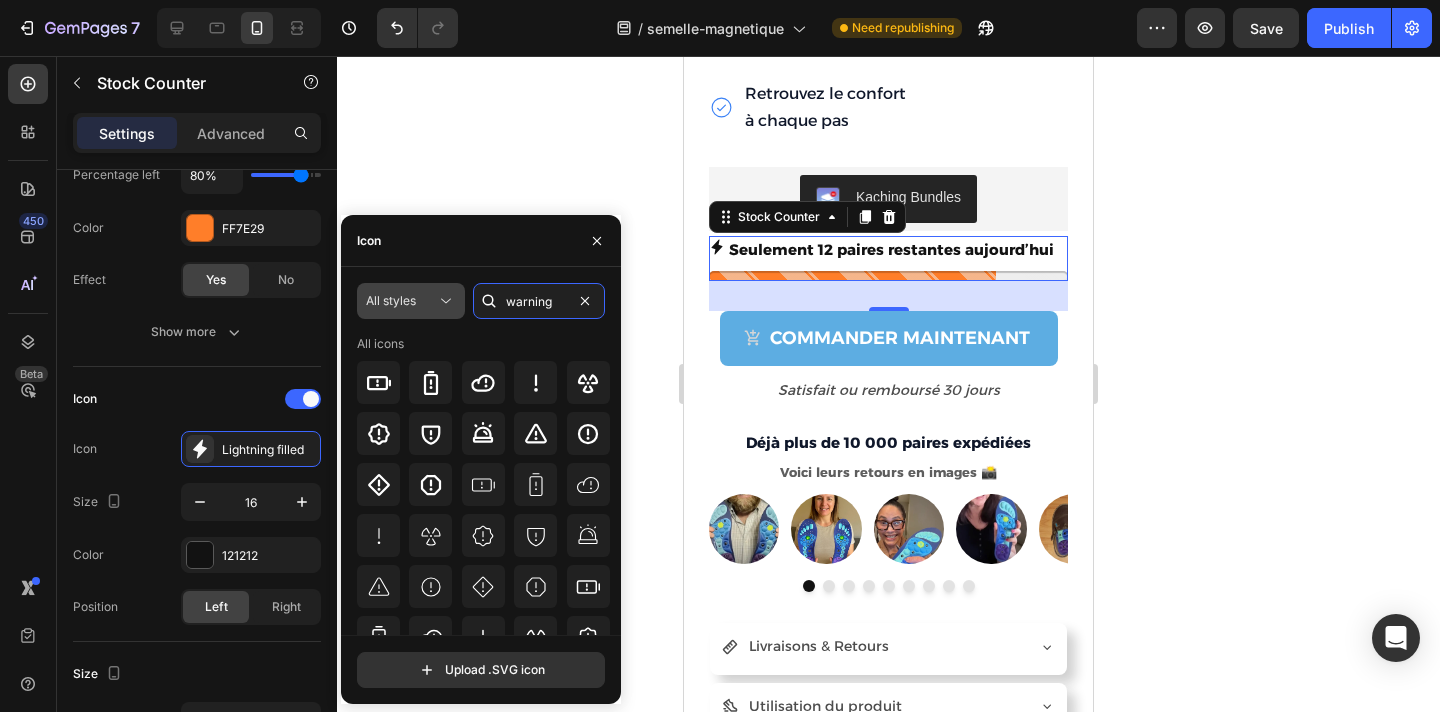 type on "warning" 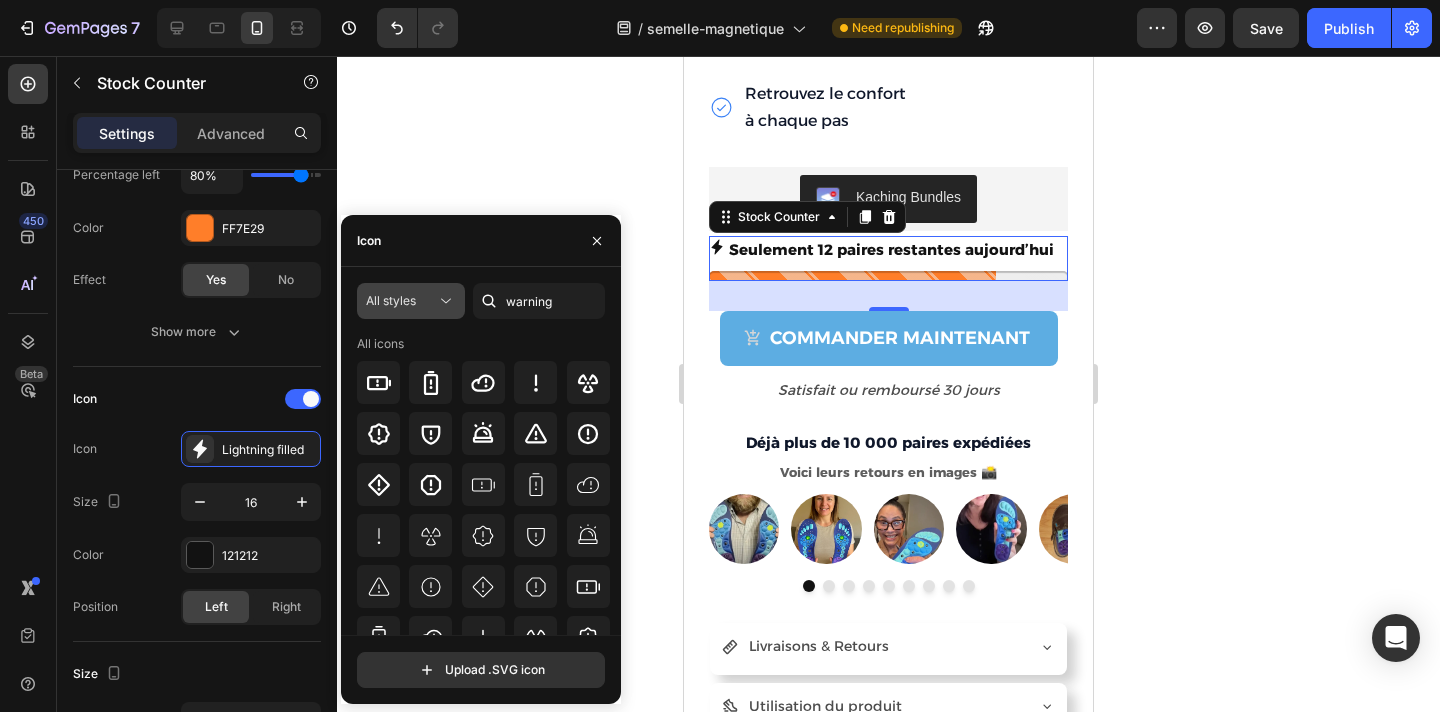 click on "All styles" 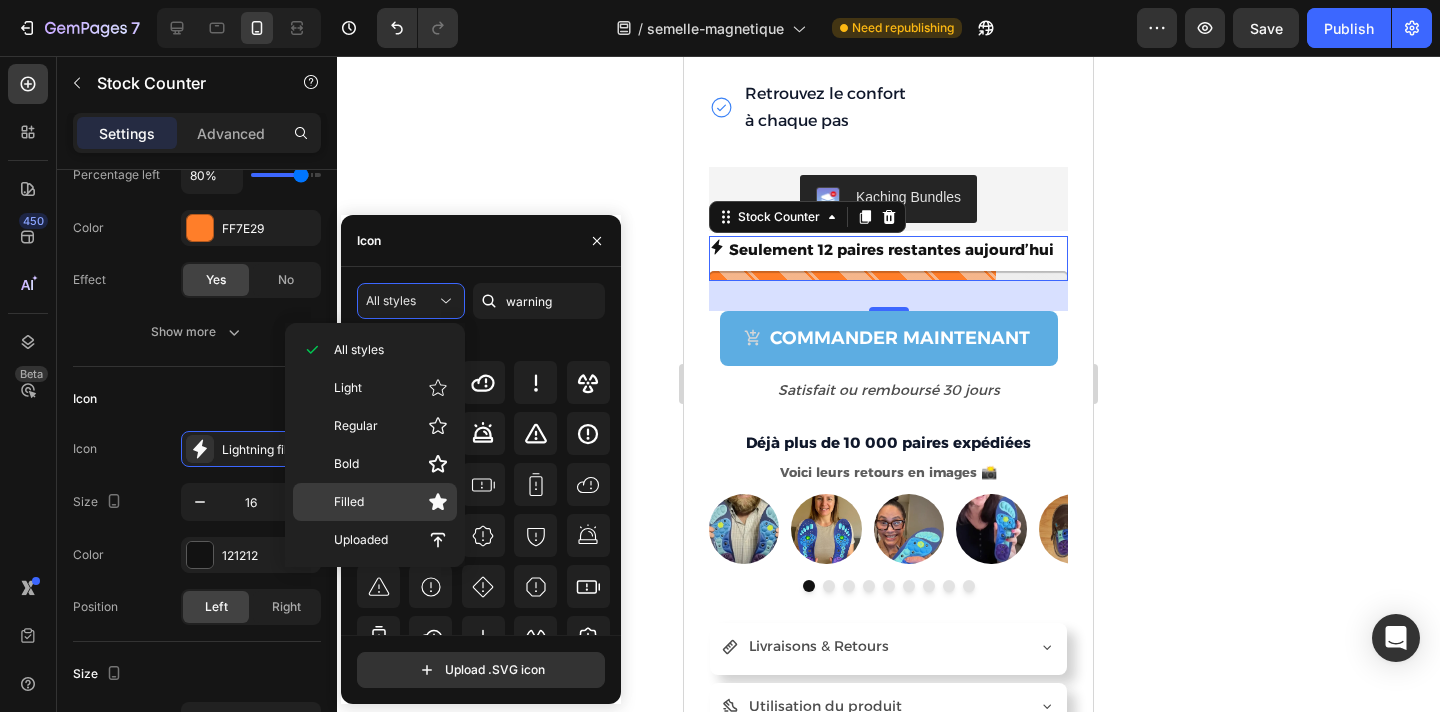 click on "Filled" at bounding box center (391, 502) 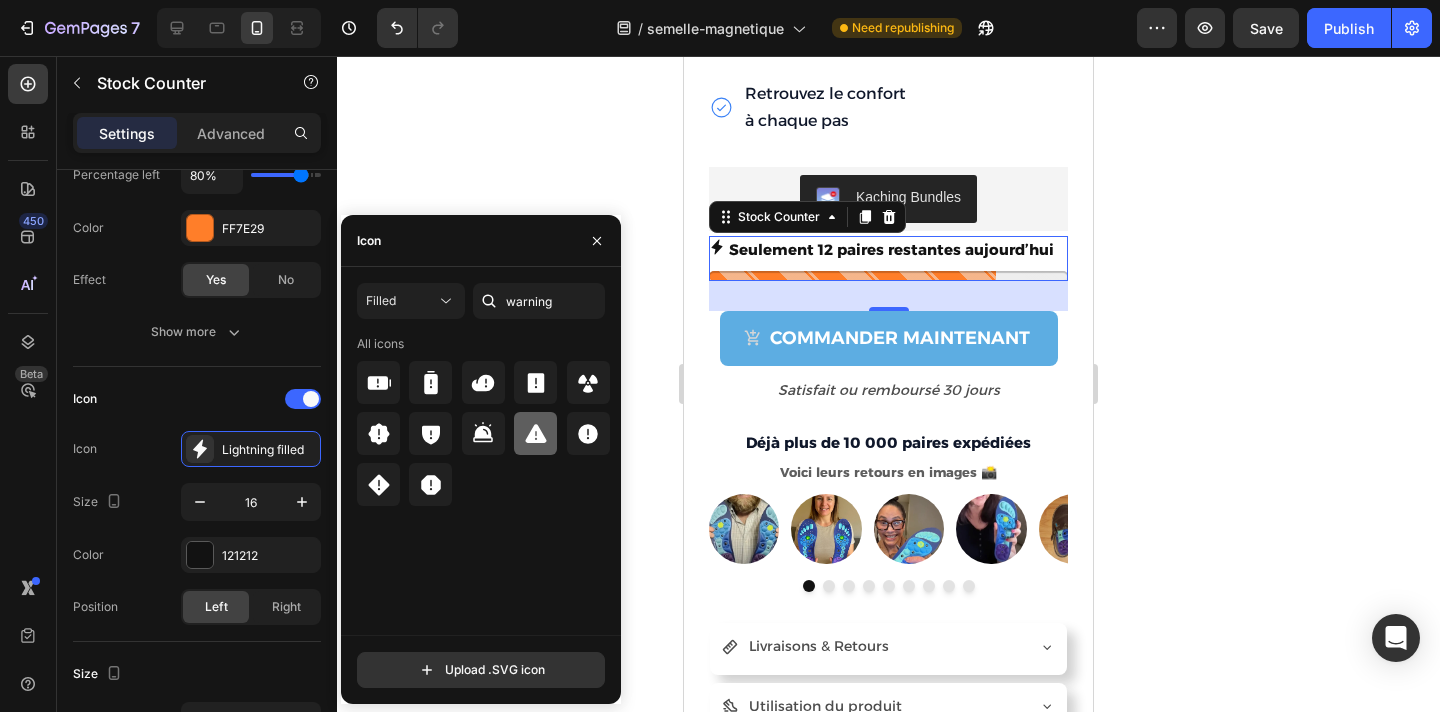 click 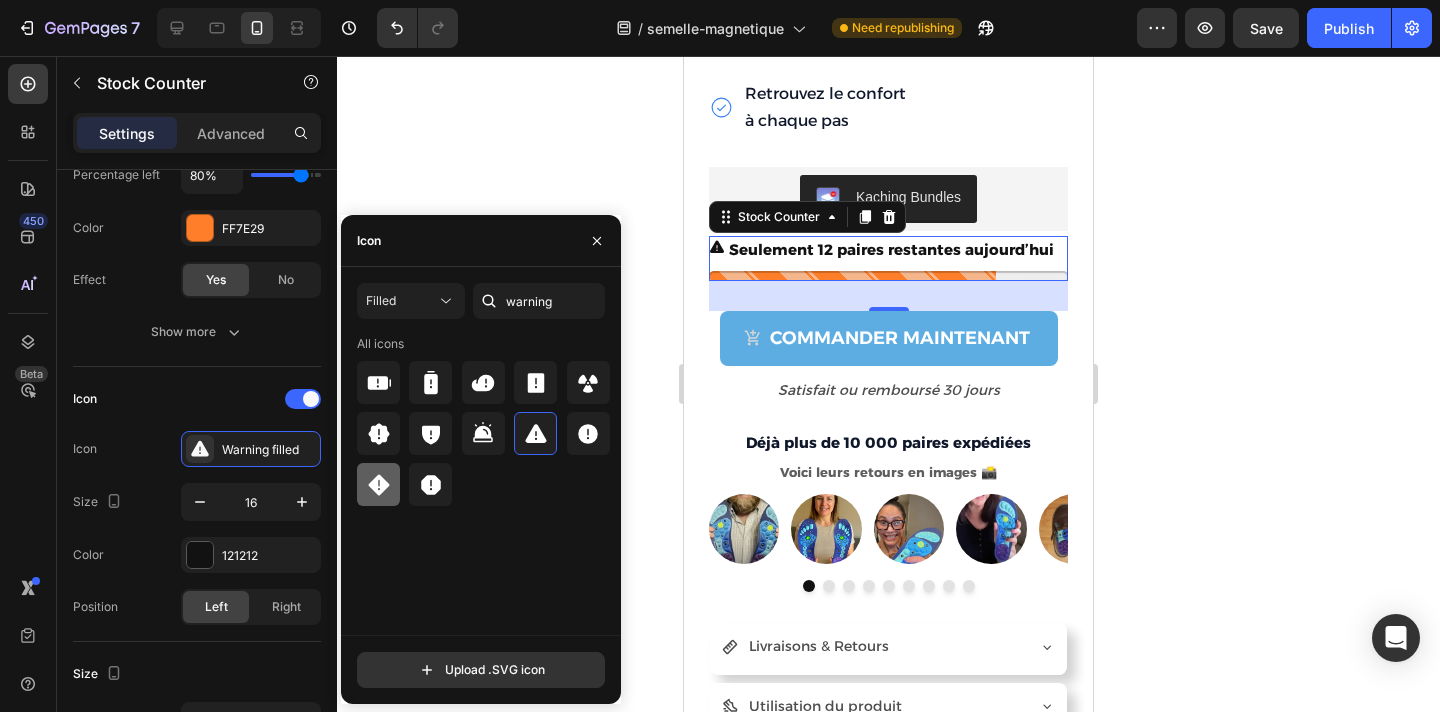 click 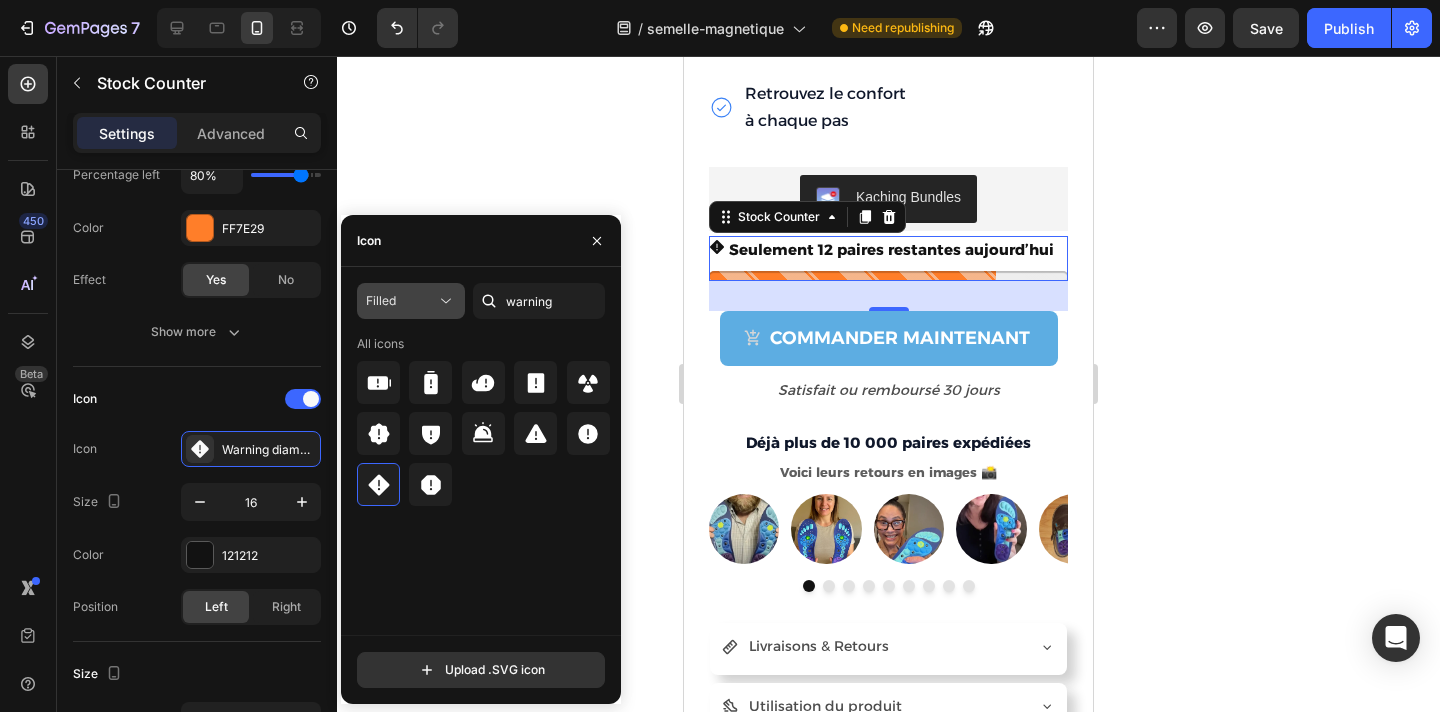 click on "Filled" at bounding box center (381, 300) 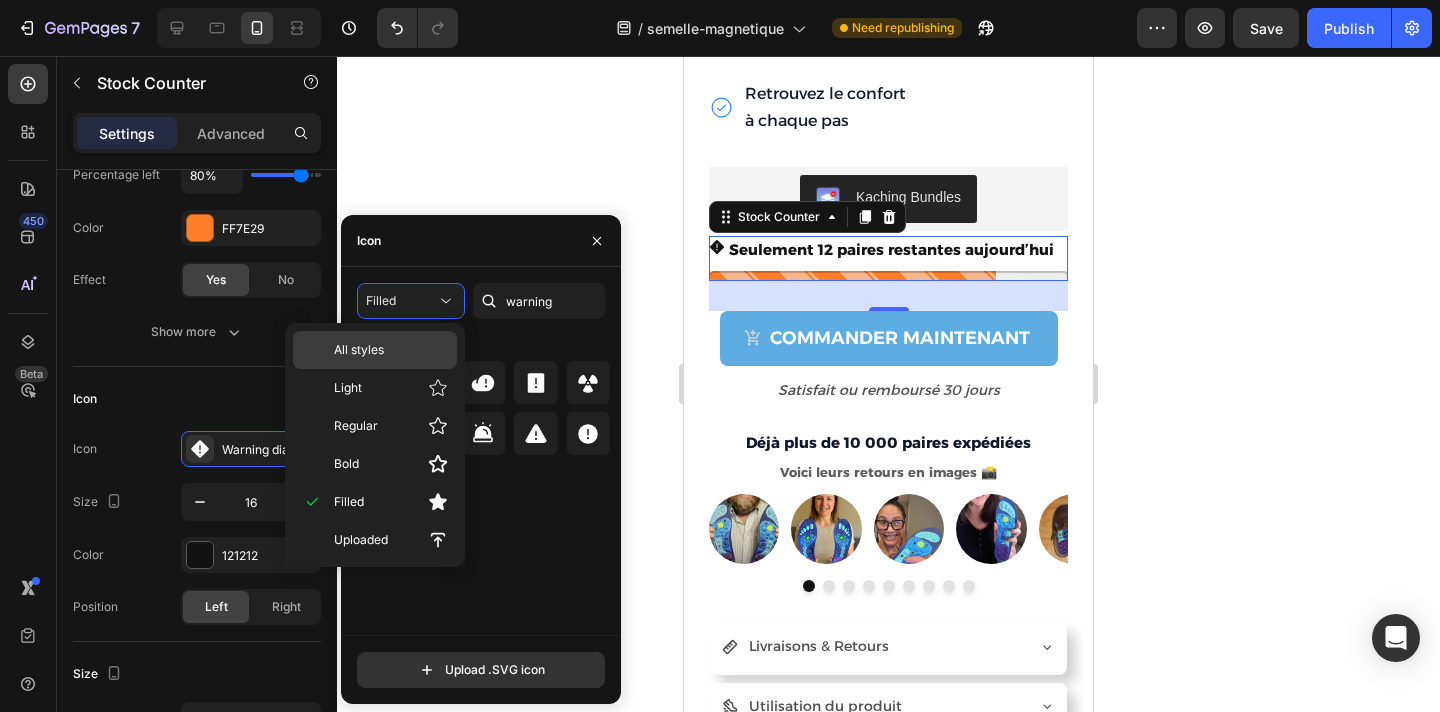 click on "All styles" at bounding box center [391, 350] 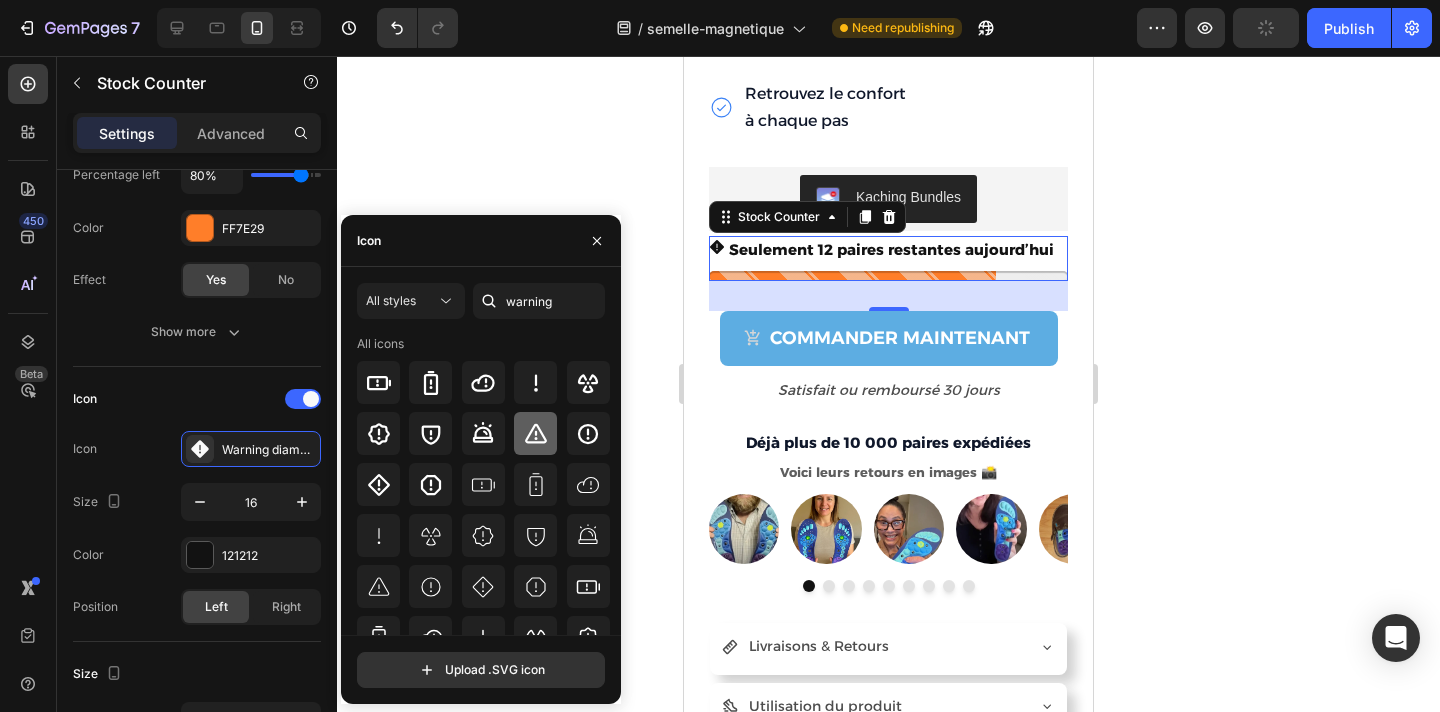 click 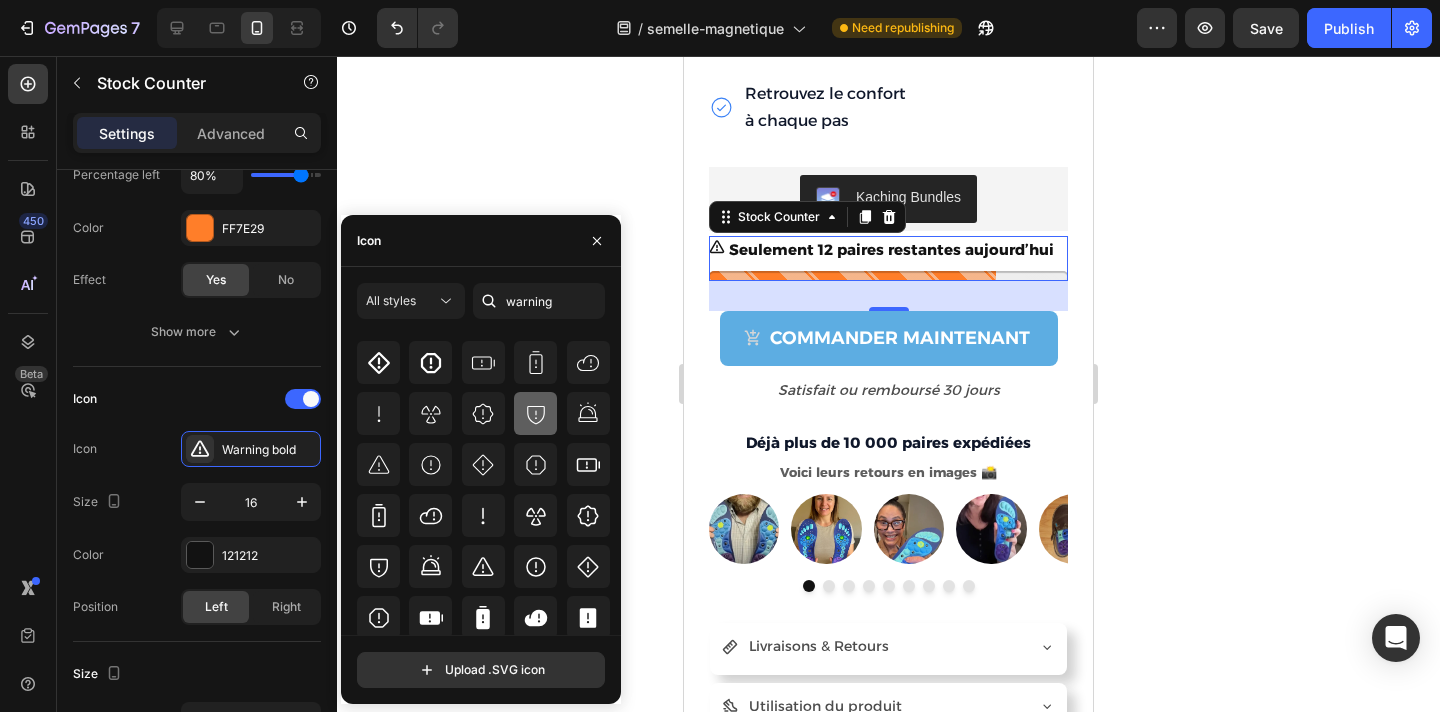 scroll, scrollTop: 121, scrollLeft: 0, axis: vertical 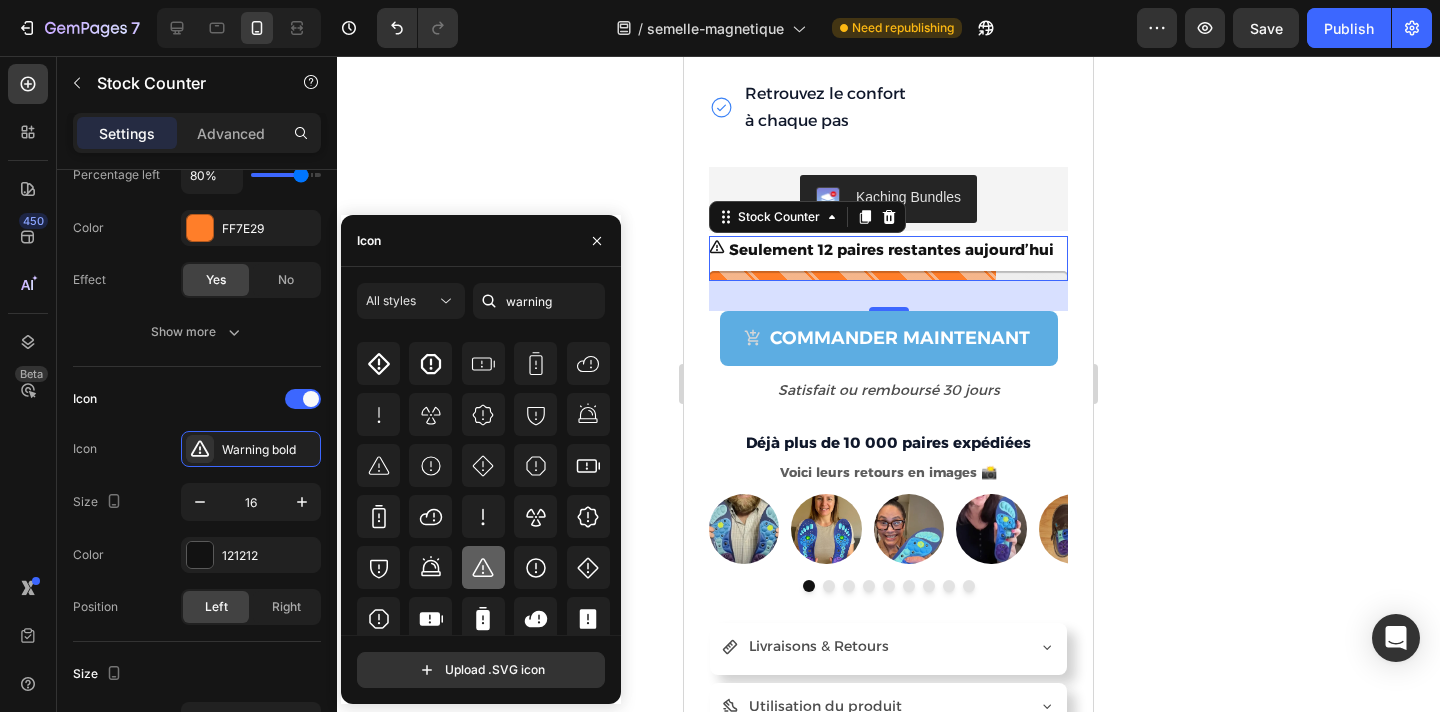 click 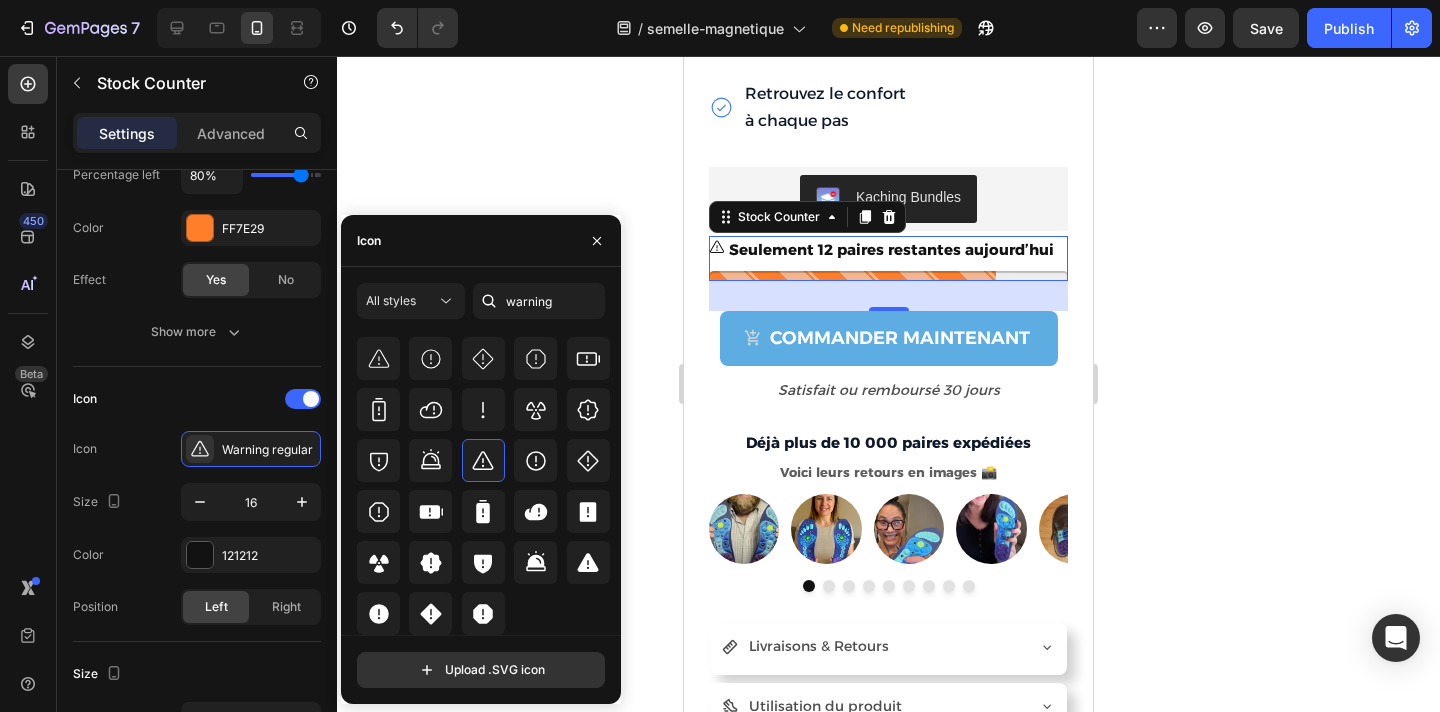 scroll, scrollTop: 220, scrollLeft: 0, axis: vertical 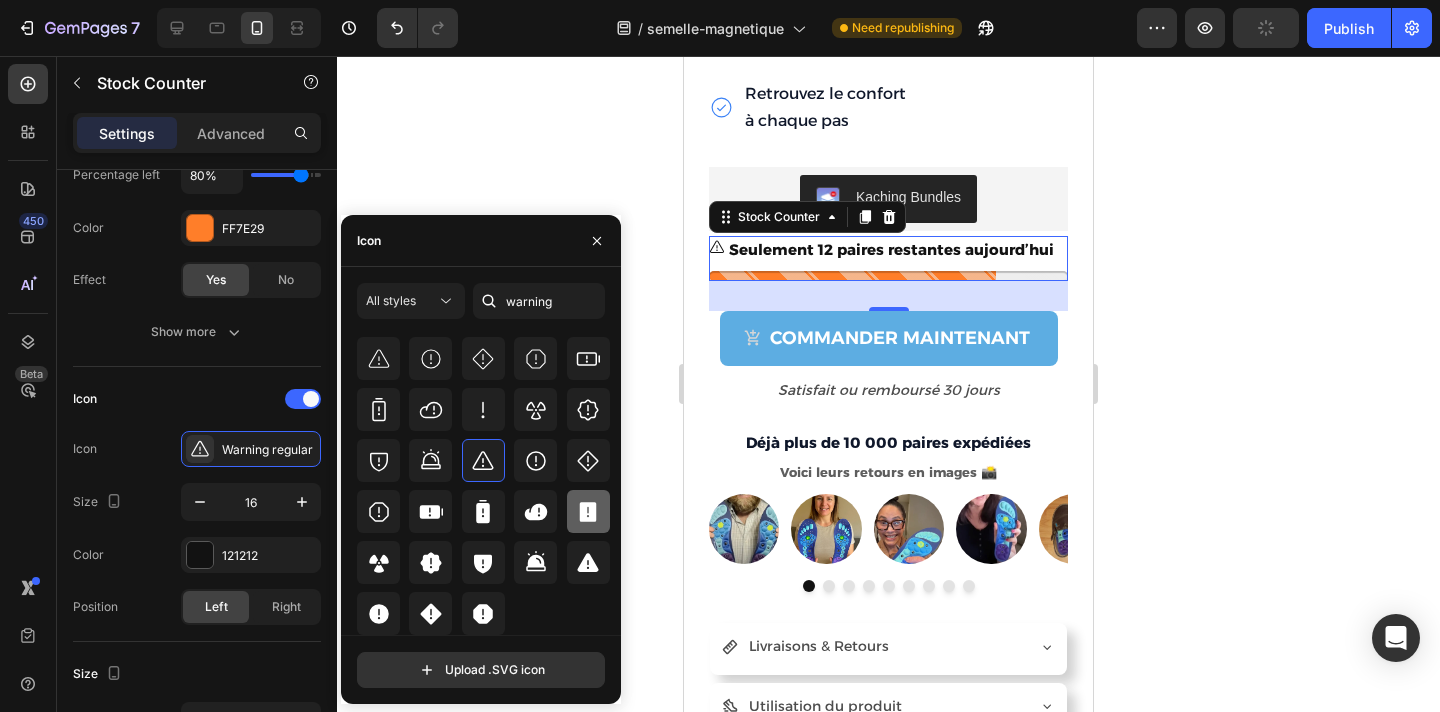 click 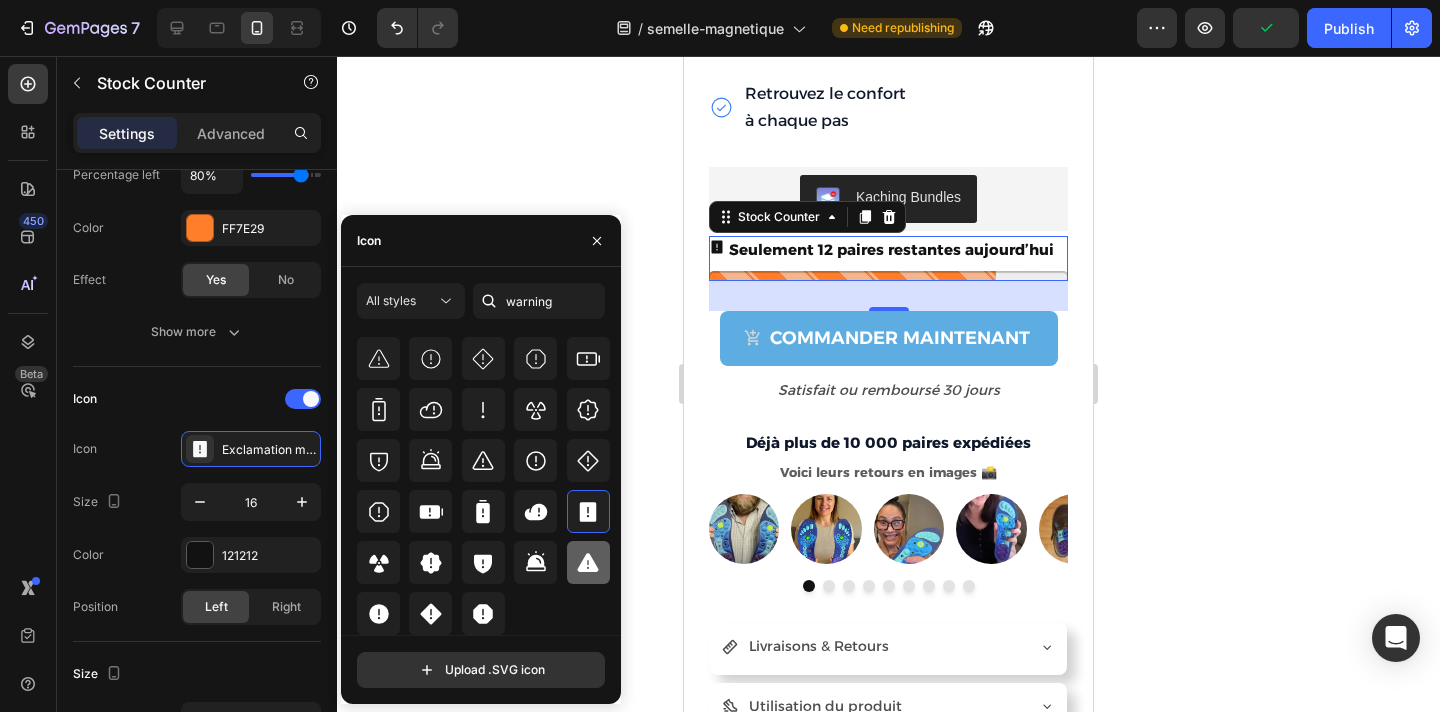 click 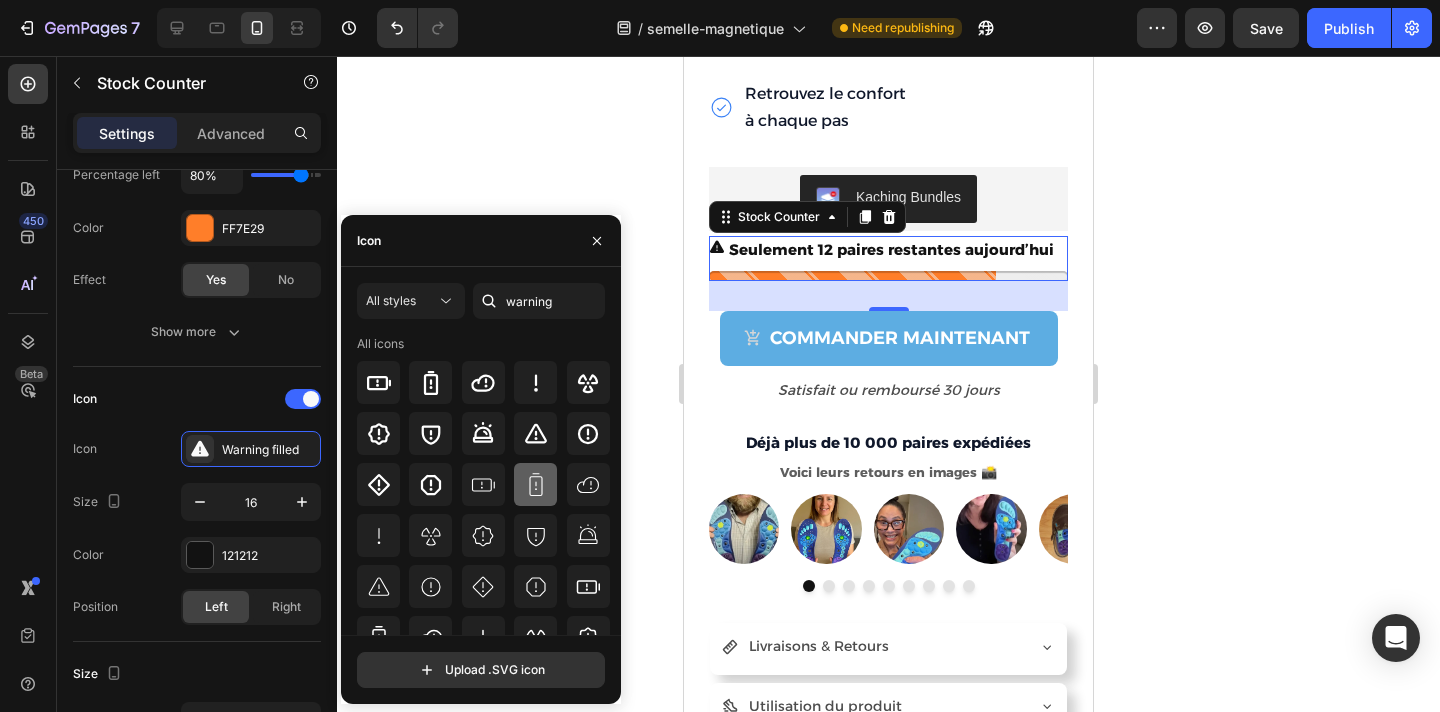 scroll, scrollTop: 0, scrollLeft: 0, axis: both 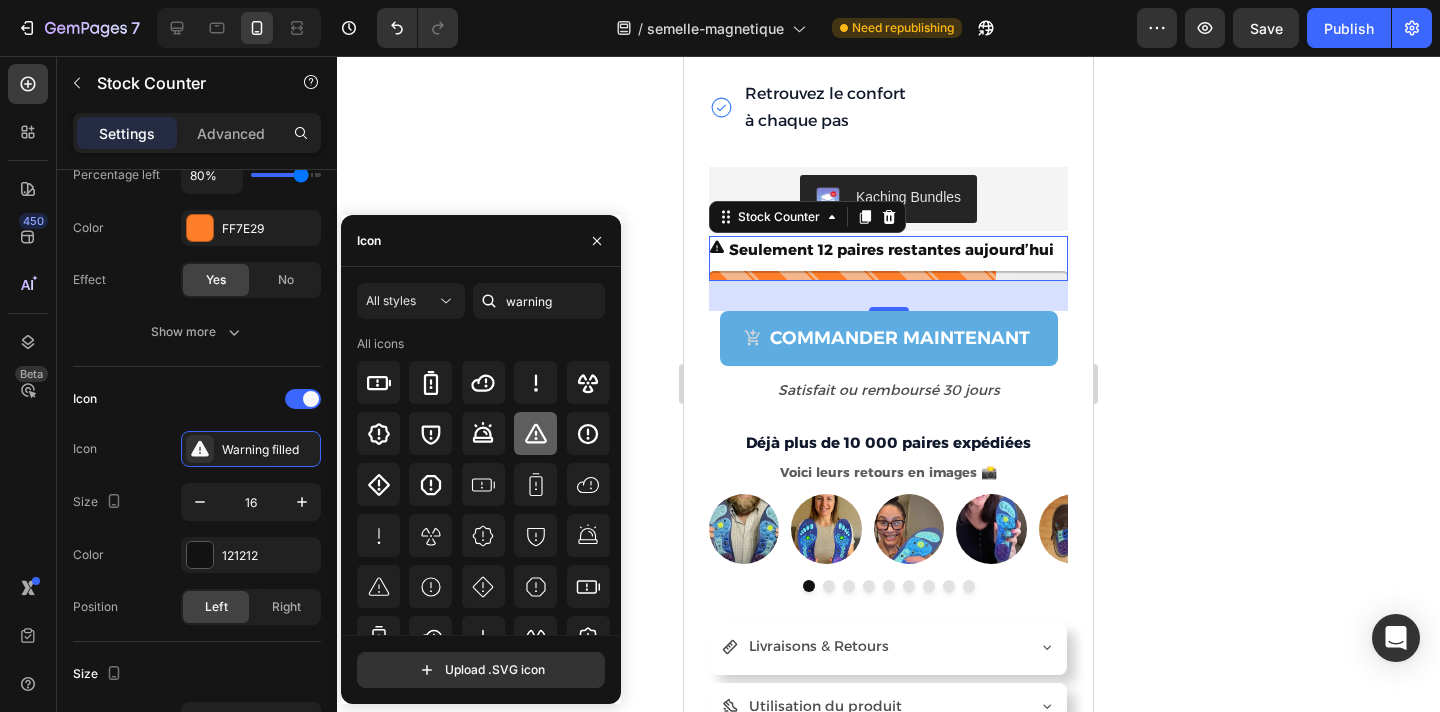 click 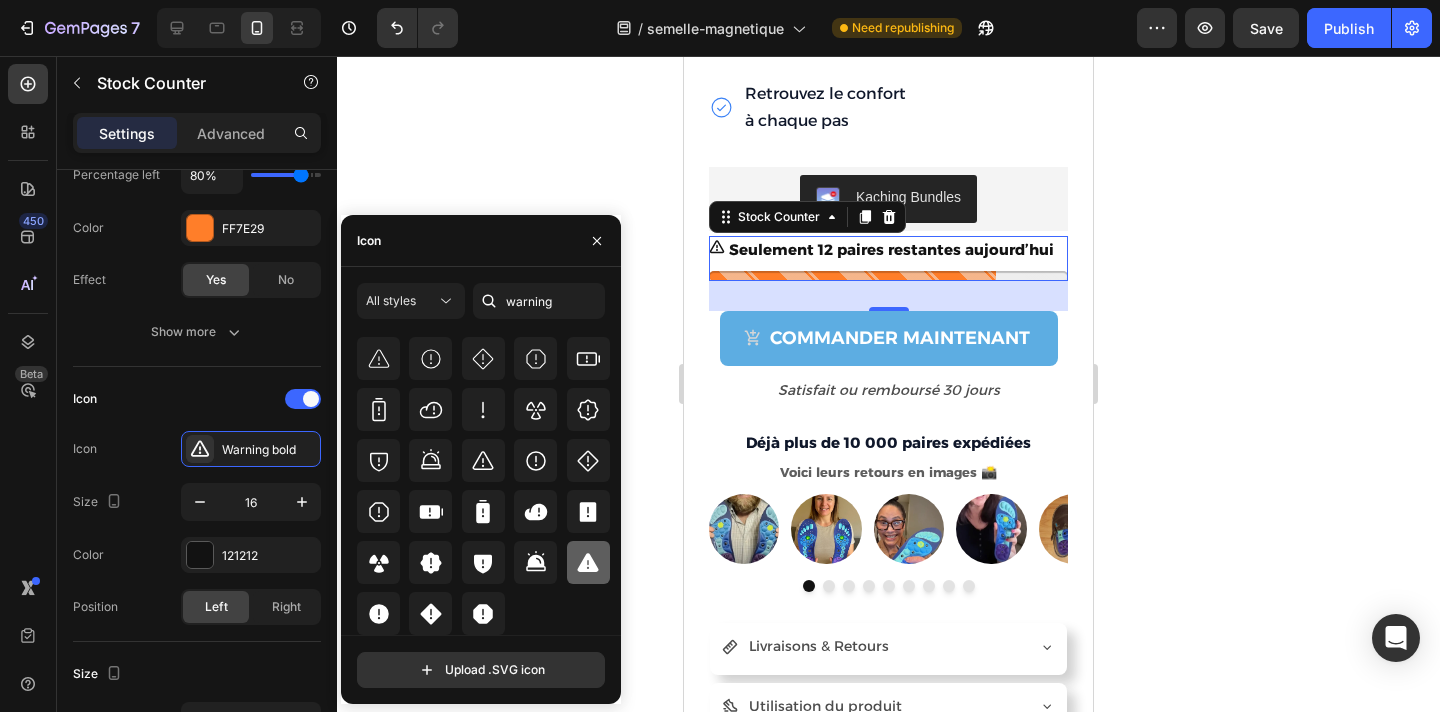scroll, scrollTop: 220, scrollLeft: 0, axis: vertical 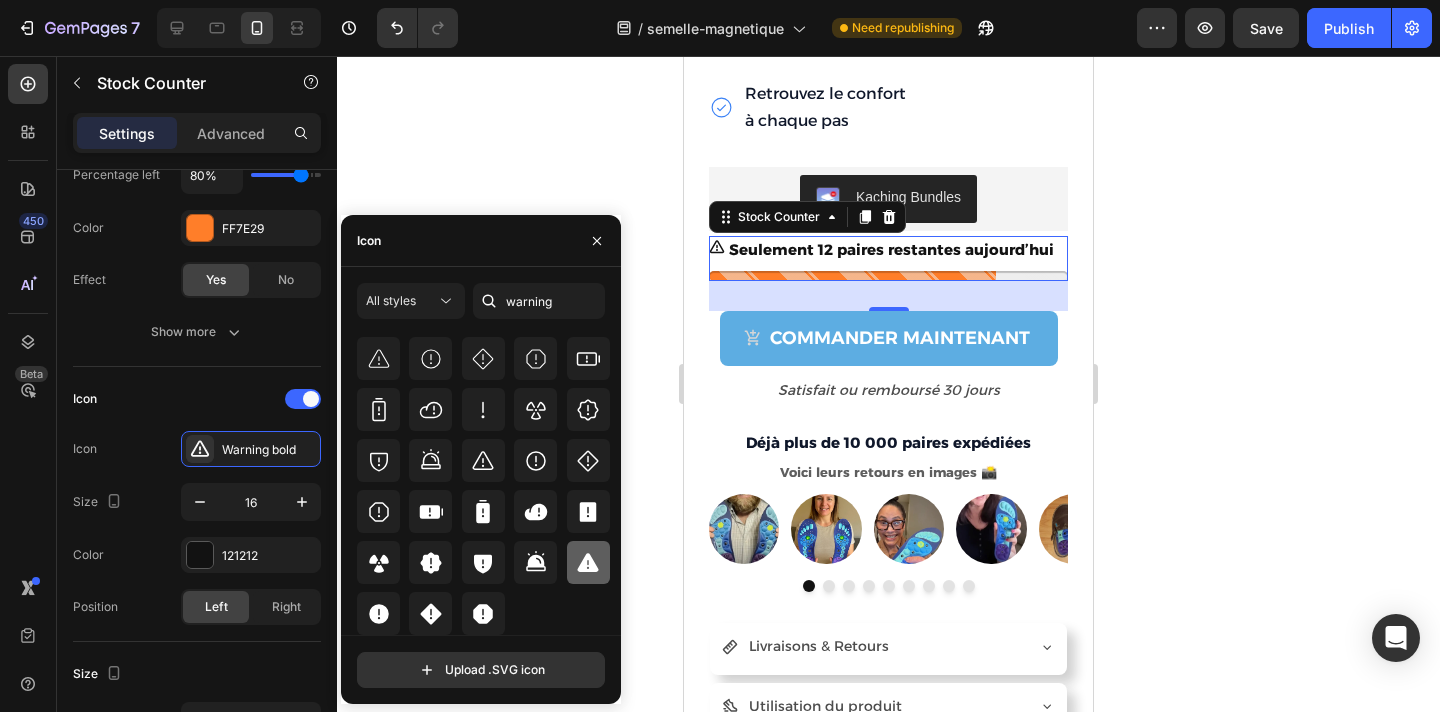 click 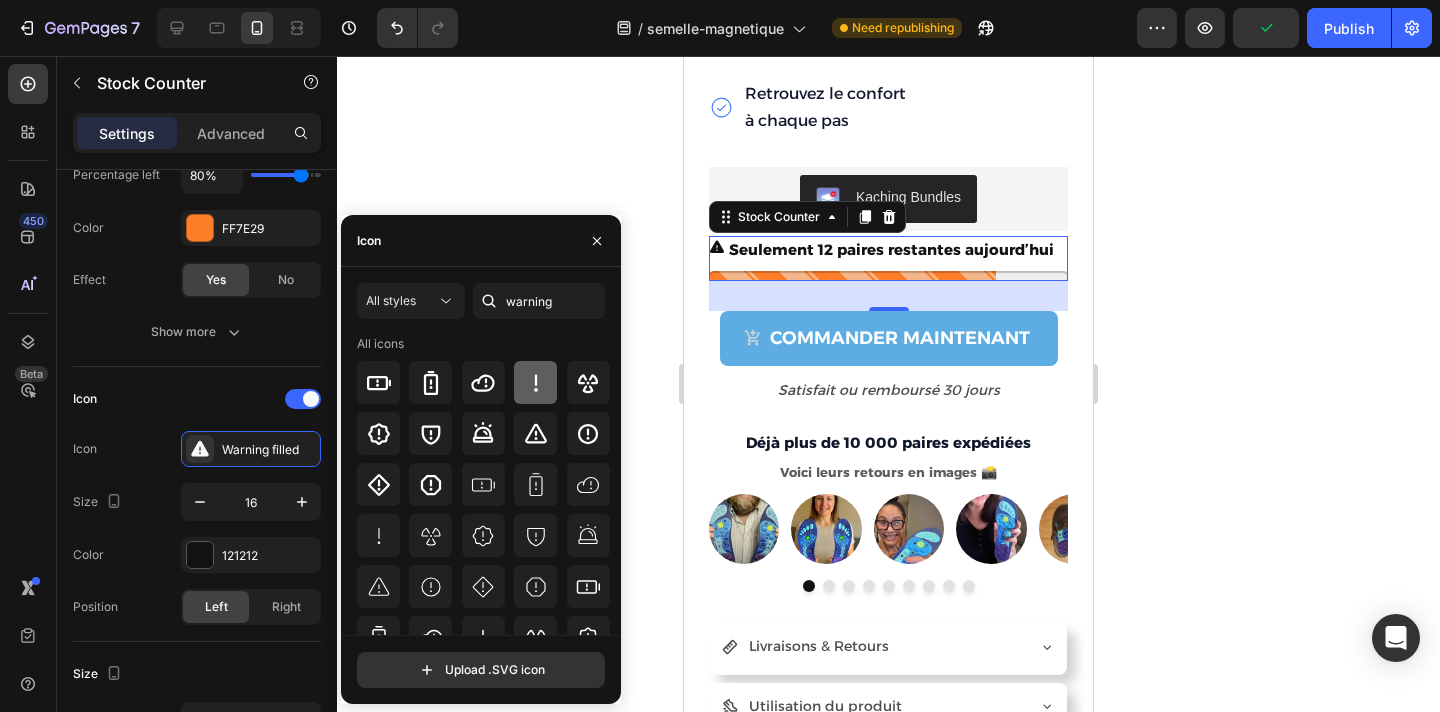 scroll, scrollTop: 0, scrollLeft: 0, axis: both 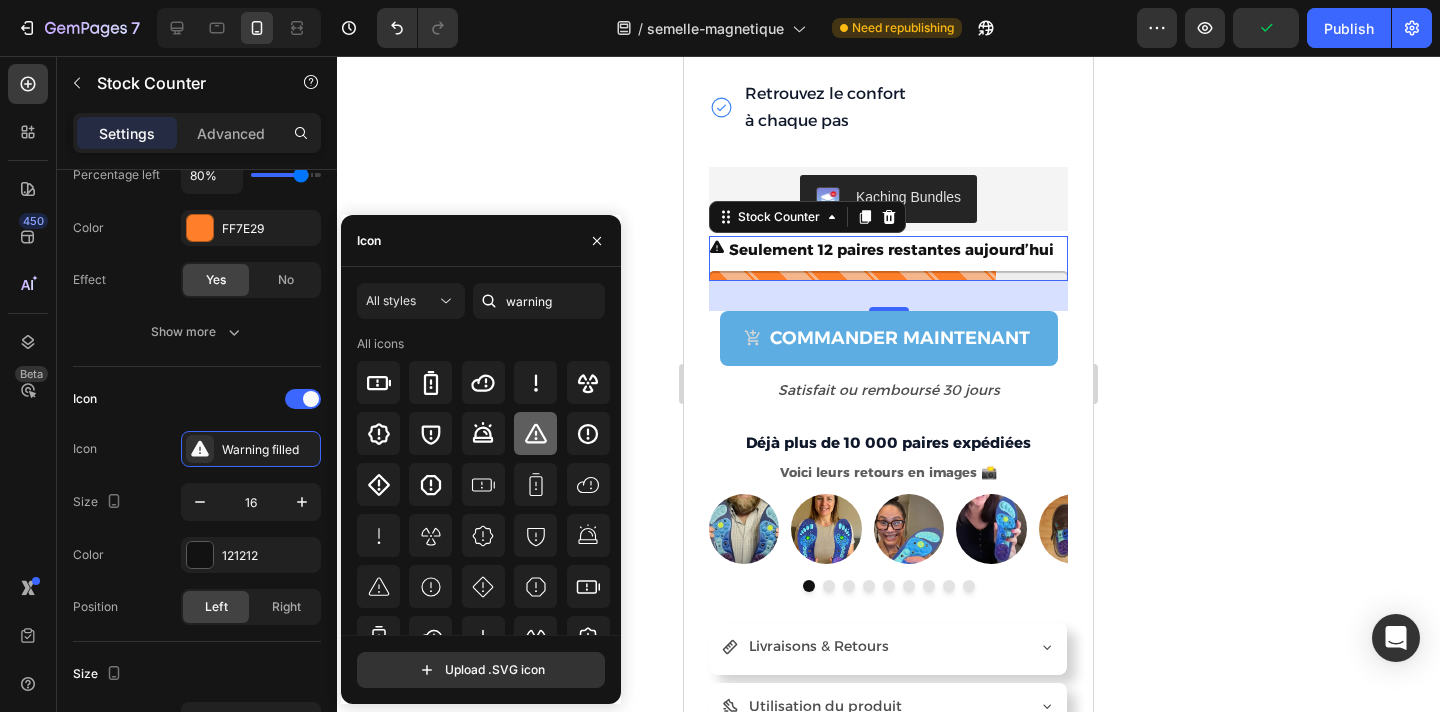 click 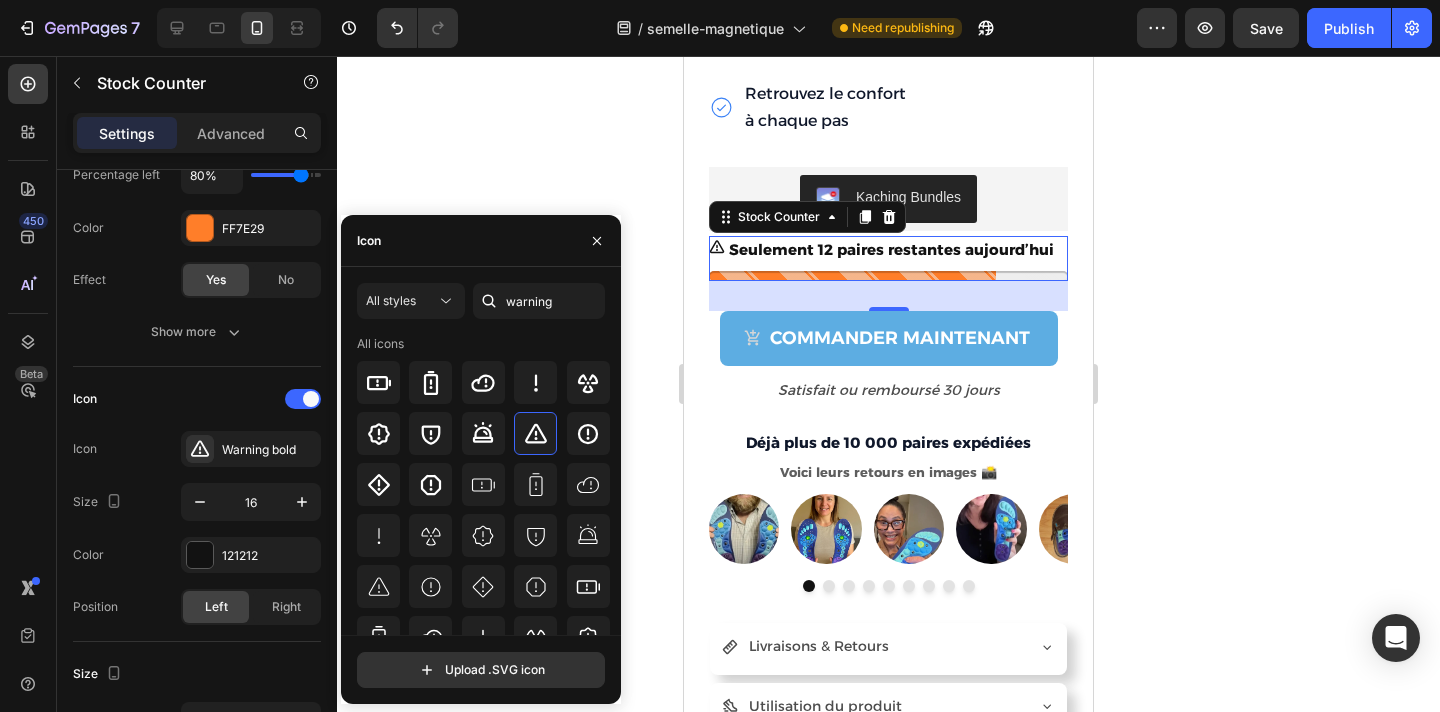 click 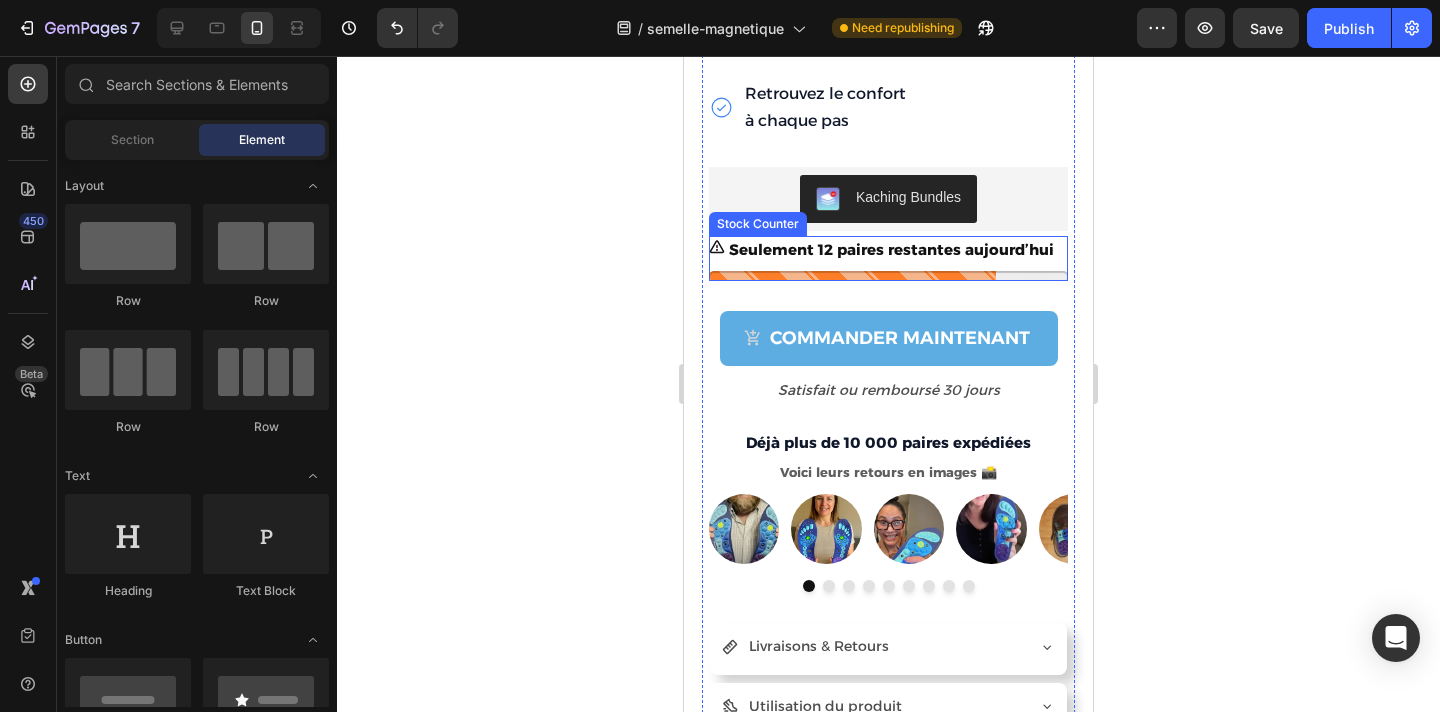 click on "Seulement 12 paires restantes aujourd’hui" at bounding box center [891, 249] 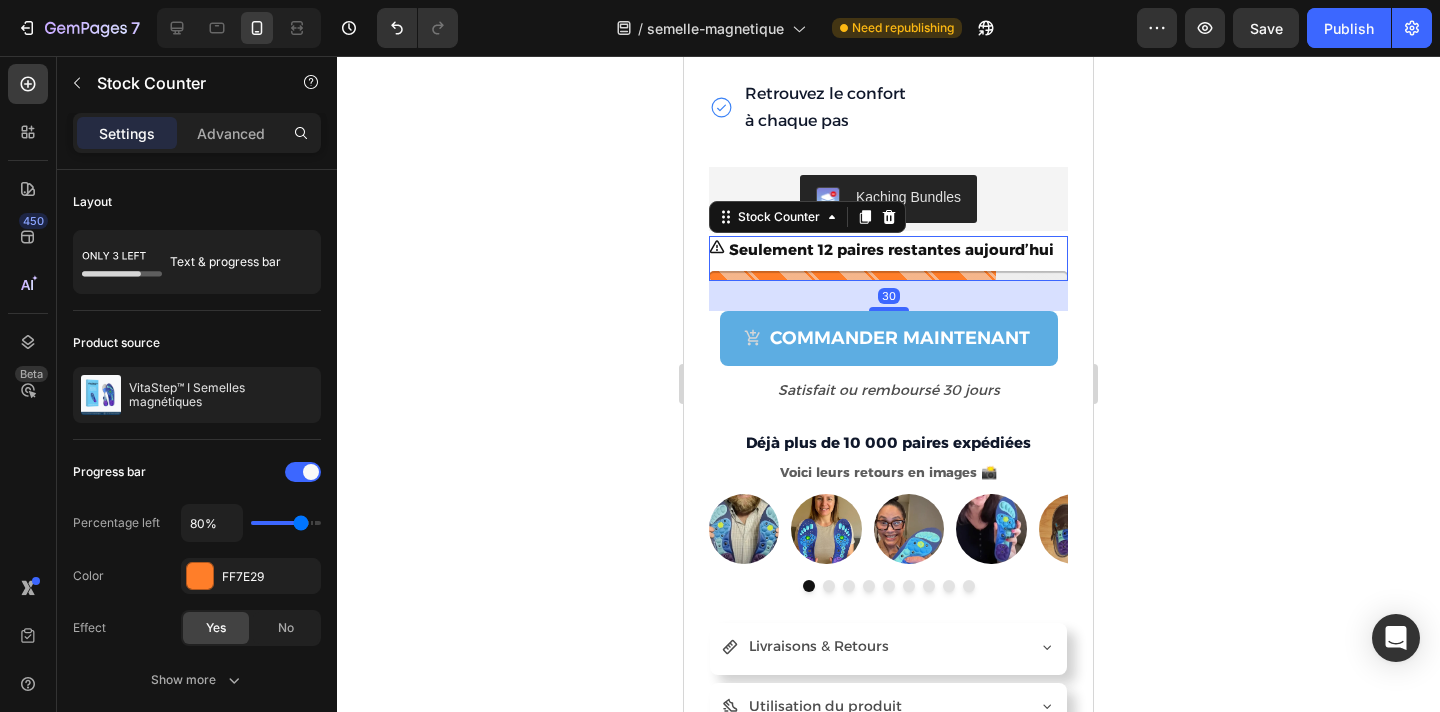click on "Seulement 12 paires restantes aujourd’hui" at bounding box center (891, 249) 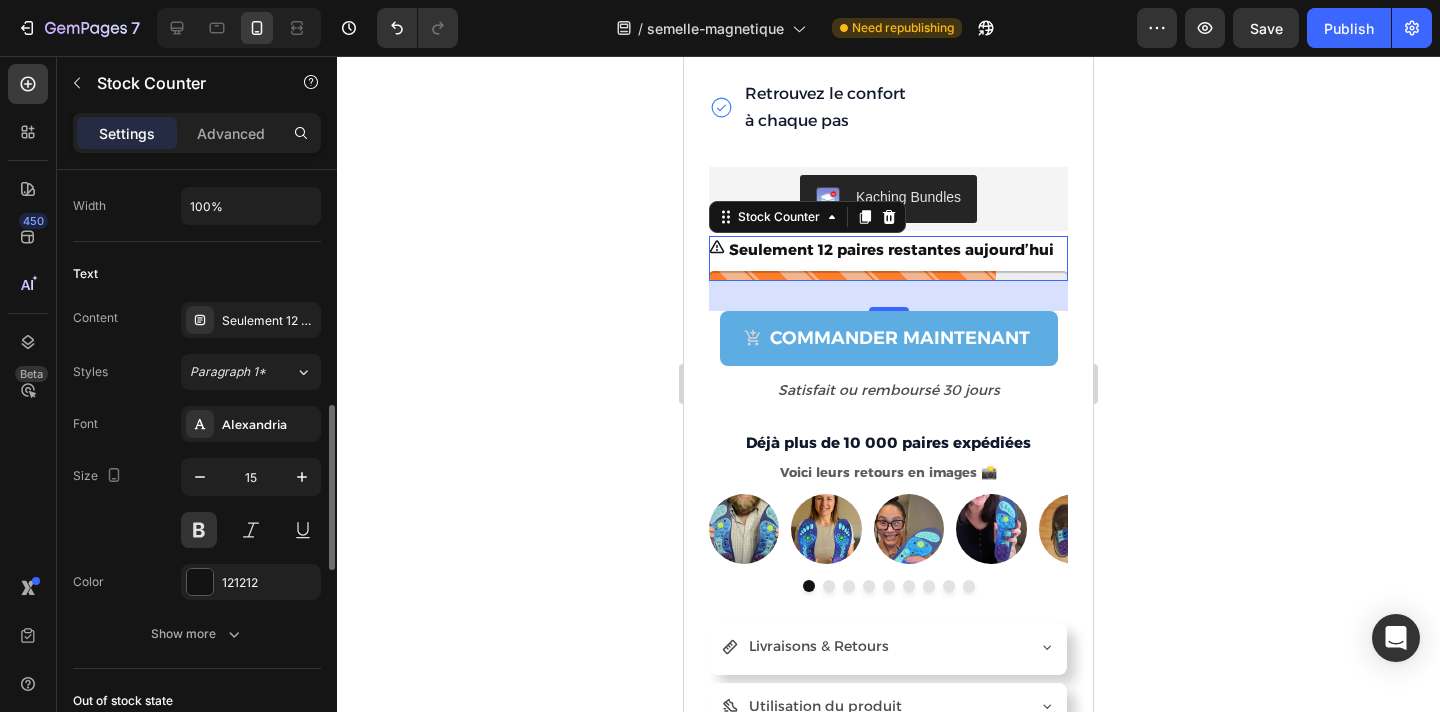 scroll, scrollTop: 864, scrollLeft: 0, axis: vertical 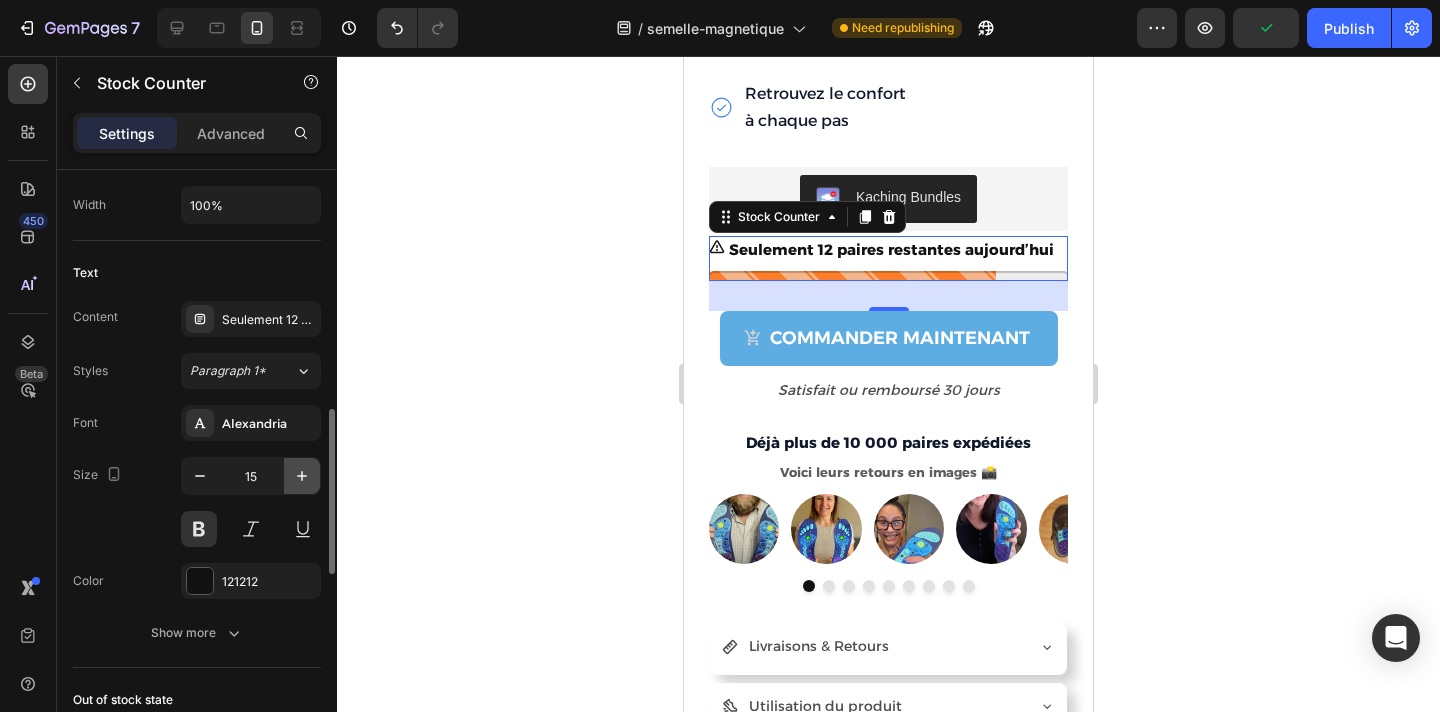 click 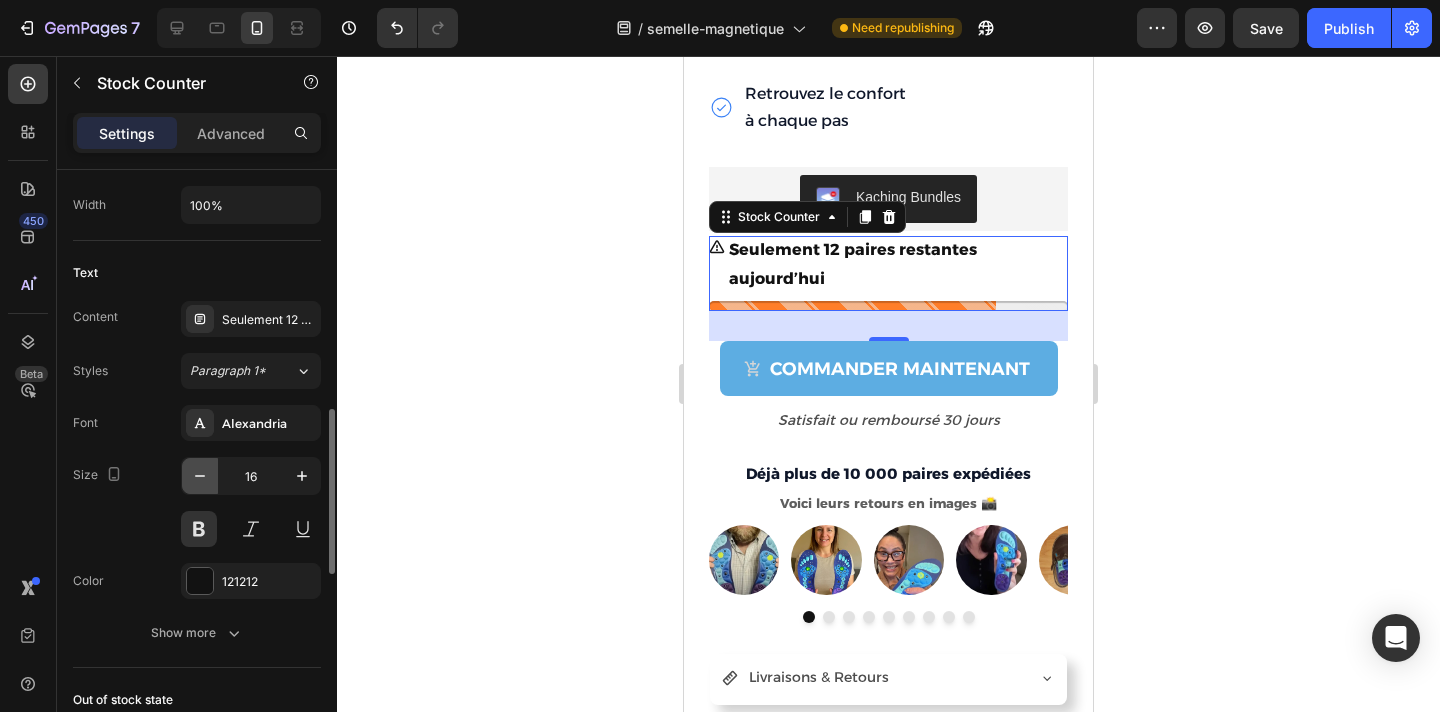 click 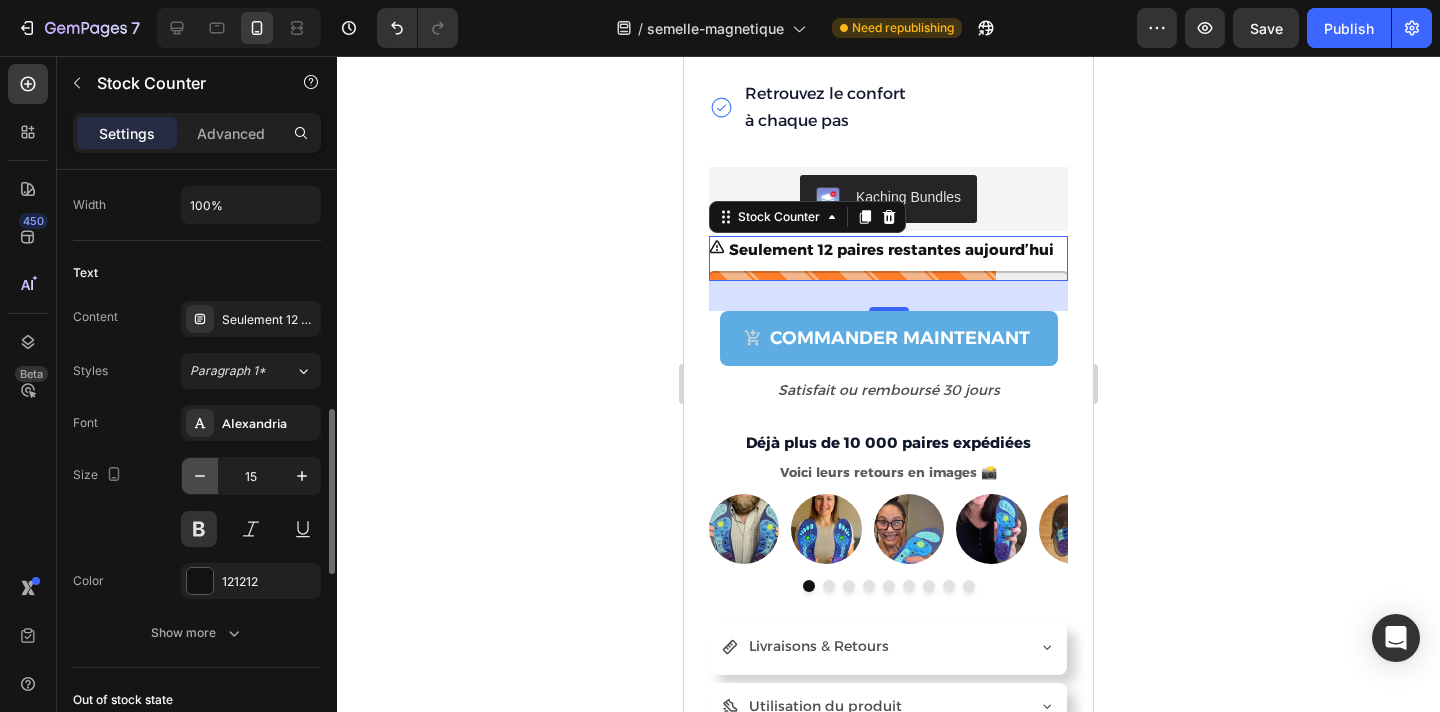 click 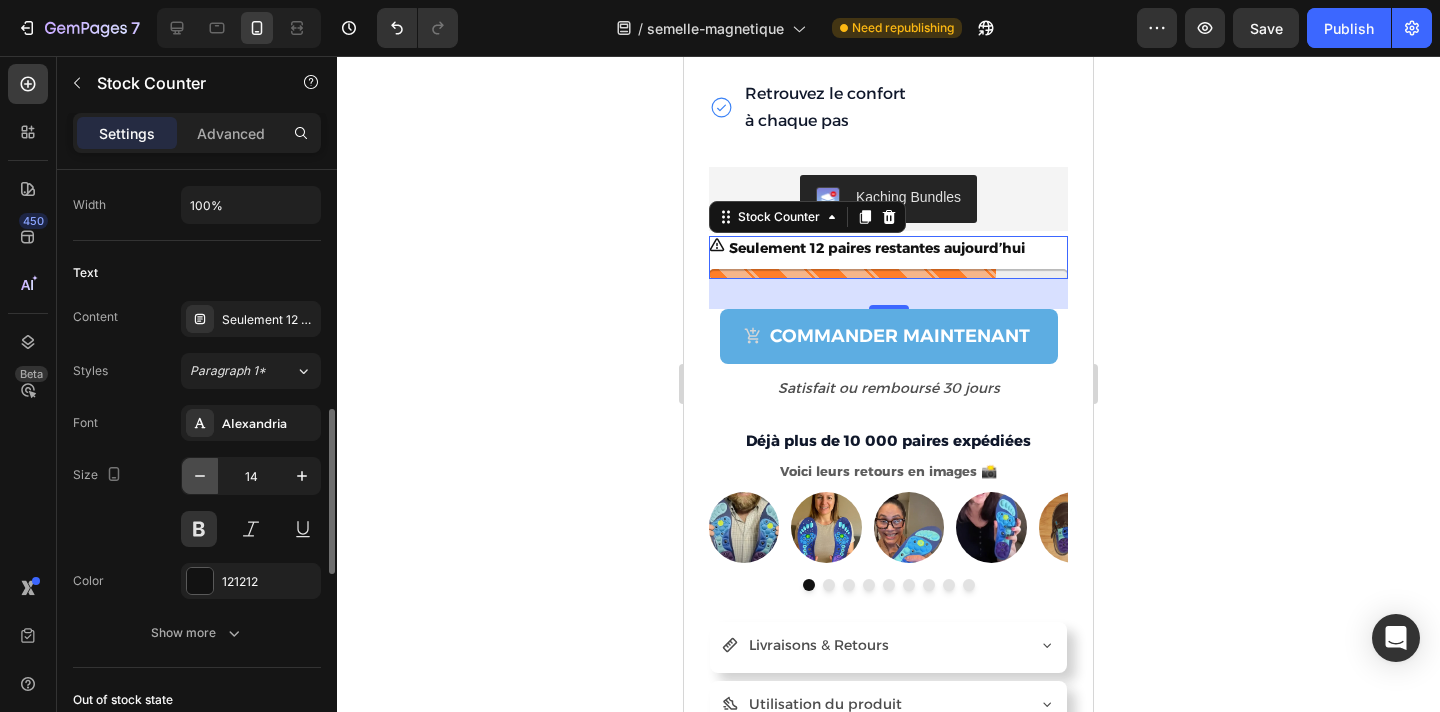 click 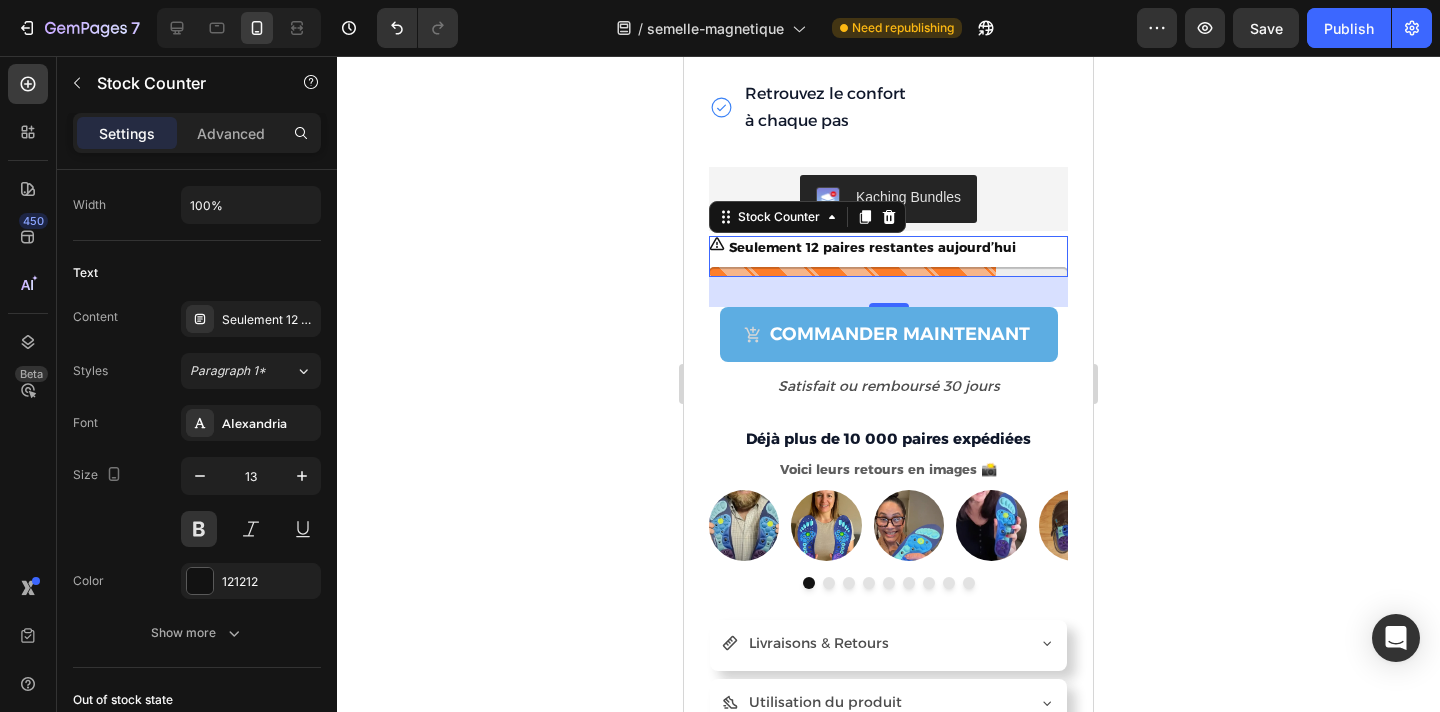 click 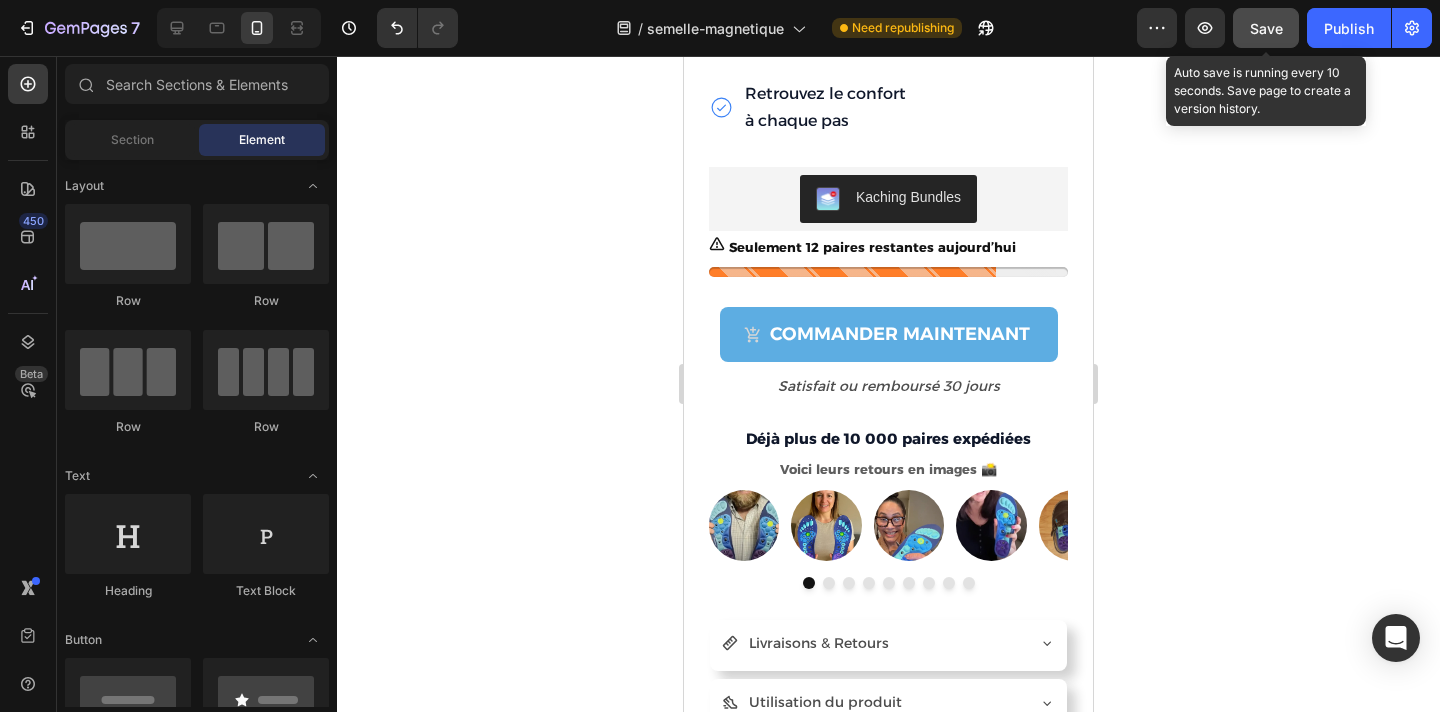 click on "Save" at bounding box center (1266, 28) 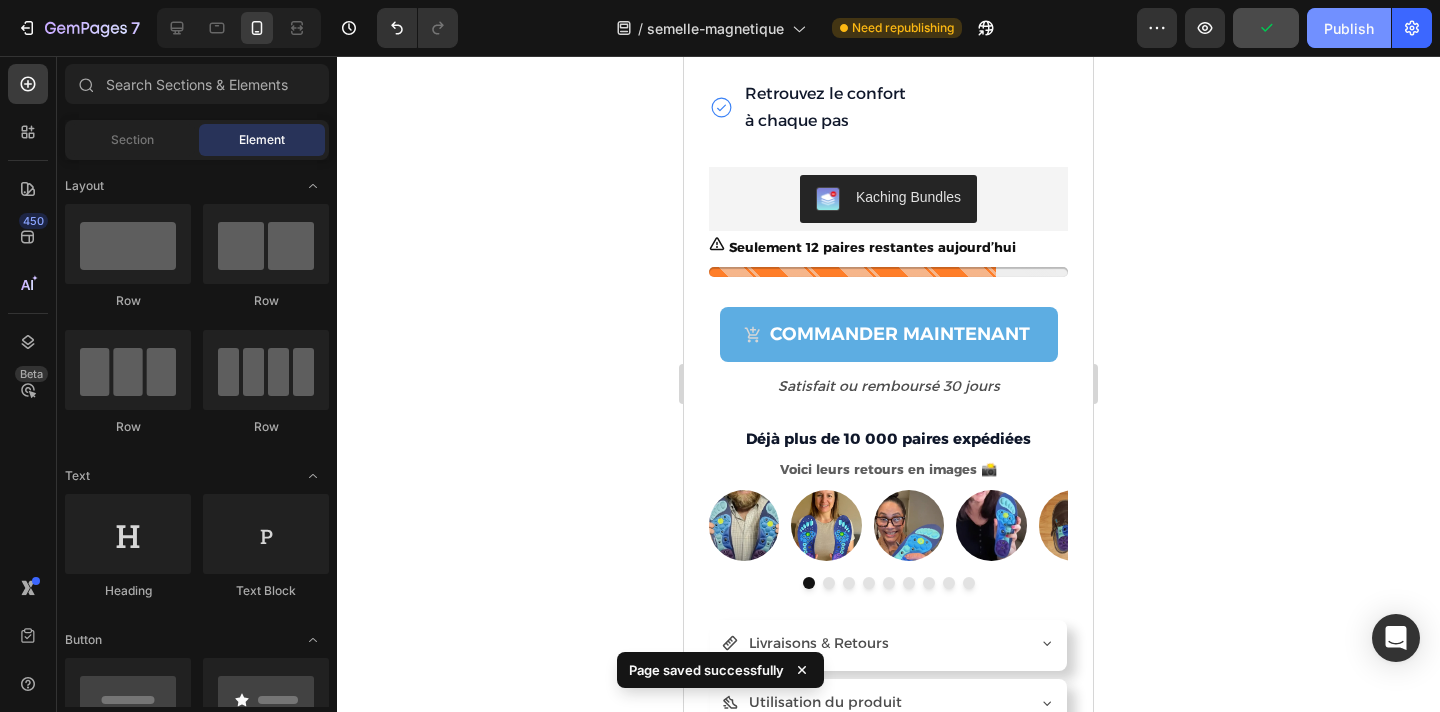 click on "Publish" at bounding box center (1349, 28) 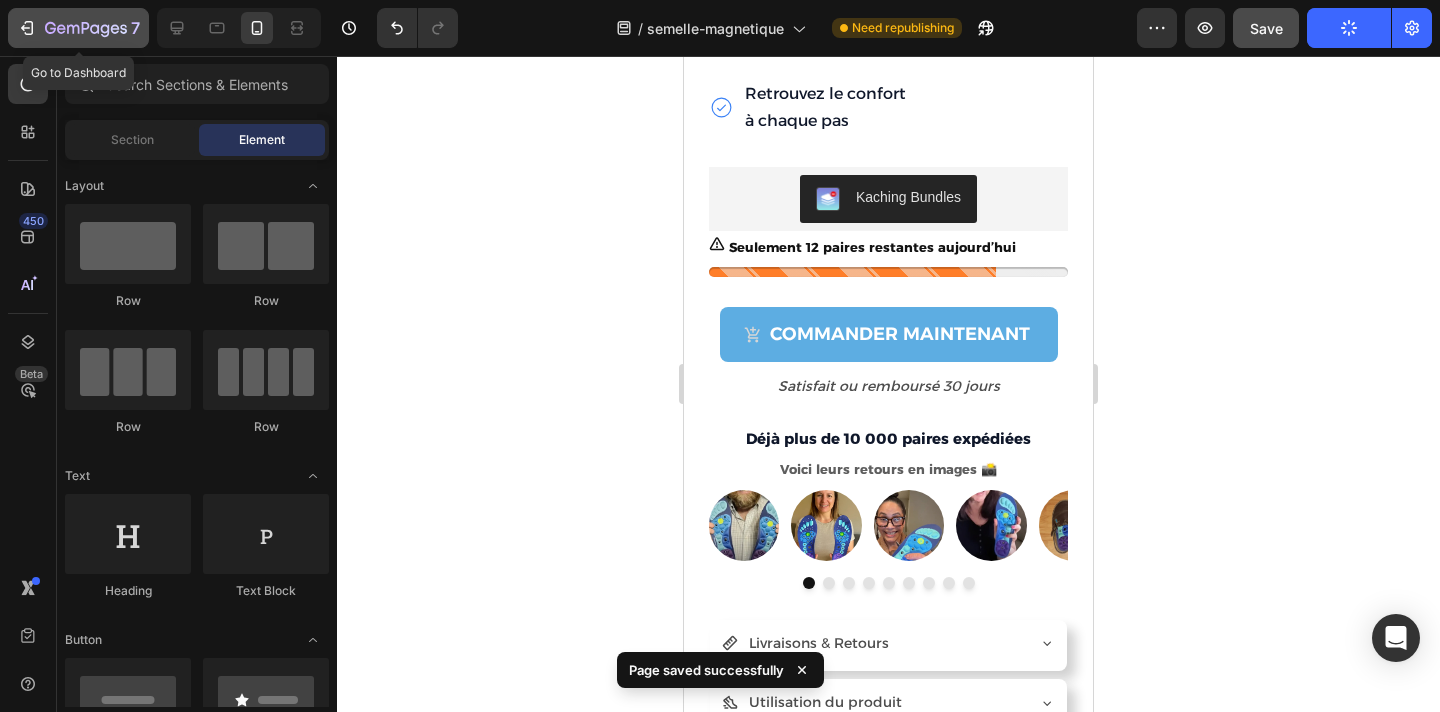 click 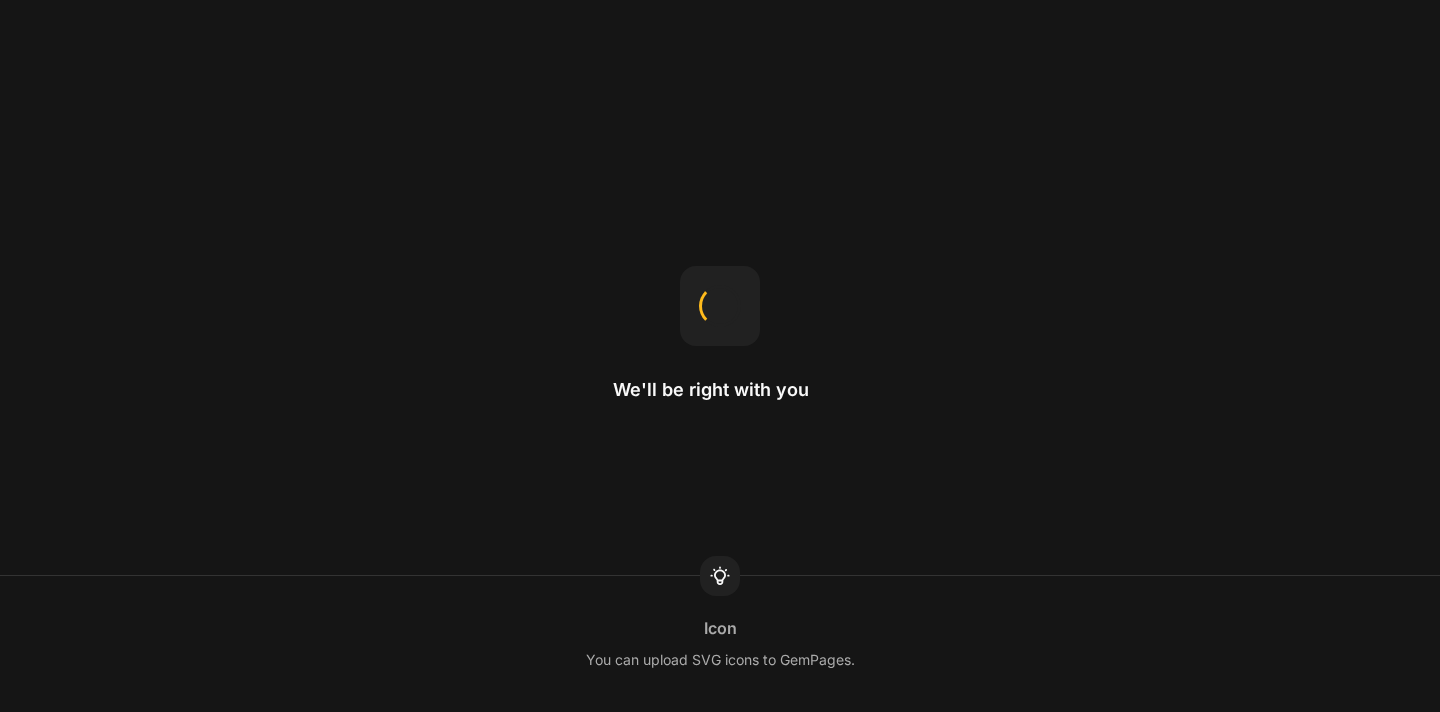 scroll, scrollTop: 0, scrollLeft: 0, axis: both 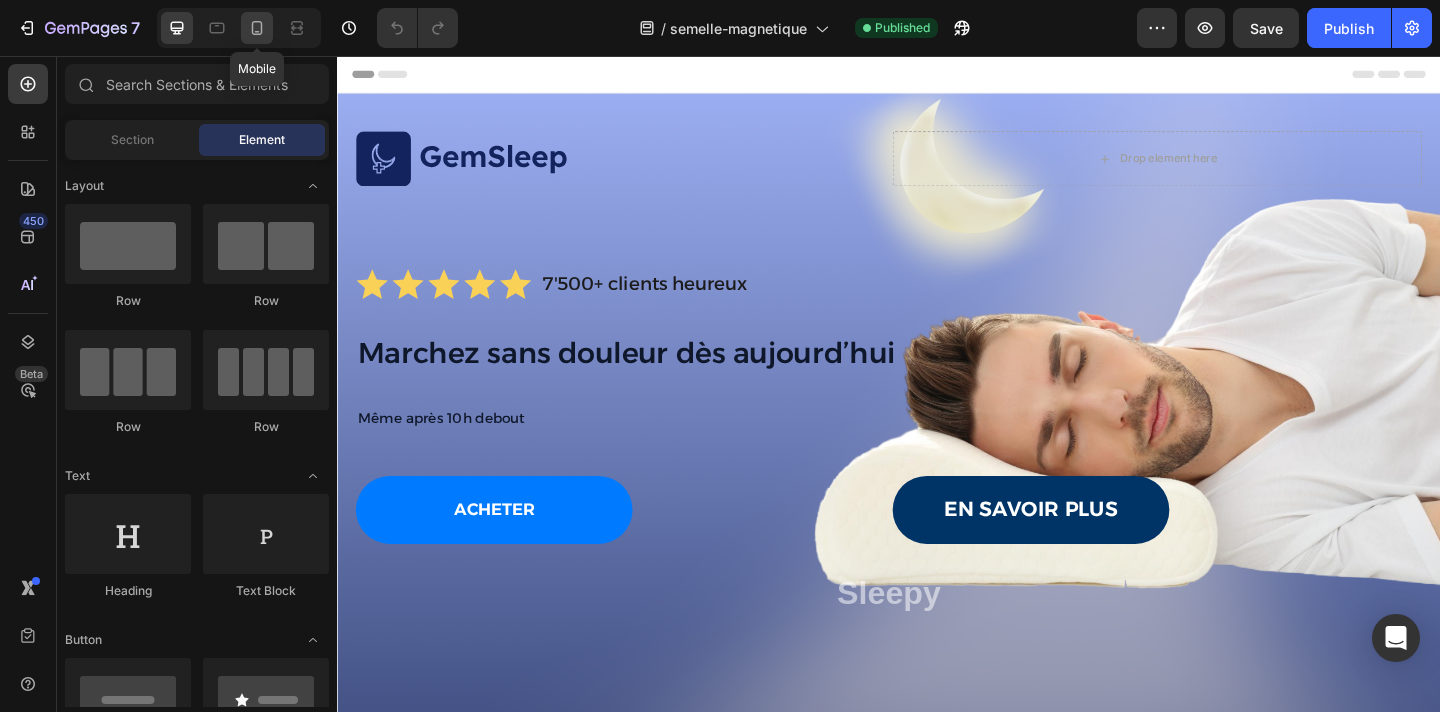 click 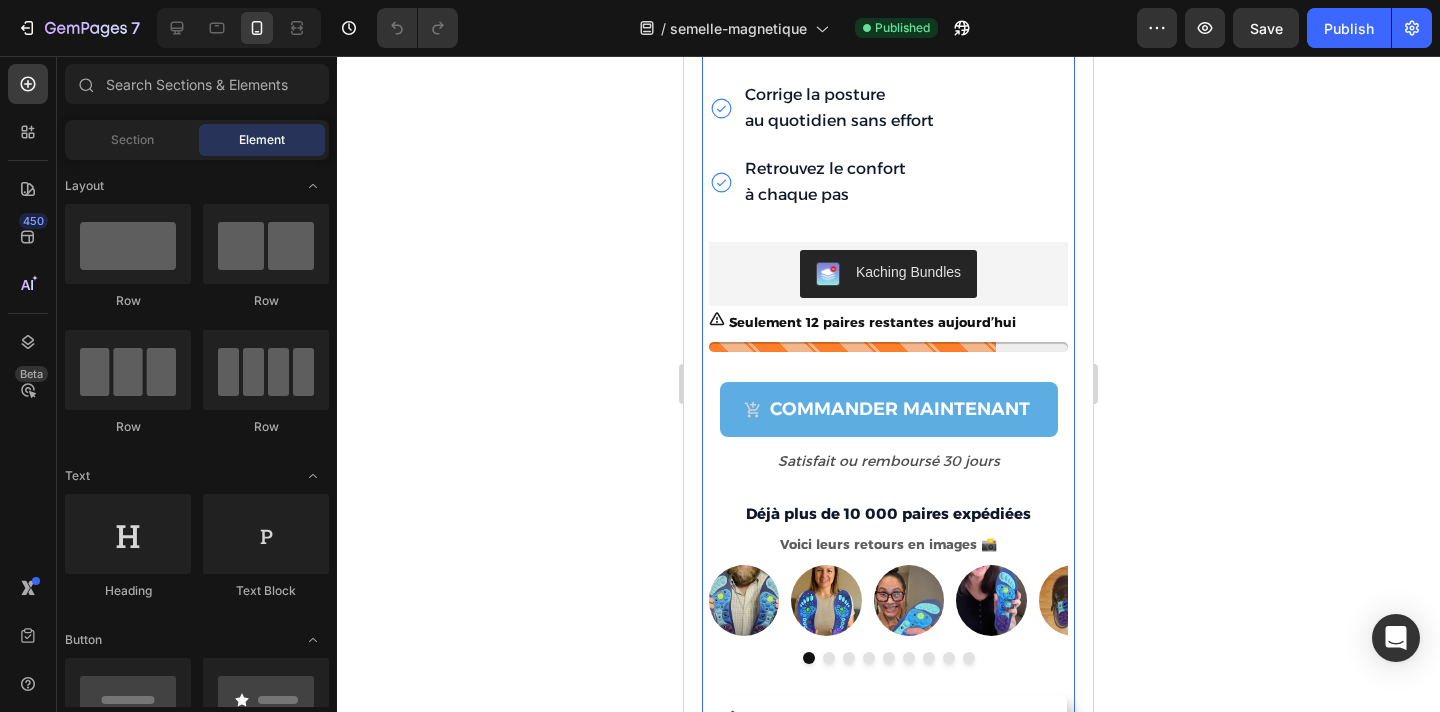 scroll, scrollTop: 4607, scrollLeft: 0, axis: vertical 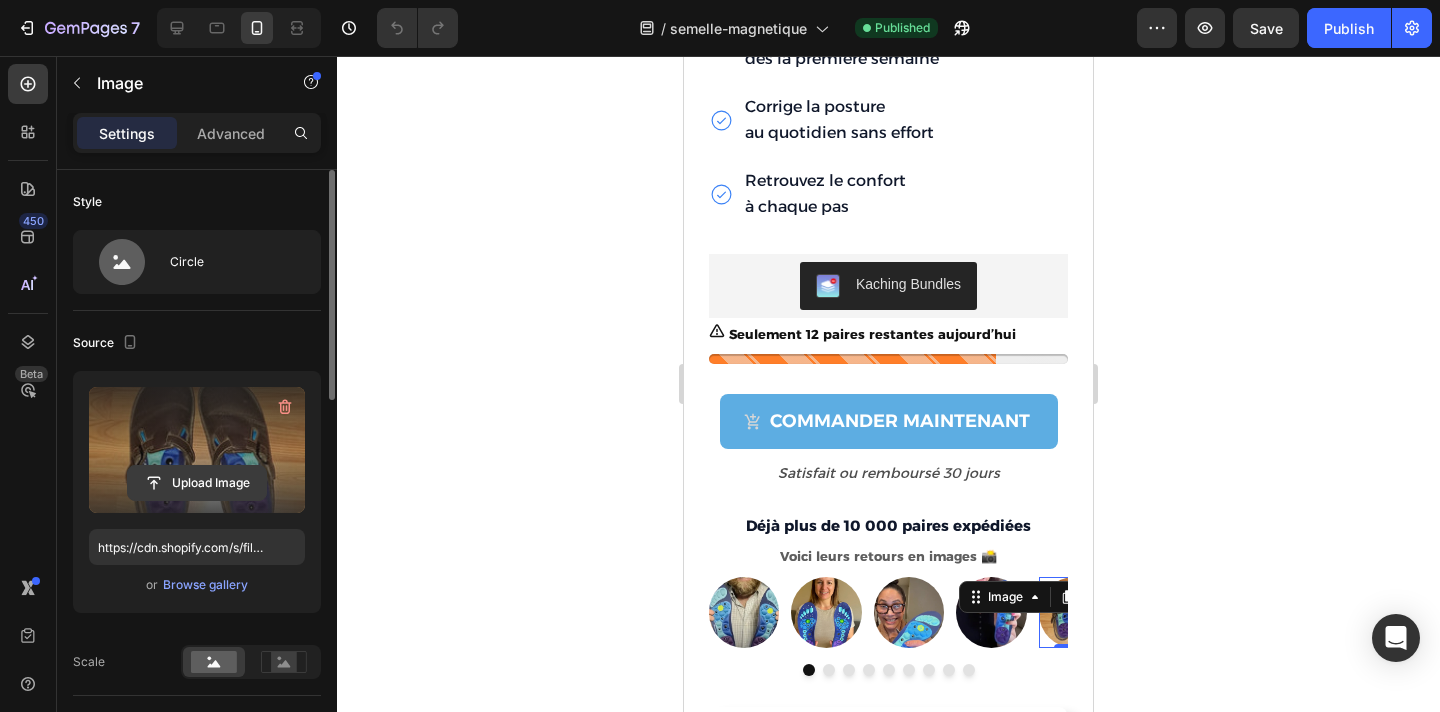 click 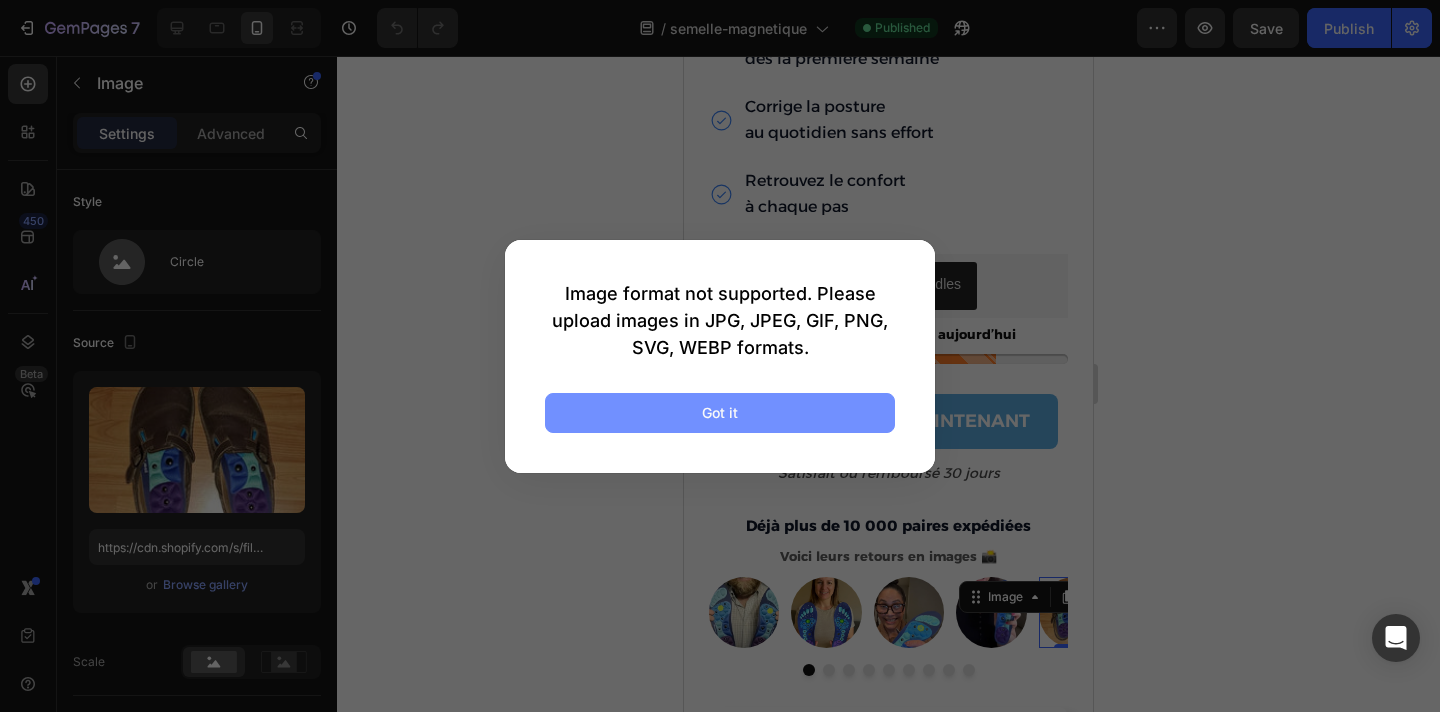 click on "Got it" at bounding box center [720, 412] 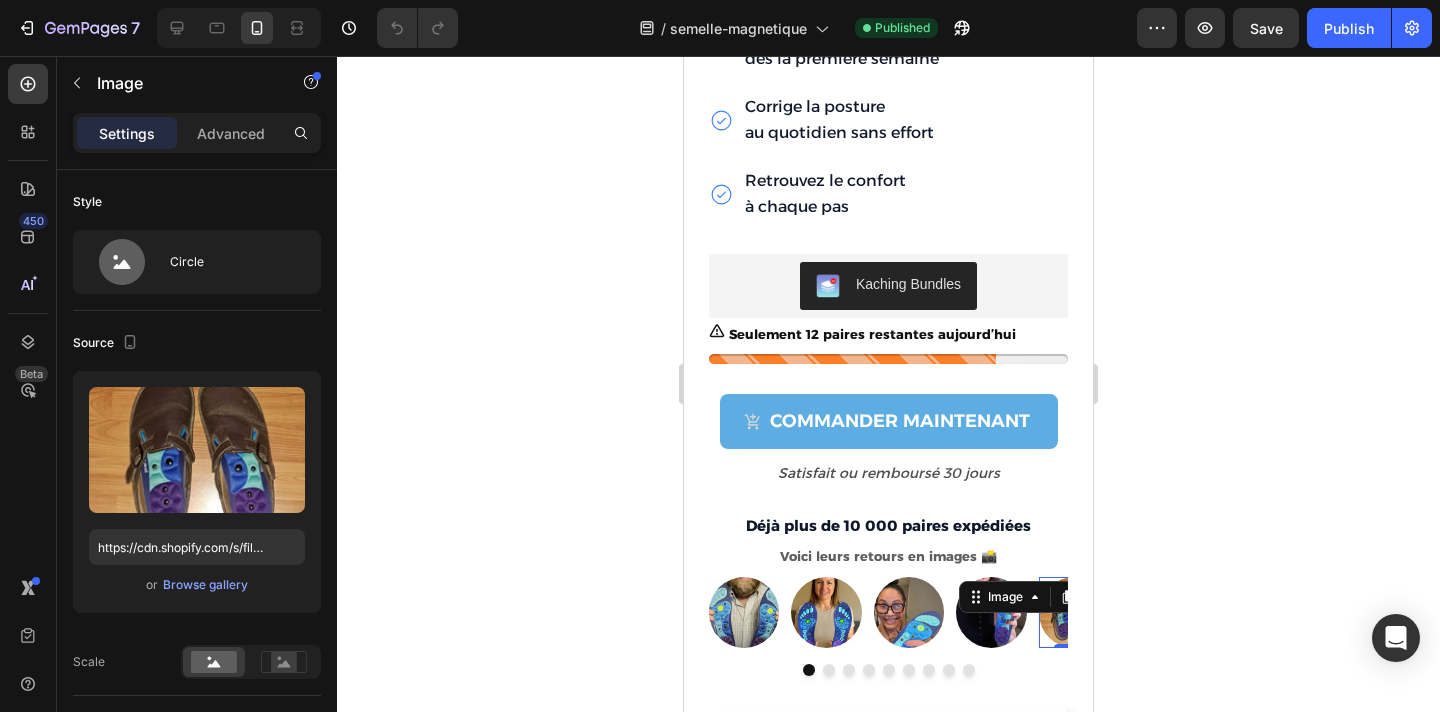 click 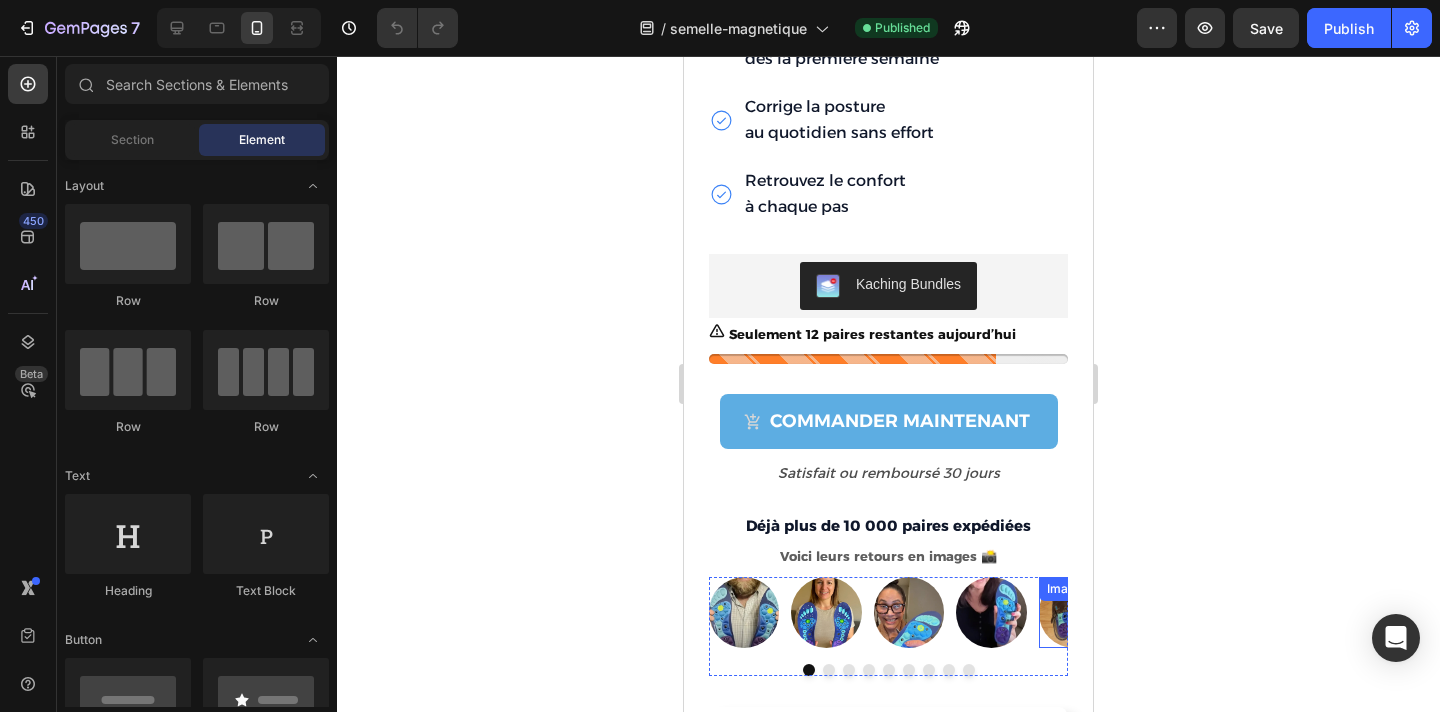 click at bounding box center [1074, 612] 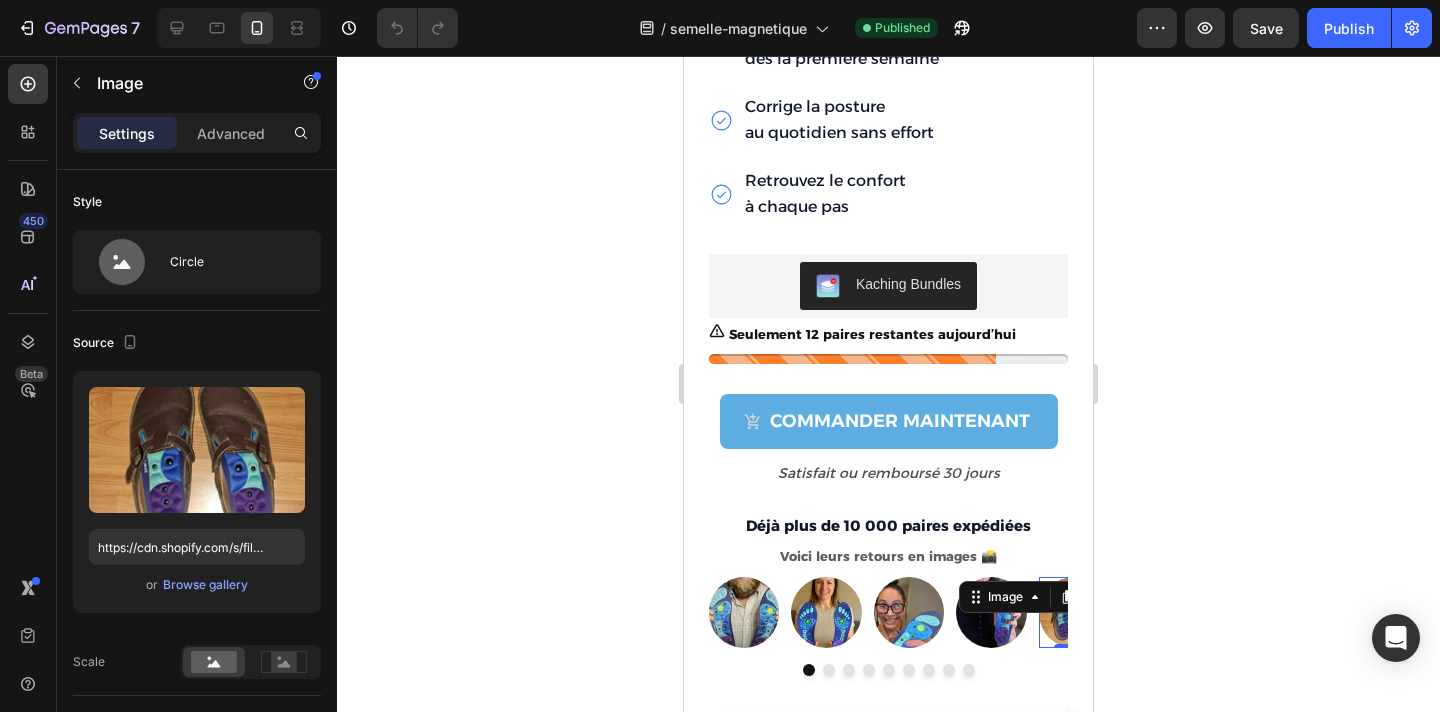 click 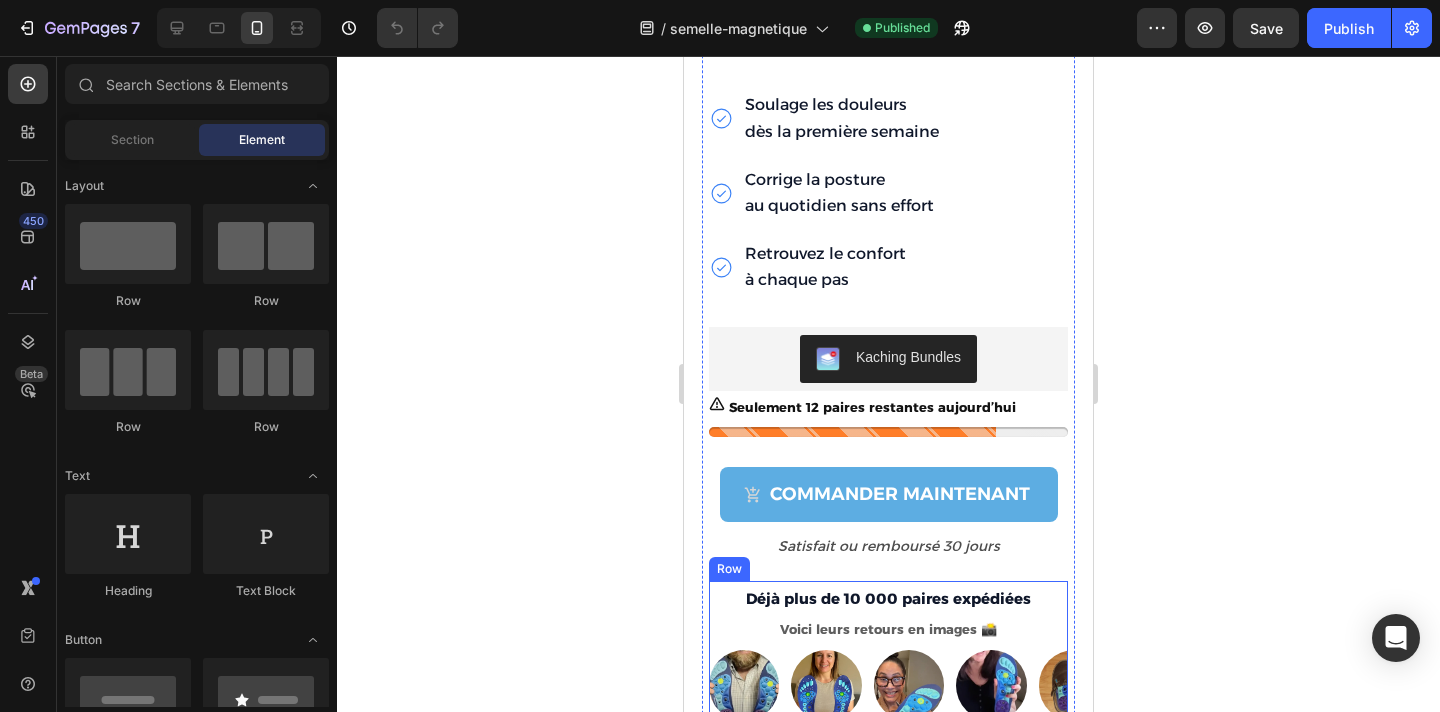 scroll, scrollTop: 4533, scrollLeft: 0, axis: vertical 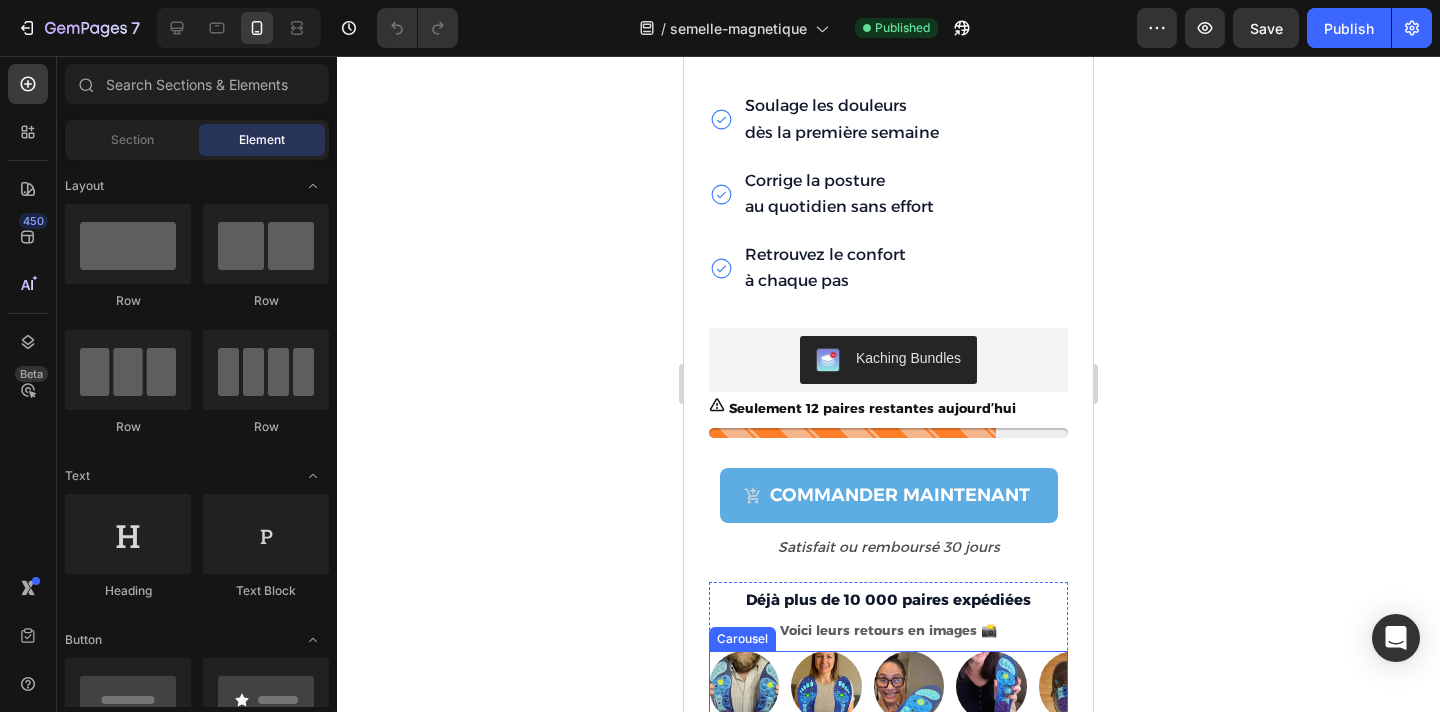 click on "Image Image Image Image Image Image Image Image Image Carousel" at bounding box center [888, 700] 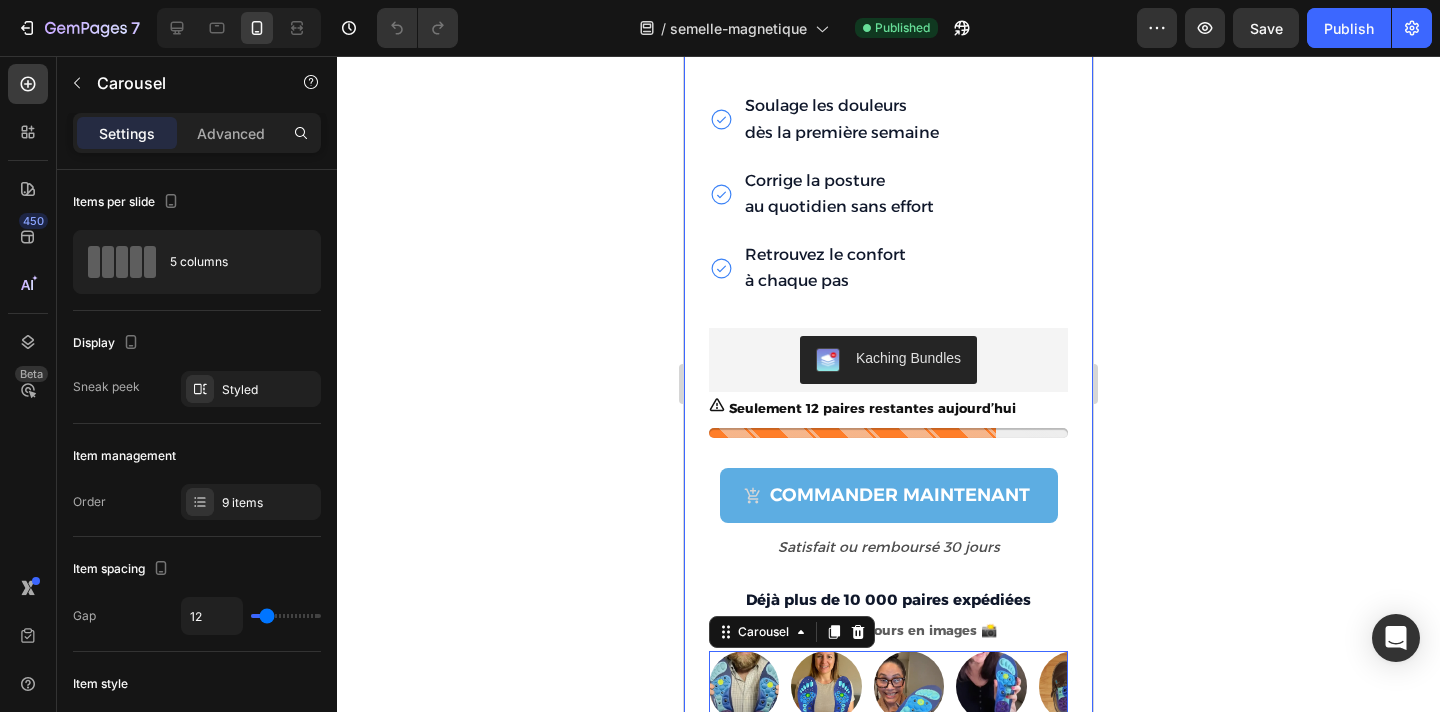 click 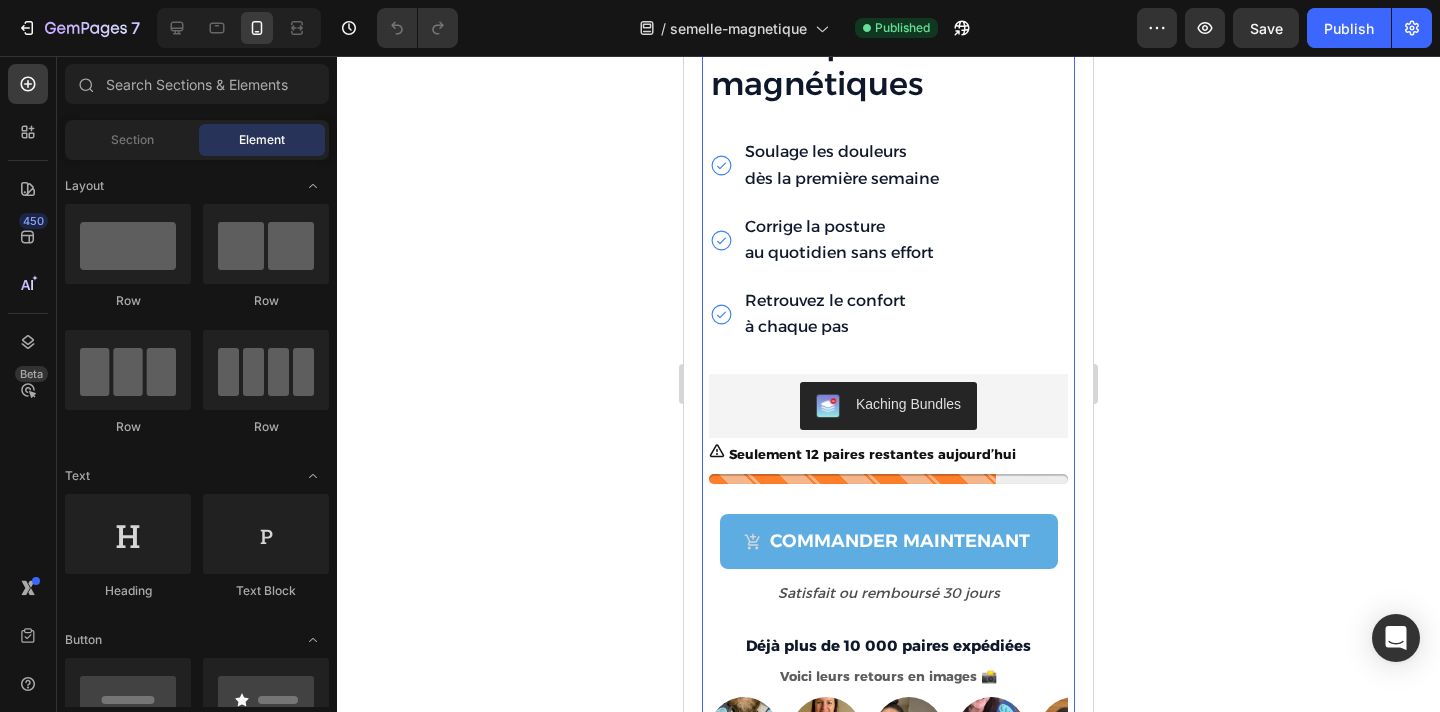 scroll, scrollTop: 4486, scrollLeft: 0, axis: vertical 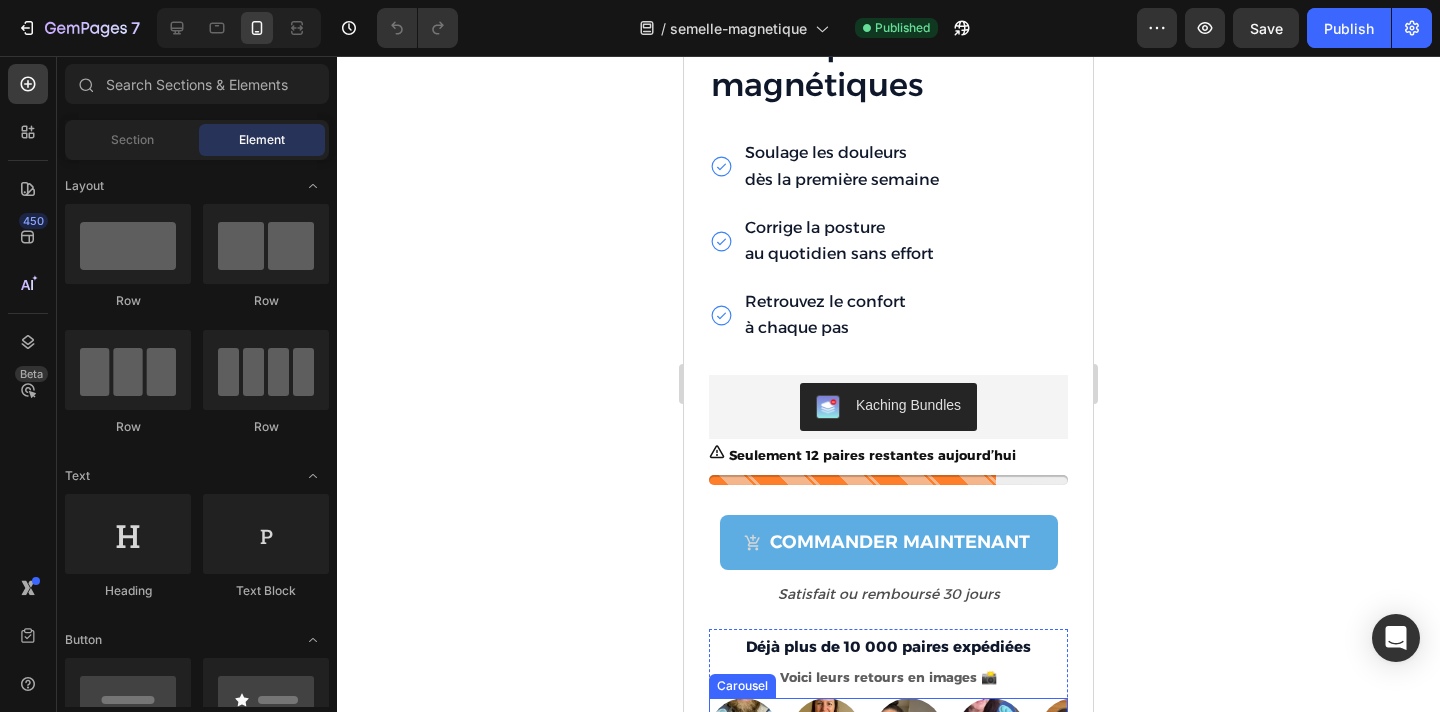 click at bounding box center [888, 791] 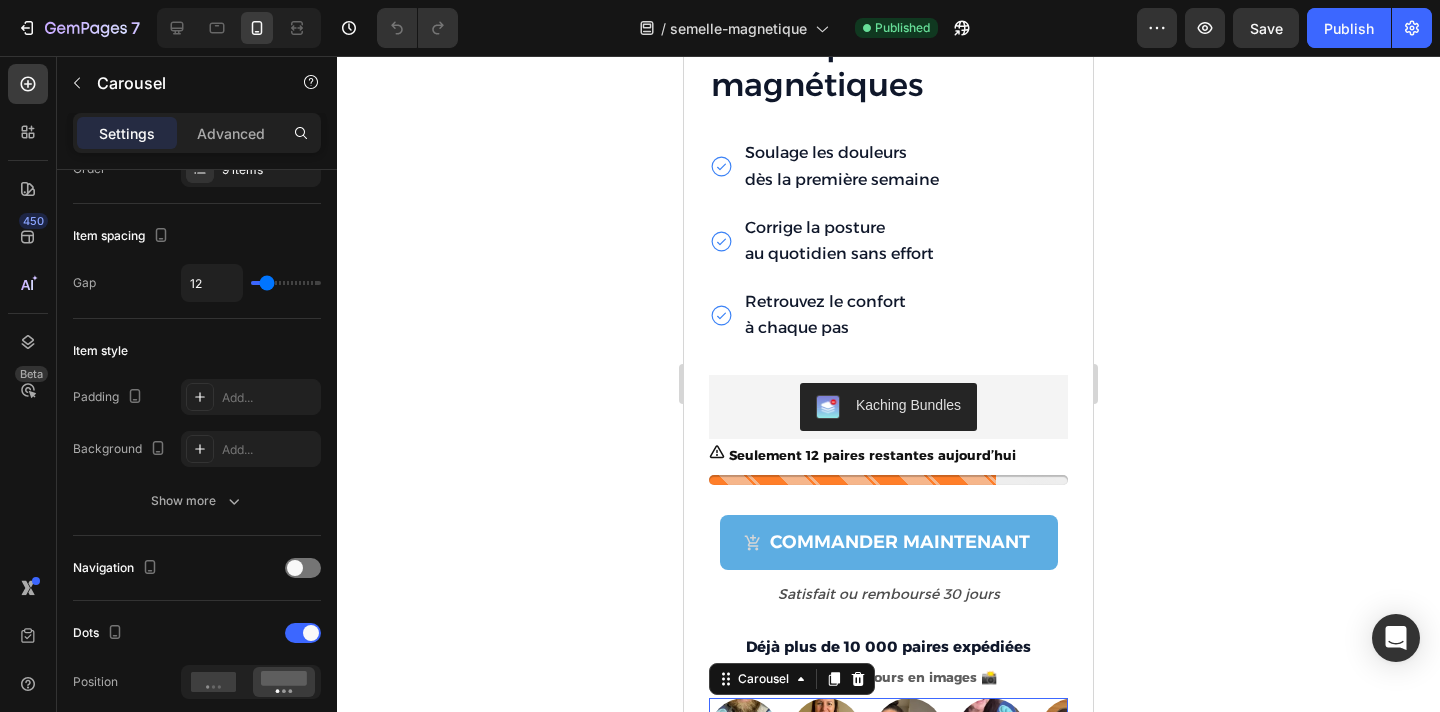 scroll, scrollTop: 0, scrollLeft: 0, axis: both 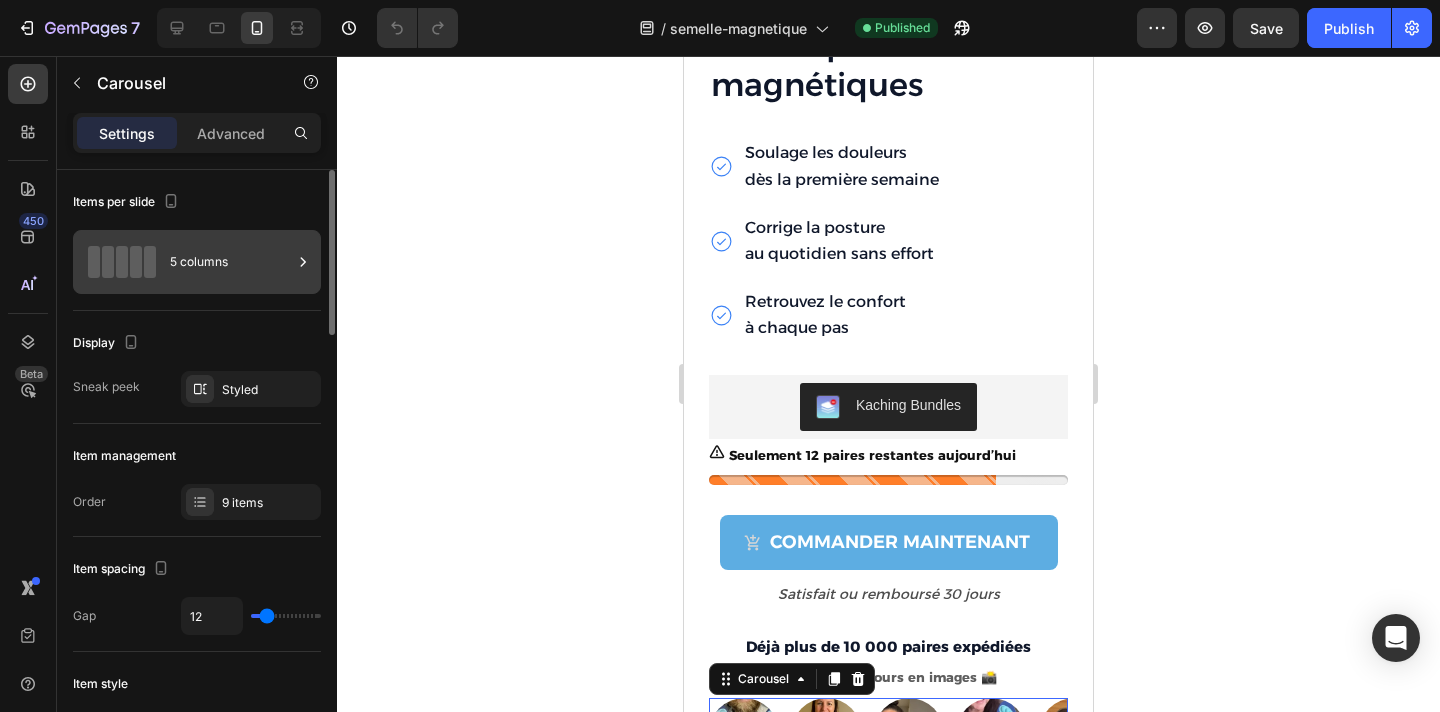 click on "5 columns" at bounding box center (231, 262) 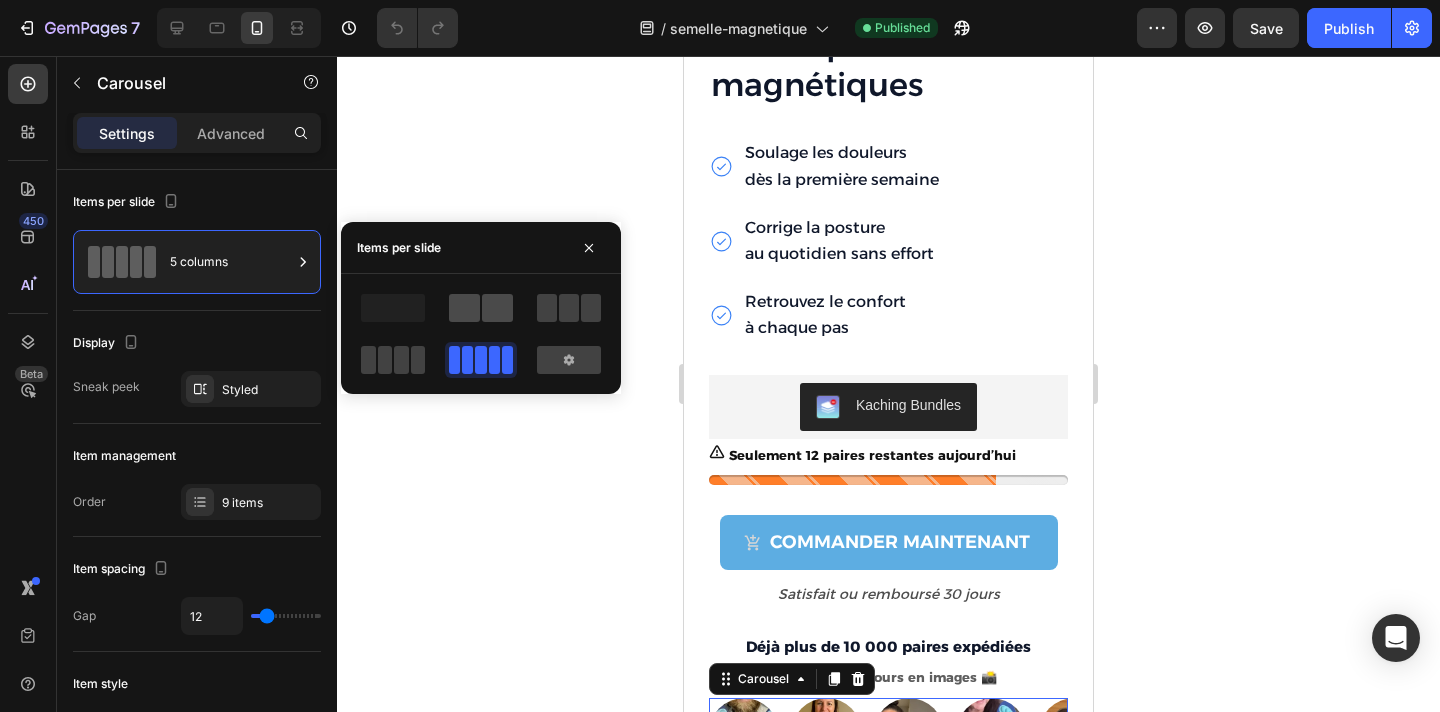 click 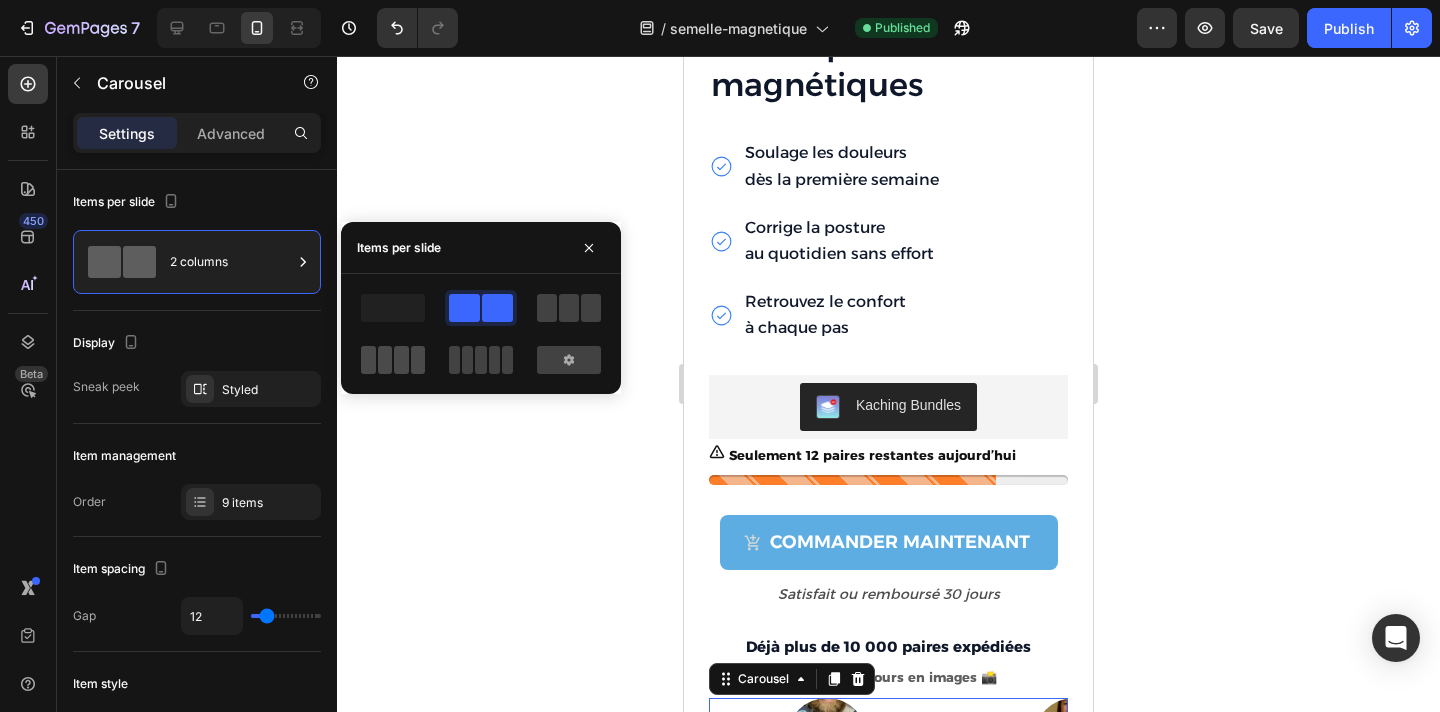 click 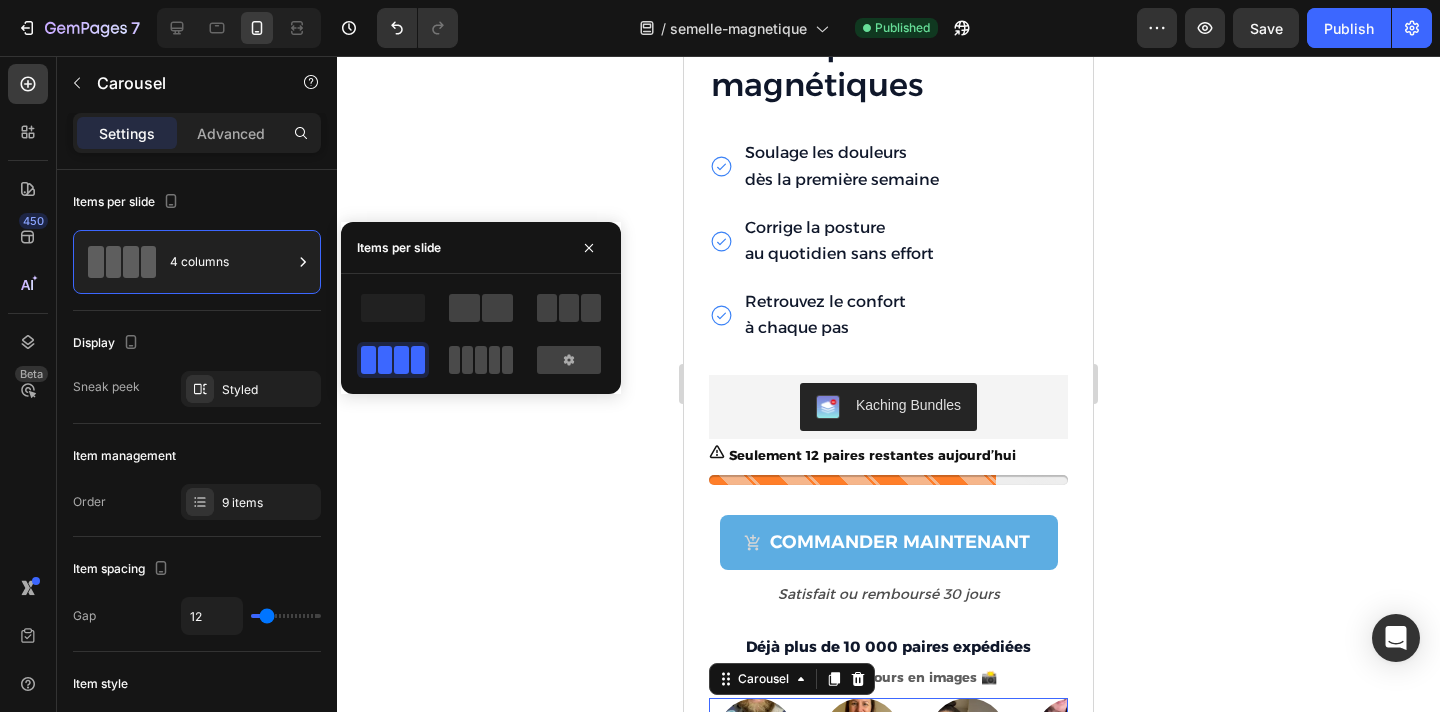 click 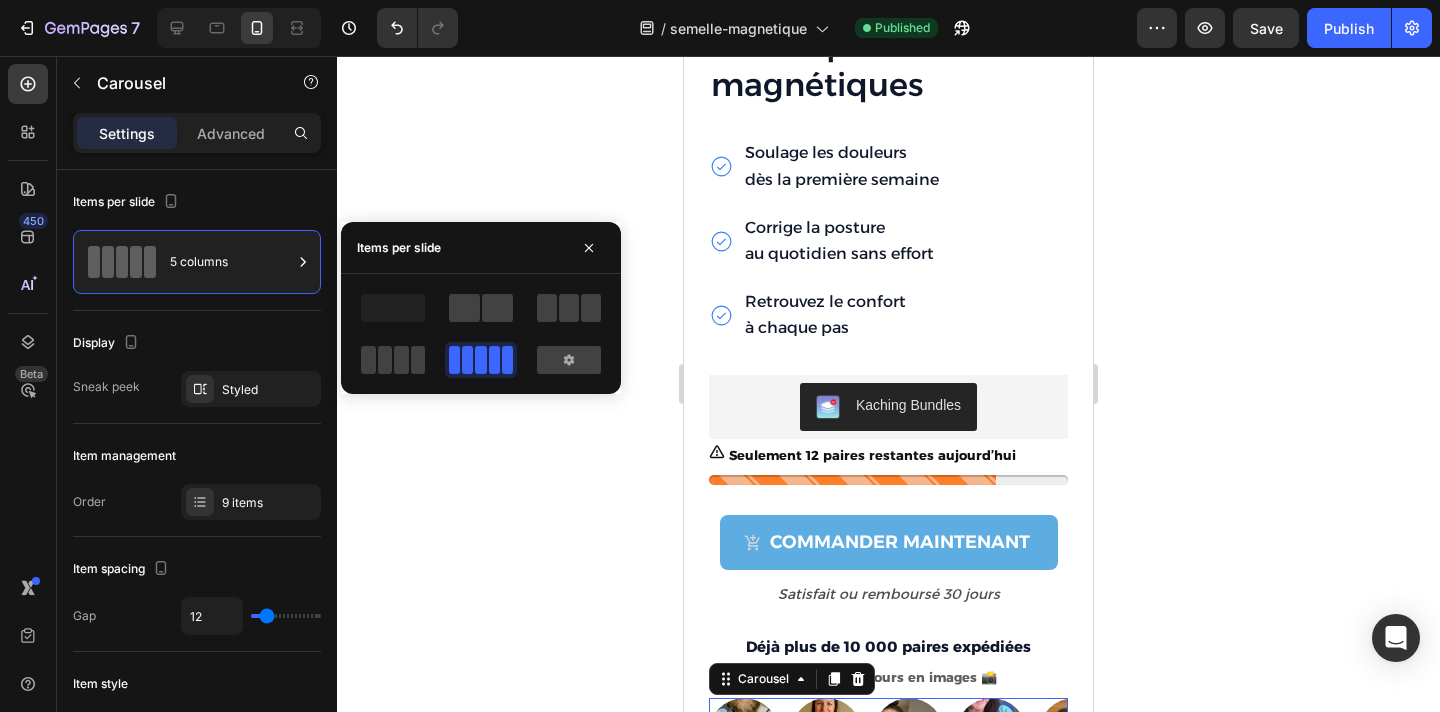 click 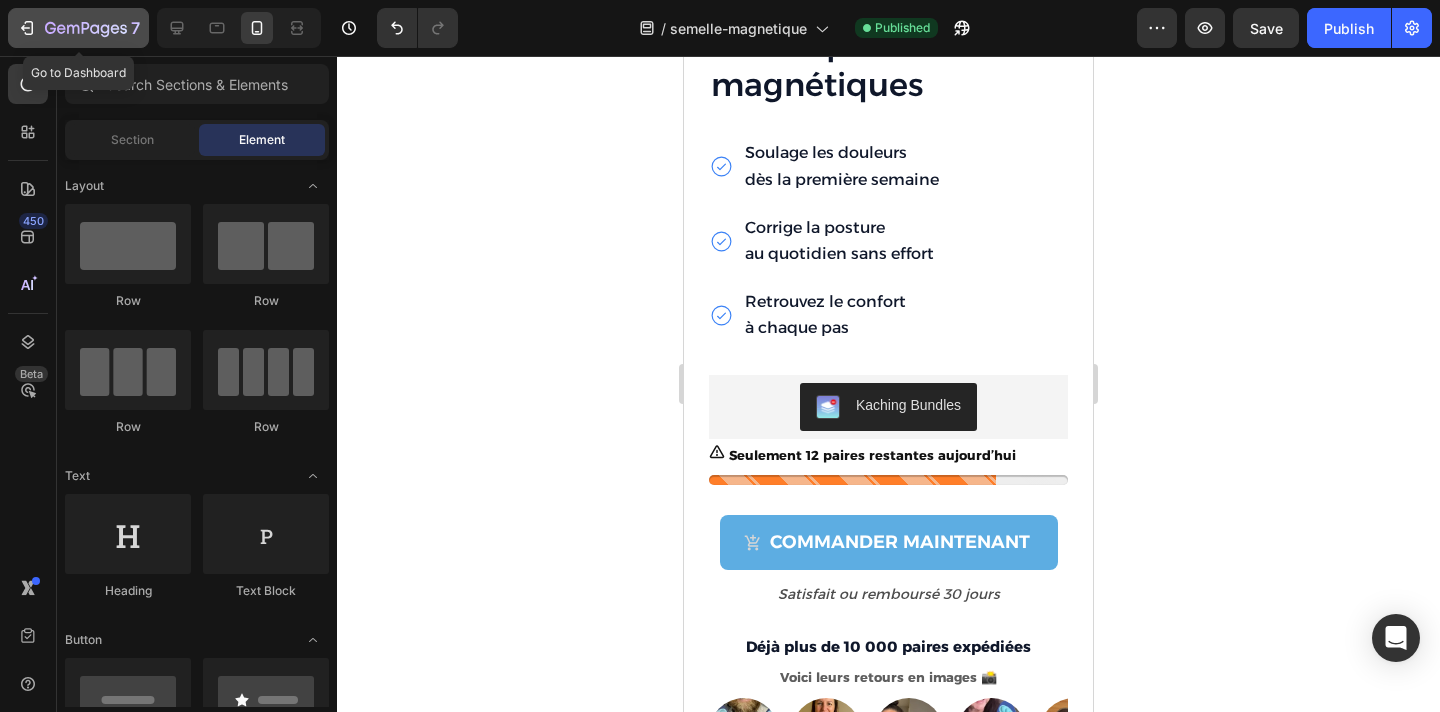 click 